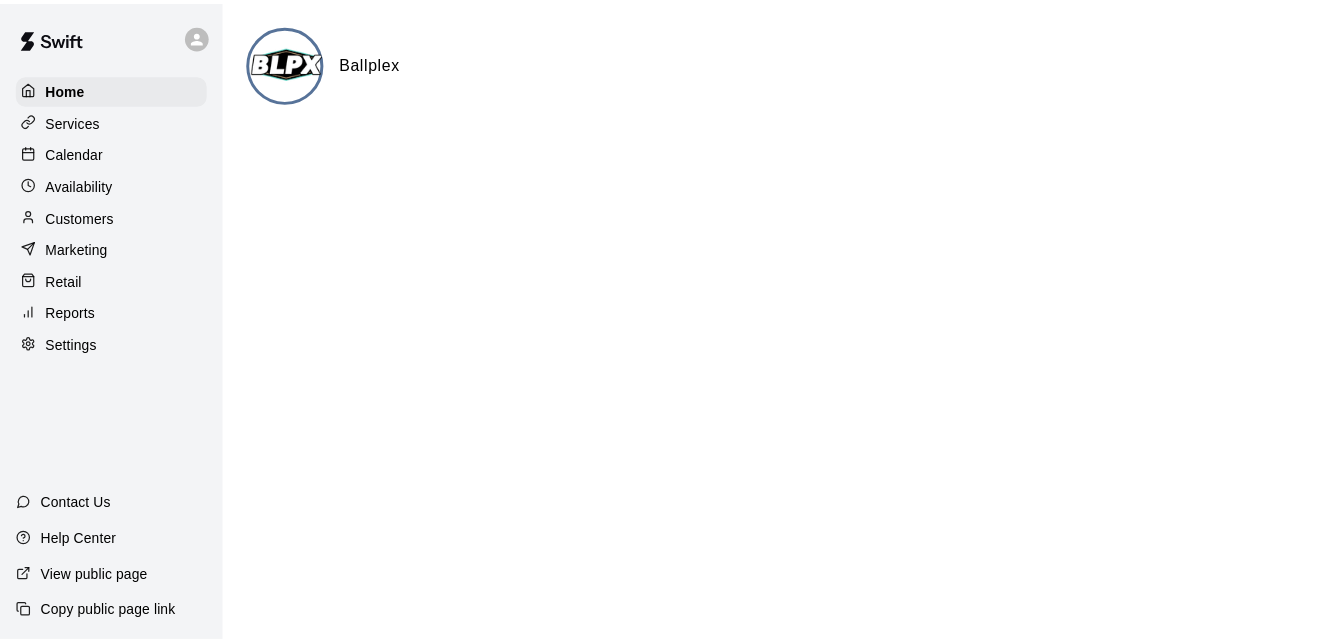 scroll, scrollTop: 0, scrollLeft: 0, axis: both 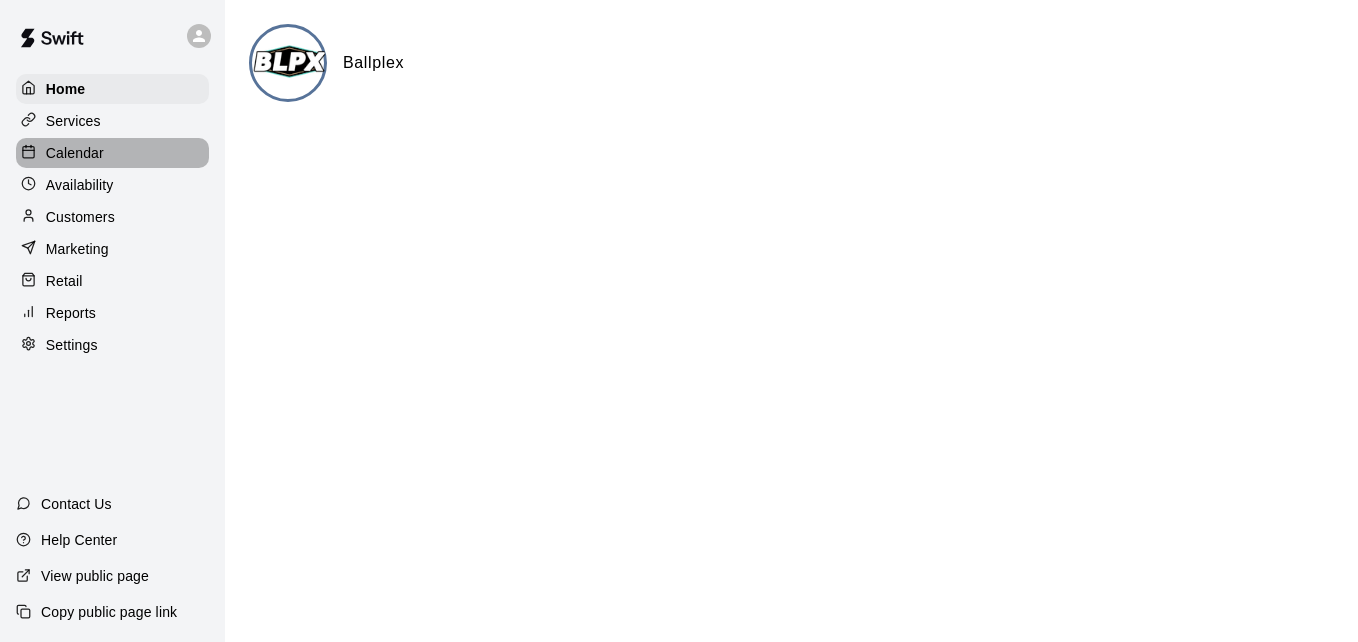 click on "Calendar" at bounding box center (112, 153) 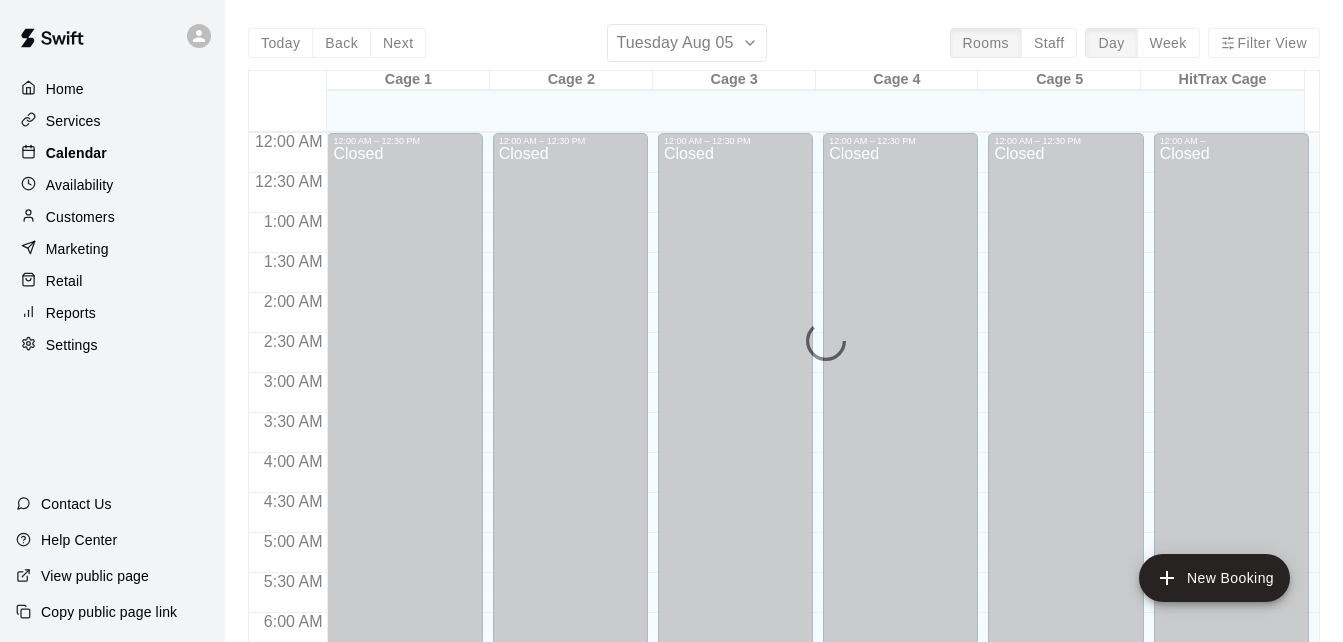 scroll, scrollTop: 1307, scrollLeft: 0, axis: vertical 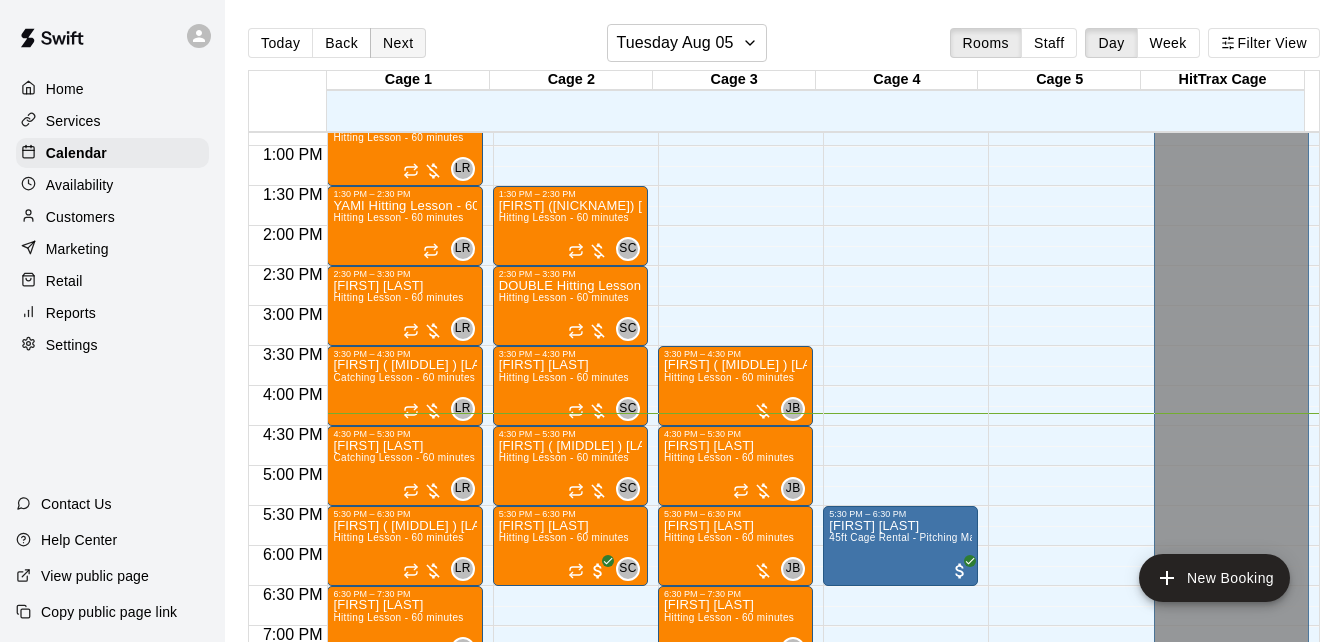 click on "Next" at bounding box center (398, 43) 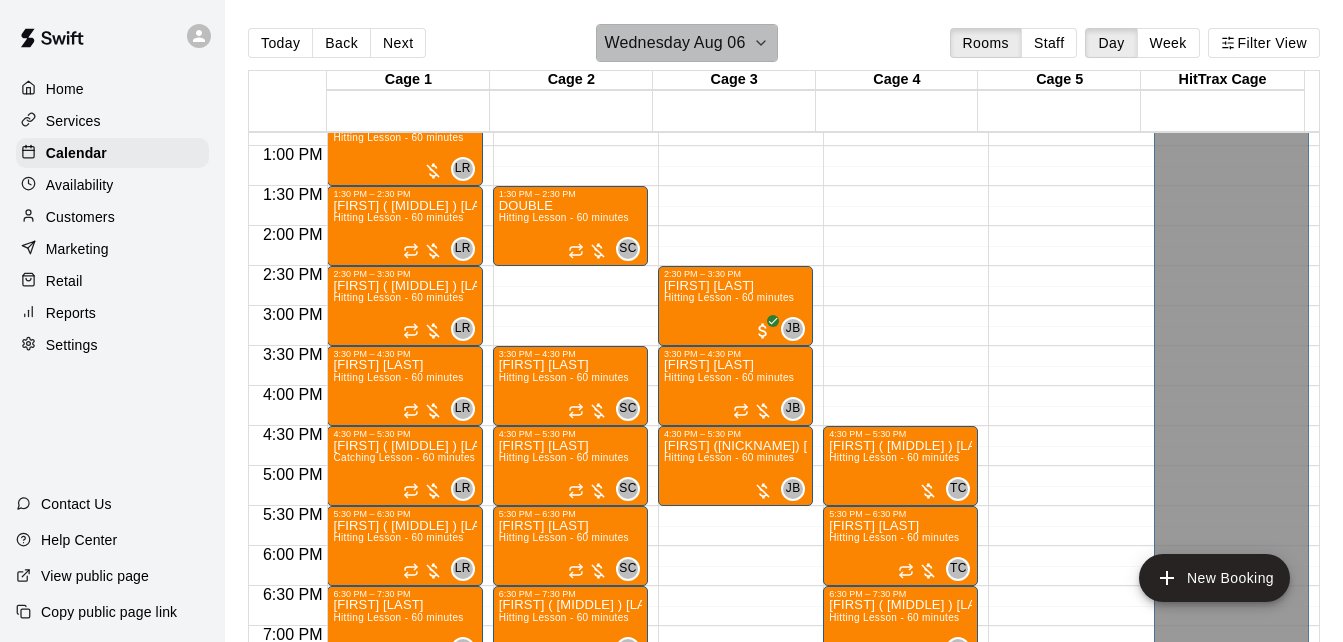 click on "Wednesday Aug 06" at bounding box center (687, 43) 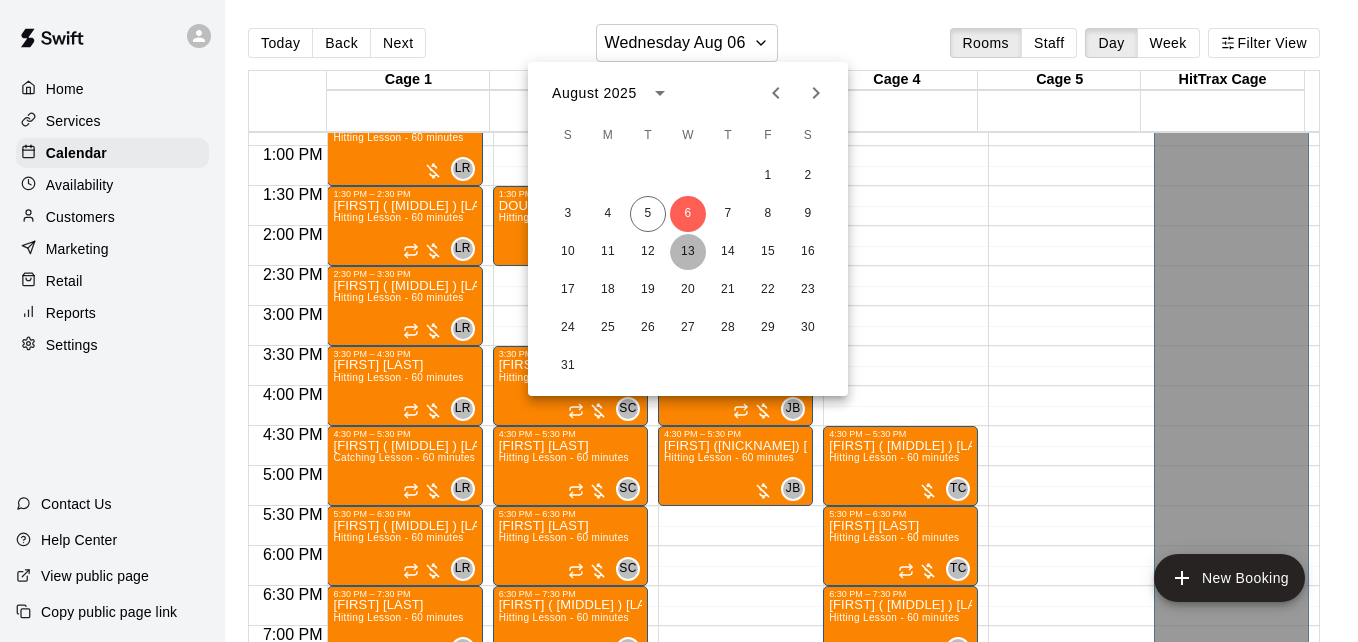 click on "13" at bounding box center (688, 252) 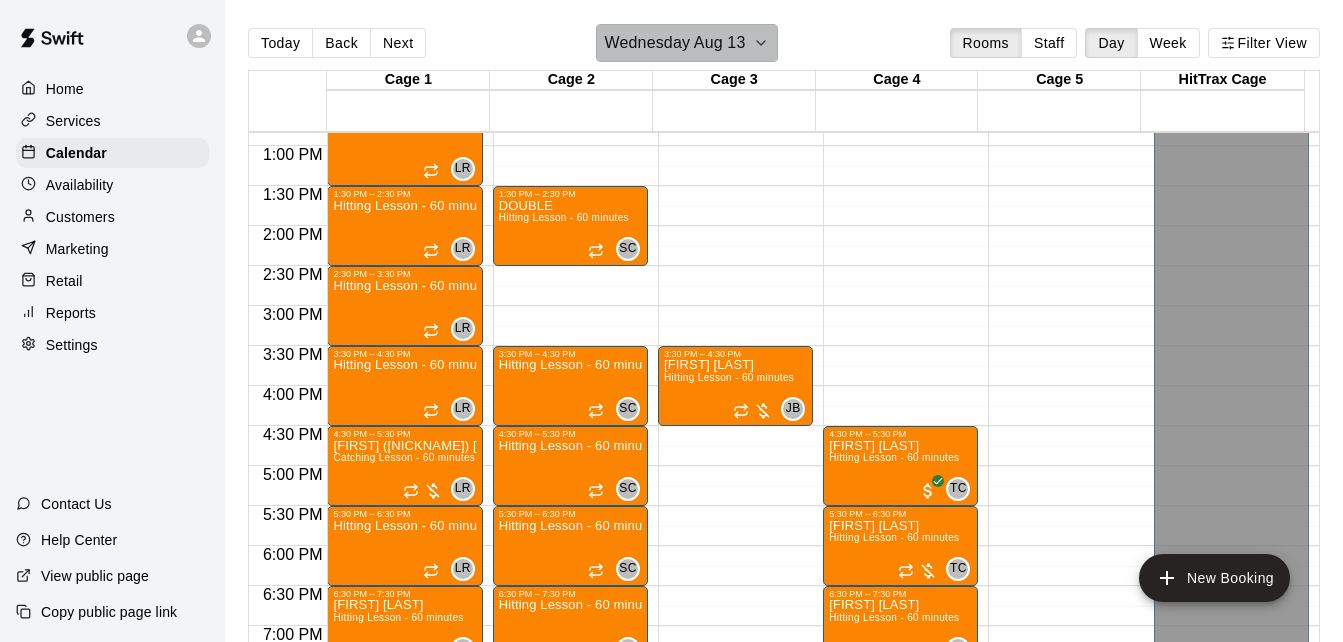 click on "Wednesday Aug 13" at bounding box center [687, 43] 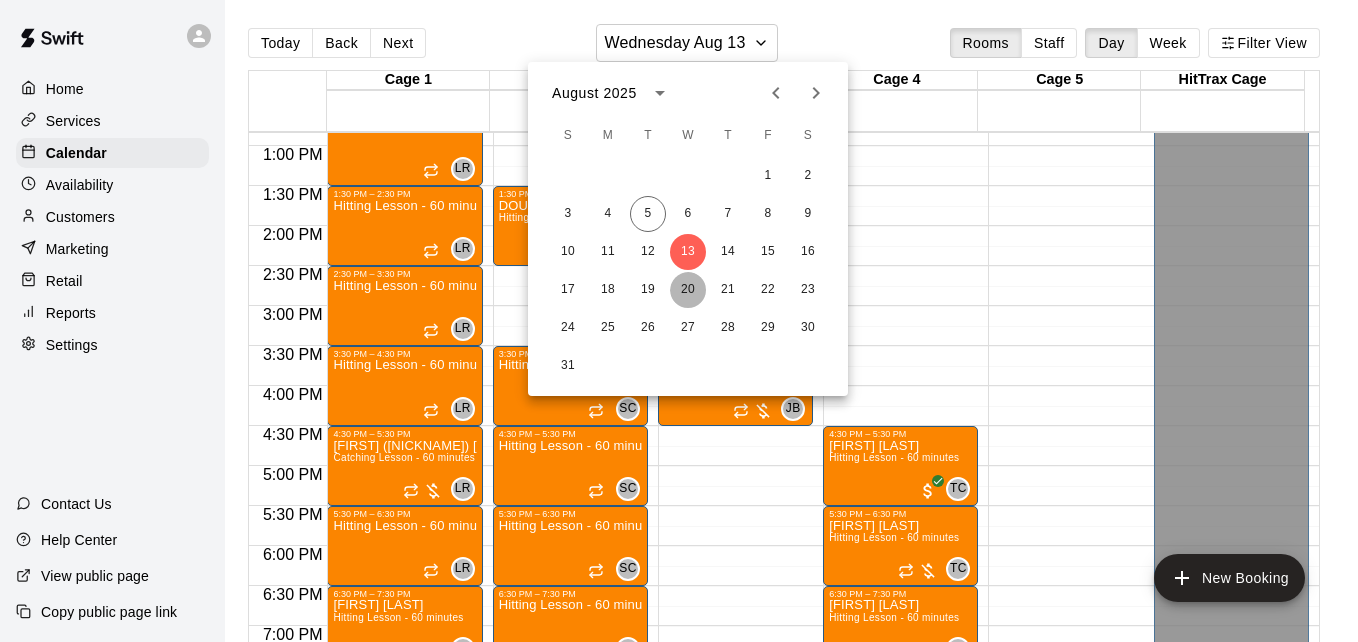 click on "20" at bounding box center (688, 290) 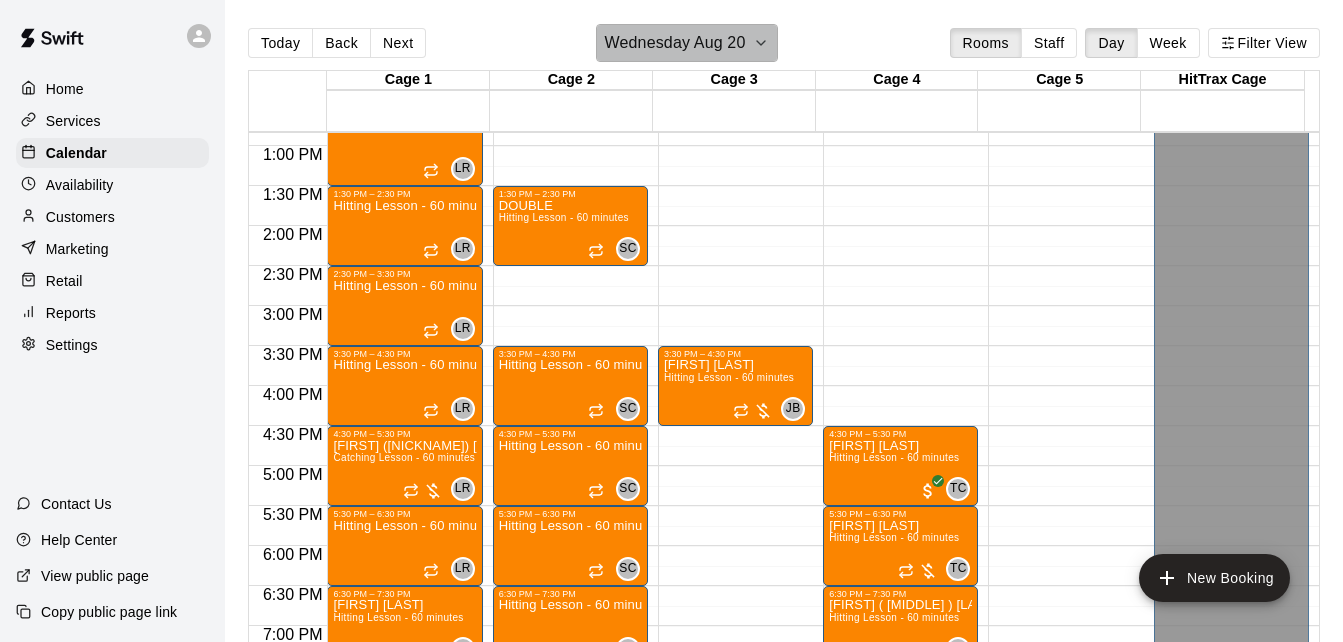 click on "Wednesday Aug 20" at bounding box center (675, 43) 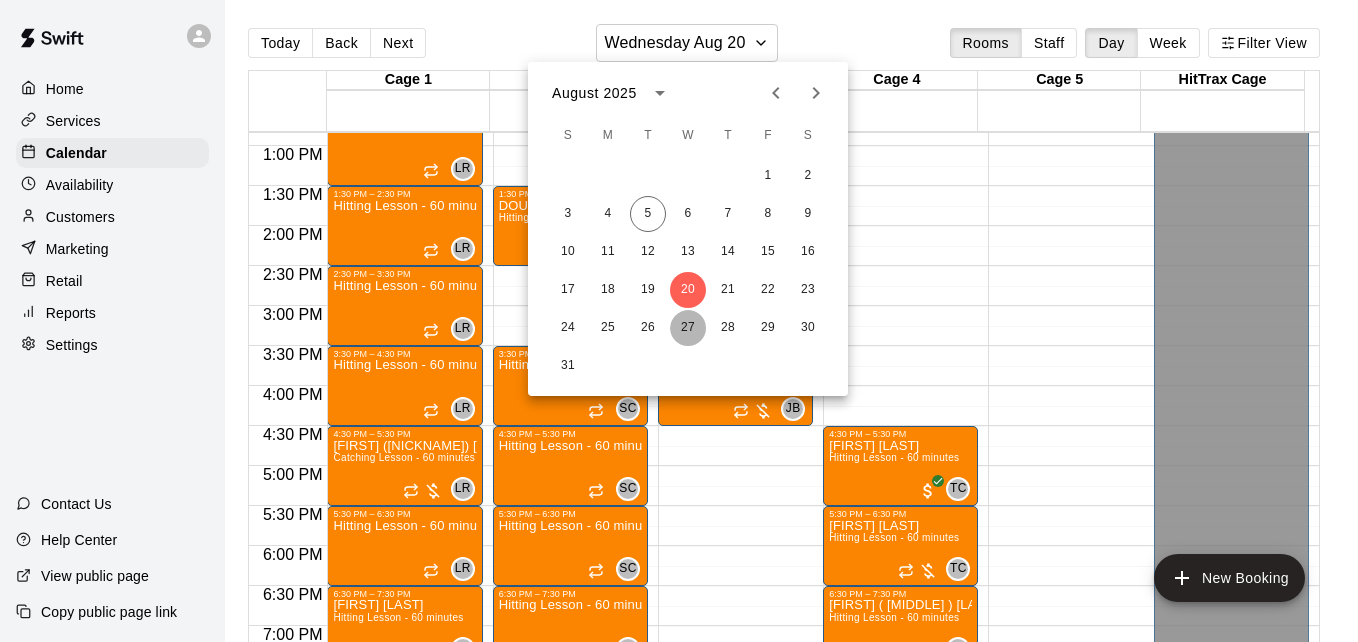 click on "27" at bounding box center (688, 328) 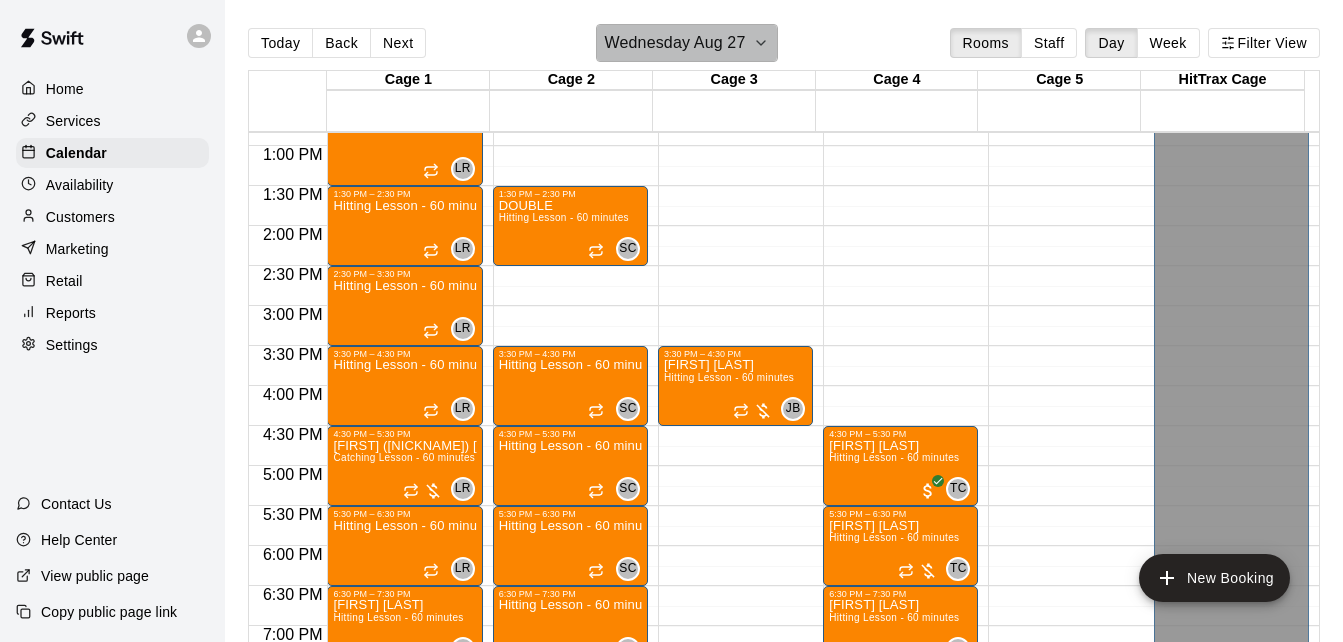 click on "Wednesday Aug 27" at bounding box center [675, 43] 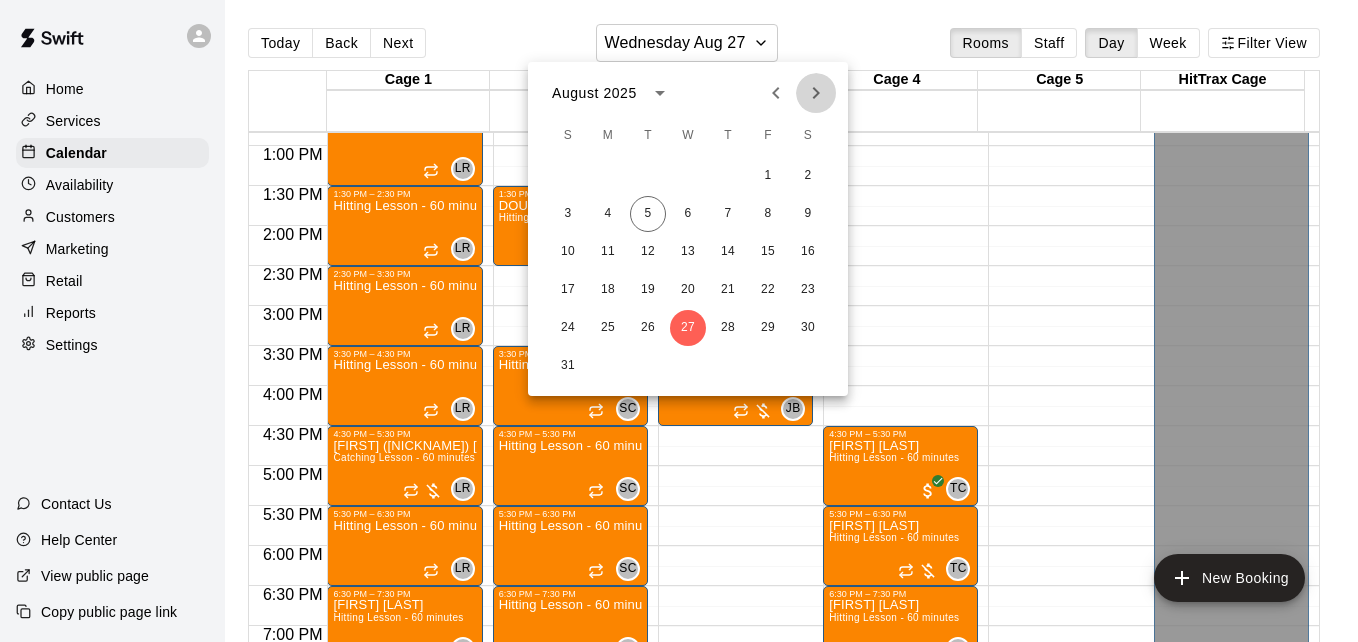 click 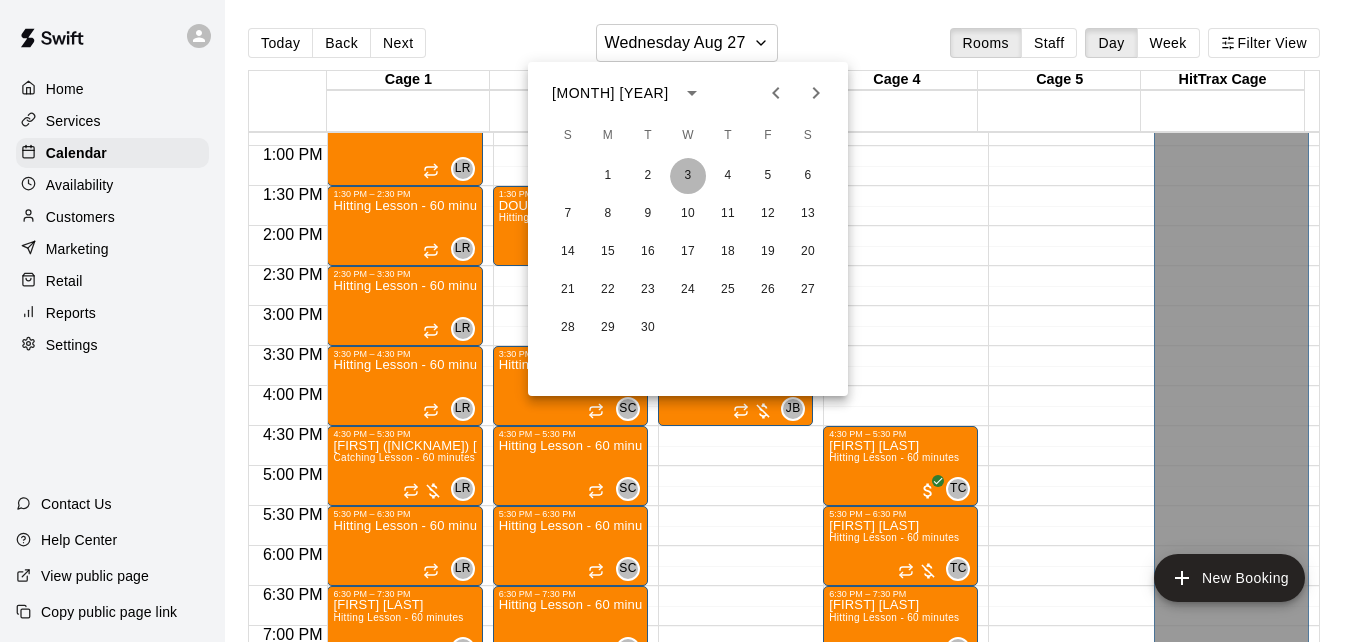 click on "3" at bounding box center [688, 176] 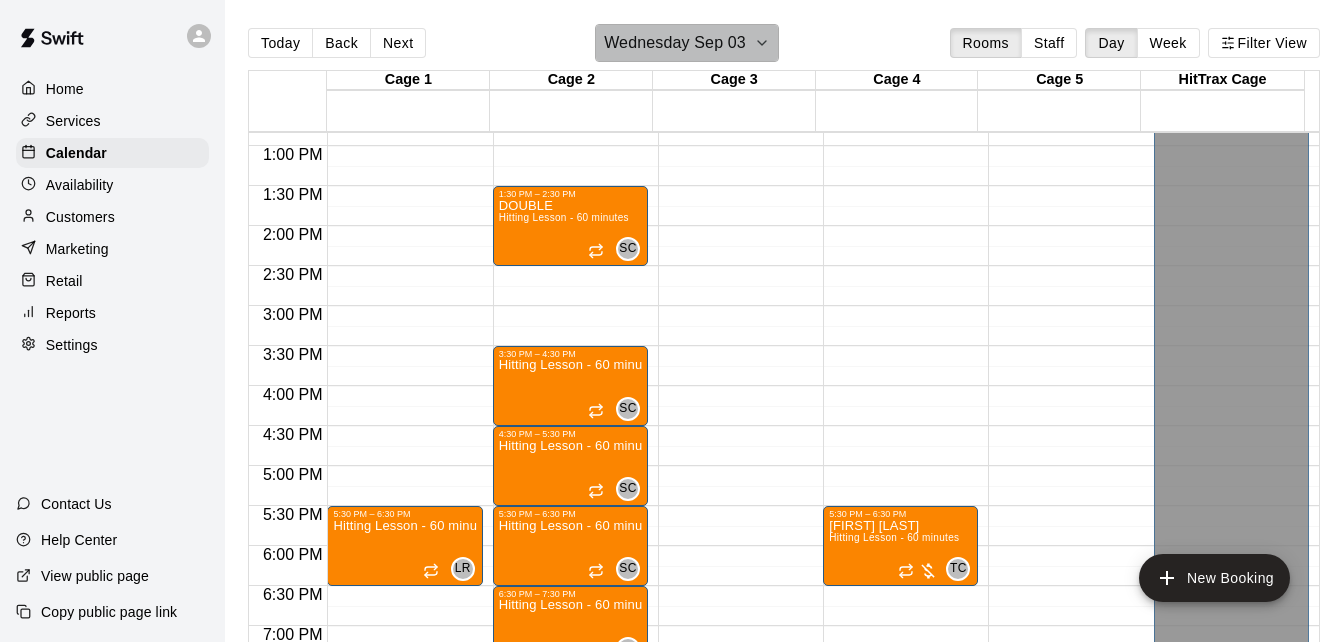 click 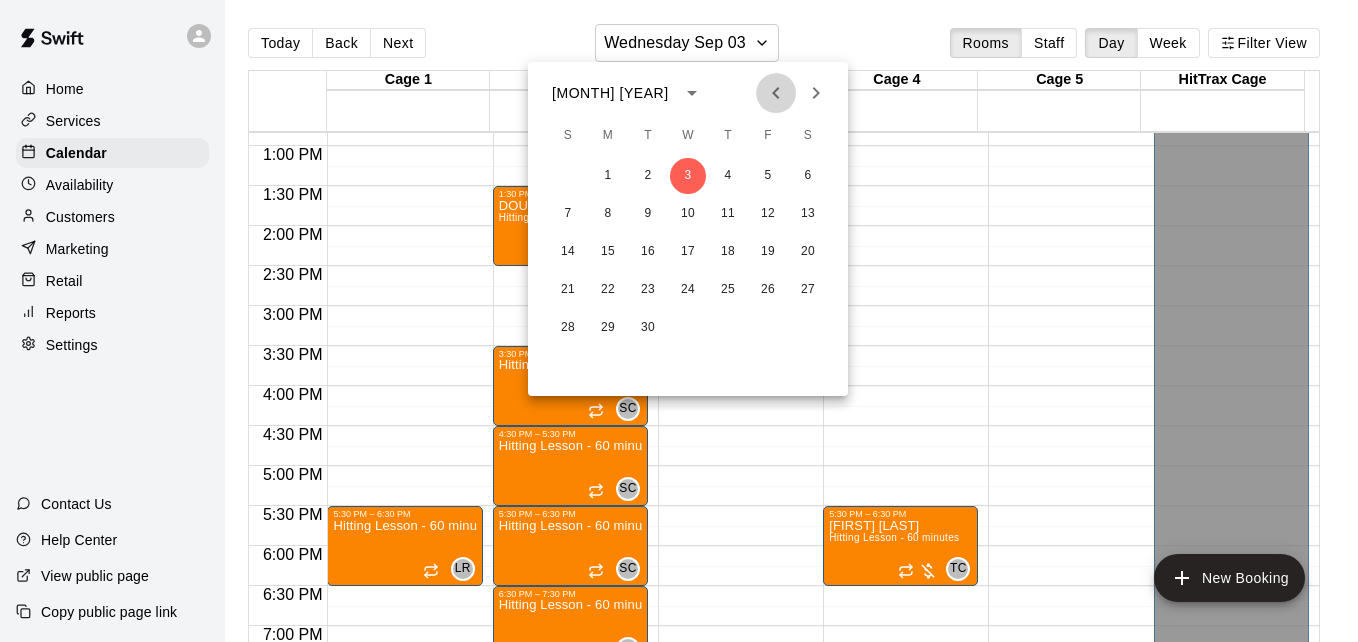 click 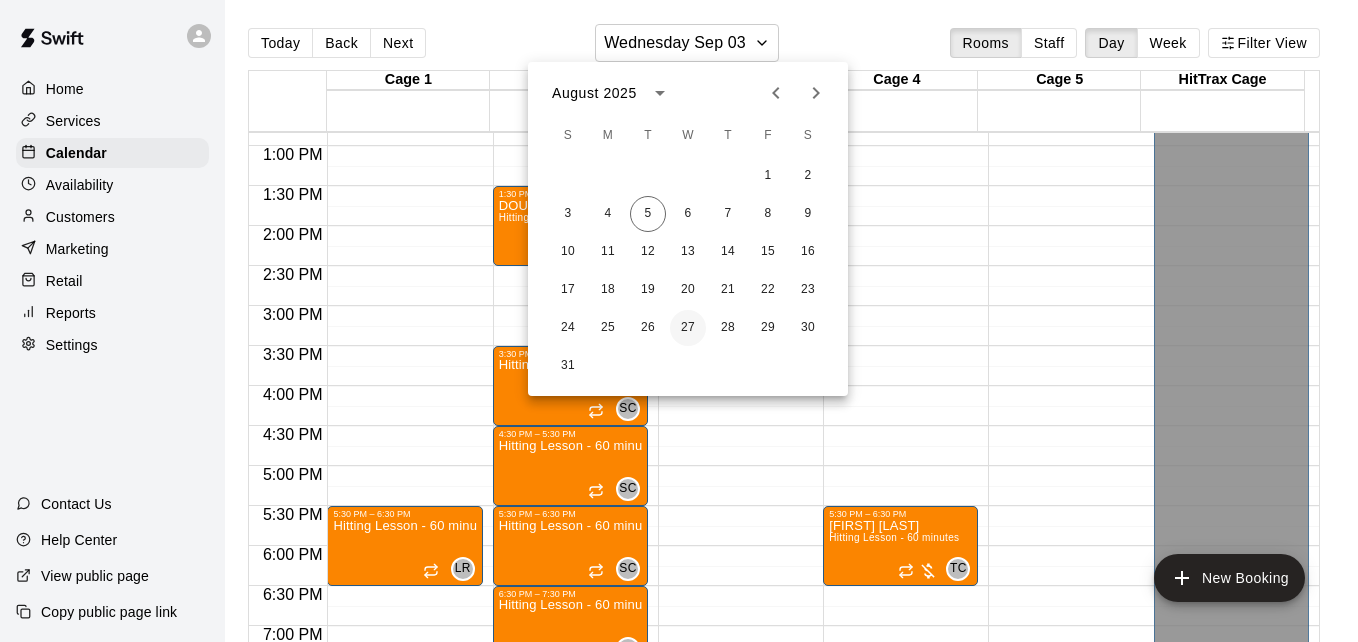 click on "27" at bounding box center (688, 328) 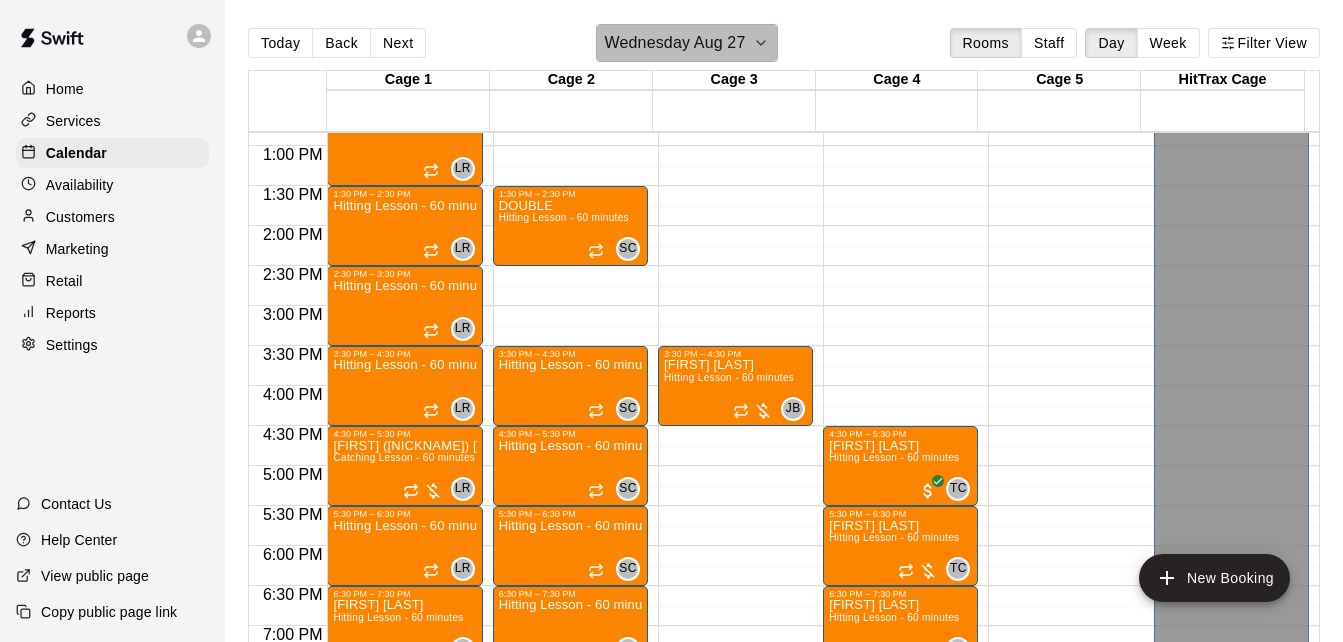click 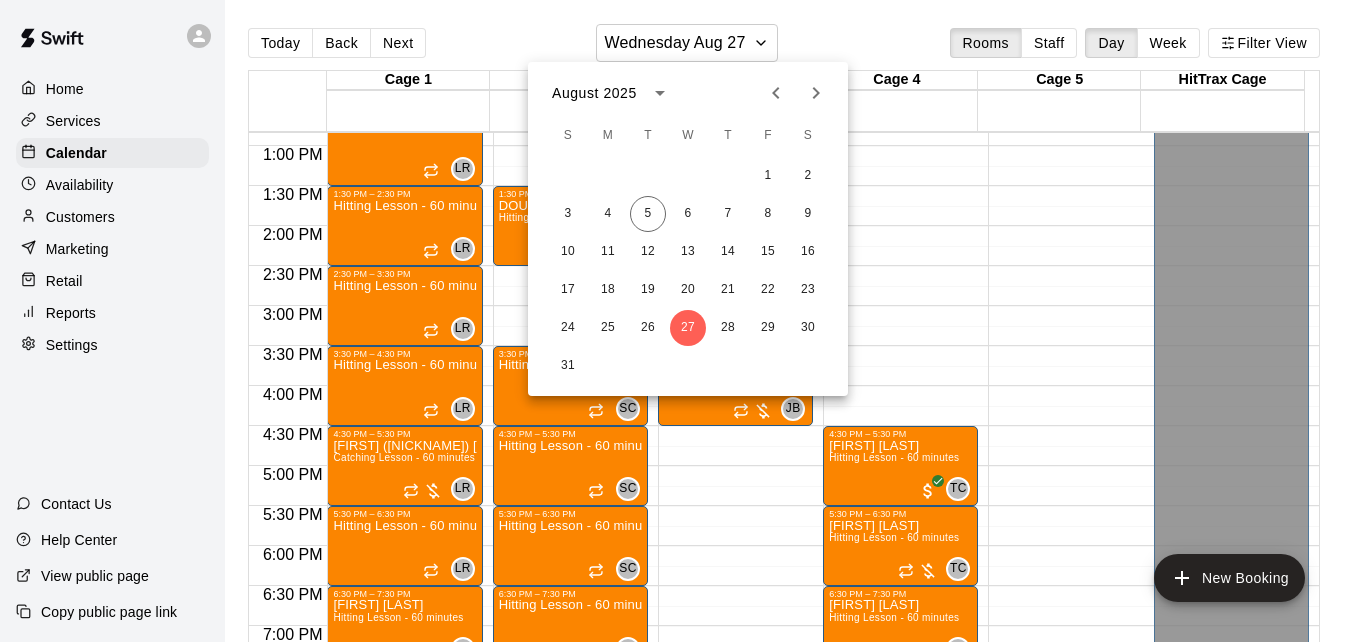 click 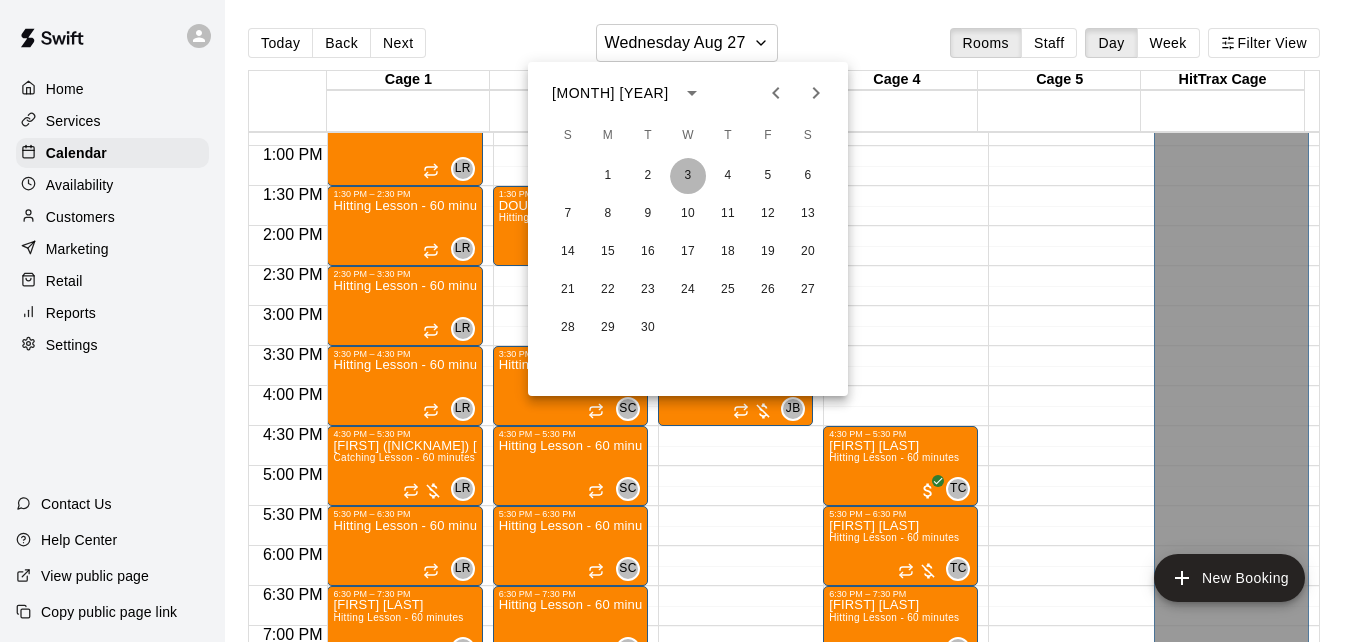 click on "3" at bounding box center [688, 176] 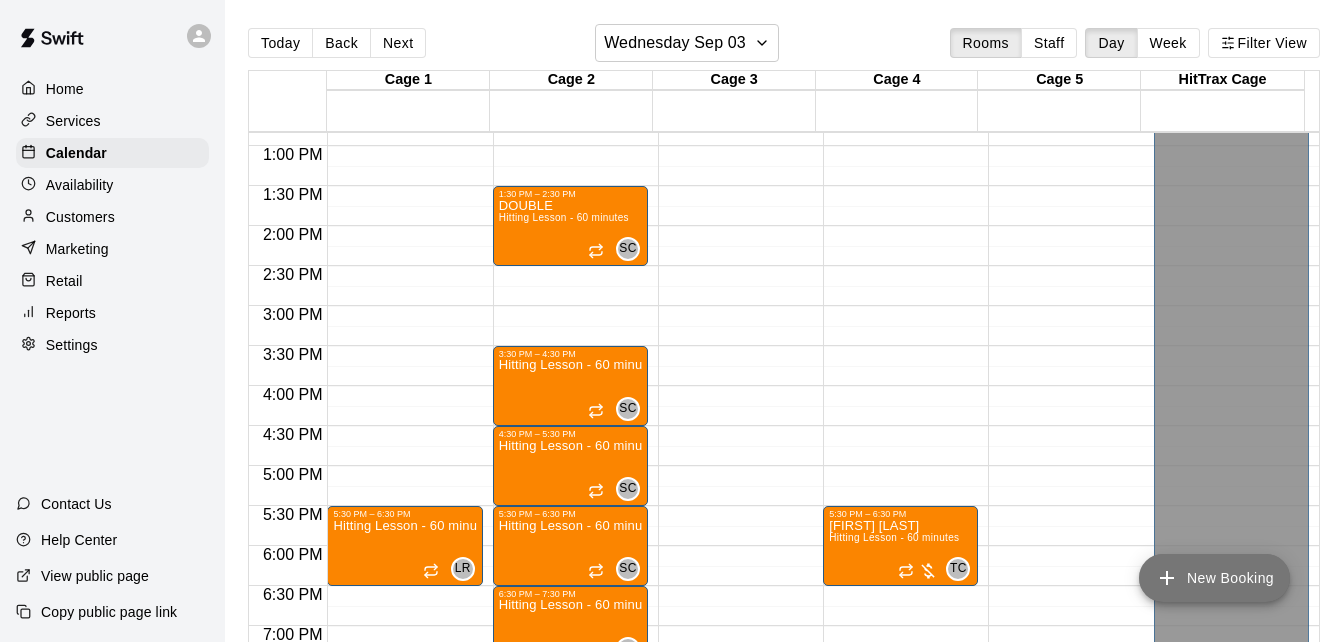 click on "New Booking" at bounding box center [1214, 578] 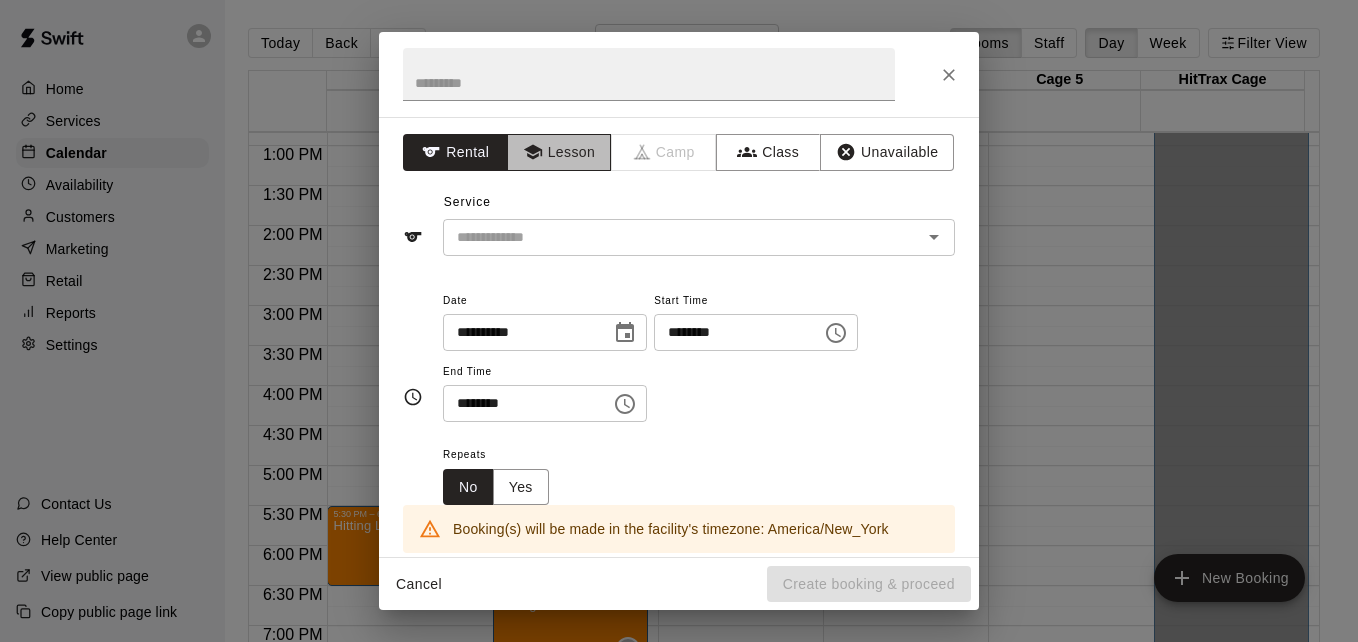 click on "Lesson" at bounding box center [559, 152] 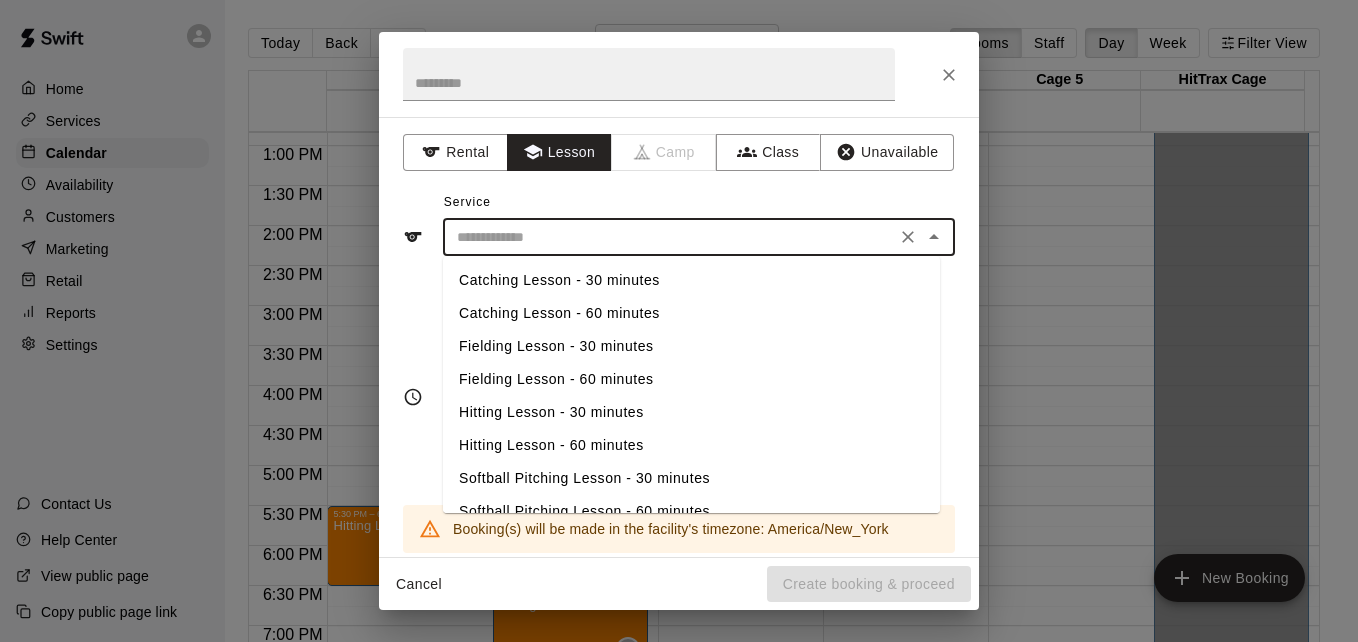 click at bounding box center [669, 237] 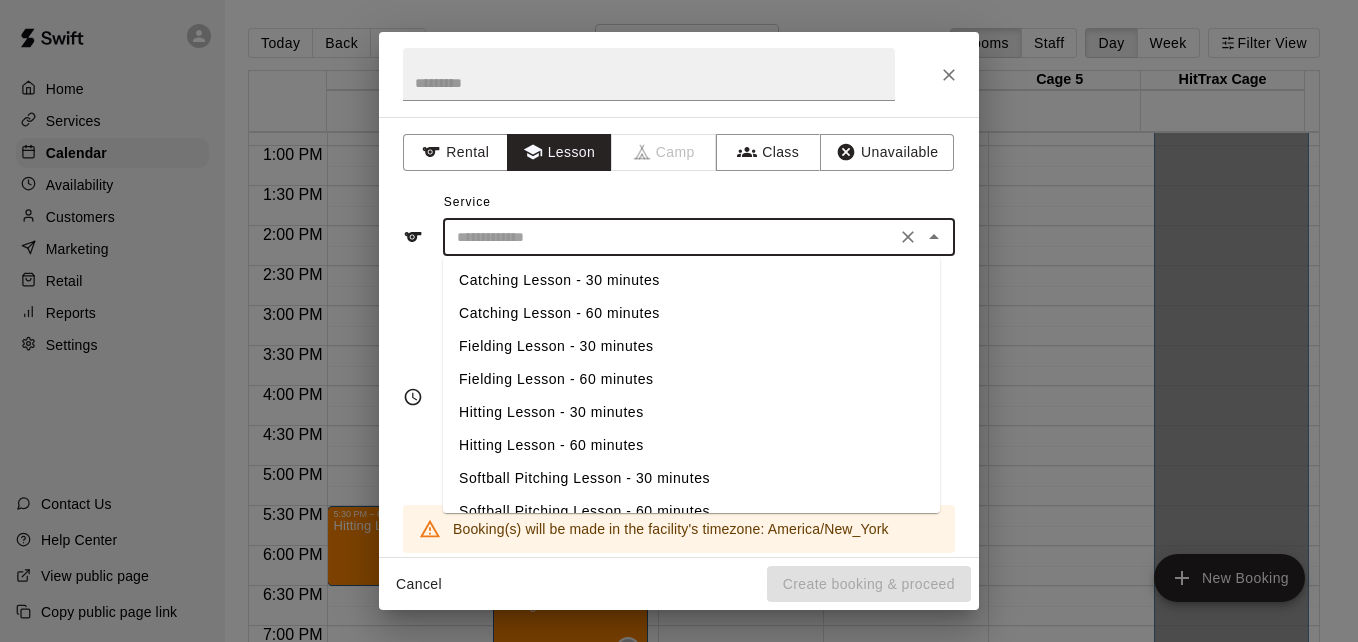 click on "Hitting Lesson - 60 minutes" at bounding box center (691, 445) 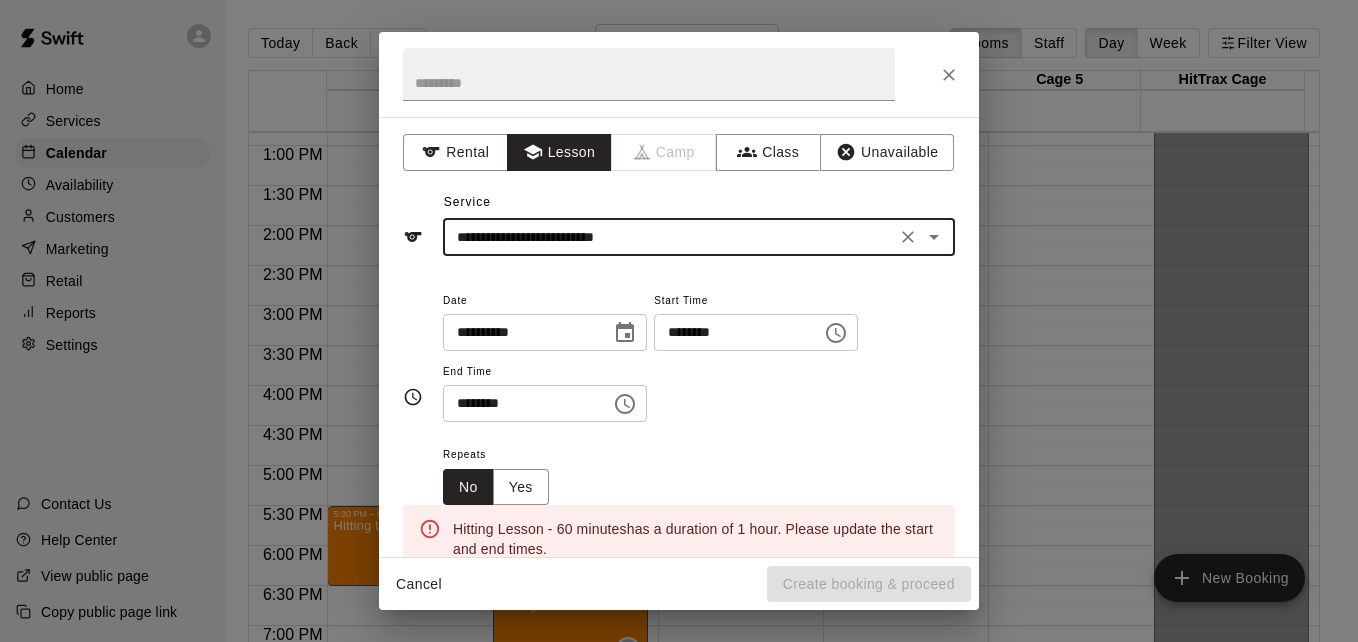 click on "********" at bounding box center (731, 332) 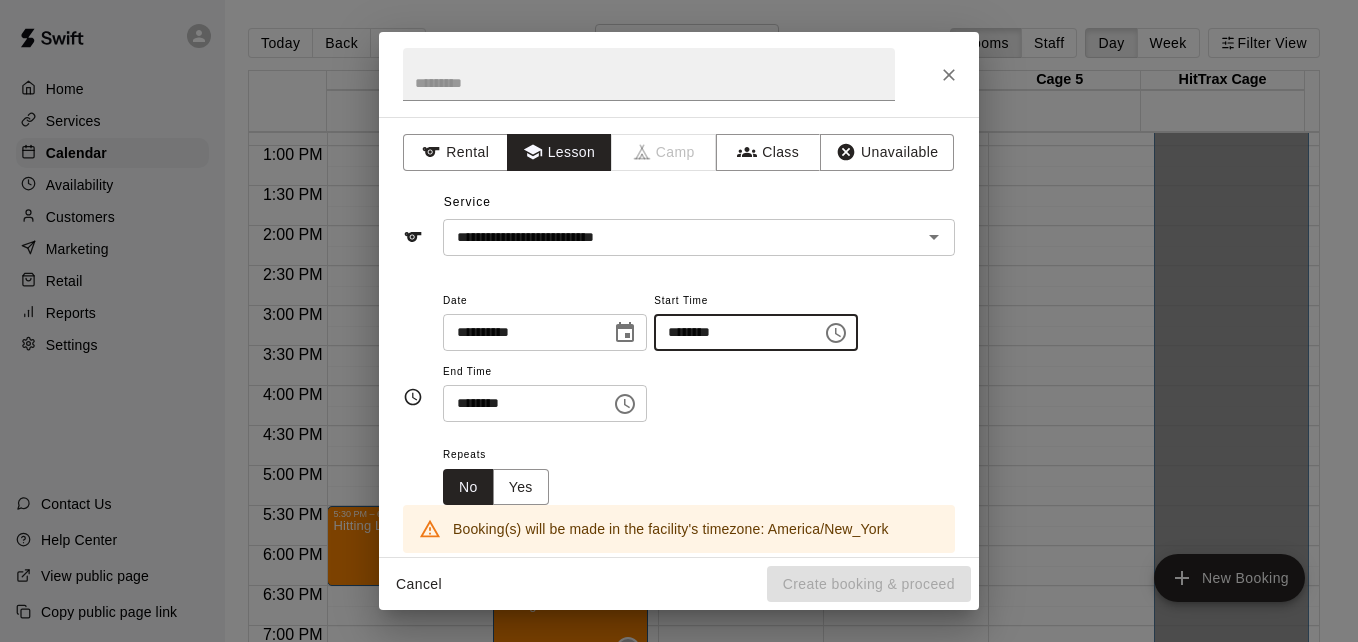 type on "********" 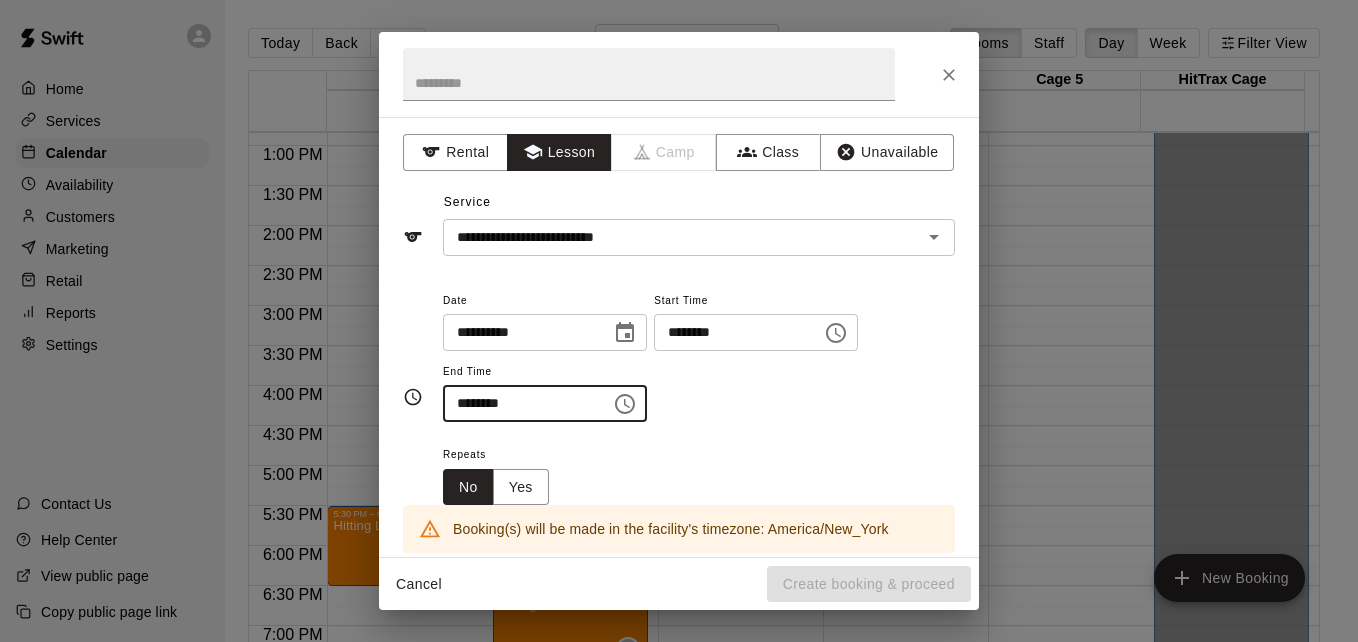 click on "********" at bounding box center [520, 403] 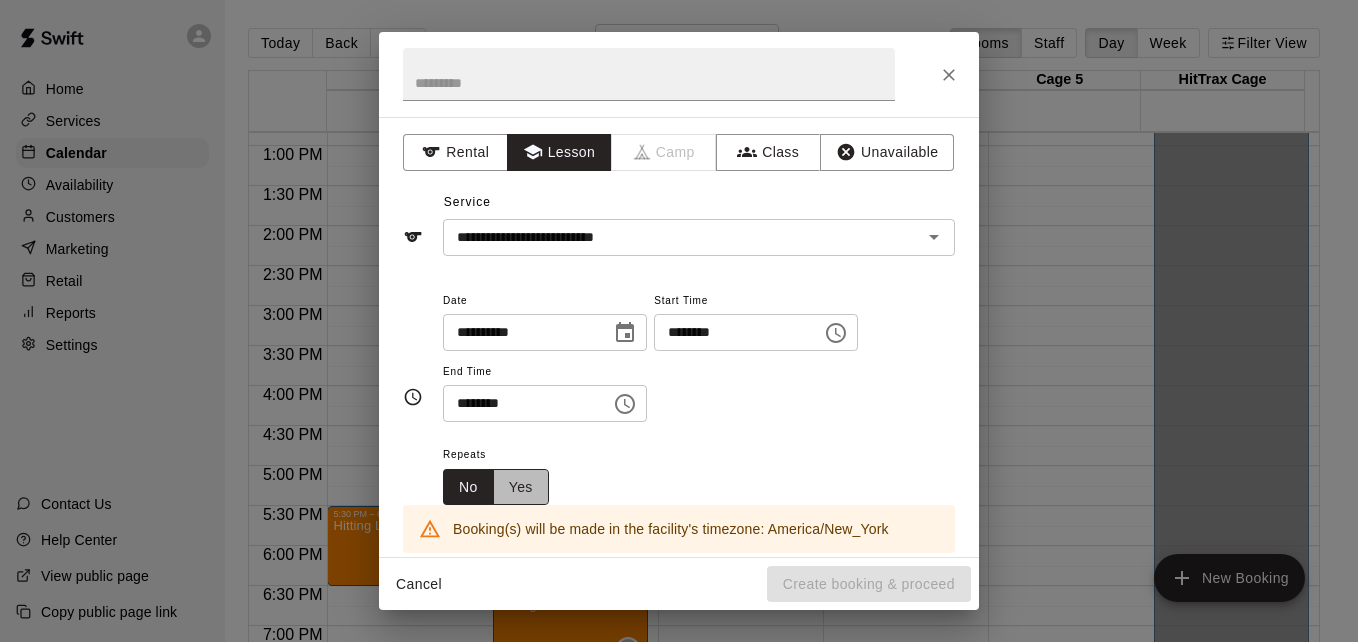 click on "Yes" at bounding box center [521, 487] 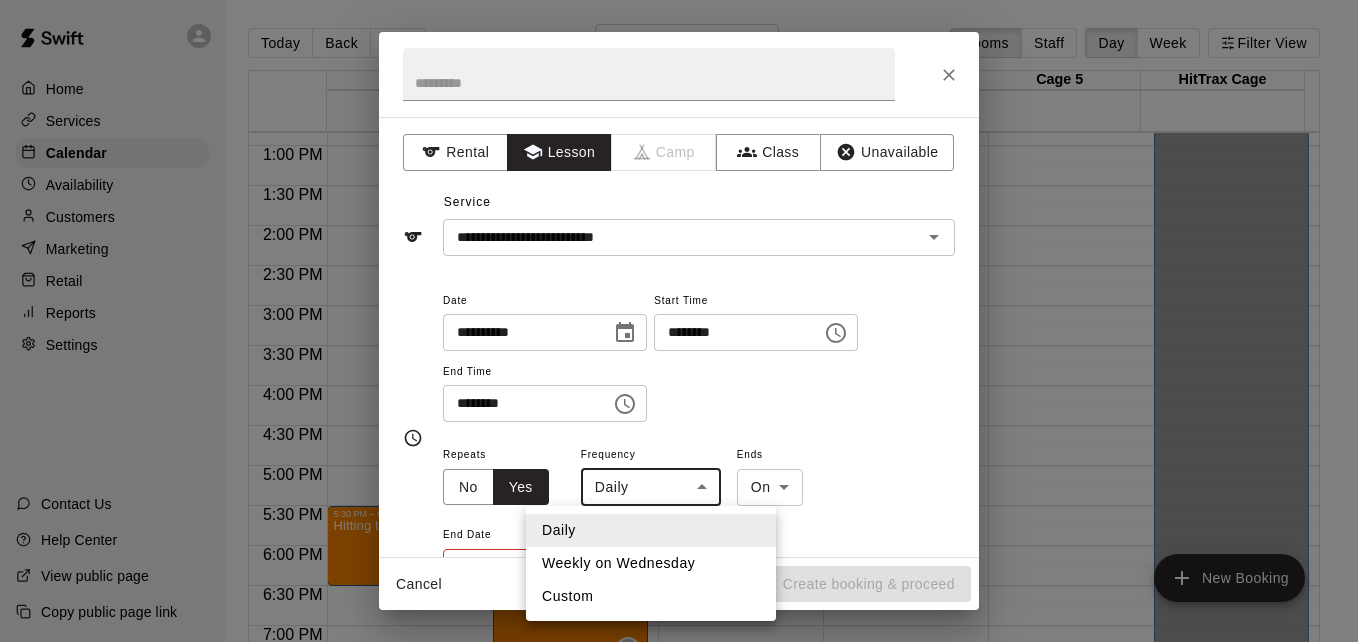 click on "Home Services Calendar Availability Customers Marketing Retail Reports Settings Contact Us Help Center View public page Copy public page link Today Back Next Wednesday Sep 03 Rooms Staff Day Week Filter View Cage 1 03 Wed Cage 2 03 Wed Cage 3 03 Wed Cage 4 03 Wed Cage 5 03 Wed HitTrax Cage 03 Wed 12:00 AM 12:30 AM 1:00 AM 1:30 AM 2:00 AM 2:30 AM 3:00 AM 3:30 AM 4:00 AM 4:30 AM 5:00 AM 5:30 AM 6:00 AM 6:30 AM 7:00 AM 7:30 AM 8:00 AM 8:30 AM 9:00 AM 9:30 AM 10:00 AM 10:30 AM 11:00 AM 11:30 AM 12:00 PM 12:30 PM 1:00 PM 1:30 PM 2:00 PM 2:30 PM 3:00 PM 3:30 PM 4:00 PM 4:30 PM 5:00 PM 5:30 PM 6:00 PM 6:30 PM 7:00 PM 7:30 PM 8:00 PM 8:30 PM 9:00 PM 9:30 PM 10:00 PM 10:30 PM 11:00 PM 11:30 PM 12:00 AM – 12:30 PM Closed 5:30 PM – 6:30 PM Hitting Lesson - 60 minutes LR 0 9:30 PM – 11:59 PM Closed 12:00 AM – 12:30 PM Closed 1:30 PM – 2:30 PM DOUBLE Hitting Lesson - 60 minutes SC 0 3:30 PM – 4:30 PM Hitting Lesson - 60 minutes SC 0 4:30 PM – 5:30 PM Hitting Lesson - 60 minutes SC 0 5:30 PM – 6:30 PM SC 0" at bounding box center [679, 337] 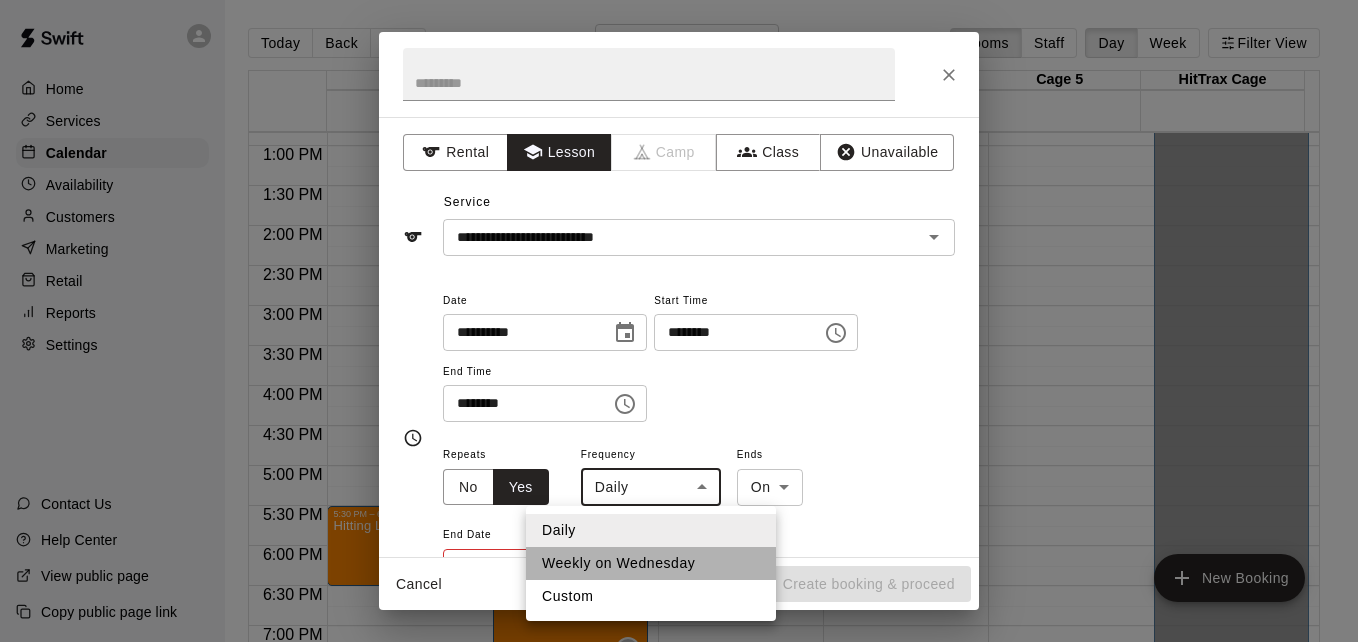 click on "Weekly on Wednesday" at bounding box center (651, 563) 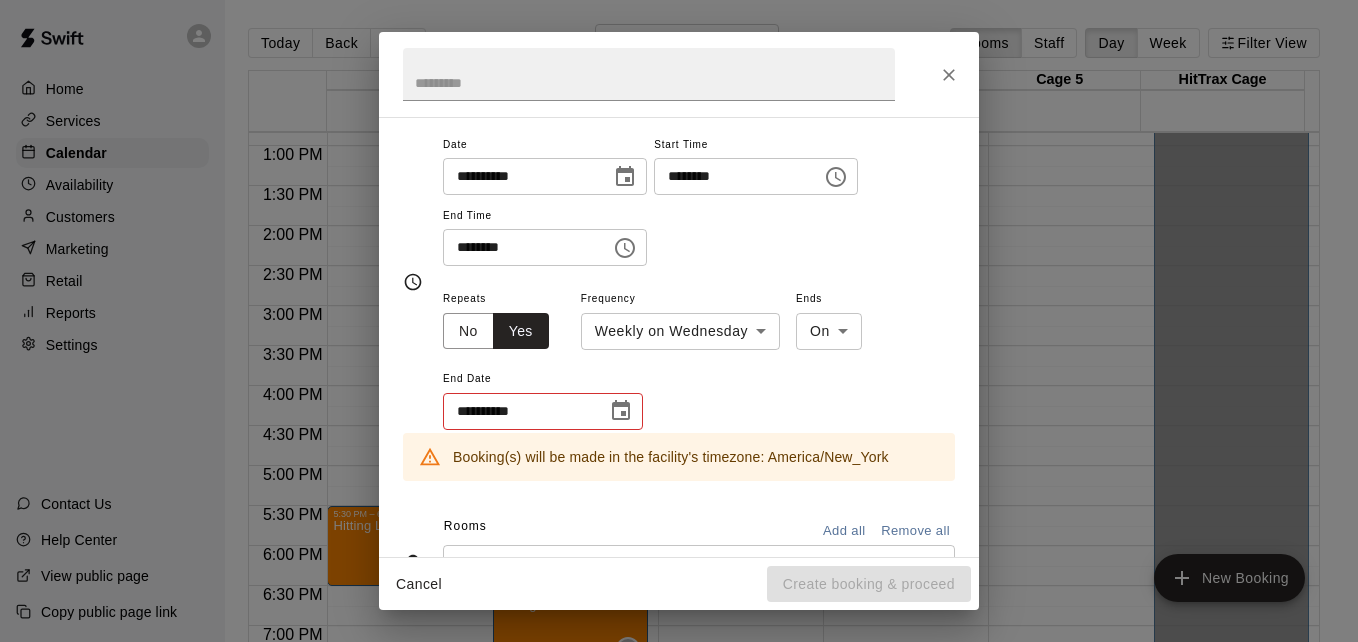 scroll, scrollTop: 160, scrollLeft: 0, axis: vertical 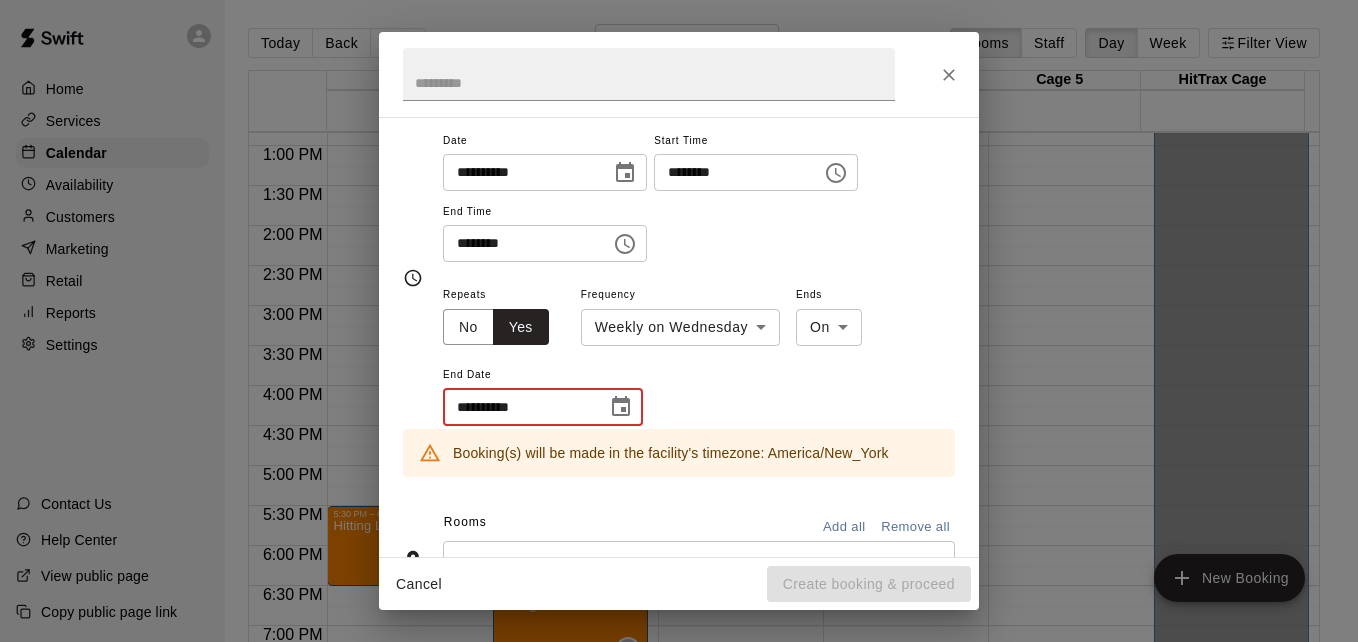 click on "**********" at bounding box center [518, 407] 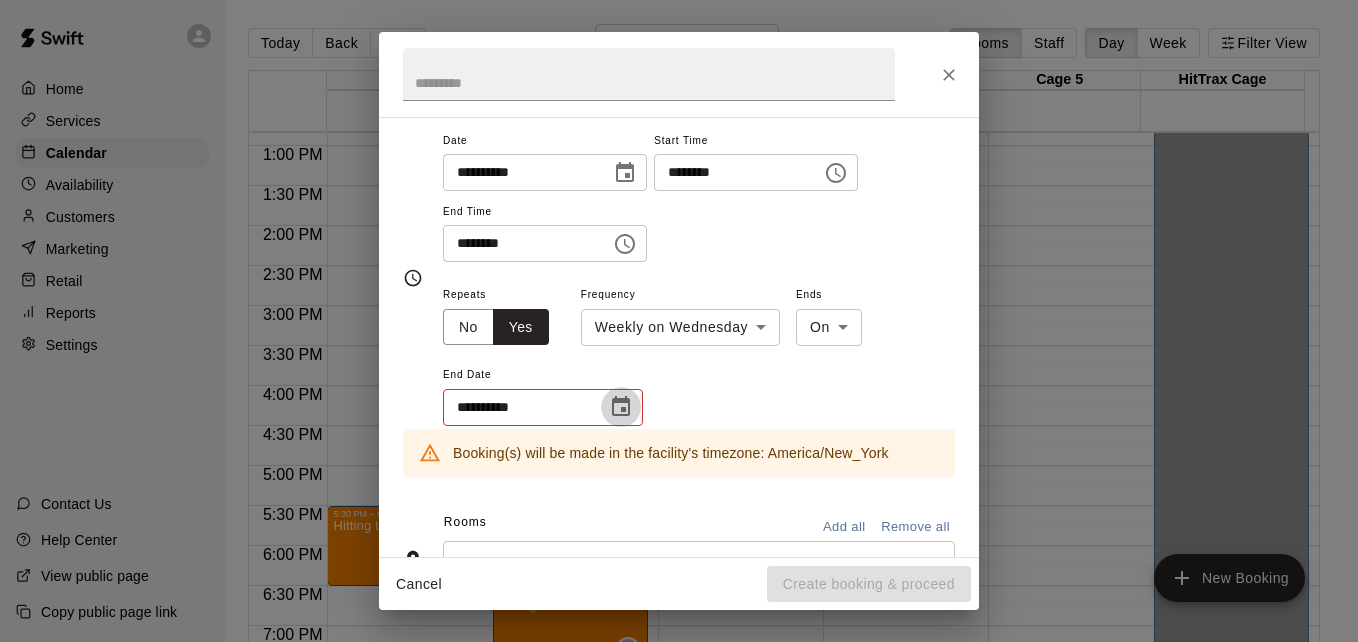 click 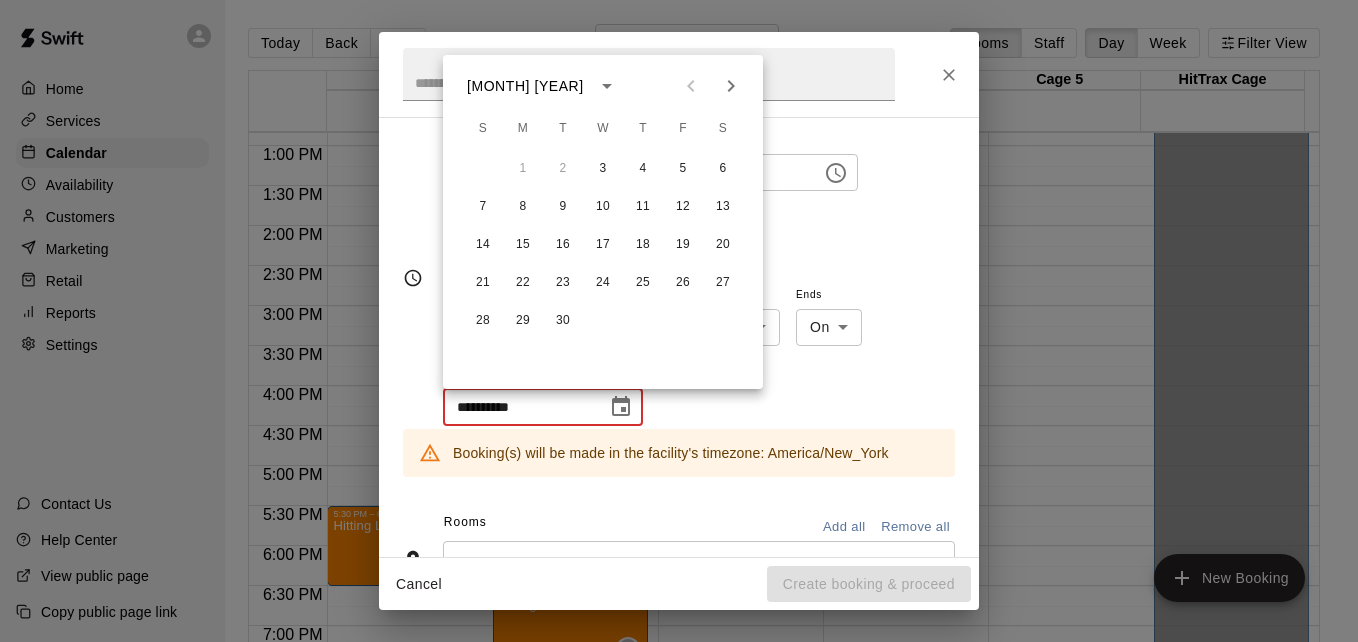 click 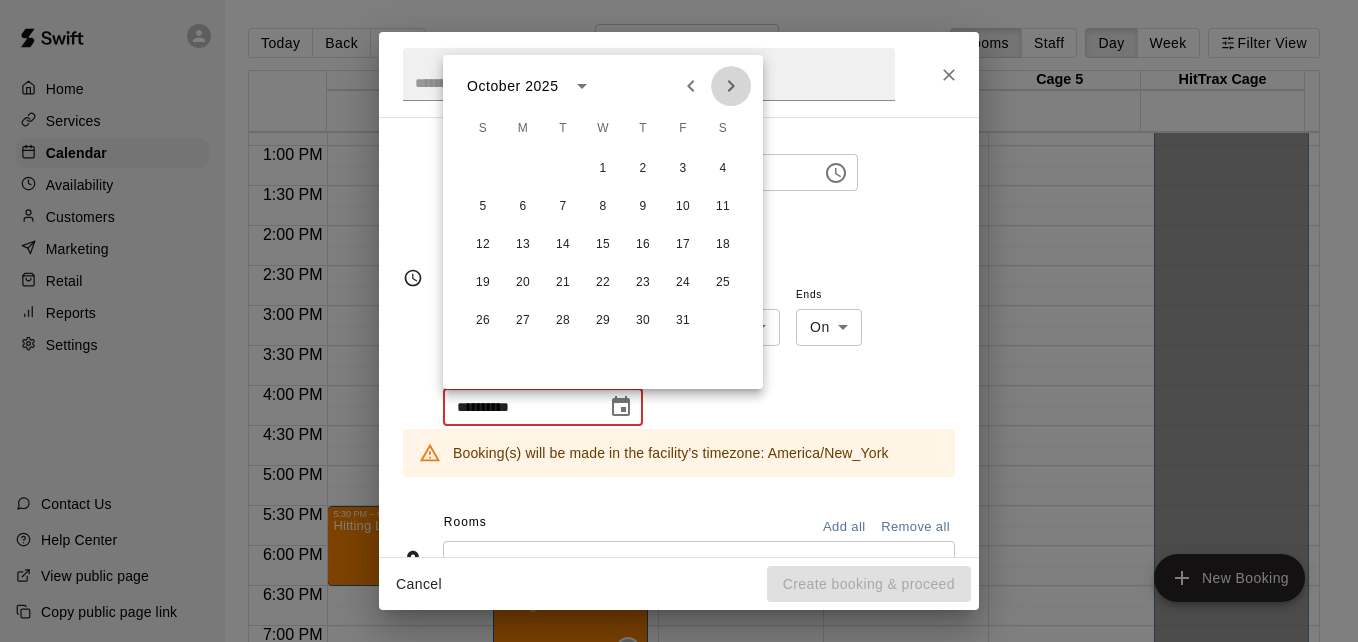 click 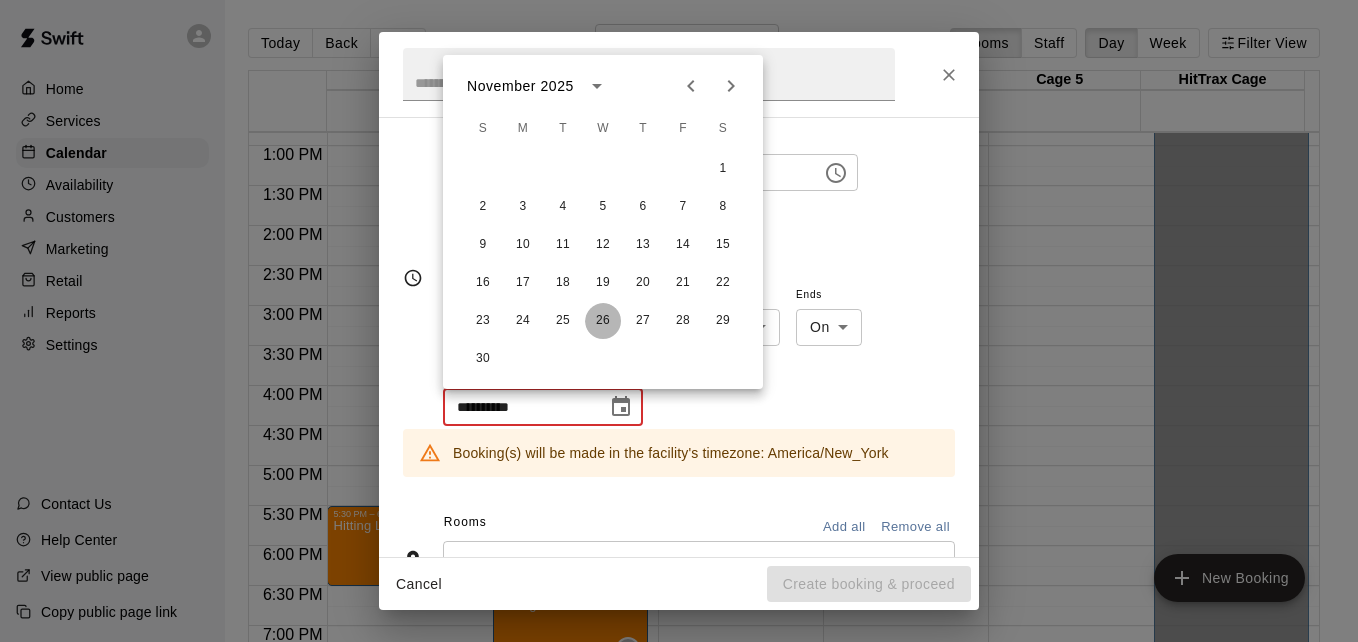 click on "26" at bounding box center [603, 321] 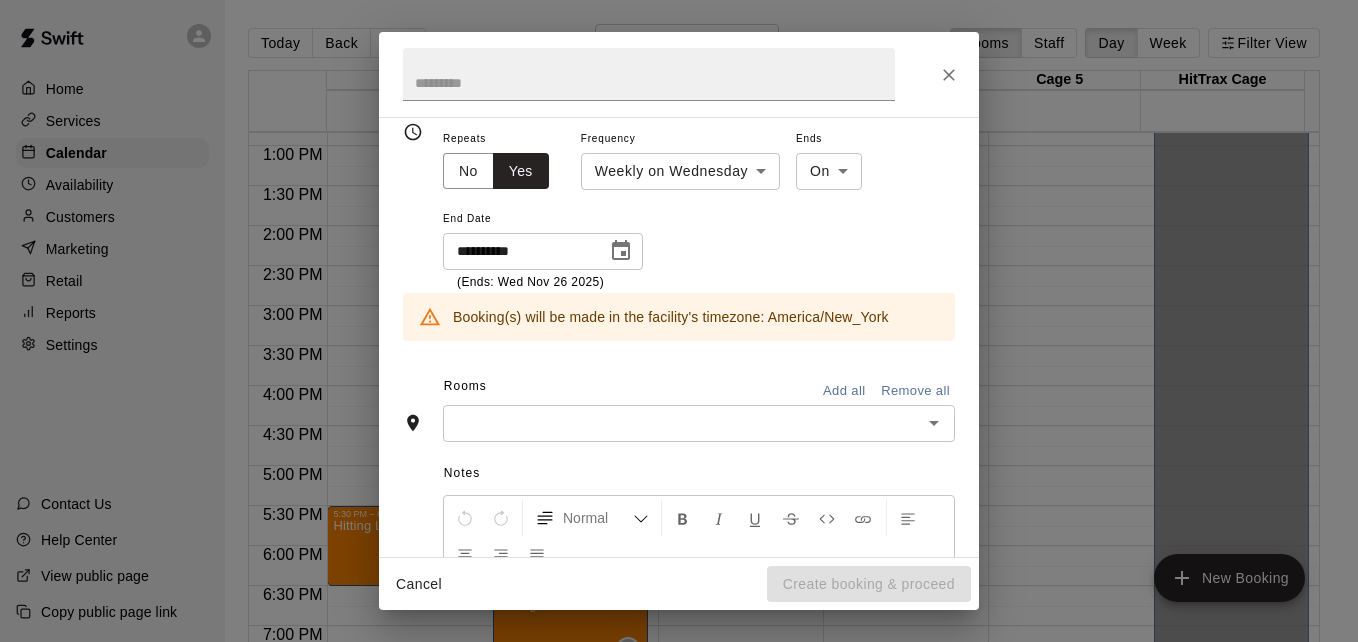 scroll, scrollTop: 320, scrollLeft: 0, axis: vertical 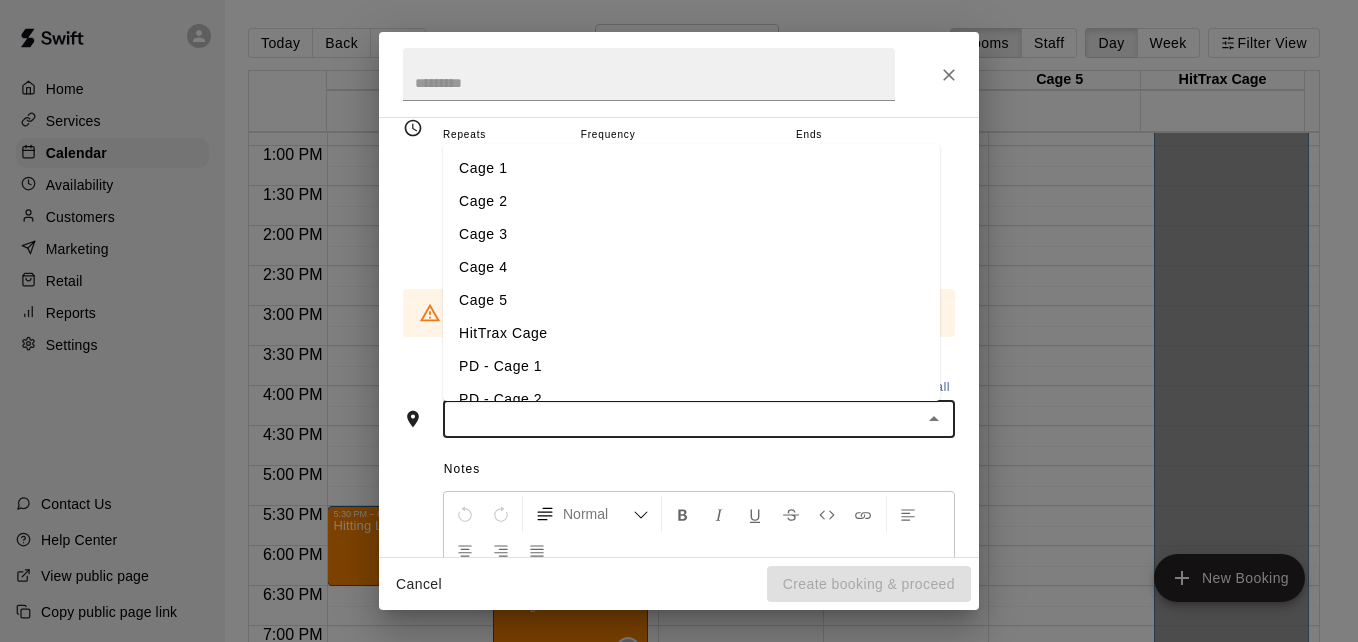 click at bounding box center (682, 419) 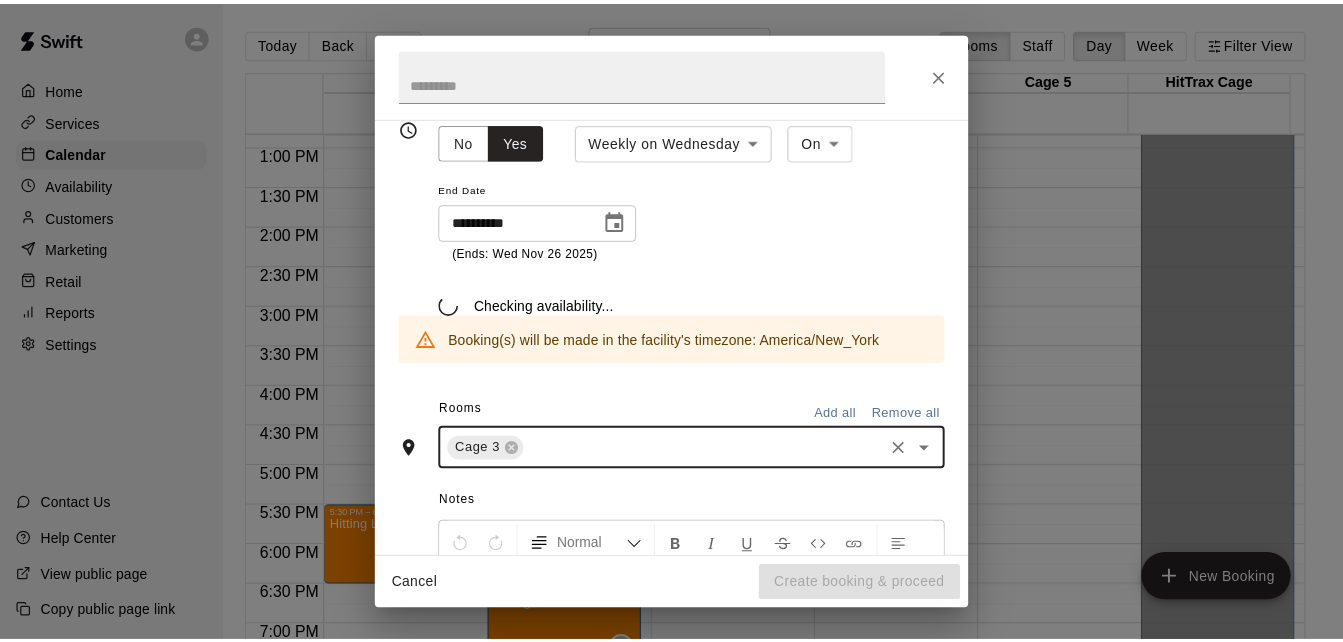 scroll, scrollTop: 358, scrollLeft: 0, axis: vertical 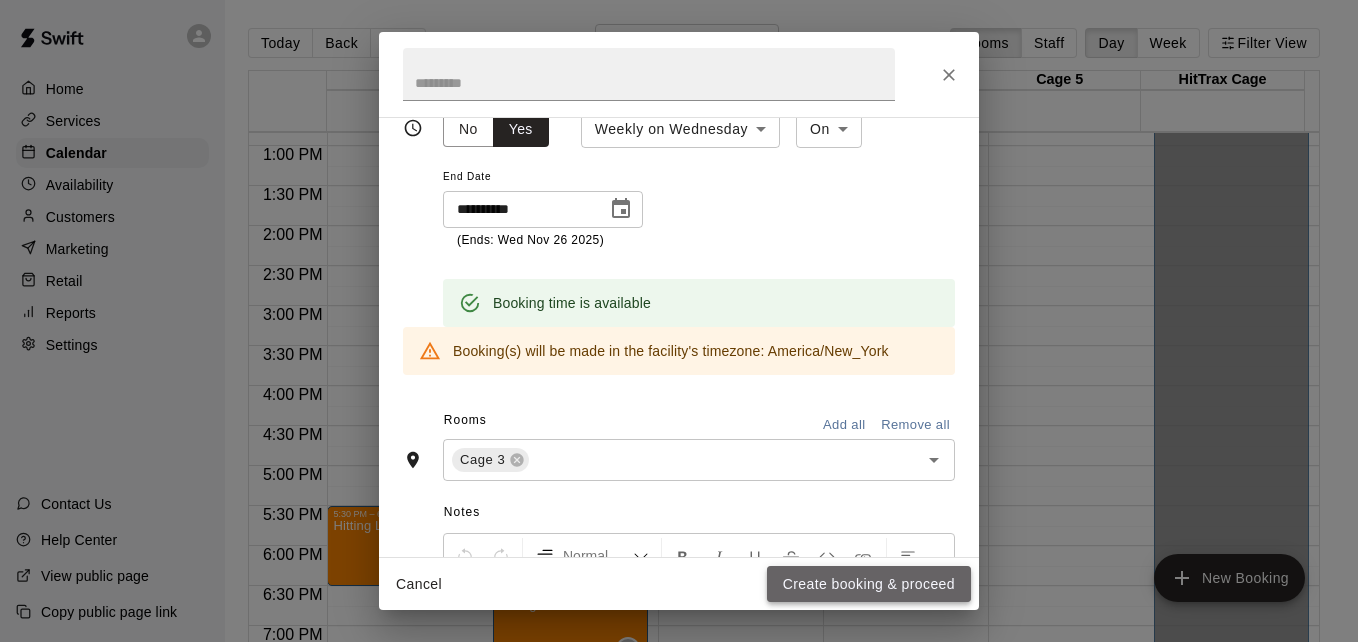 click on "Create booking & proceed" at bounding box center [869, 584] 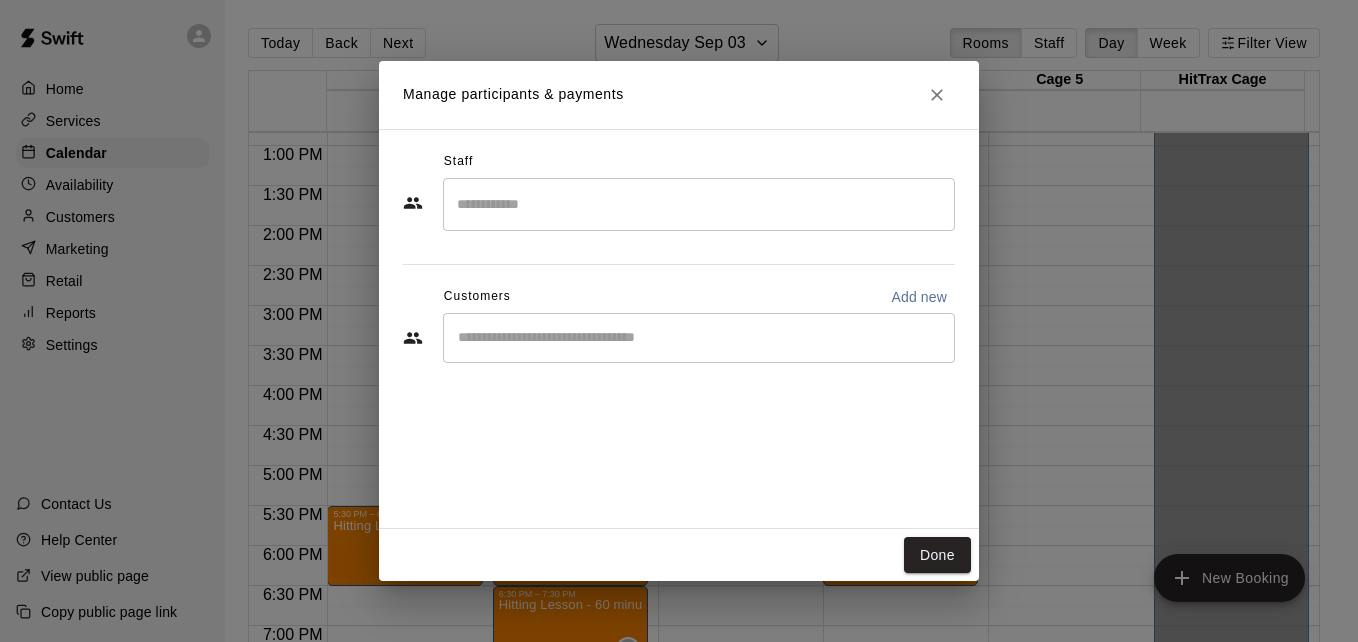 click at bounding box center [699, 204] 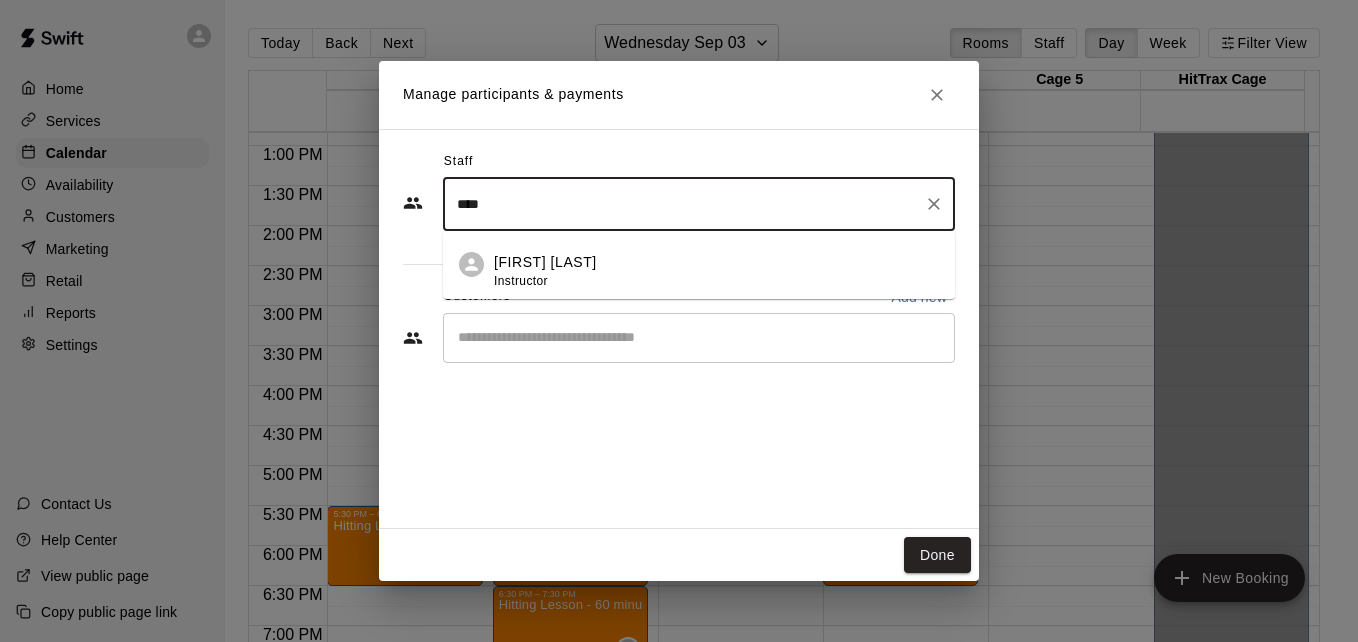 click on "Jose Bermudez Instructor" at bounding box center [716, 271] 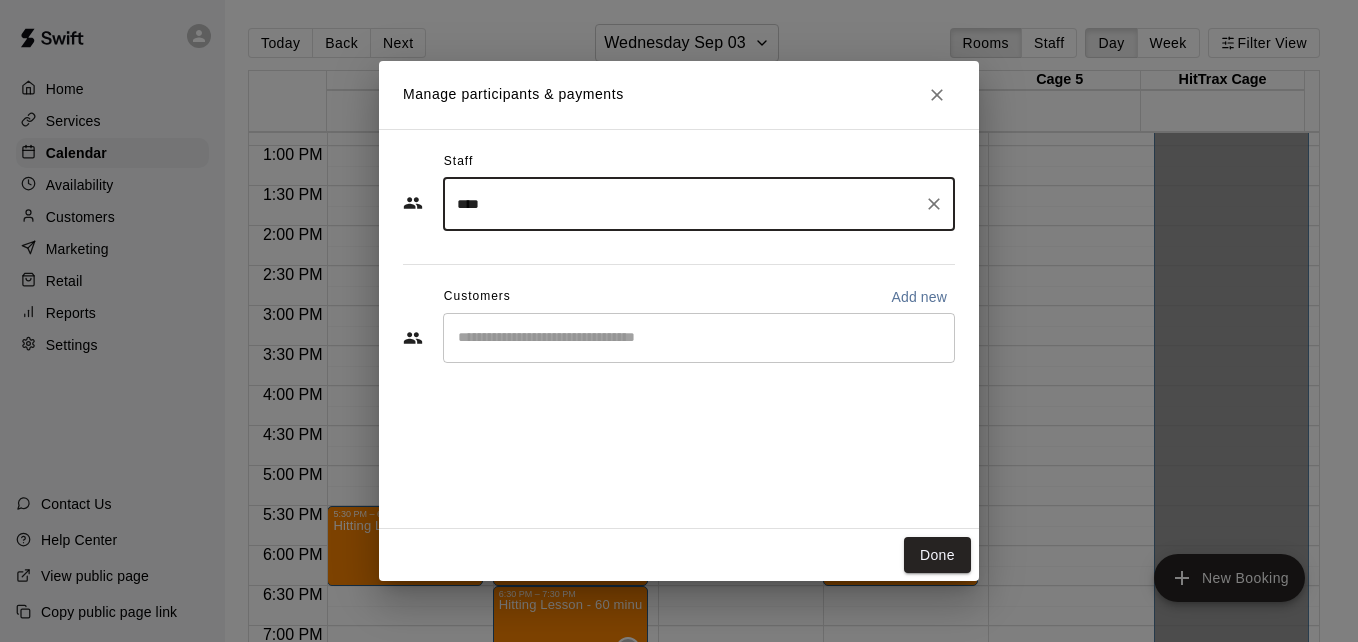type on "****" 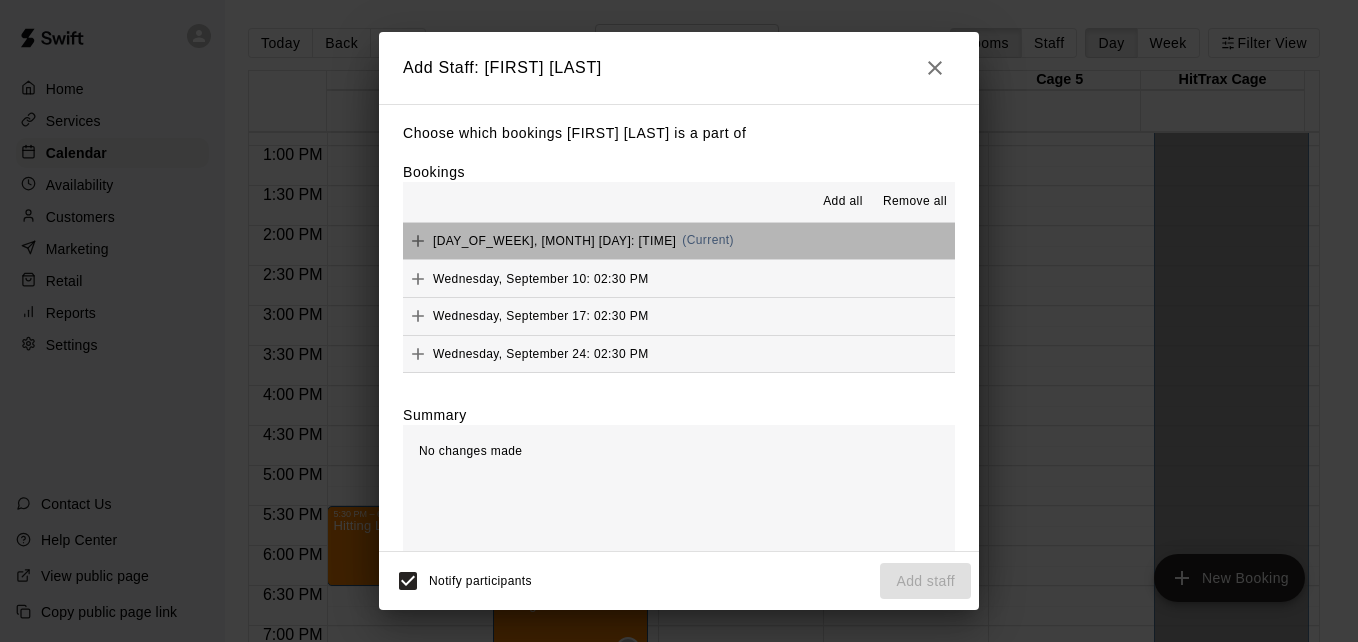 click on "Wednesday, September 03: 02:30 PM (Current)" at bounding box center (679, 241) 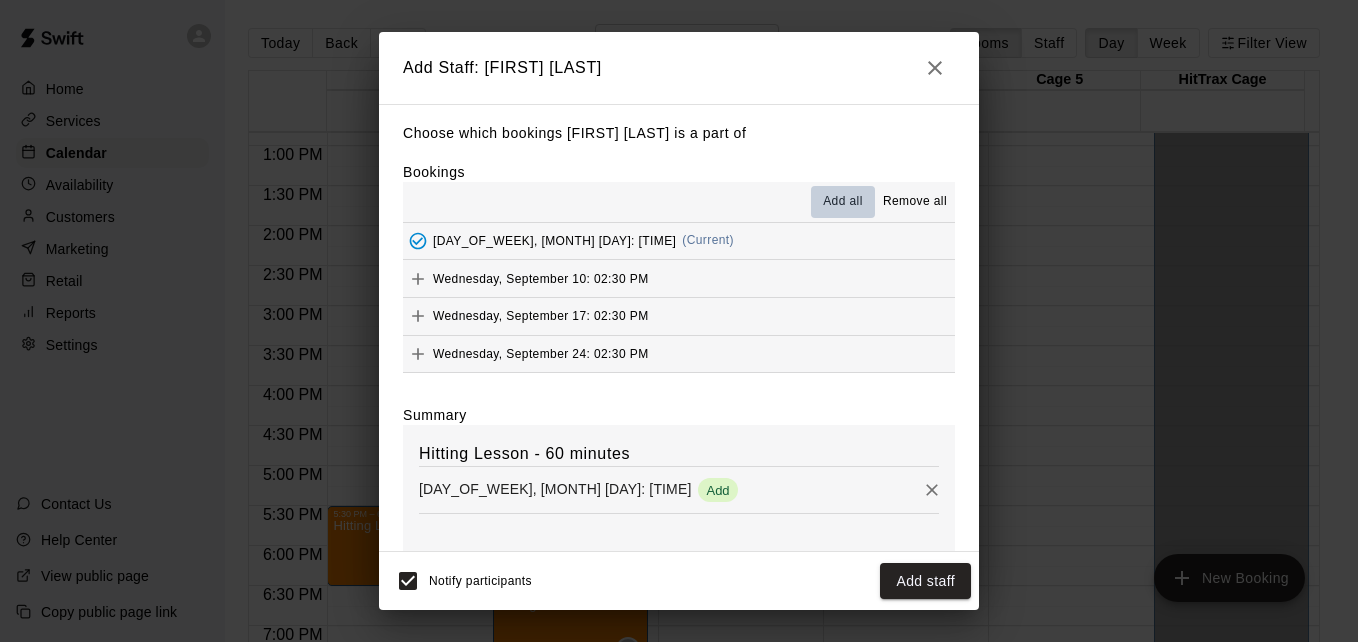click on "Add all" at bounding box center (843, 202) 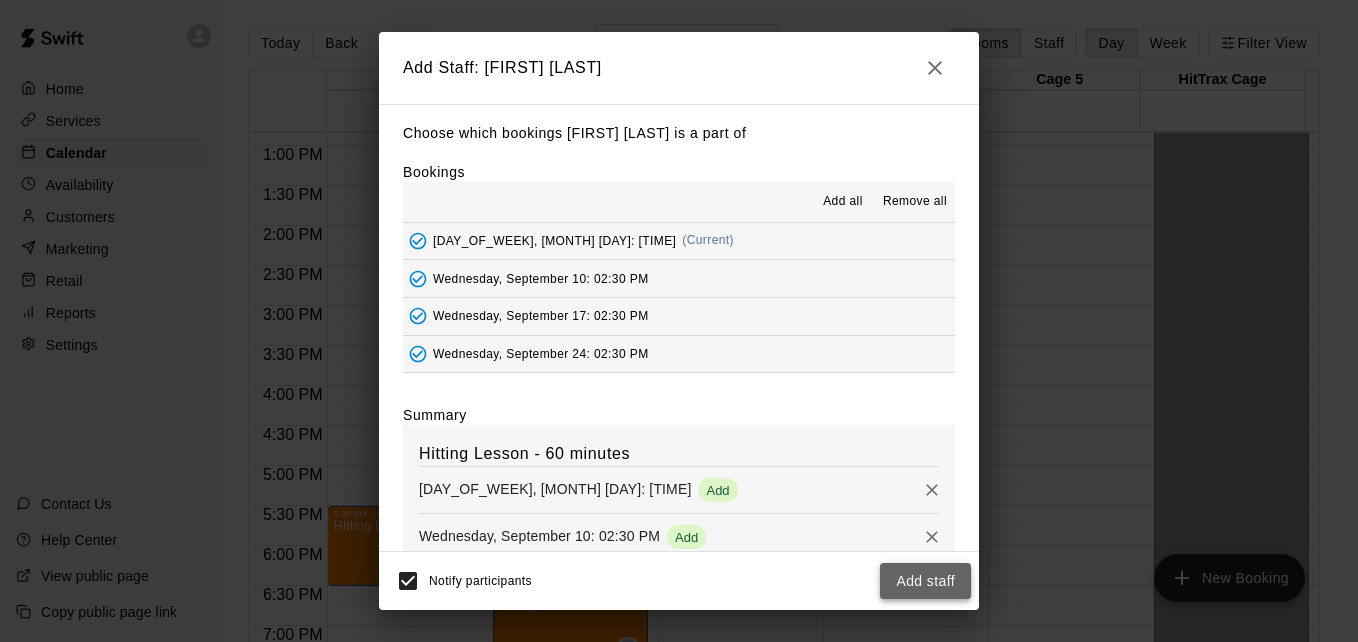 click on "Add staff" at bounding box center (925, 581) 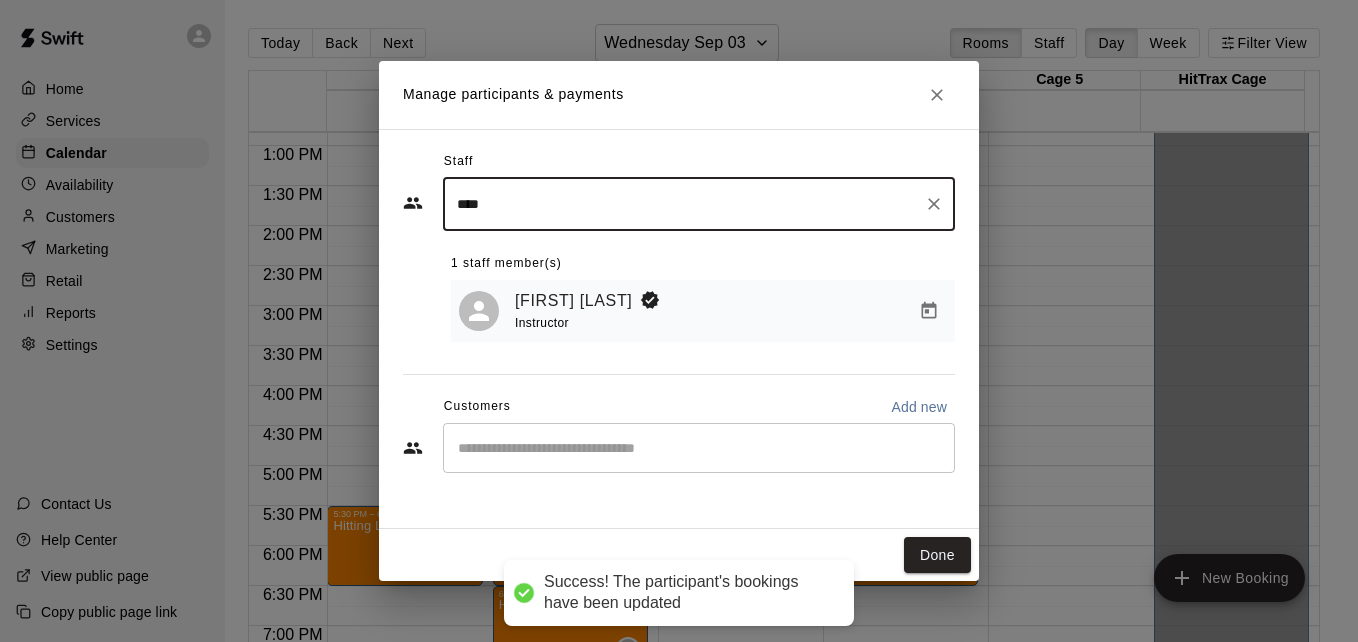 click on "​" at bounding box center [699, 448] 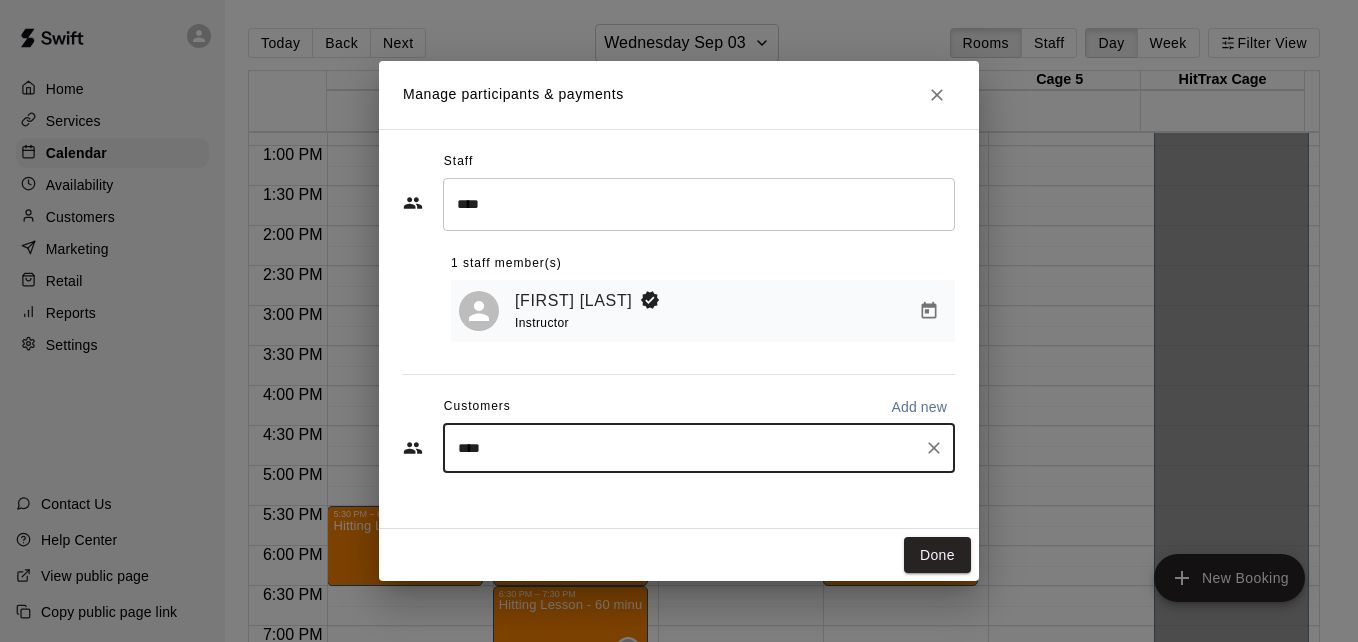 type on "*****" 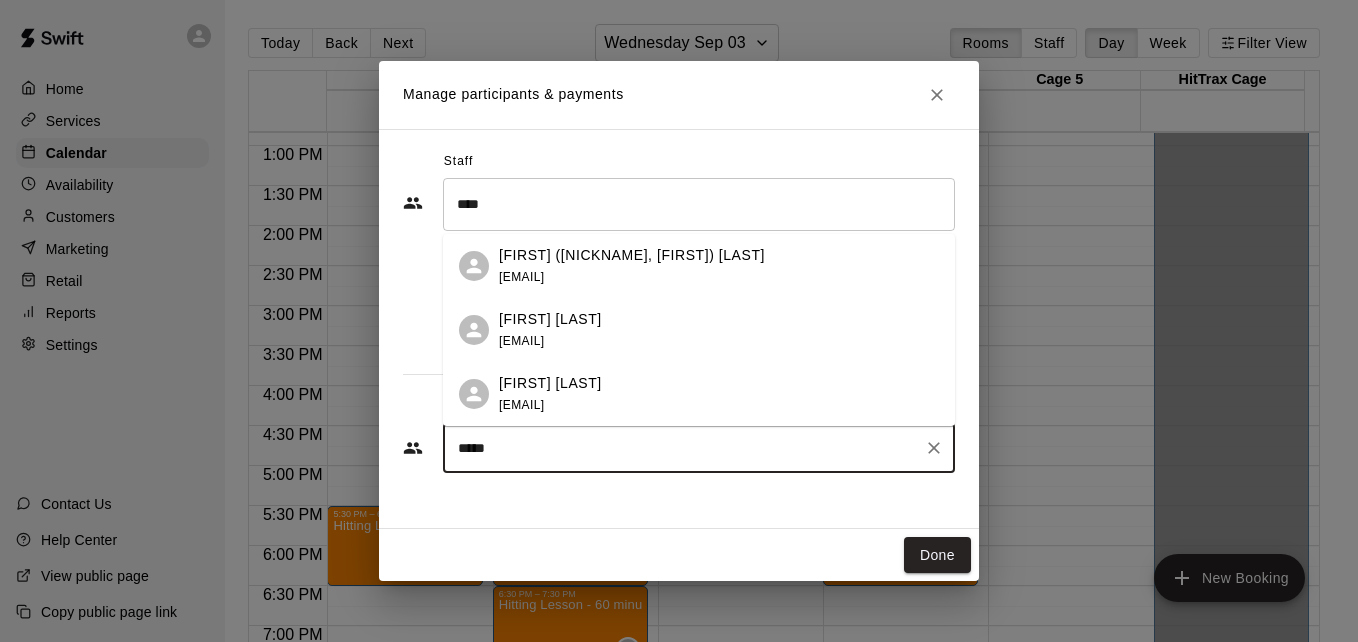 click on "Hayes Sullivan jamie.palacios@yahoo.com" at bounding box center (719, 394) 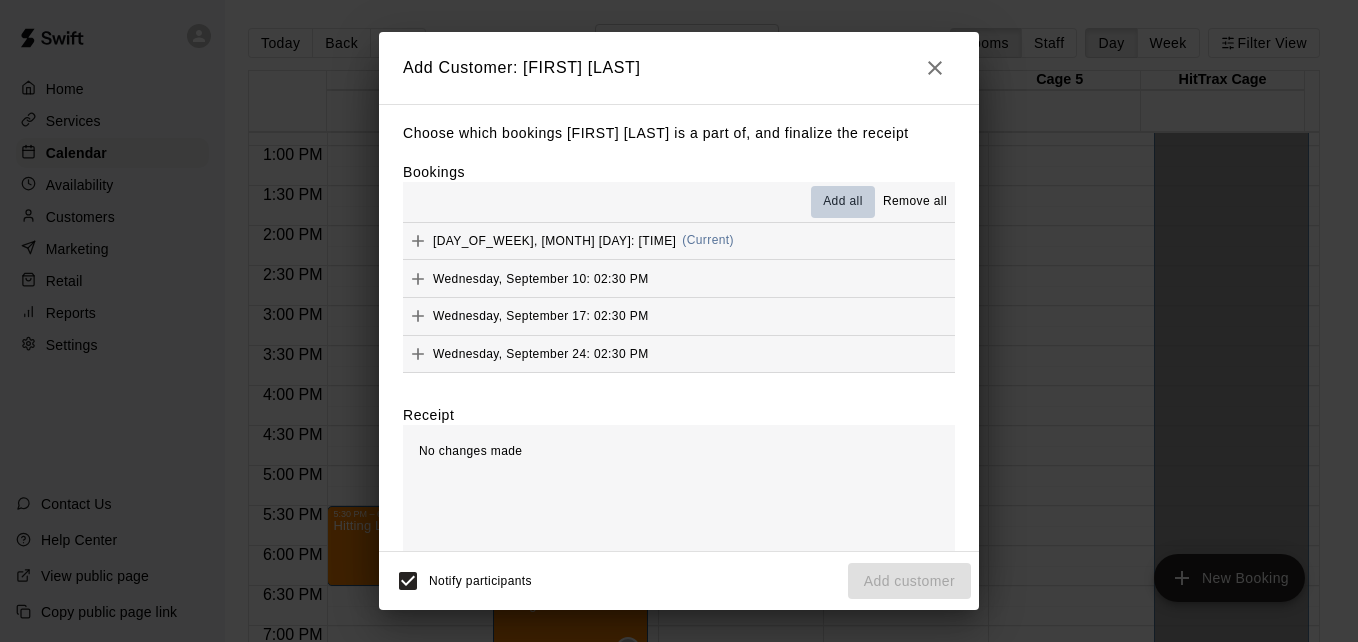 click on "Add all" at bounding box center [843, 202] 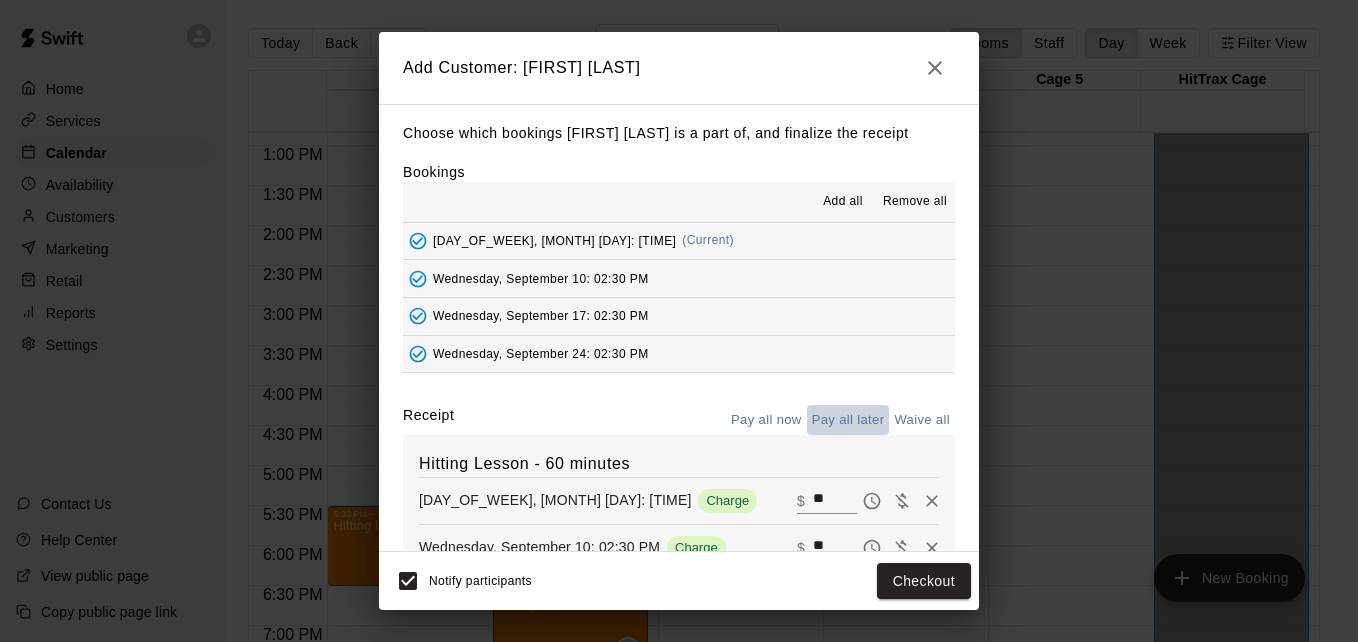 click on "Pay all later" at bounding box center (848, 420) 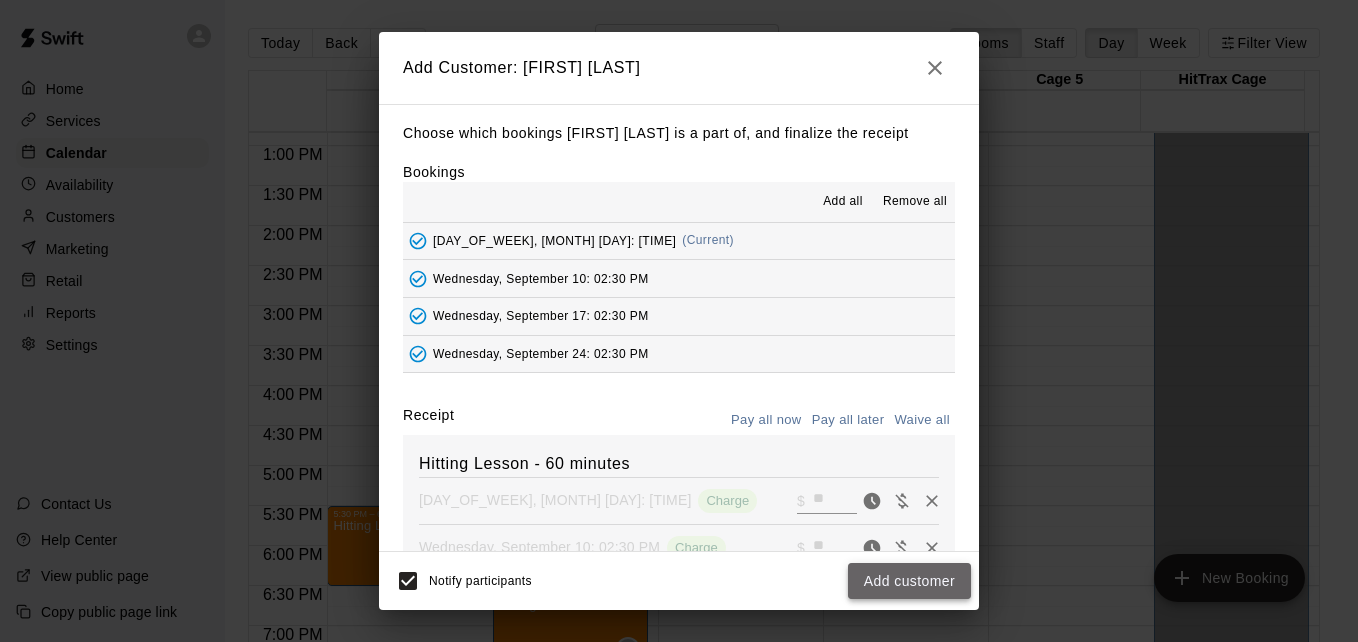 click on "Add customer" at bounding box center [909, 581] 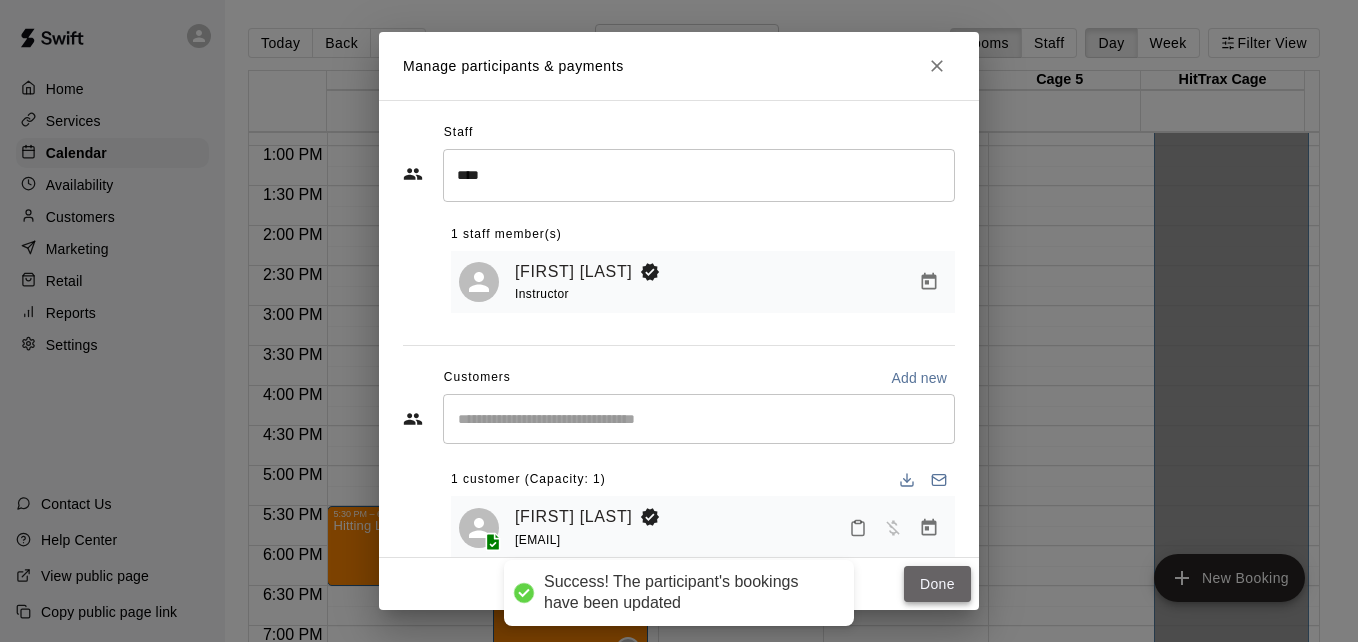 click on "Done" at bounding box center [937, 584] 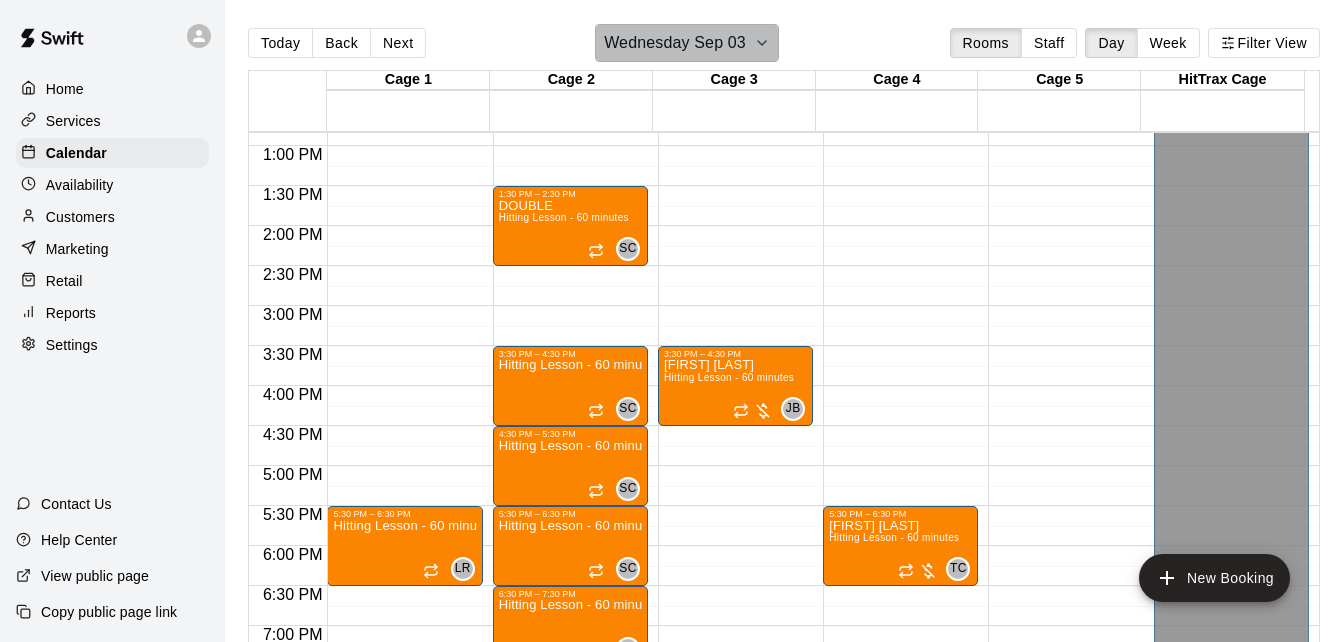 click on "Wednesday Sep 03" at bounding box center [675, 43] 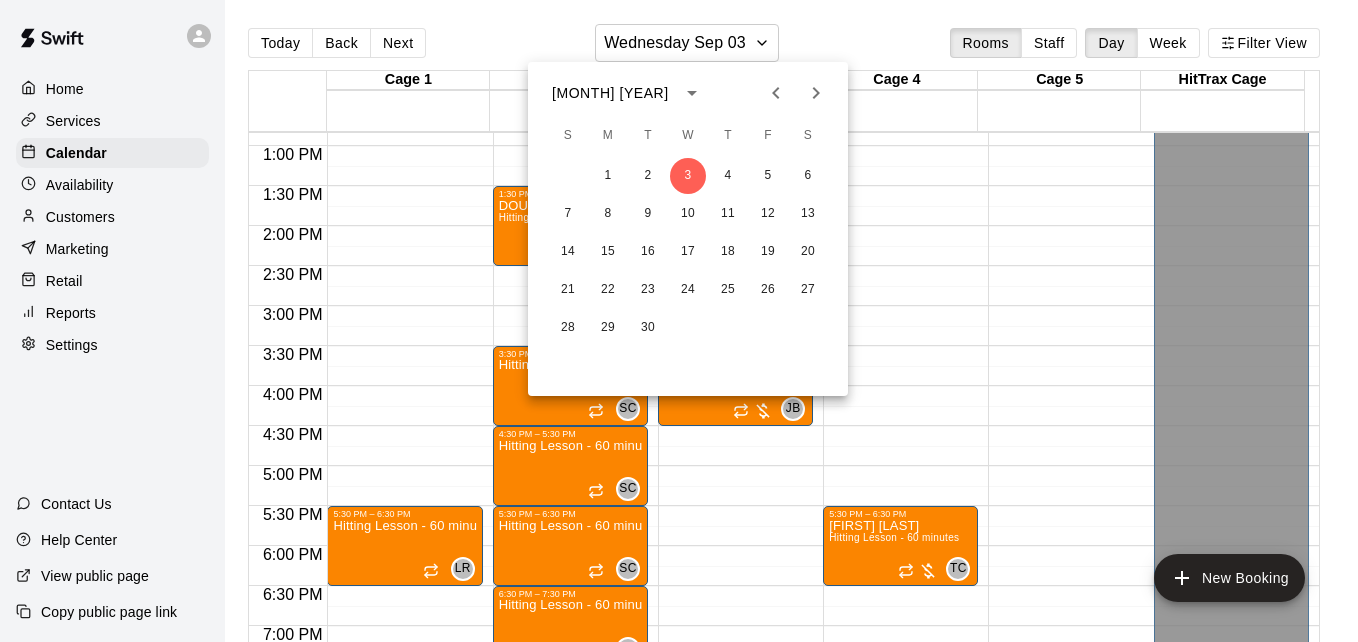click at bounding box center [679, 321] 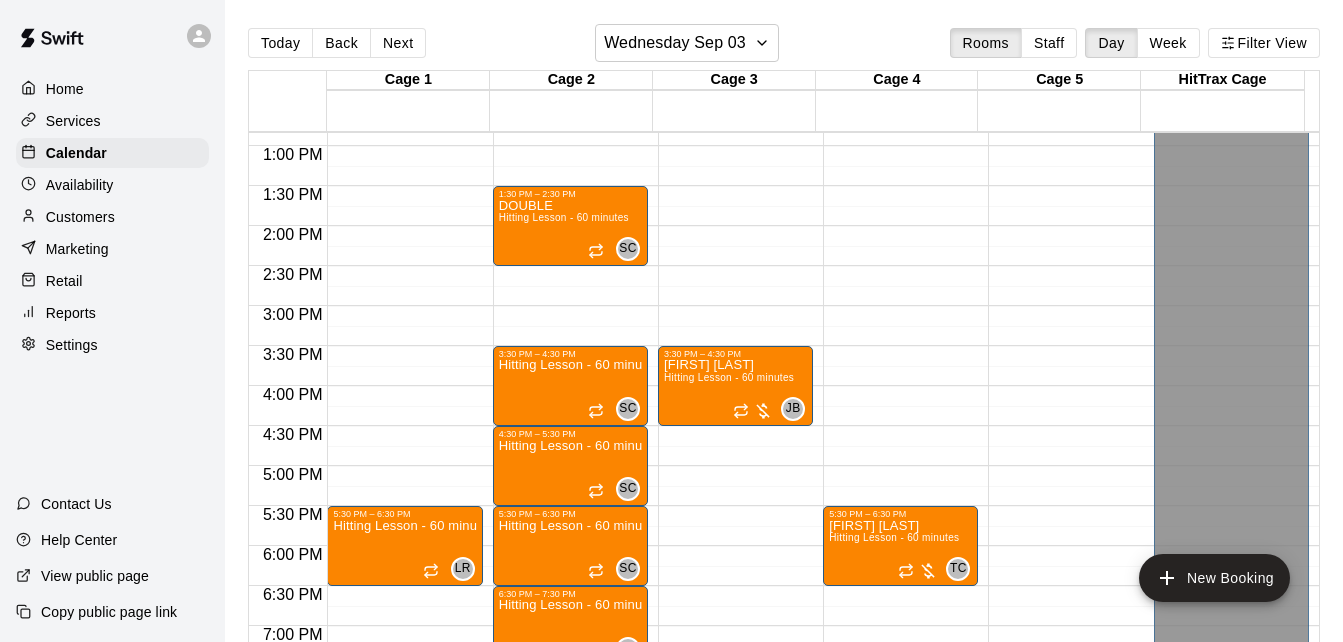 click on "Today" at bounding box center [280, 43] 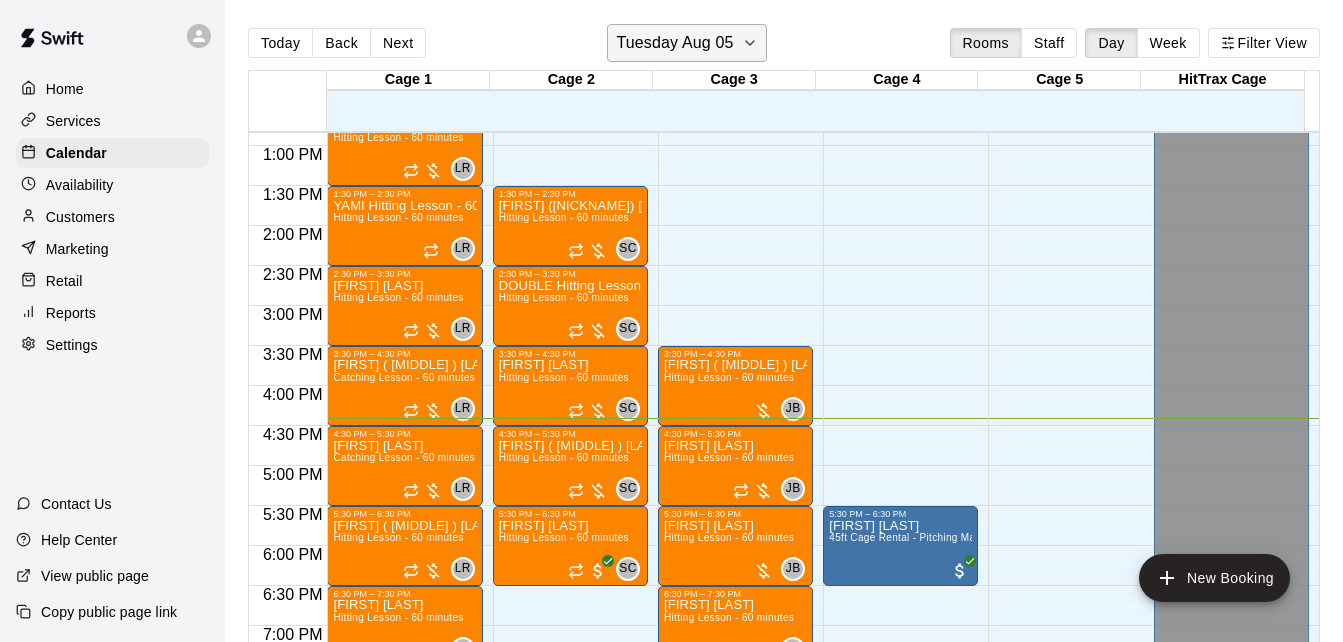 click 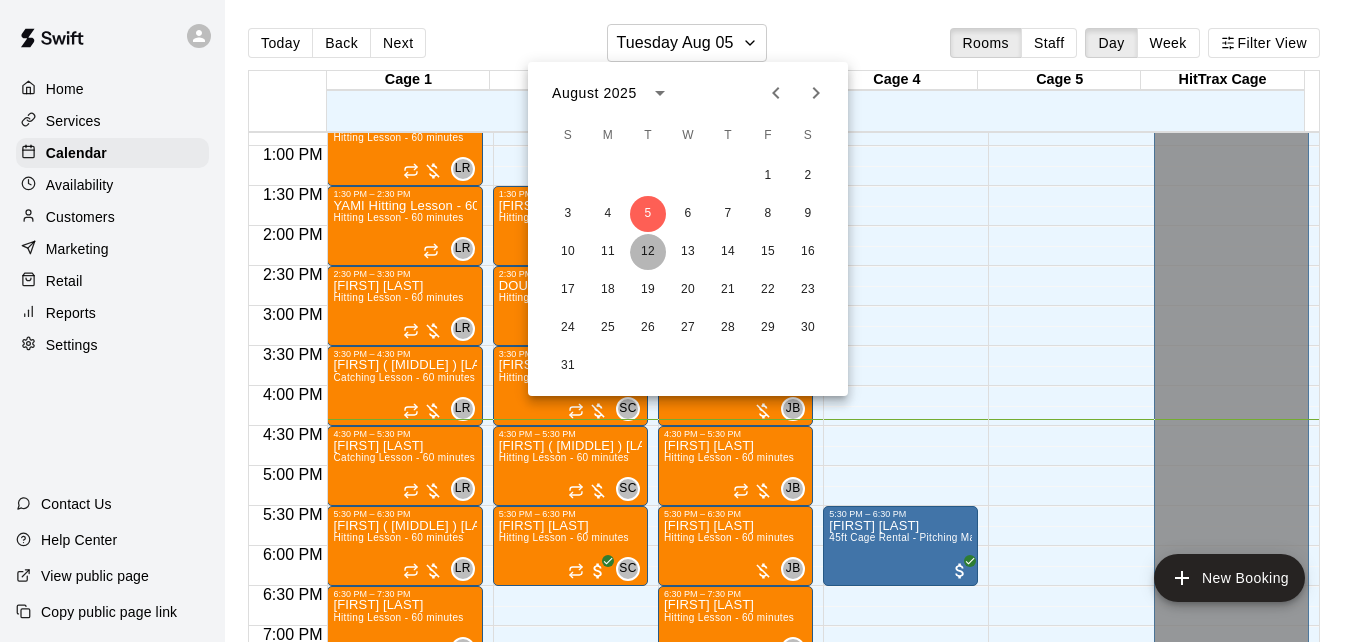 click on "12" at bounding box center [648, 252] 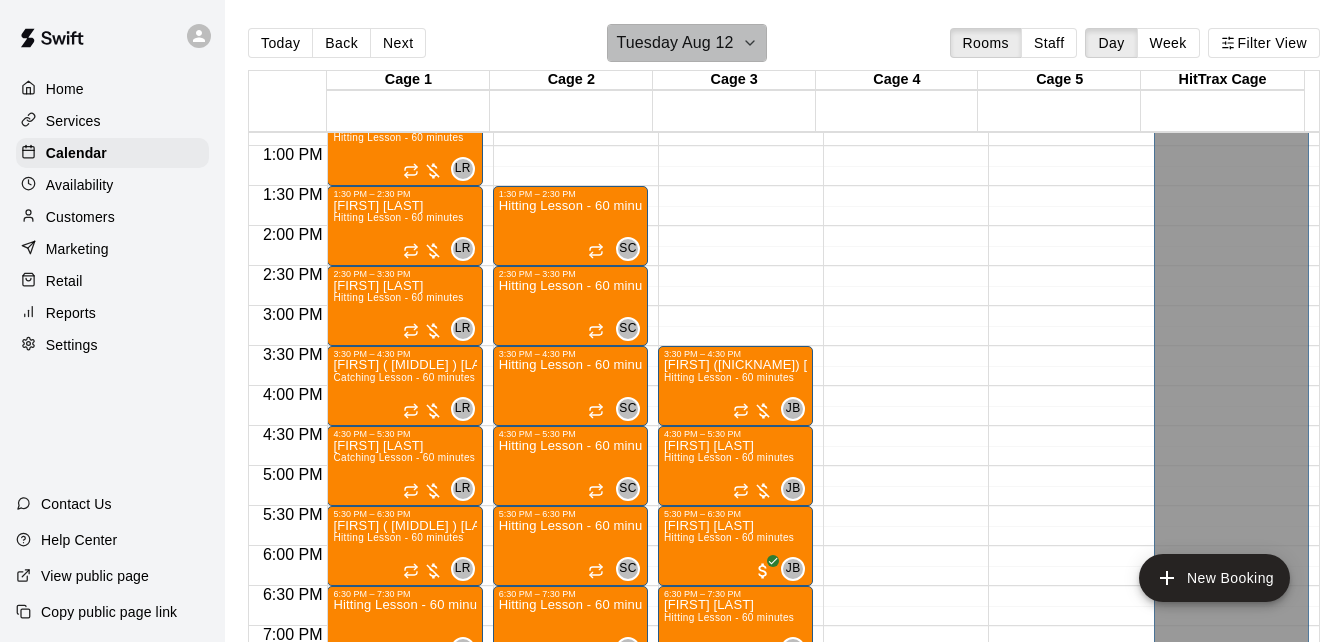 click on "Tuesday Aug 12" at bounding box center (686, 43) 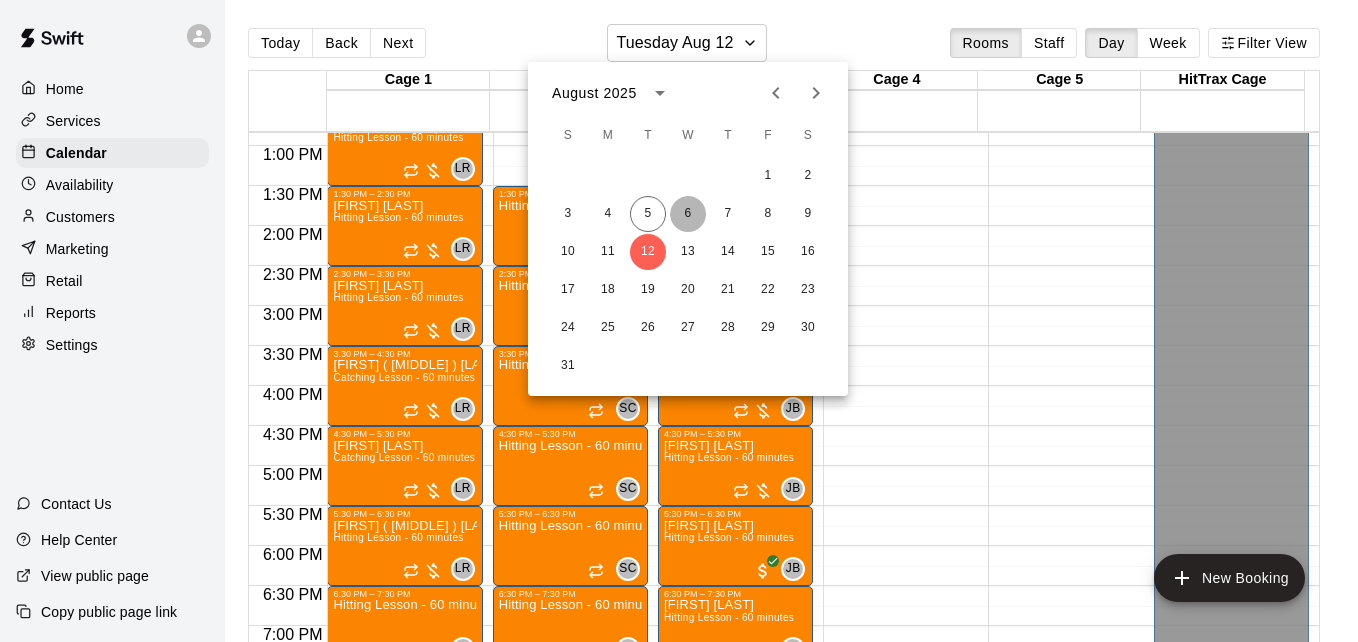 click on "6" at bounding box center (688, 214) 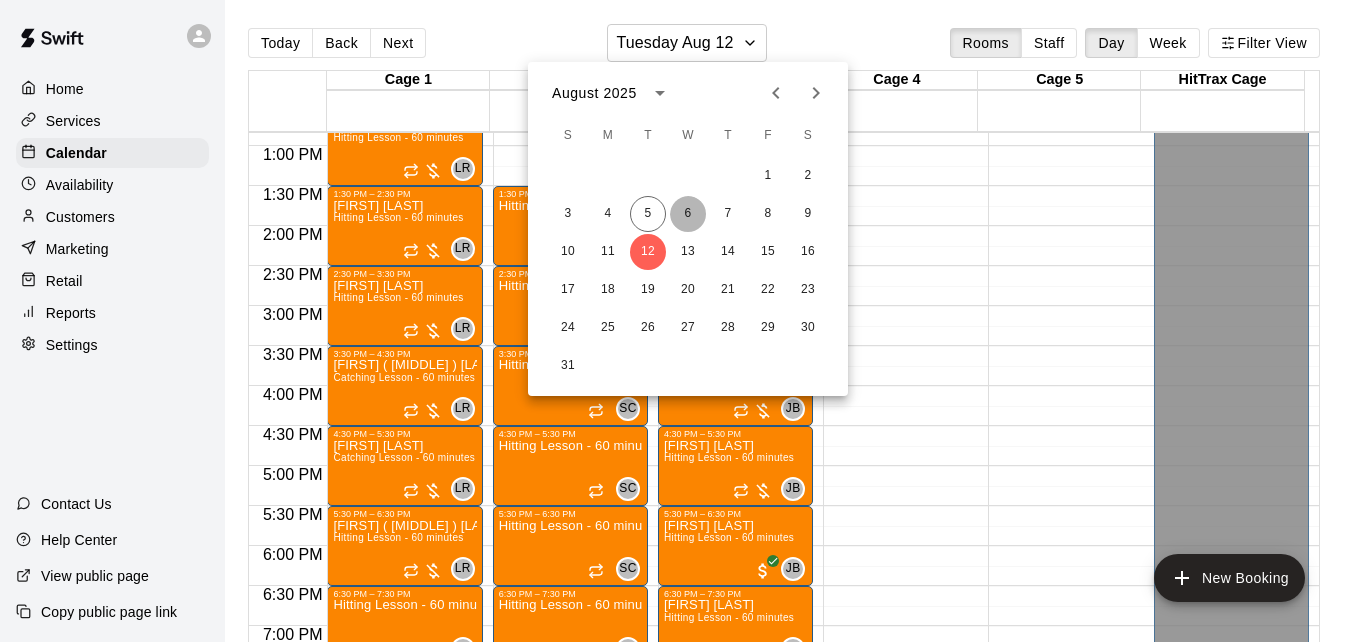 click on "6" at bounding box center (688, 214) 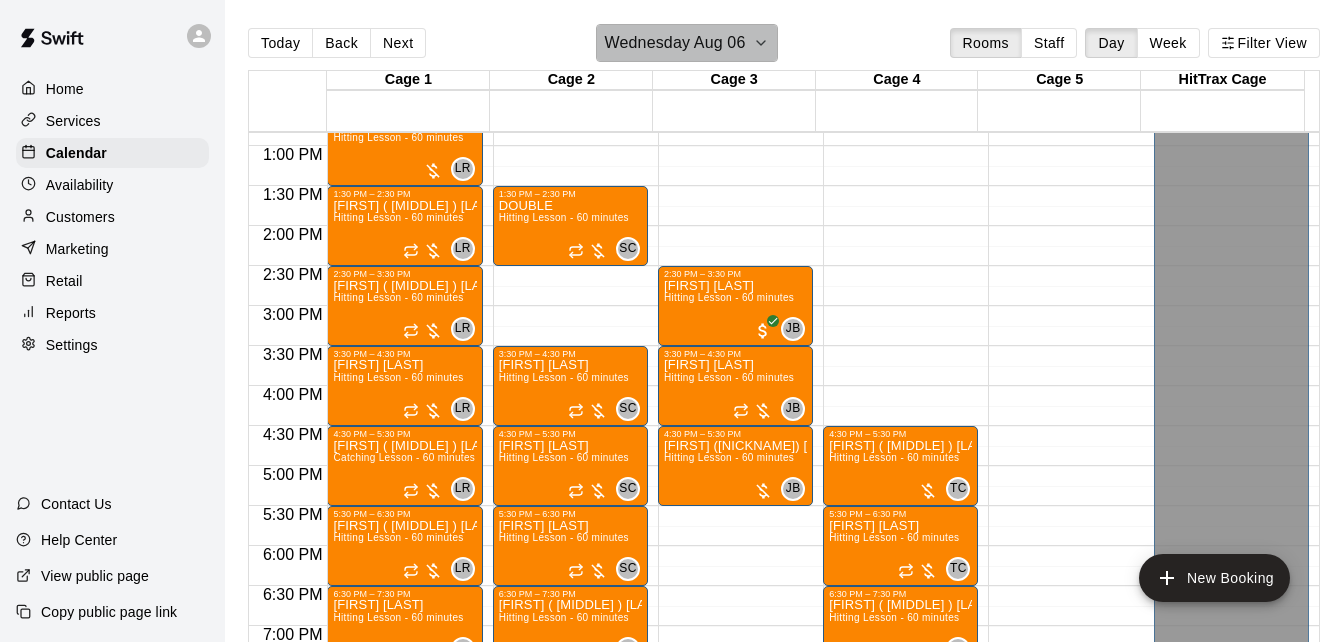 click on "Wednesday Aug 06" at bounding box center [675, 43] 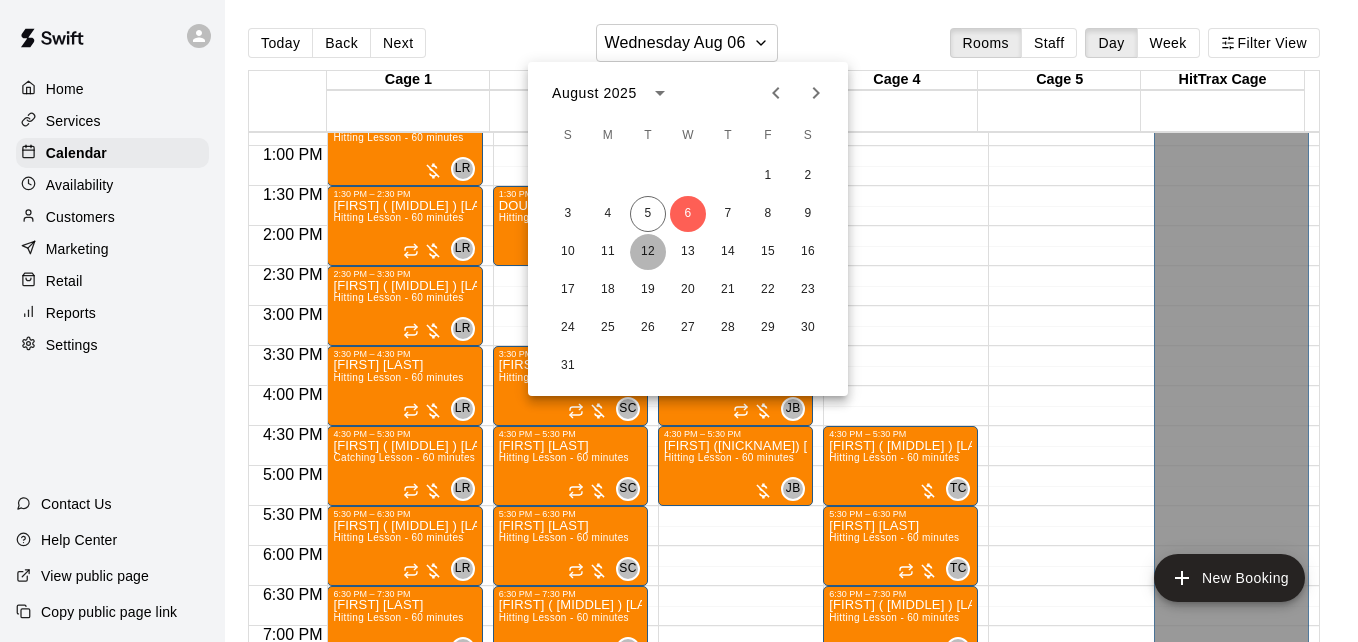 click on "12" at bounding box center [648, 252] 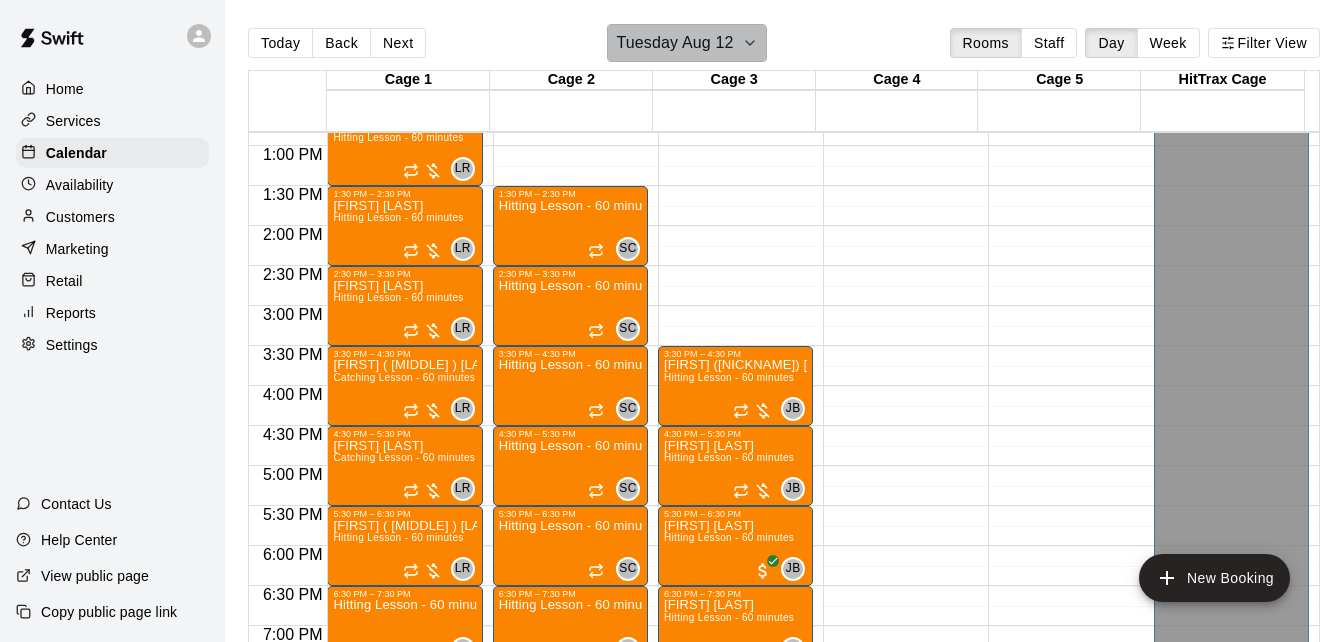 click on "Tuesday Aug 12" at bounding box center (686, 43) 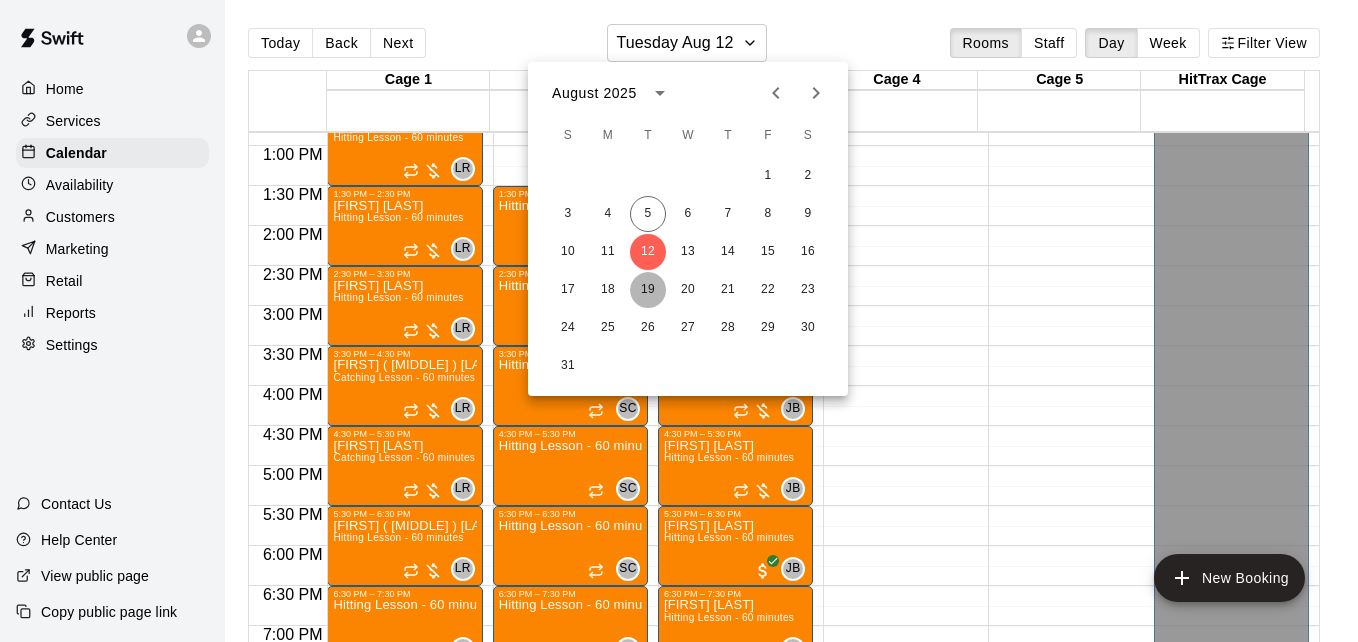 click on "19" at bounding box center (648, 290) 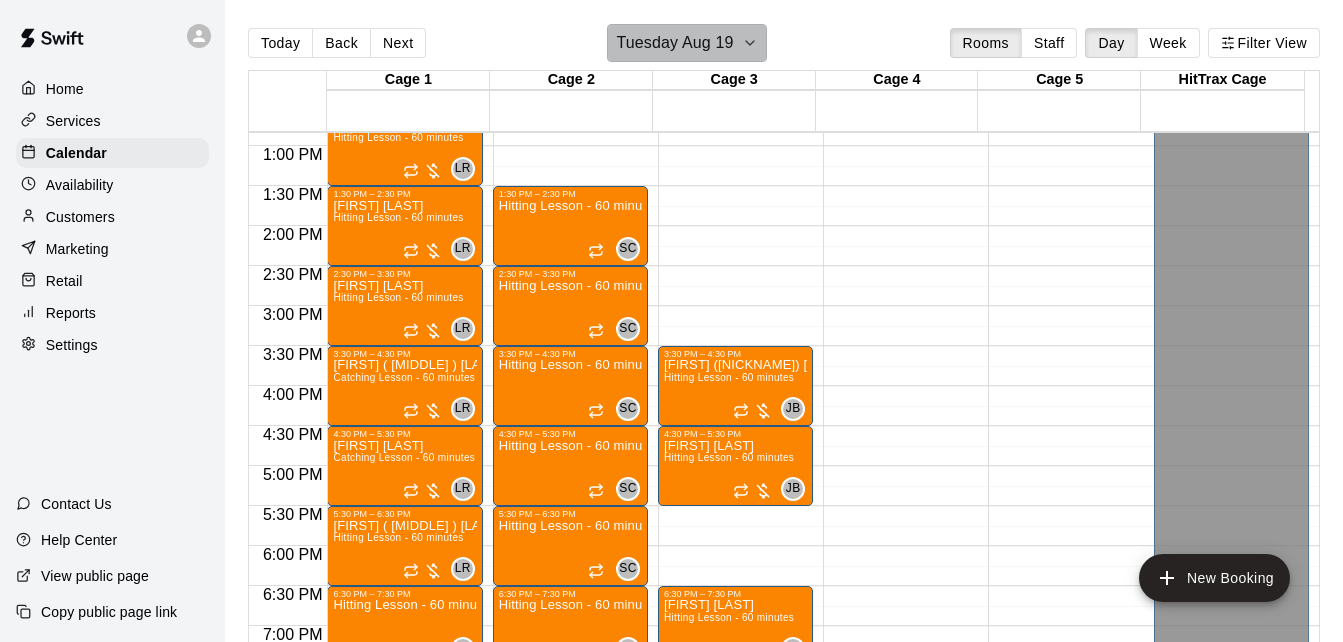 click 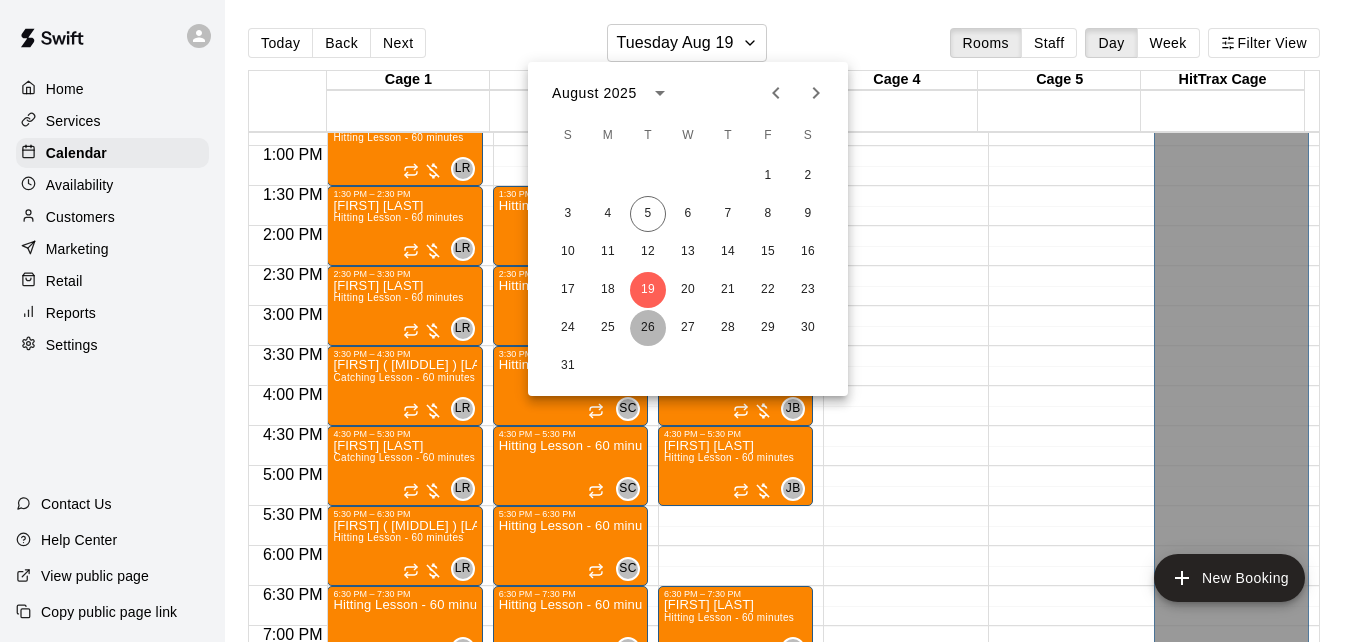 click on "26" at bounding box center [648, 328] 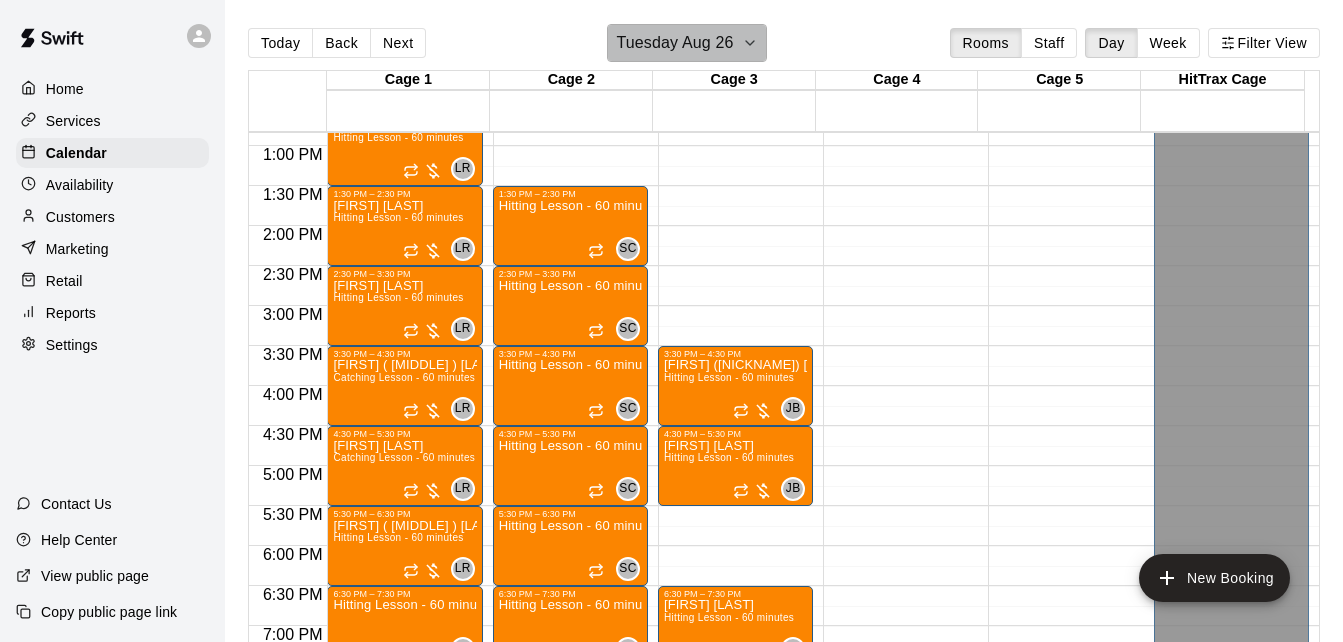 click 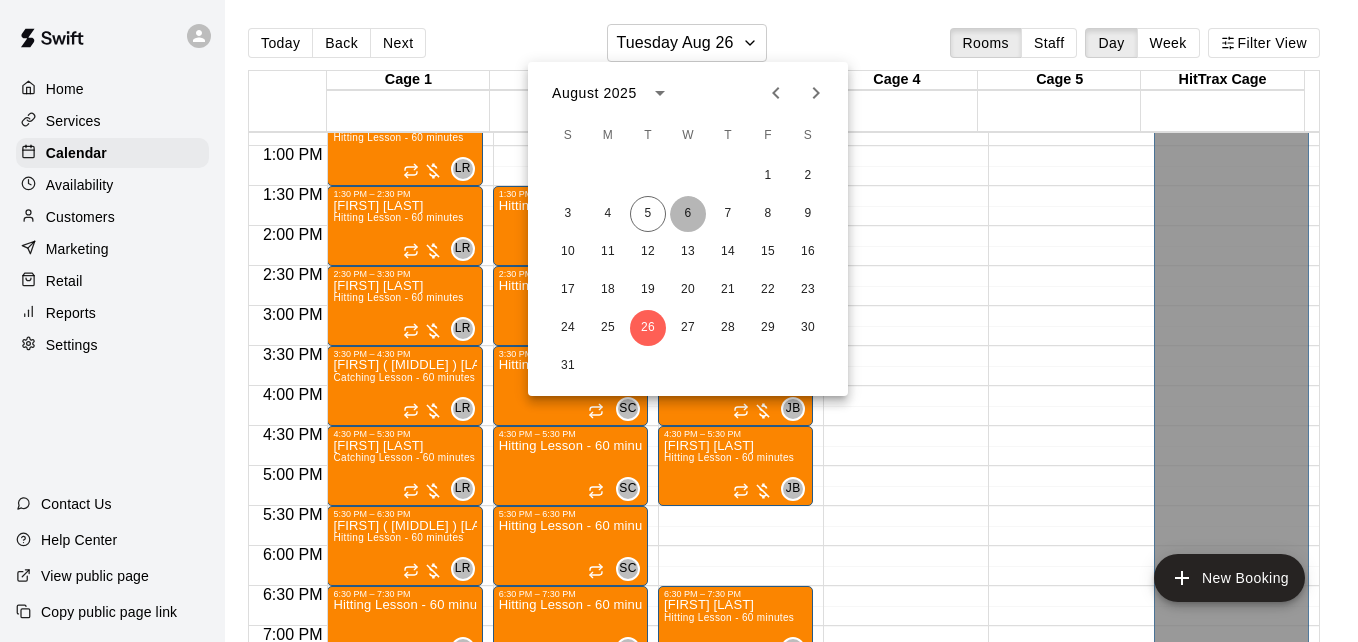 click on "6" at bounding box center [688, 214] 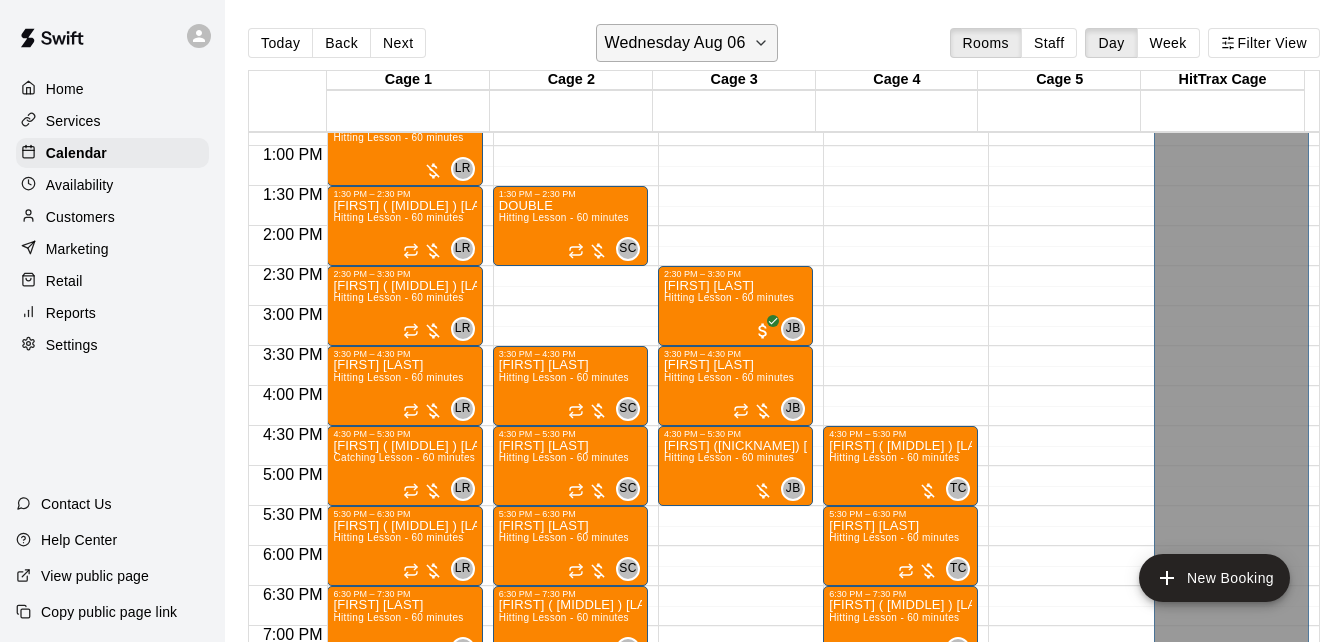click 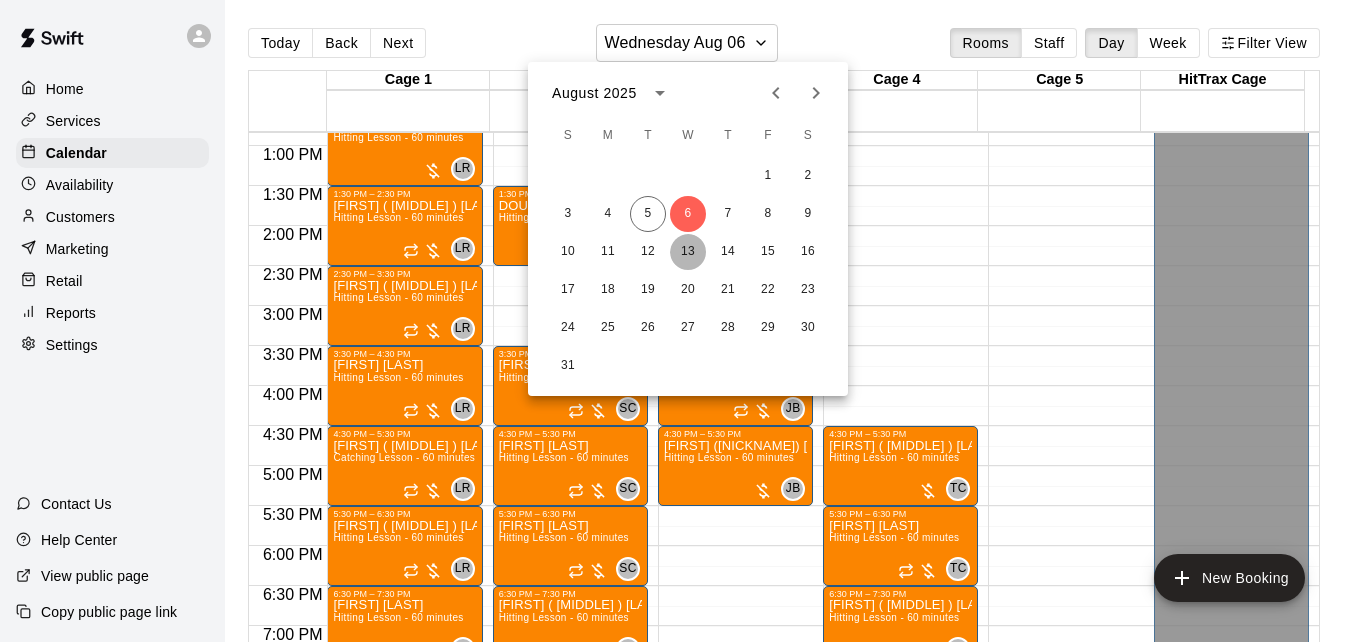 click on "13" at bounding box center [688, 252] 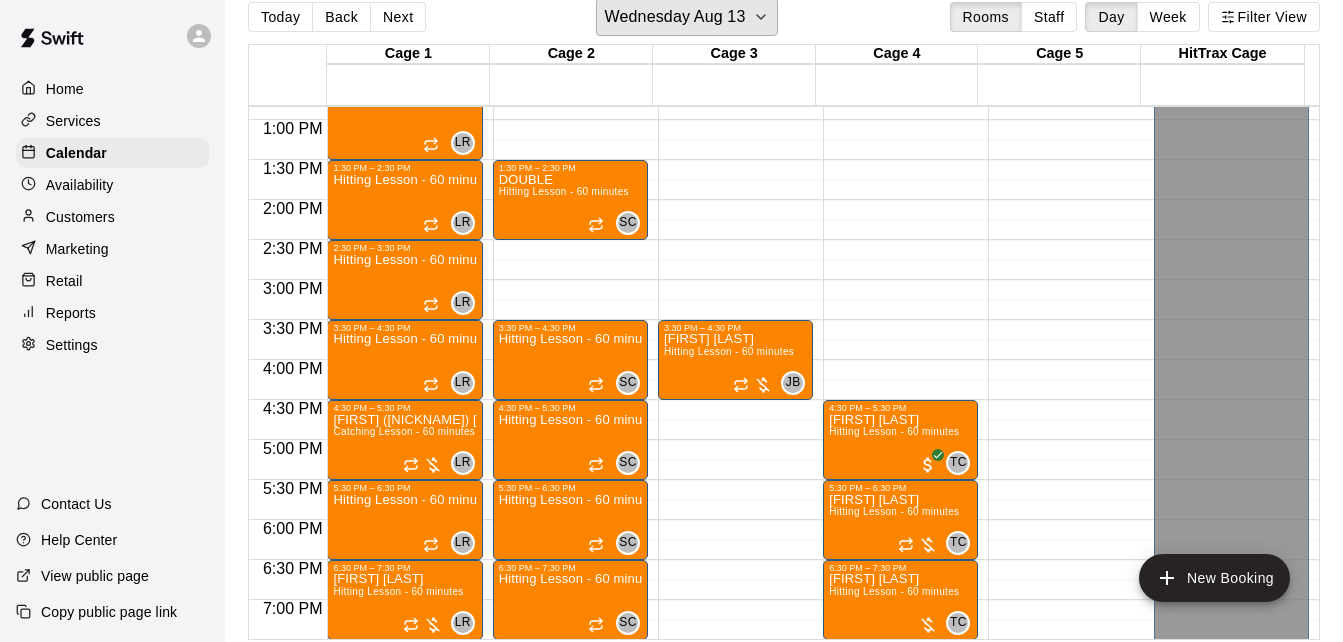 scroll, scrollTop: 32, scrollLeft: 0, axis: vertical 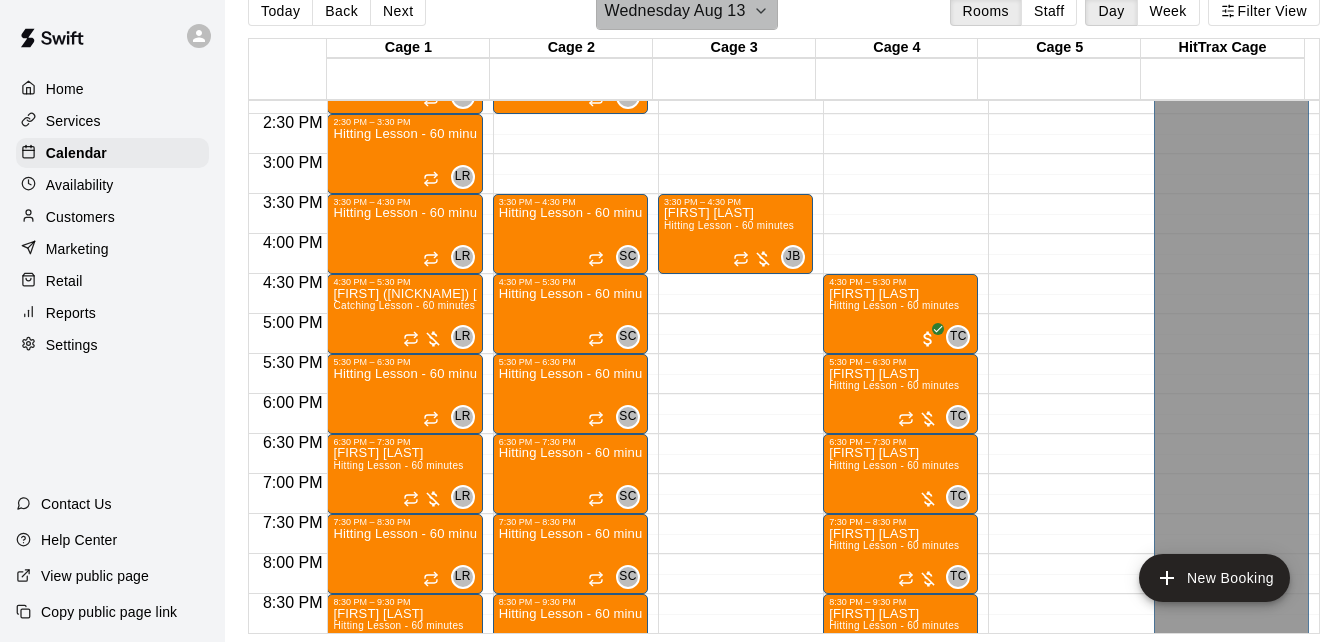 click 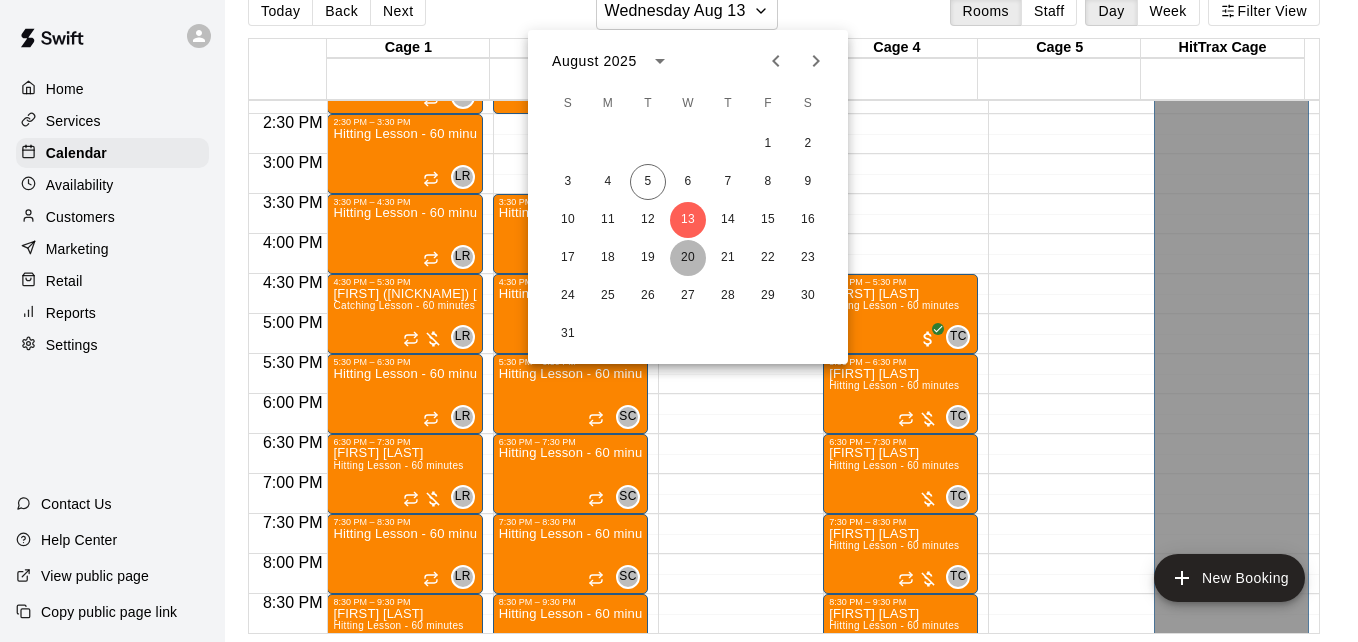 click on "20" at bounding box center [688, 258] 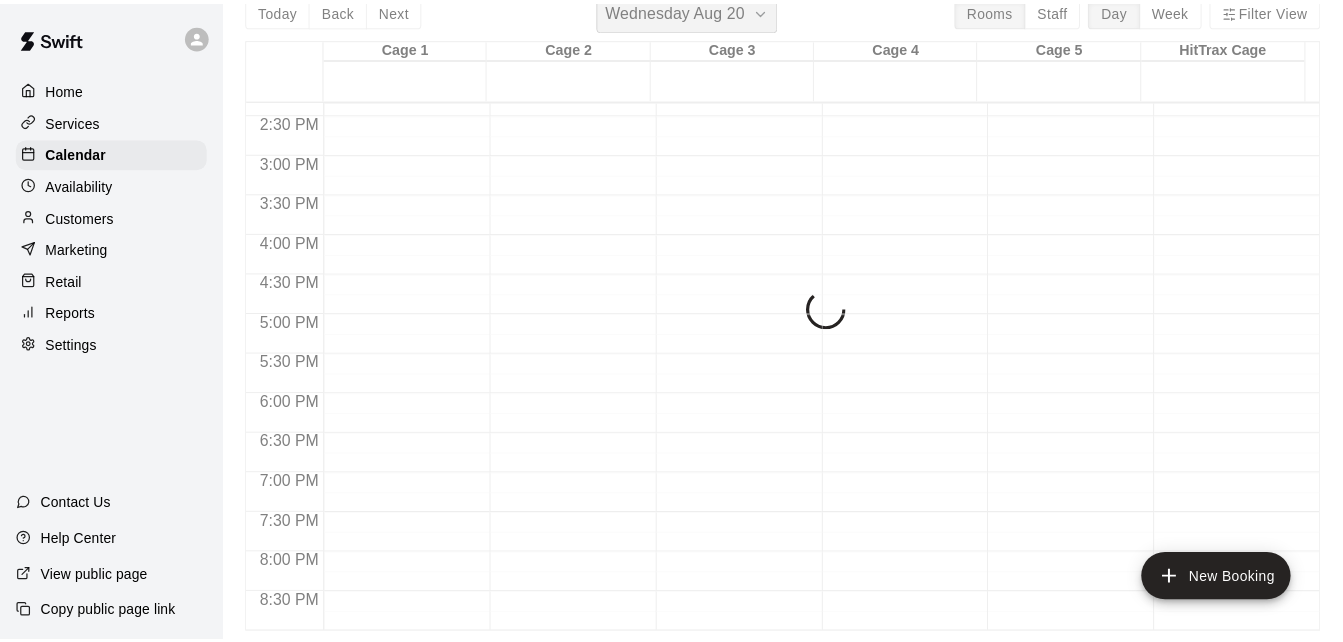scroll, scrollTop: 24, scrollLeft: 0, axis: vertical 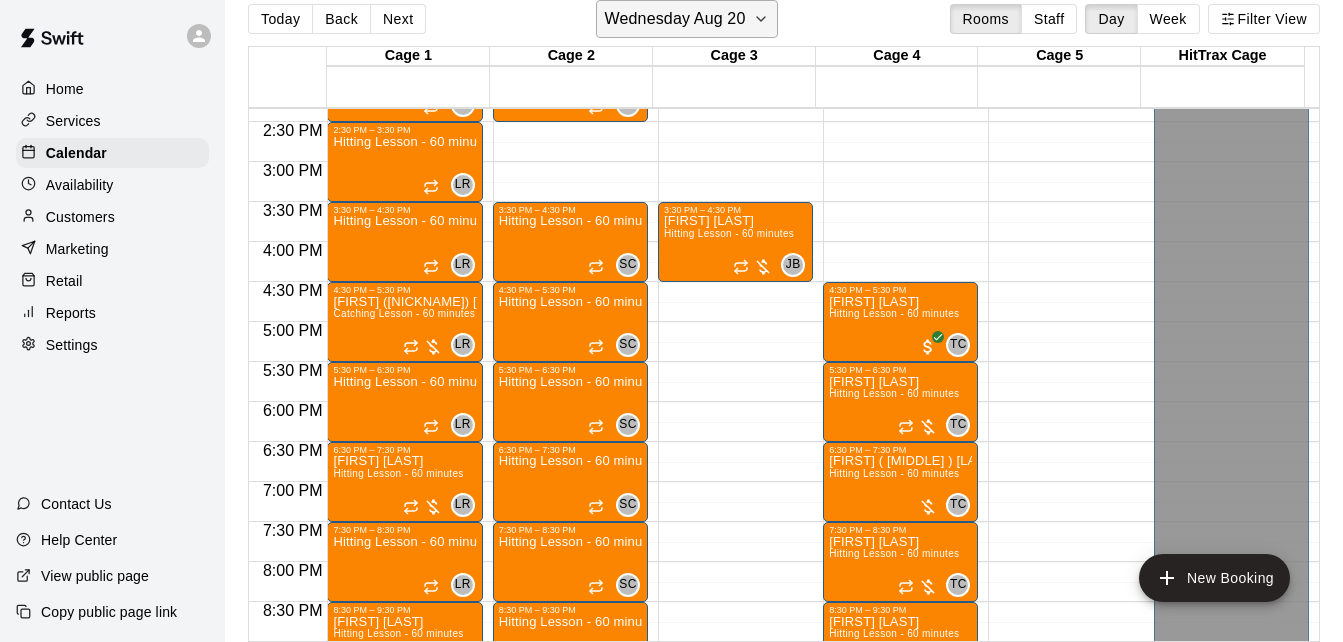 click on "Wednesday Aug 20" at bounding box center [675, 19] 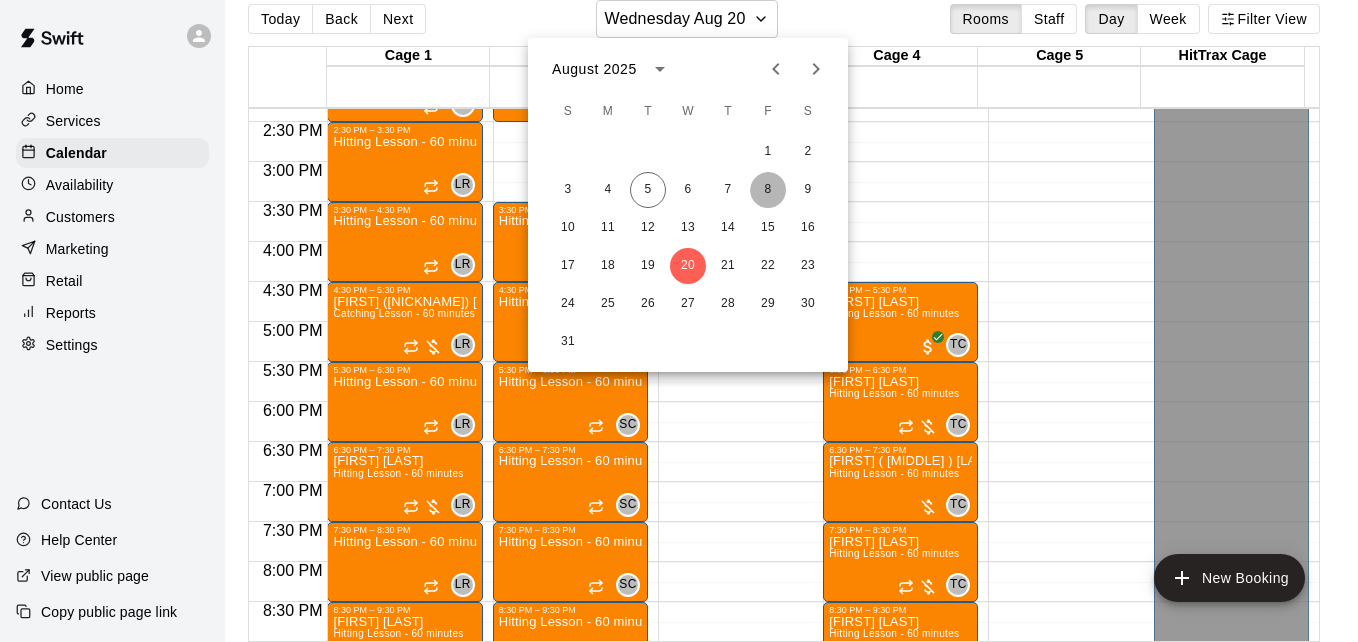 click on "8" at bounding box center (768, 190) 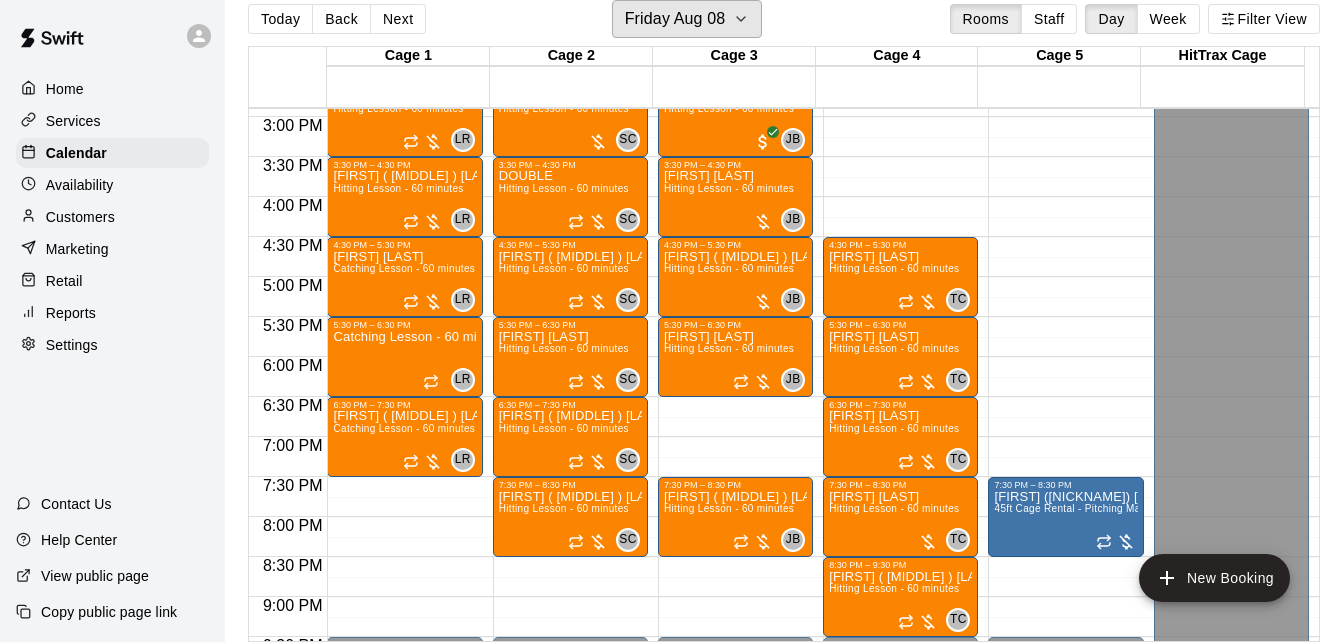 scroll, scrollTop: 1227, scrollLeft: 0, axis: vertical 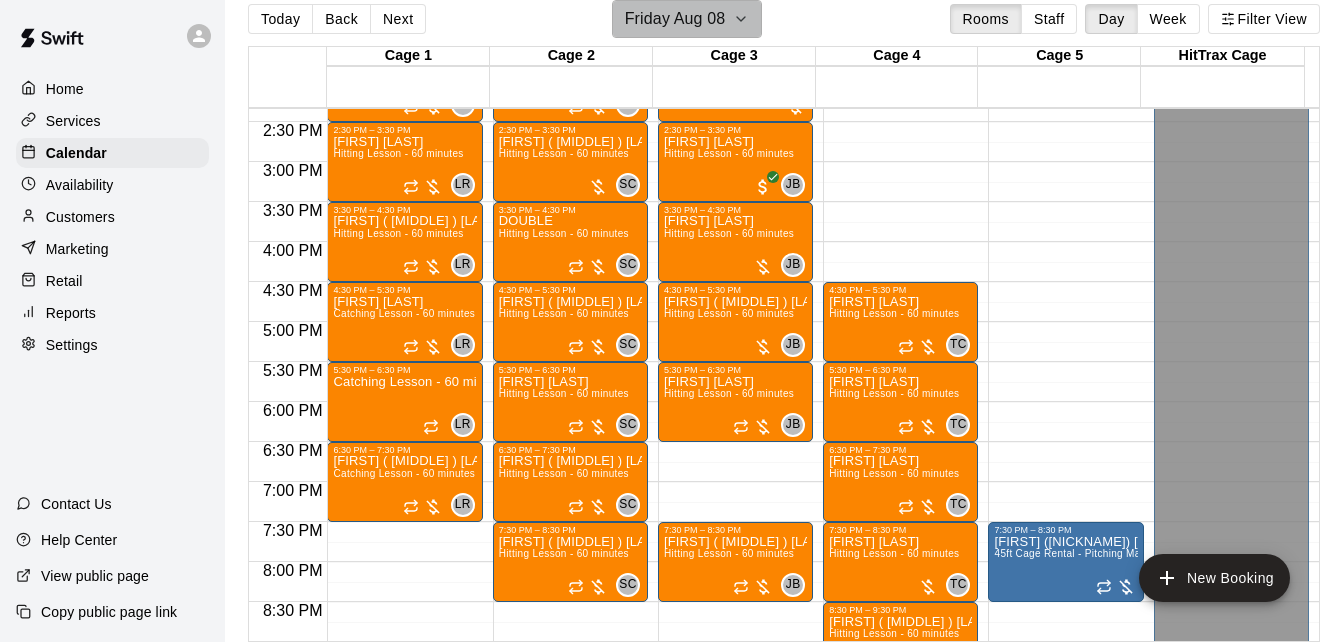 click on "Friday Aug 08" at bounding box center (675, 19) 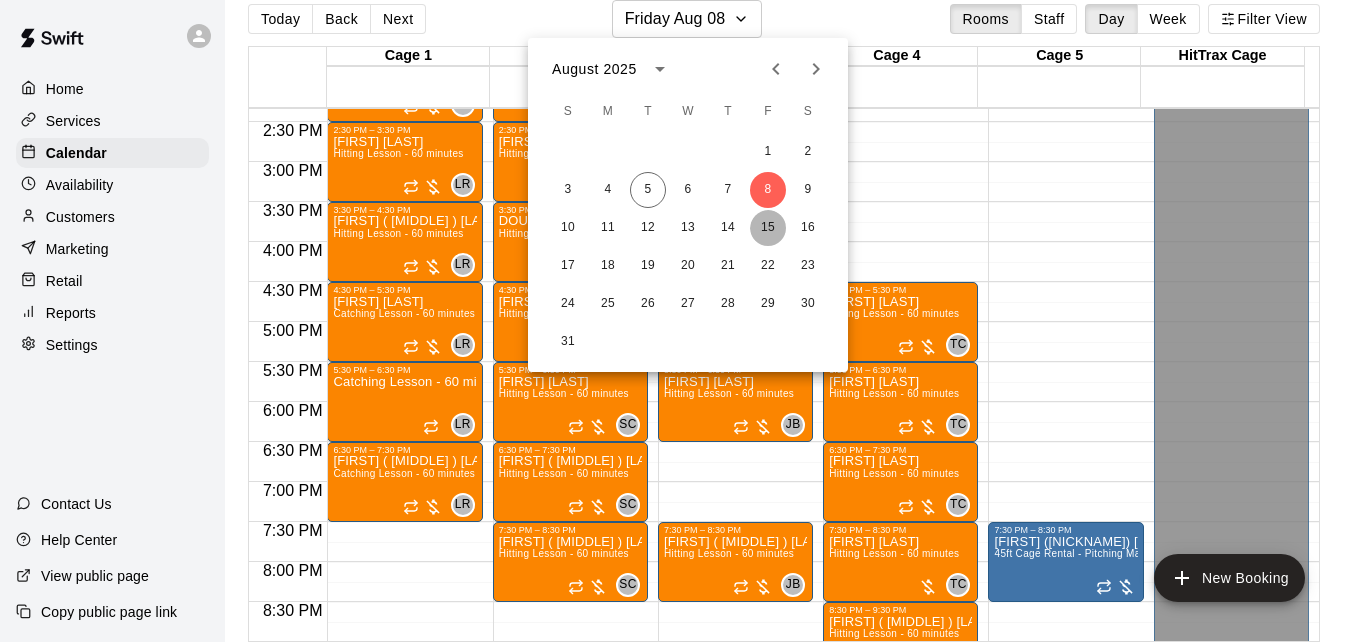 click on "15" at bounding box center (768, 228) 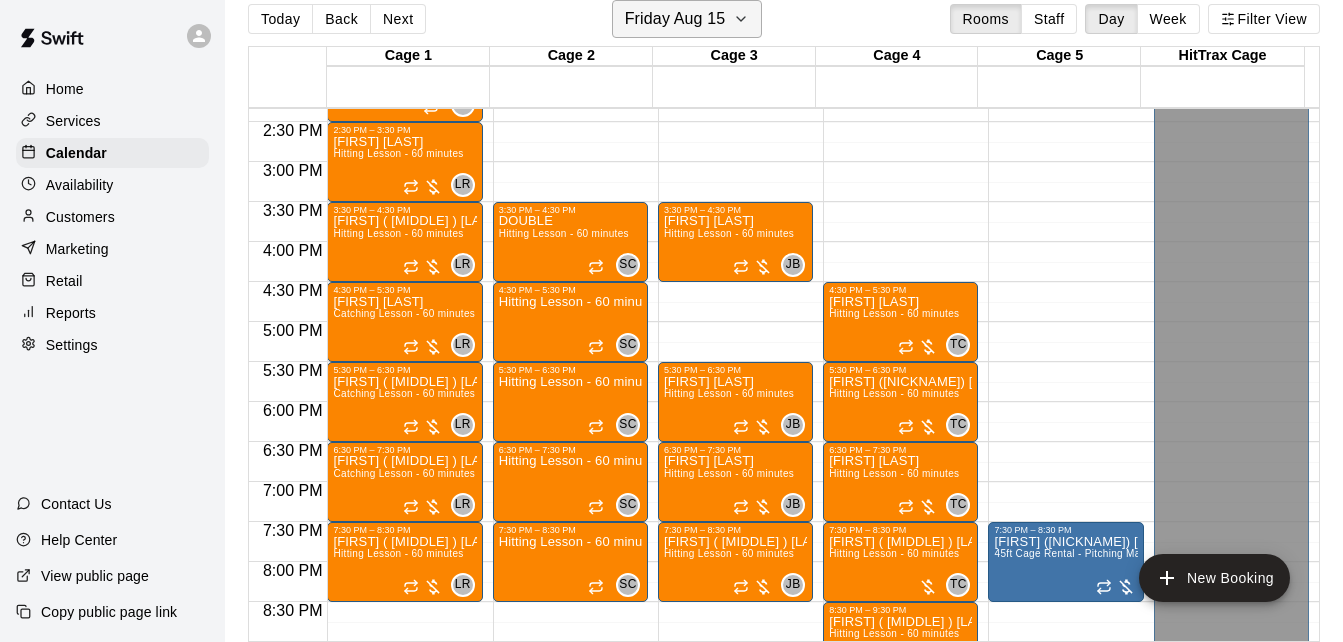click 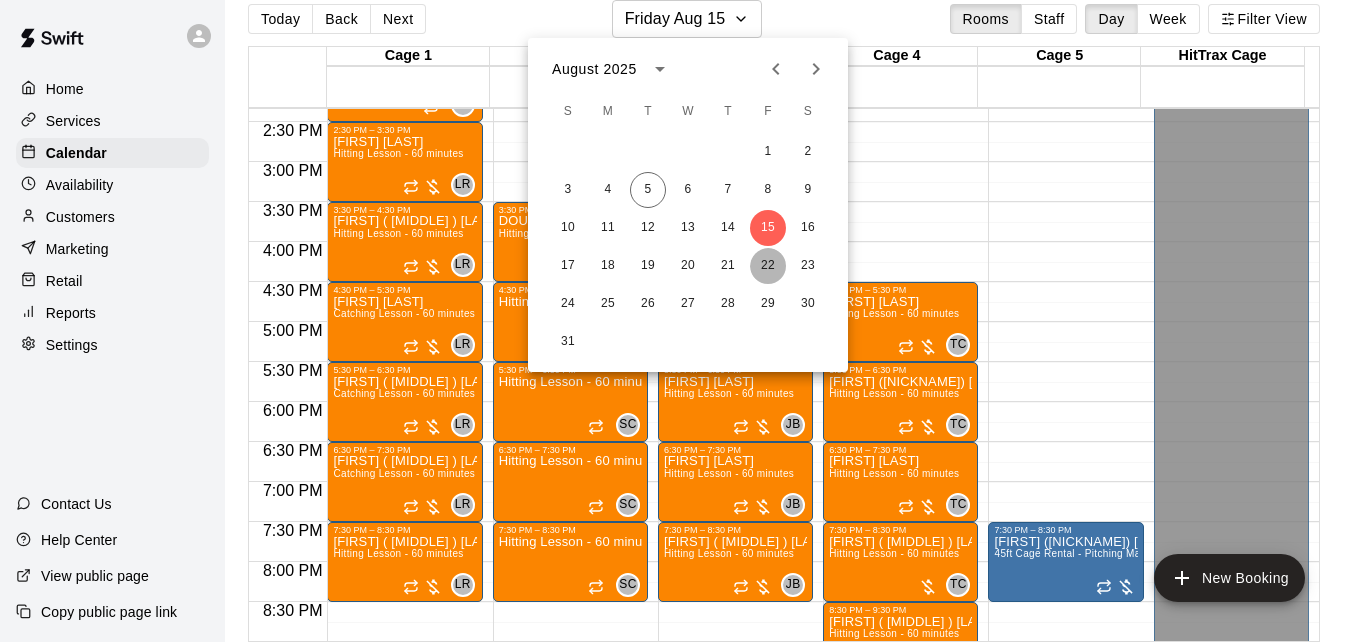 click on "22" at bounding box center [768, 266] 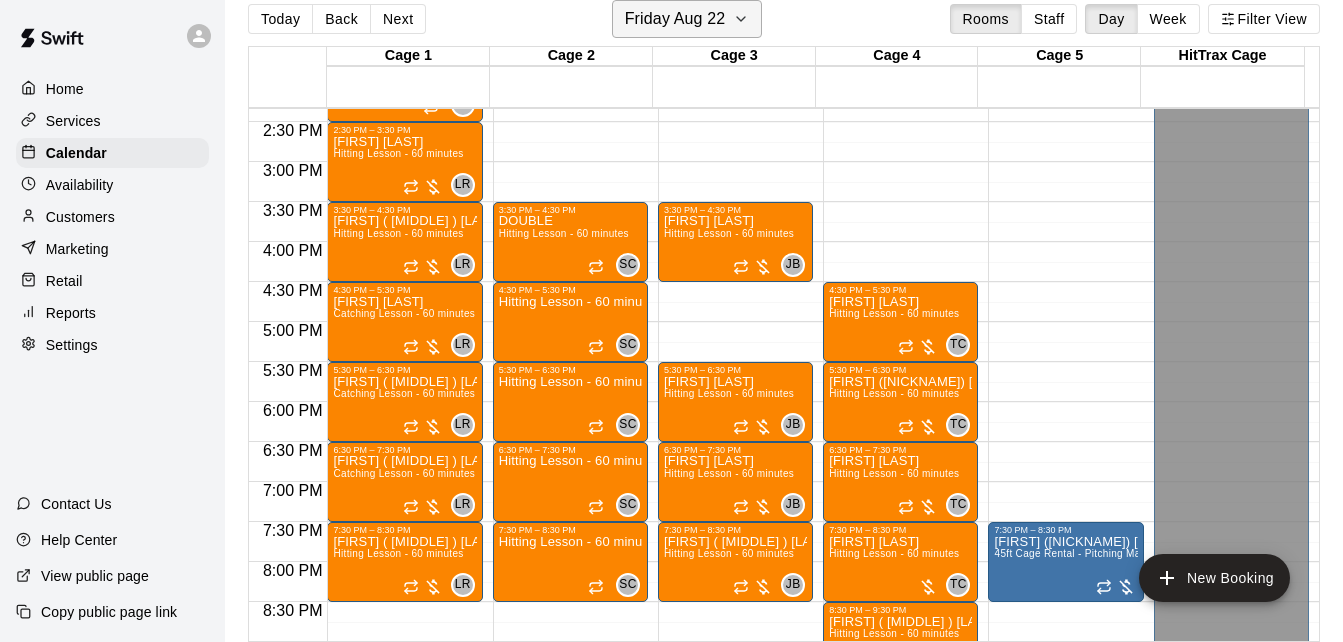 click 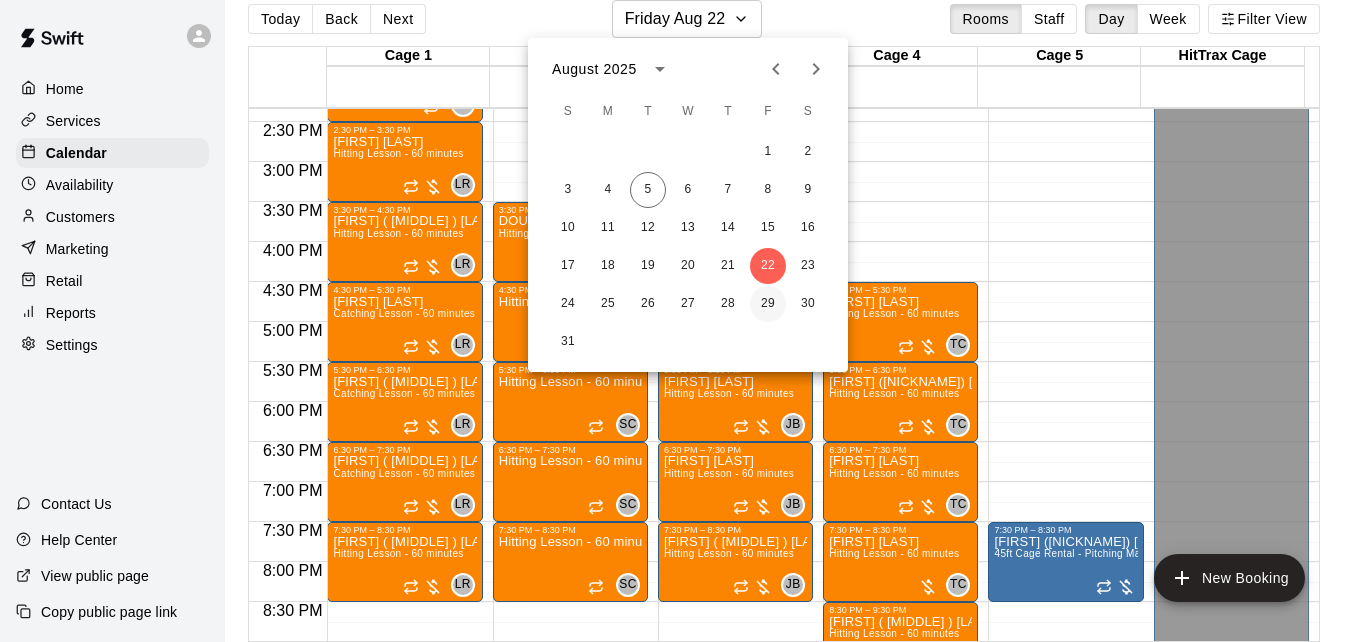 click on "29" at bounding box center (768, 304) 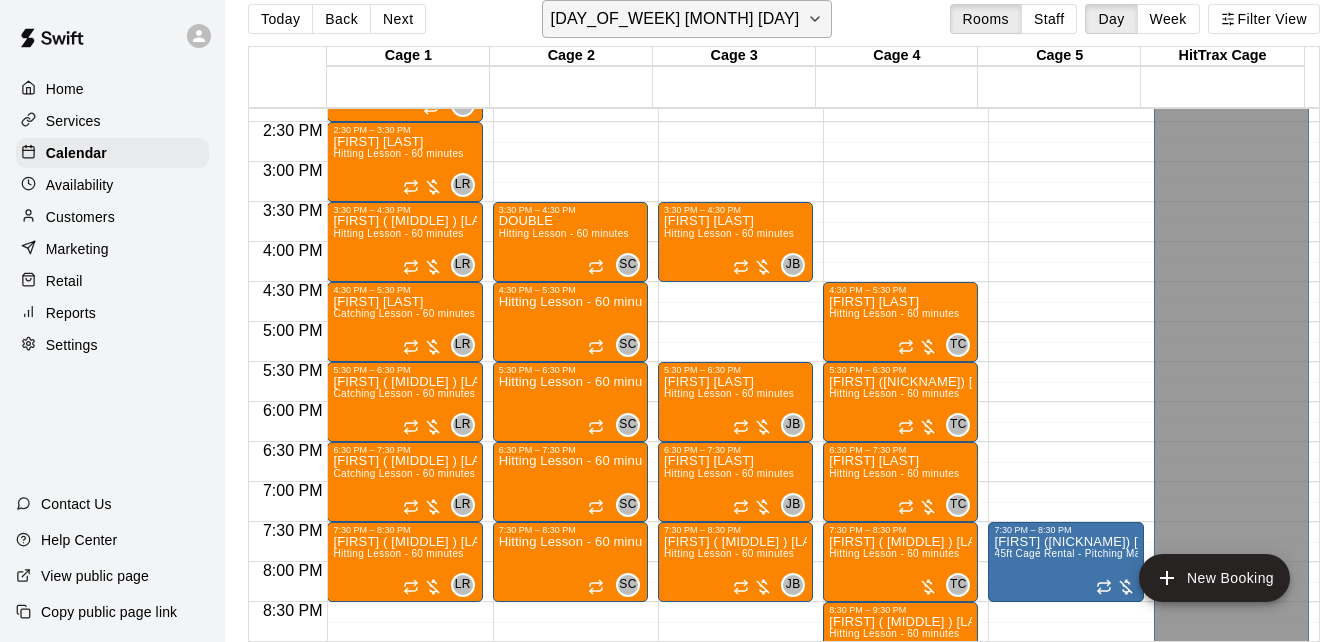 click on "Friday Aug 29" at bounding box center (687, 19) 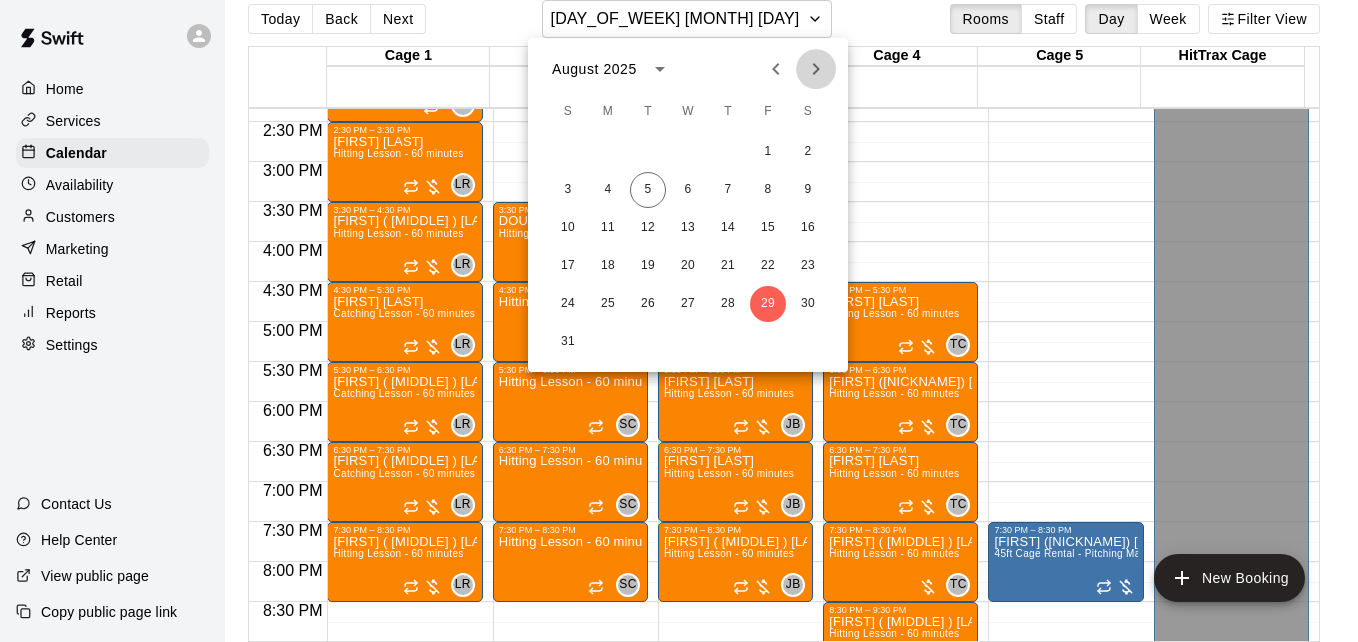 click 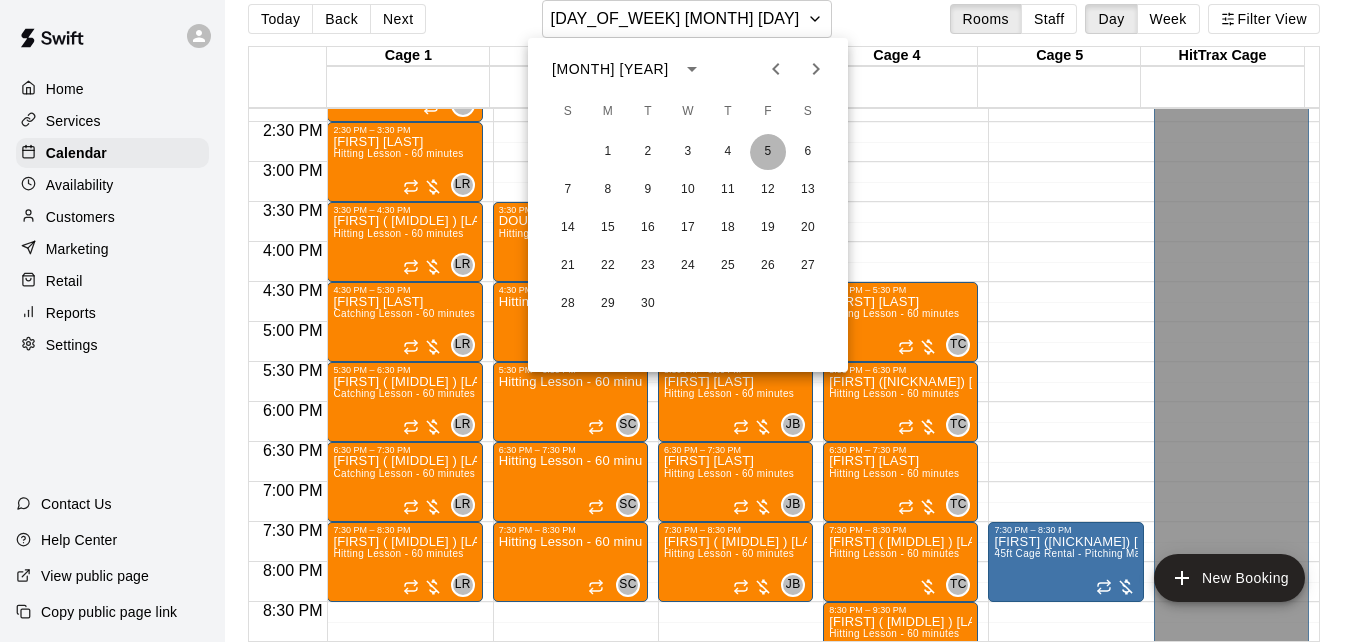 click on "5" at bounding box center (768, 152) 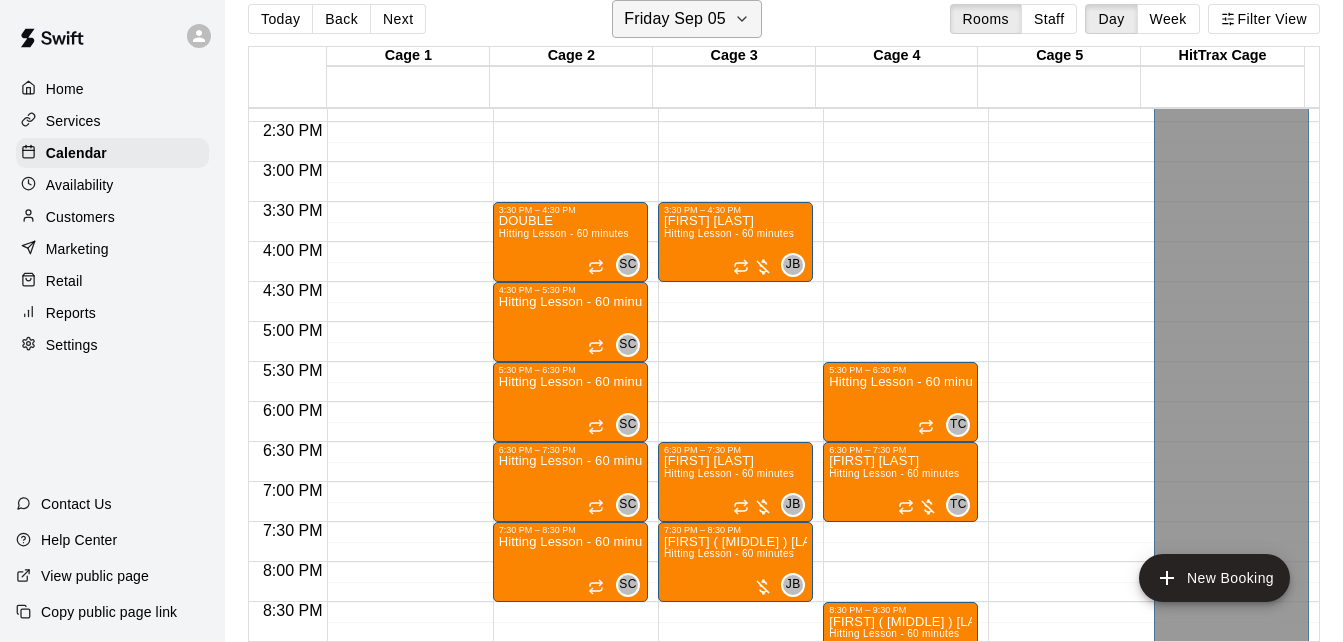 click 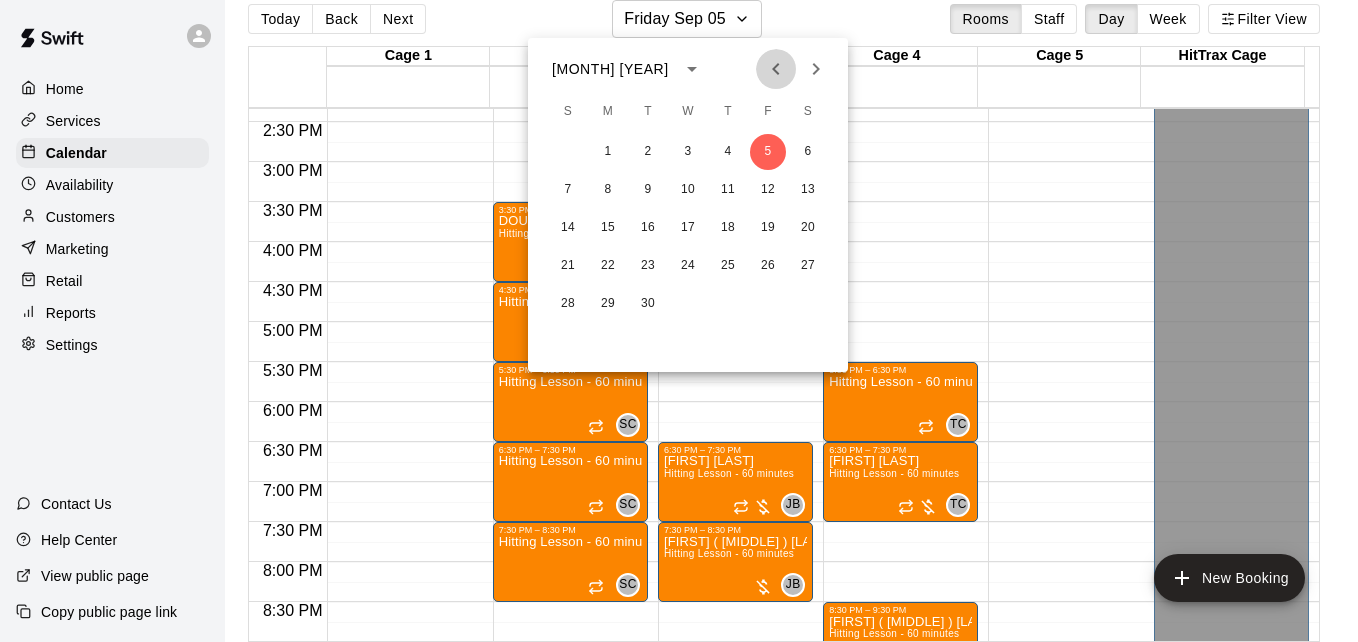 click at bounding box center [776, 69] 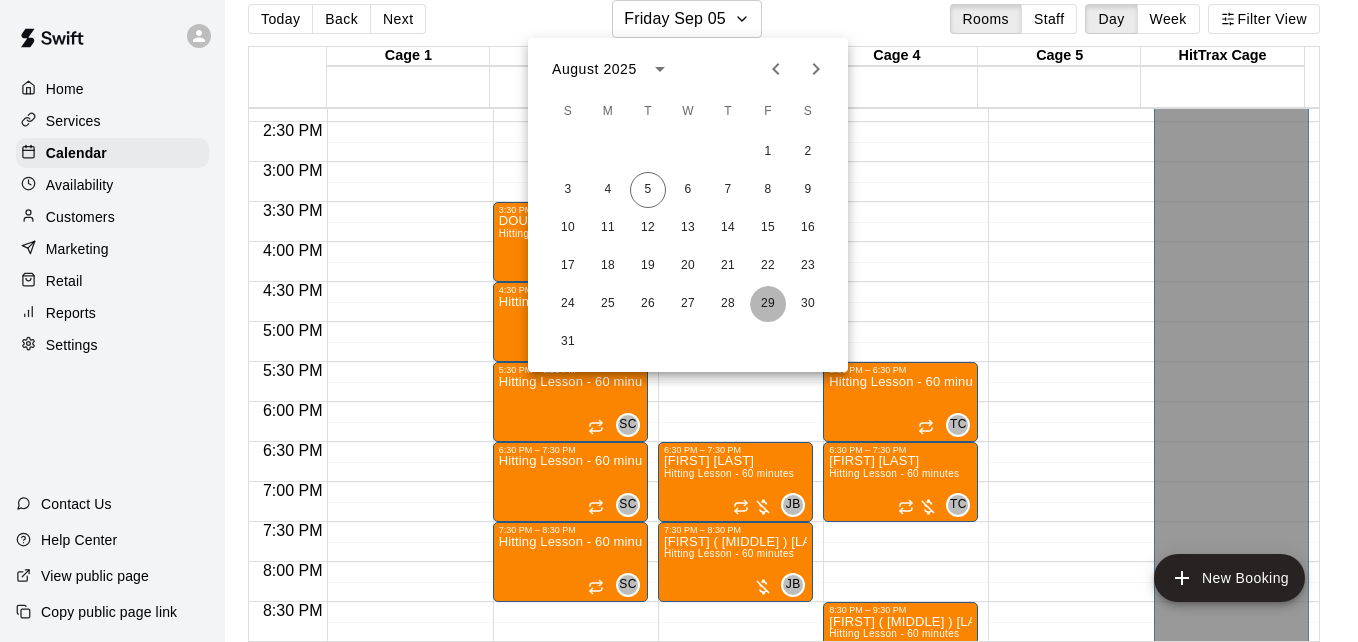 click on "29" at bounding box center [768, 304] 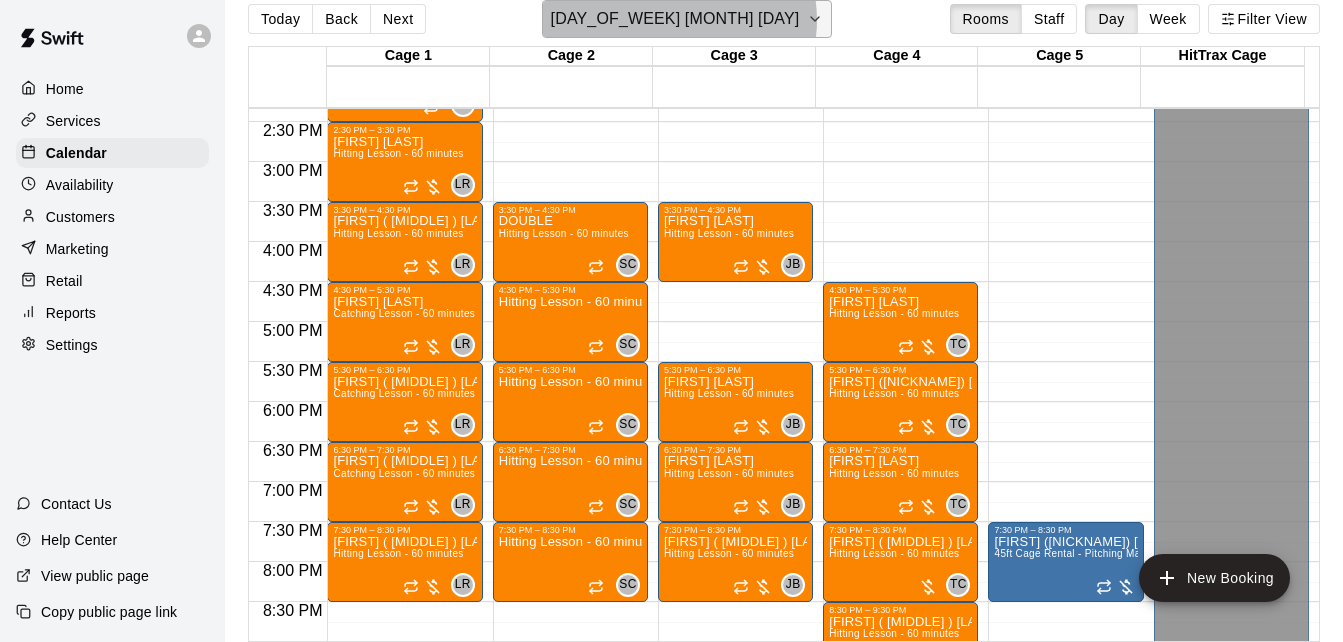 click on "Friday Aug 29" at bounding box center (687, 19) 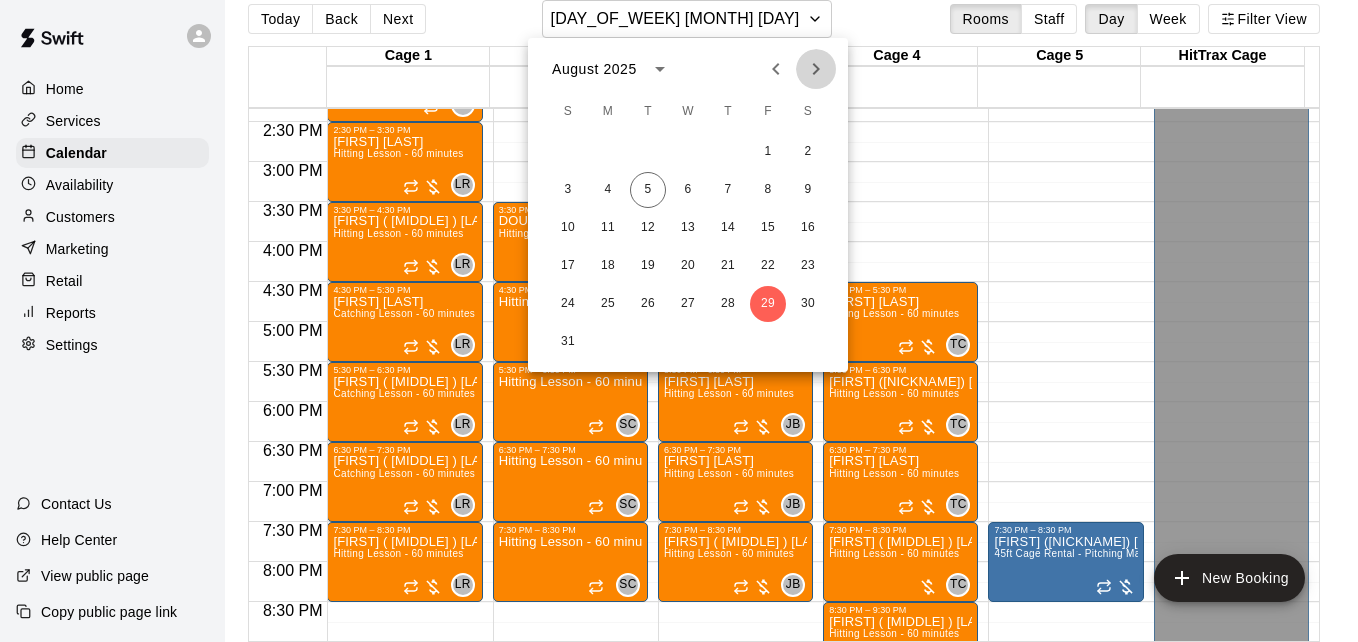 click 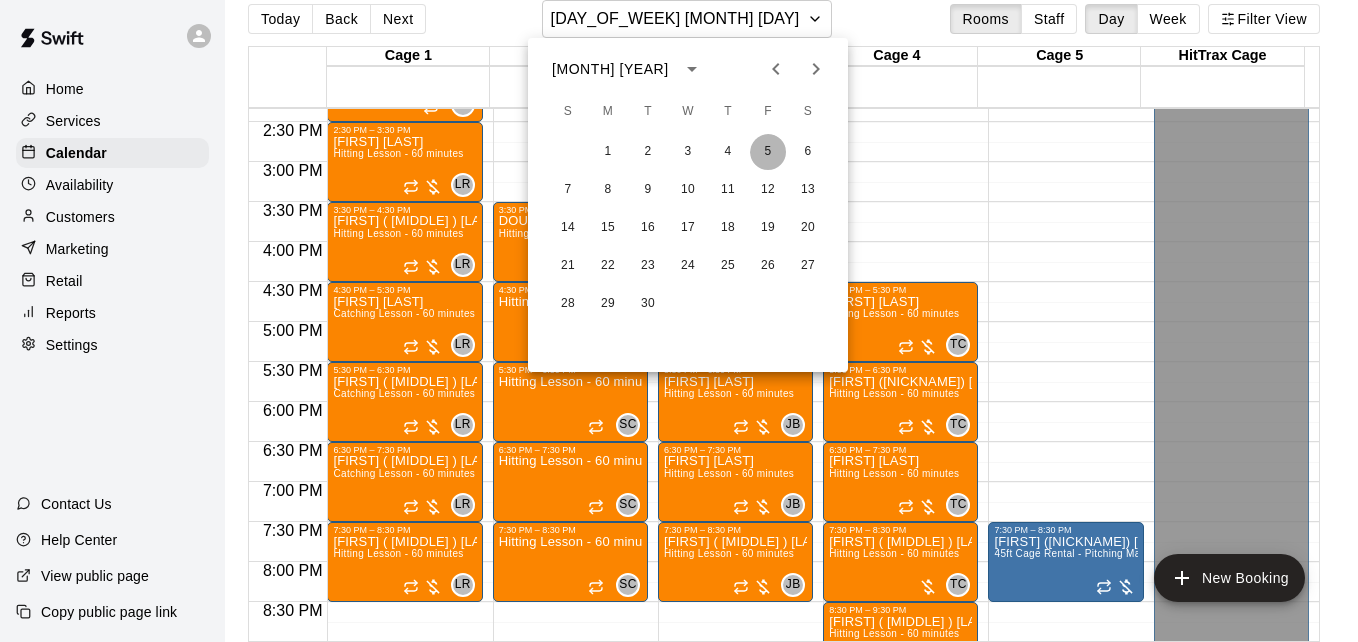 click on "5" at bounding box center [768, 152] 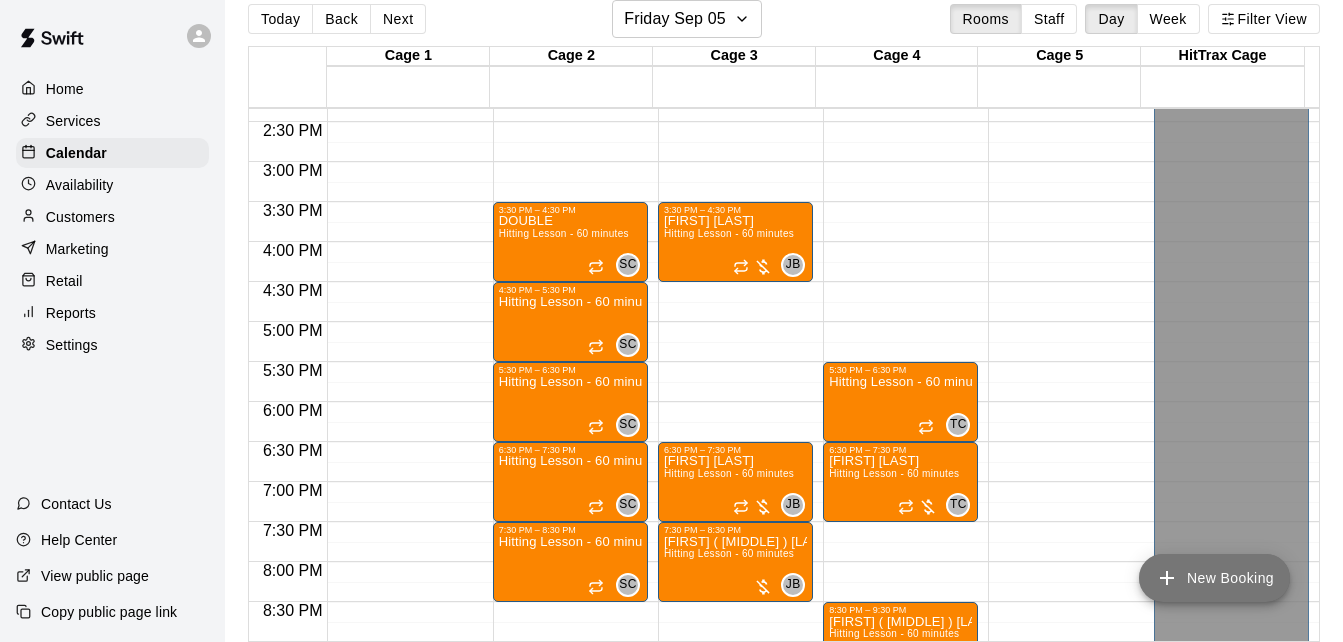 click on "New Booking" at bounding box center (1214, 578) 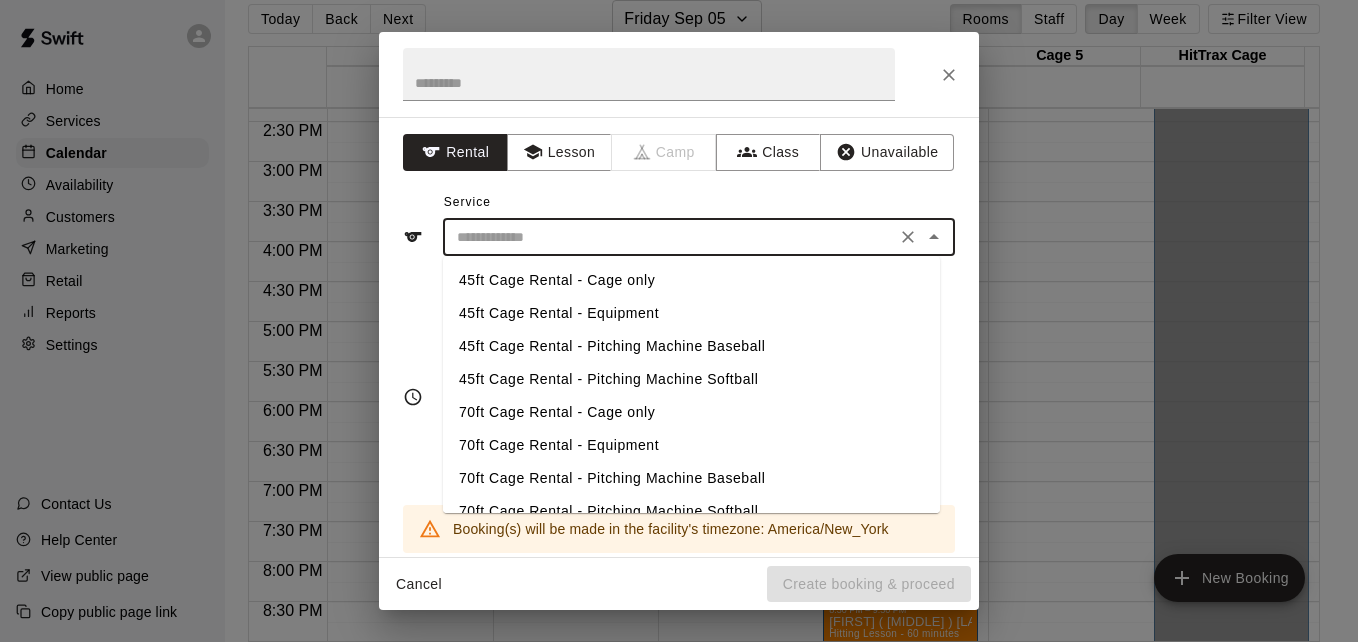 click at bounding box center (669, 237) 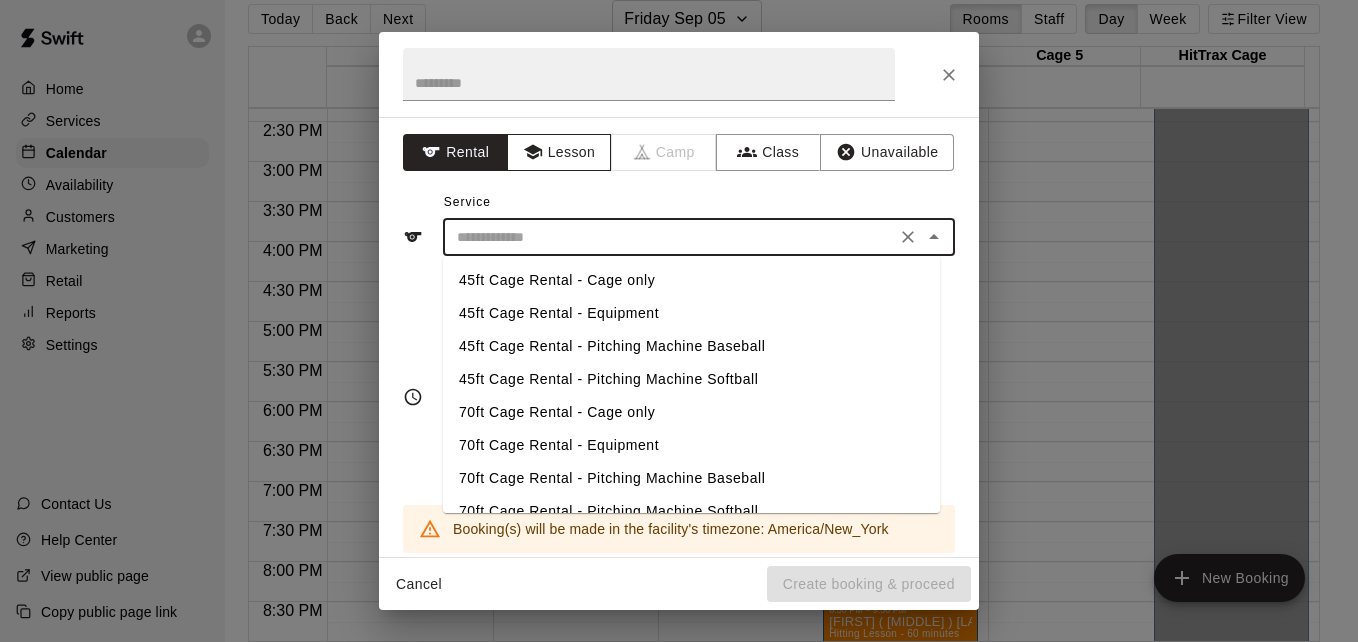 click on "Lesson" at bounding box center (559, 152) 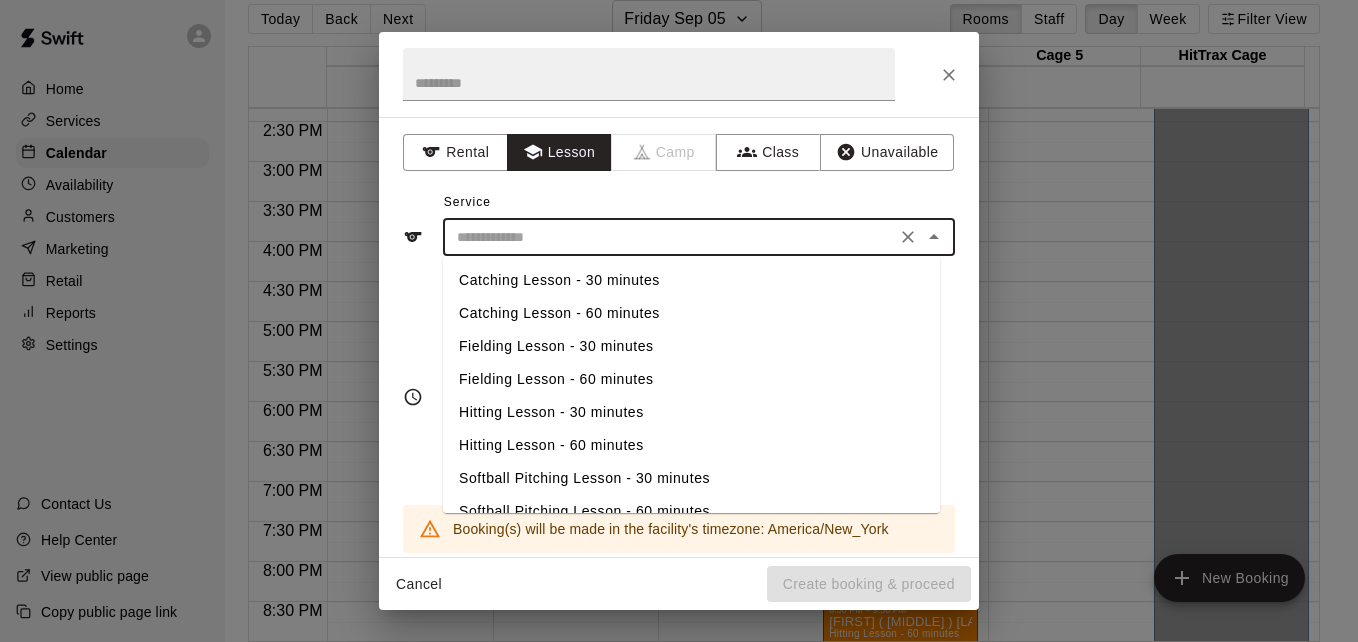click at bounding box center [669, 237] 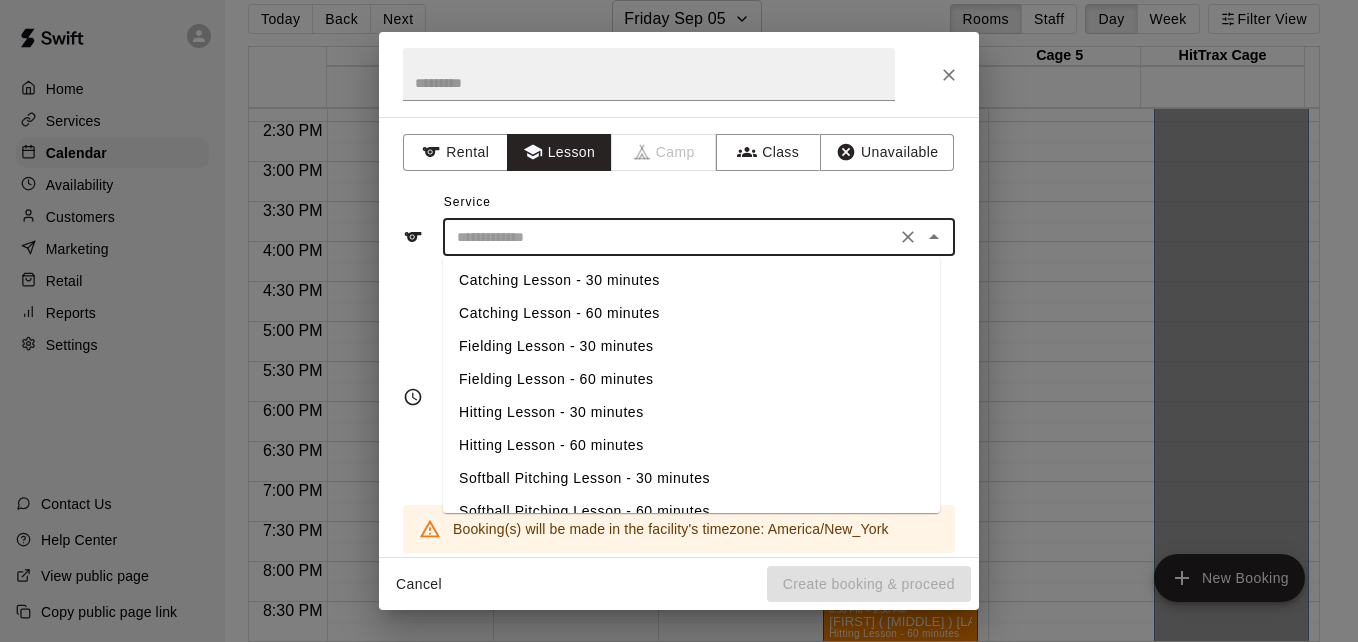 click on "Hitting Lesson - 60 minutes" at bounding box center (691, 445) 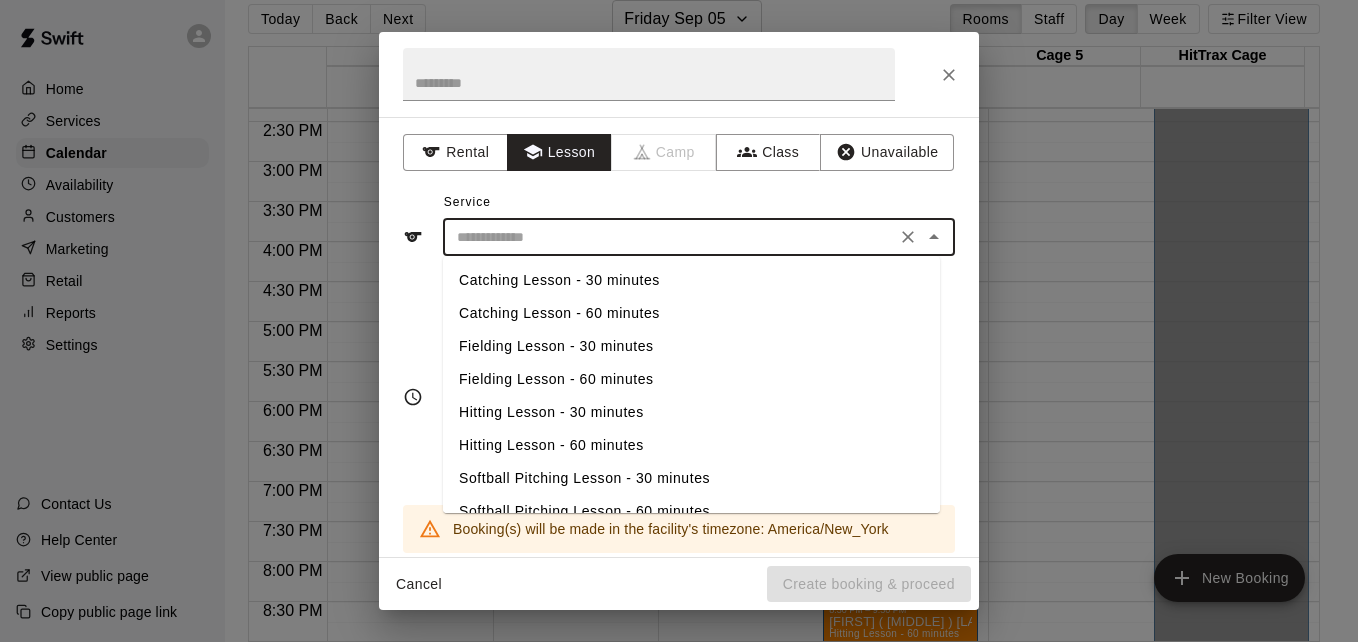 type on "**********" 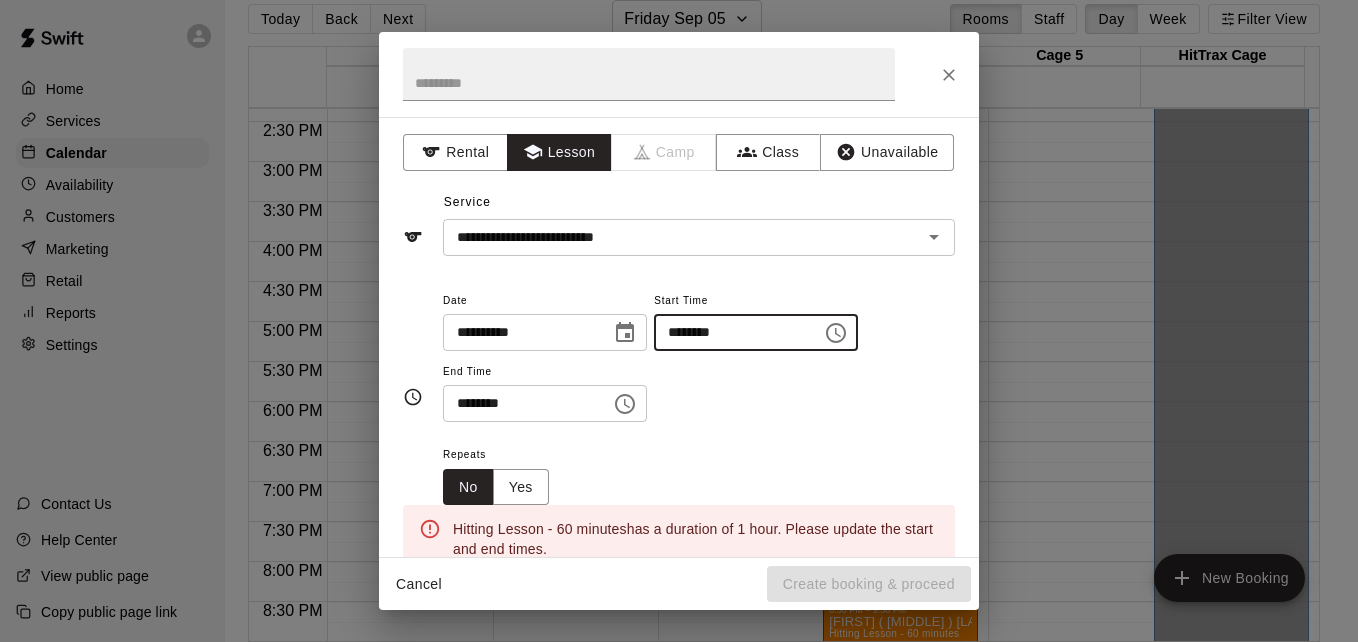click on "********" at bounding box center [731, 332] 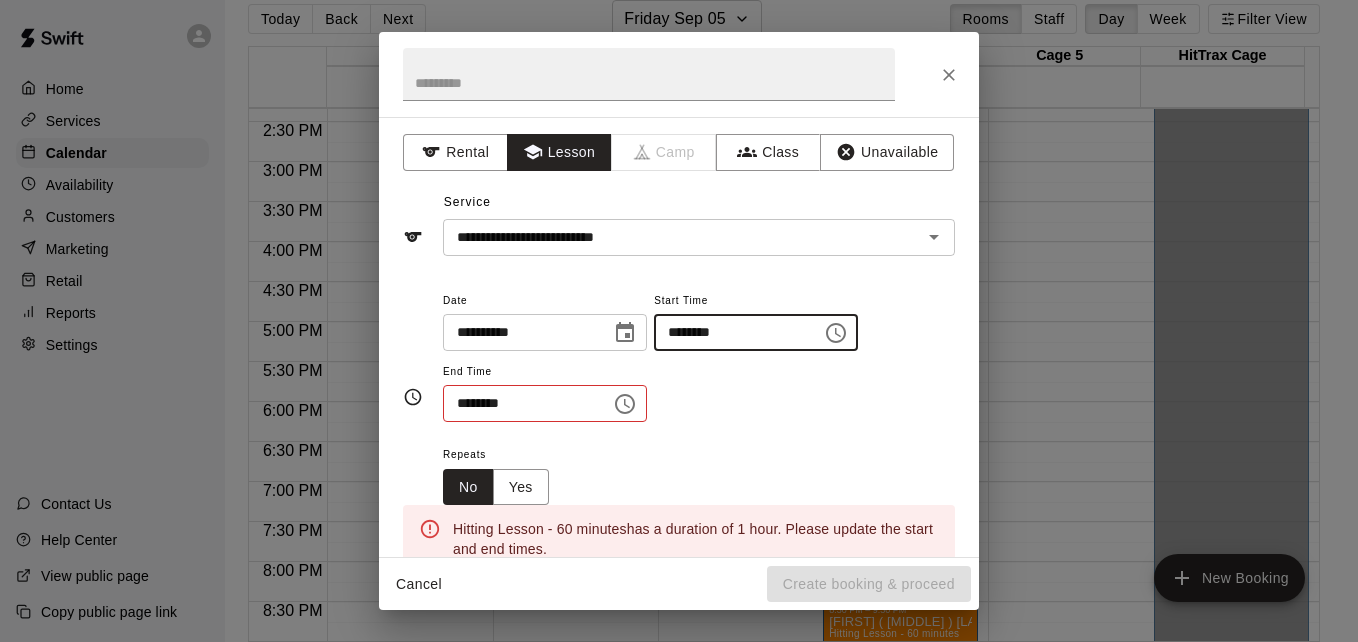 type on "********" 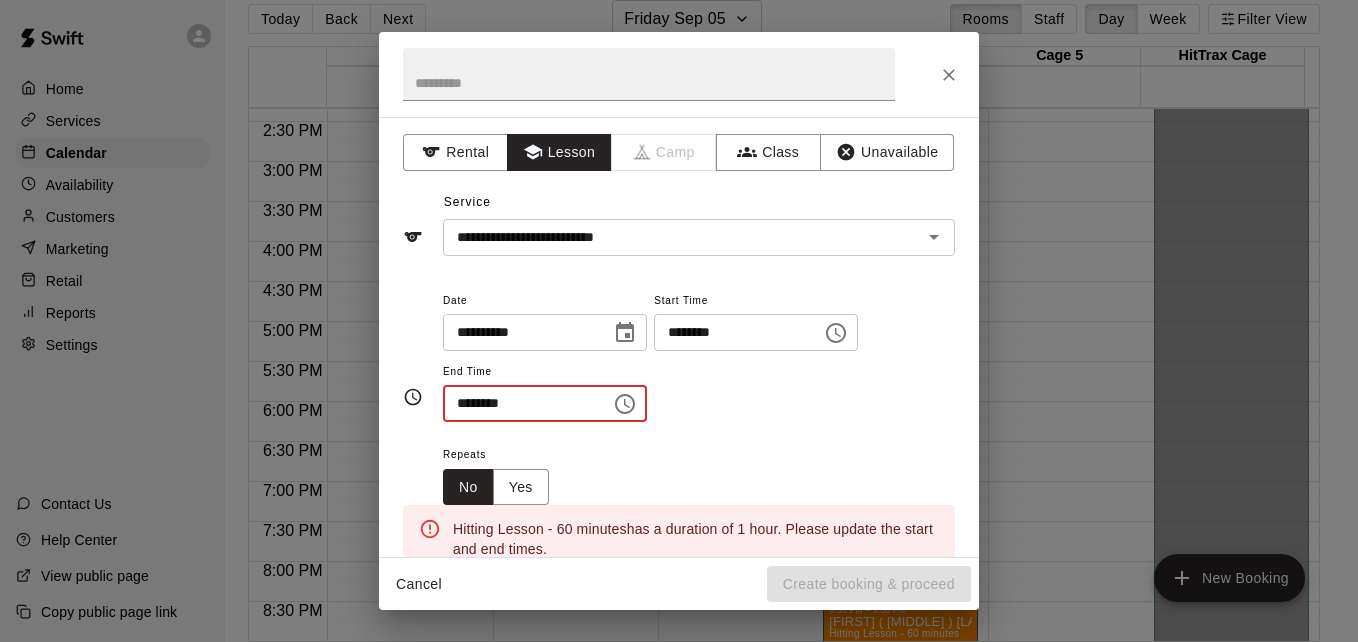 click on "********" at bounding box center [520, 403] 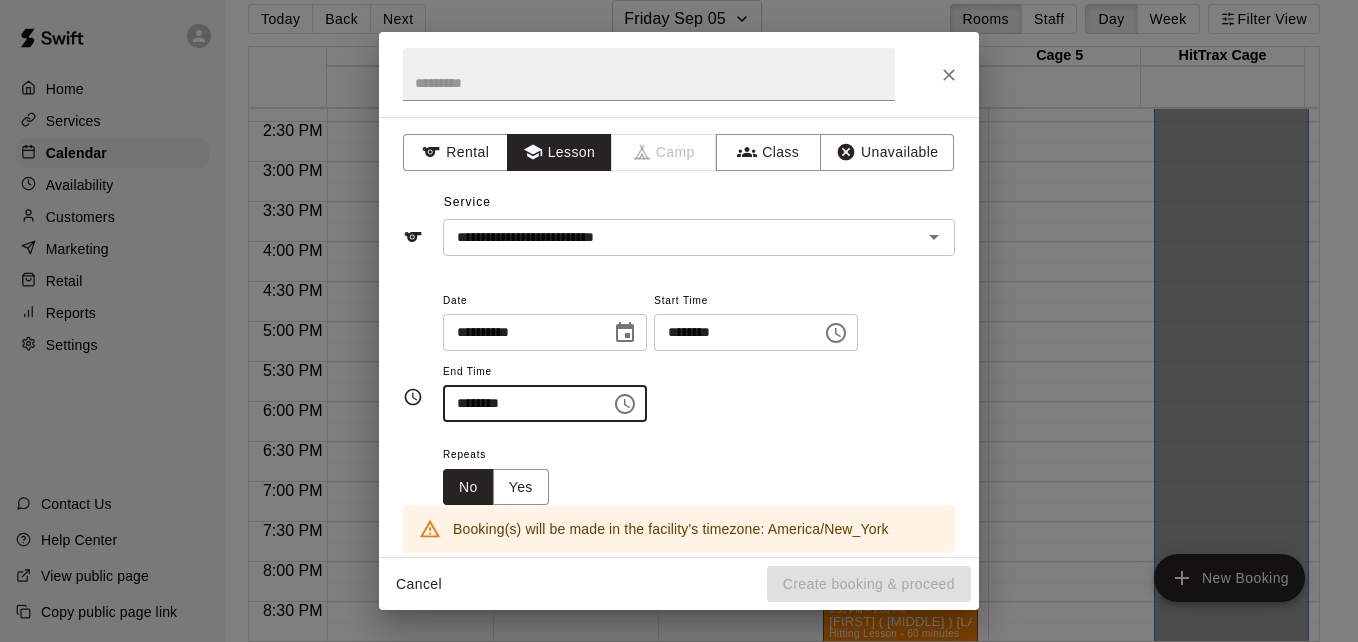 type on "********" 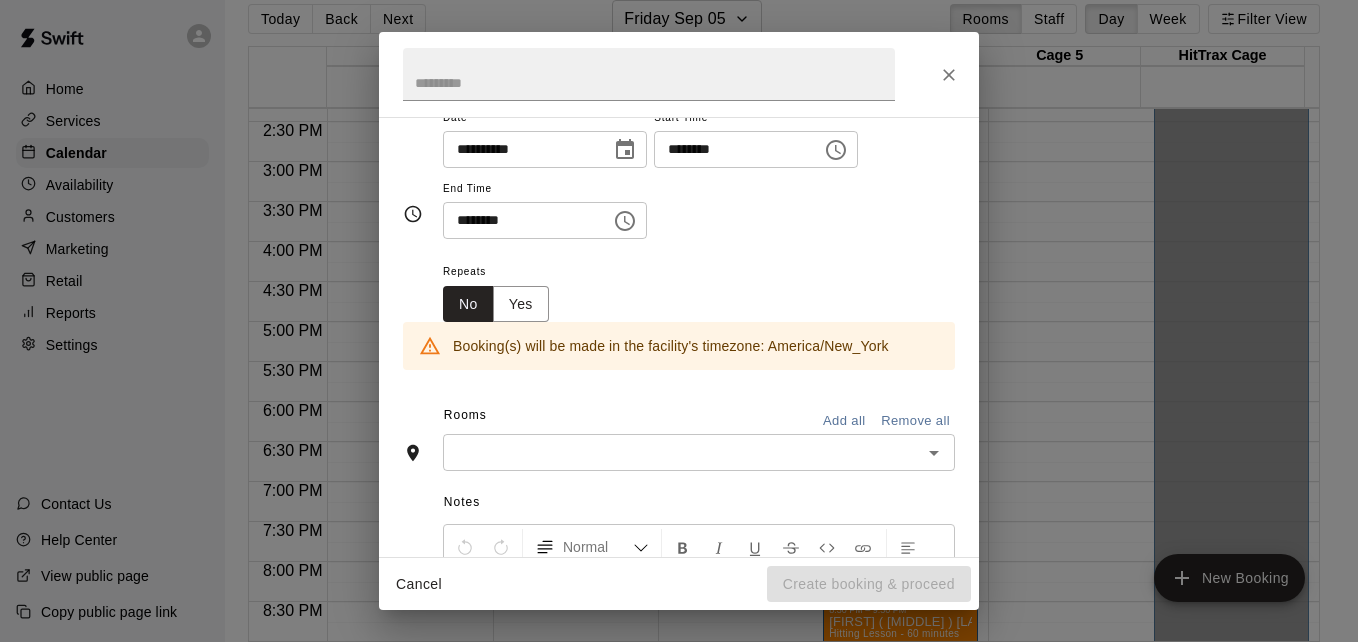 scroll, scrollTop: 200, scrollLeft: 0, axis: vertical 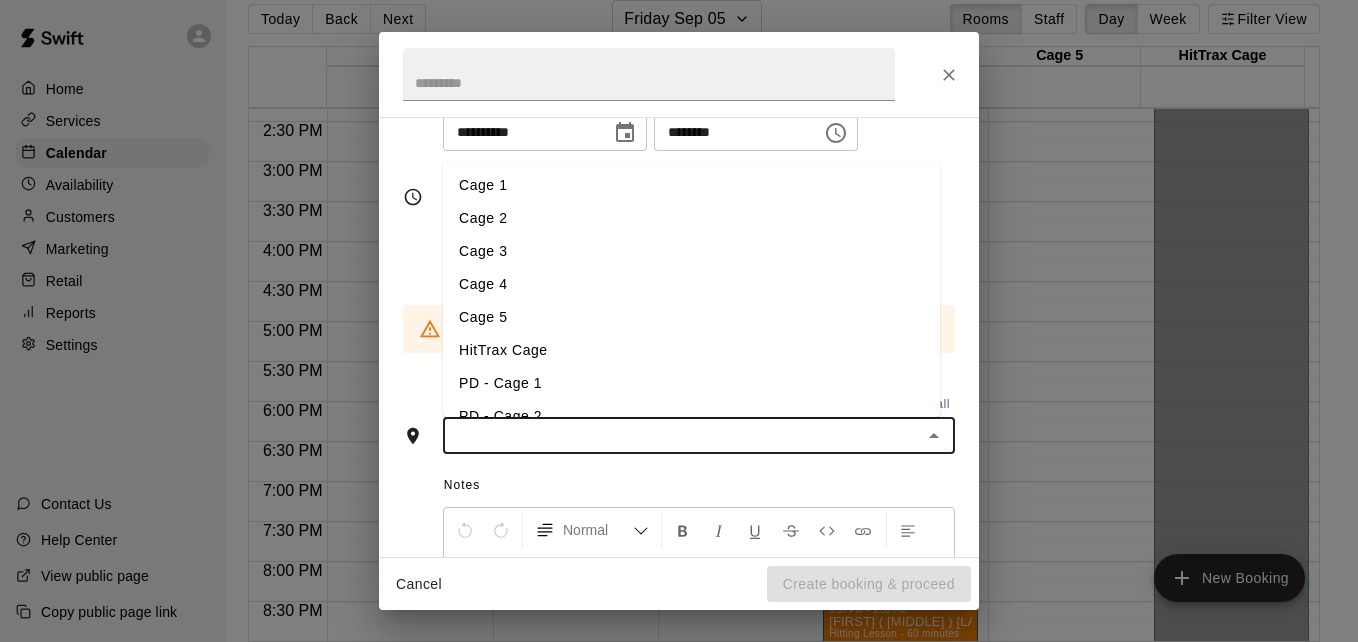 click at bounding box center (682, 435) 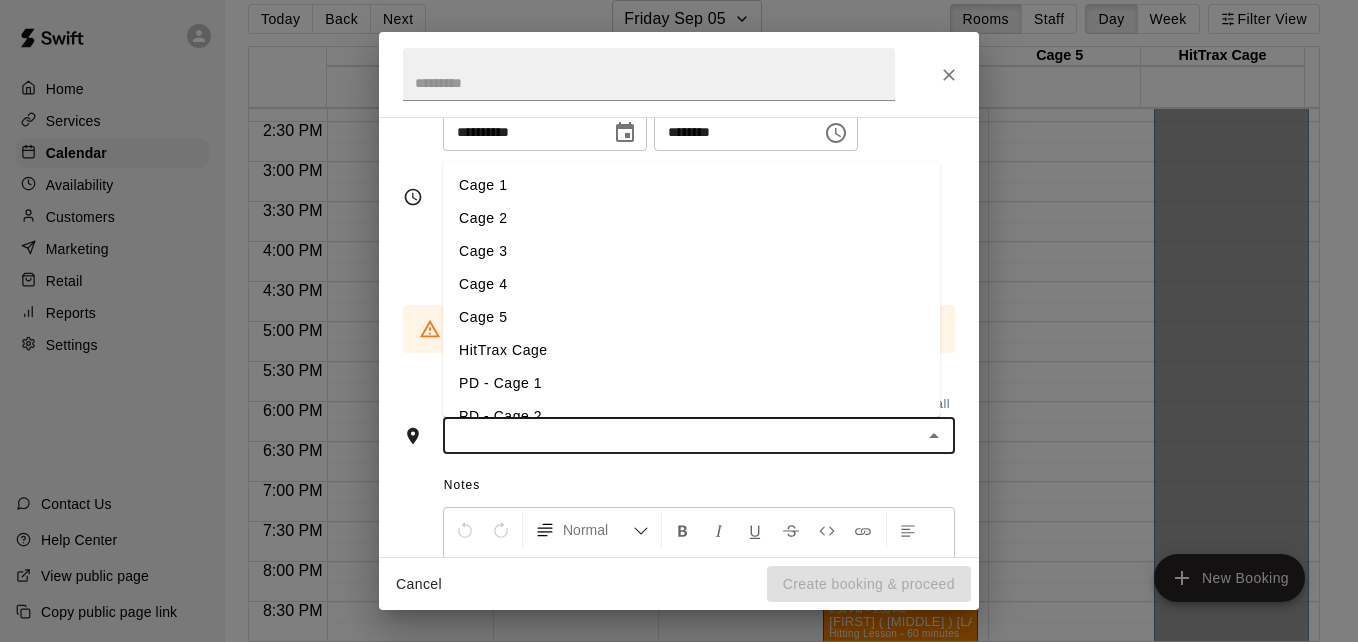 click on "Cage 3" at bounding box center [691, 251] 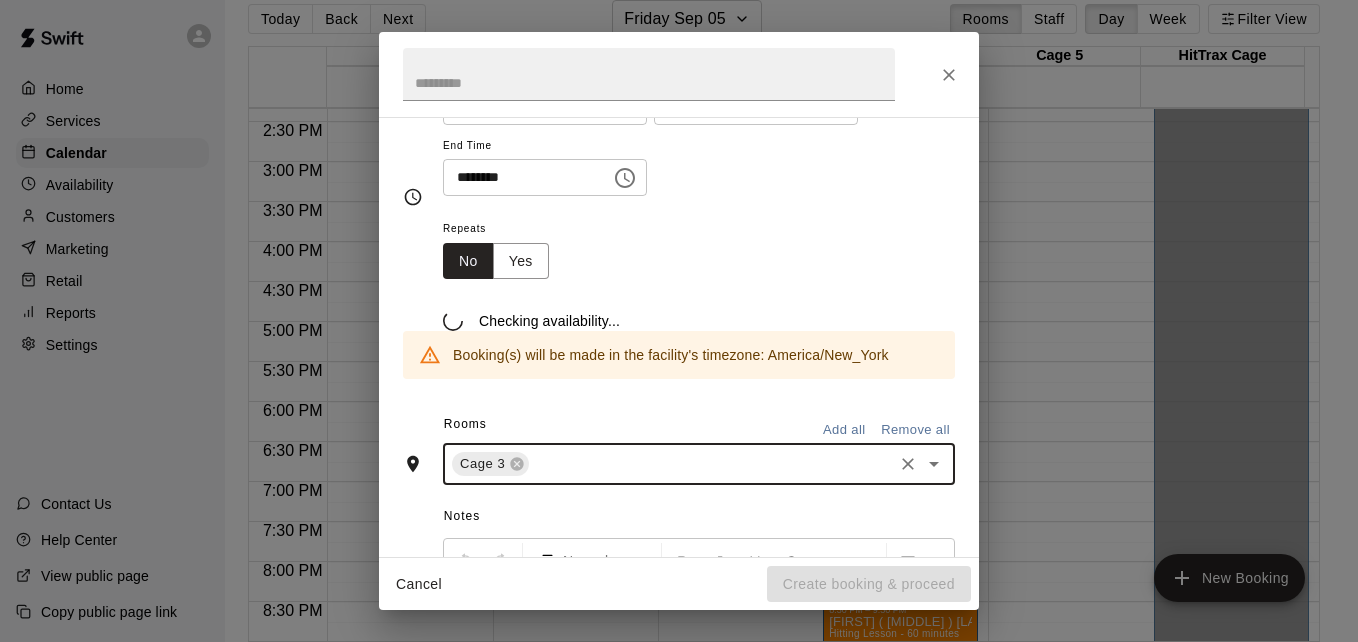 scroll, scrollTop: 238, scrollLeft: 0, axis: vertical 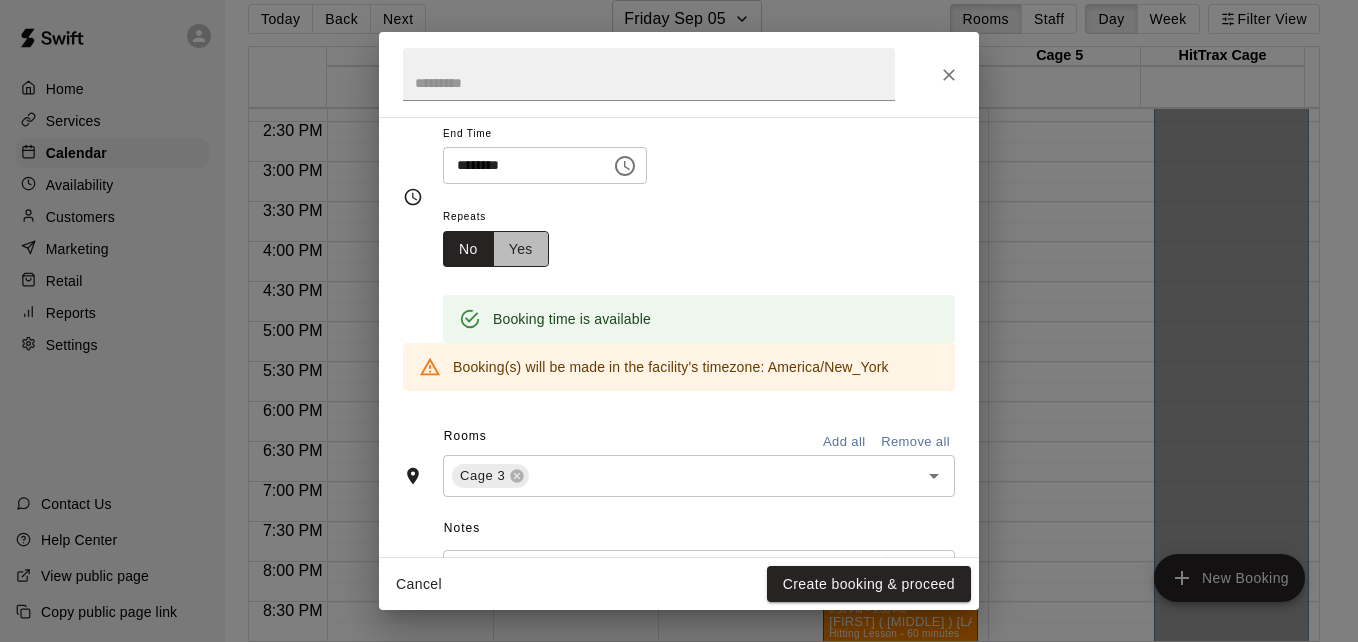click on "Yes" at bounding box center (521, 249) 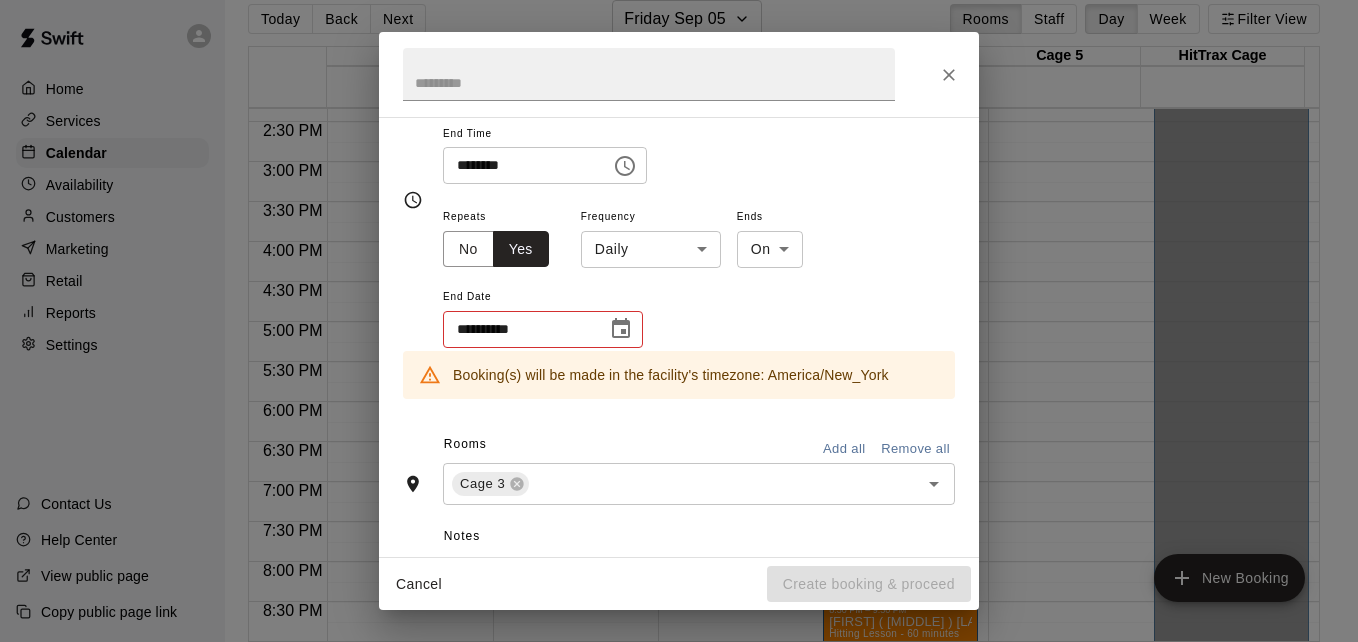 scroll, scrollTop: 242, scrollLeft: 0, axis: vertical 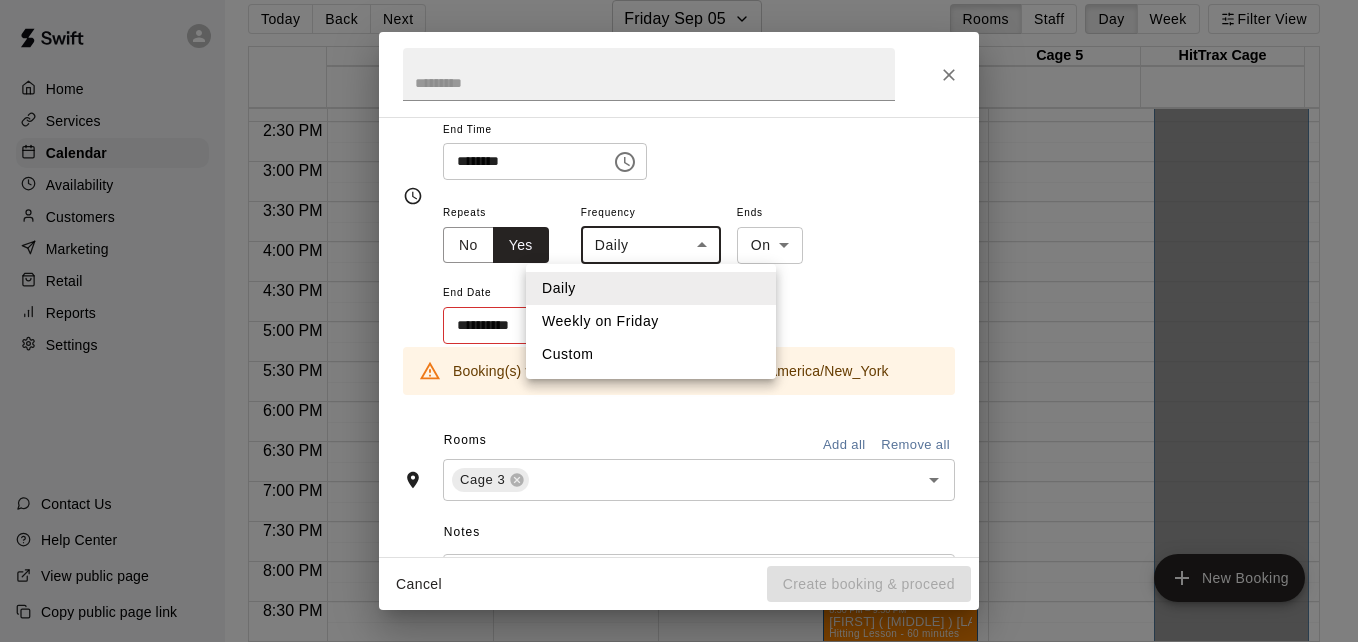 click on "Home Services Calendar Availability Customers Marketing Retail Reports Settings Contact Us Help Center View public page Copy public page link Today Back Next Friday Sep 05 Rooms Staff Day Week Filter View Cage 1 05 Fri Cage 2 05 Fri Cage 3 05 Fri Cage 4 05 Fri Cage 5 05 Fri HitTrax Cage 05 Fri 12:00 AM 12:30 AM 1:00 AM 1:30 AM 2:00 AM 2:30 AM 3:00 AM 3:30 AM 4:00 AM 4:30 AM 5:00 AM 5:30 AM 6:00 AM 6:30 AM 7:00 AM 7:30 AM 8:00 AM 8:30 AM 9:00 AM 9:30 AM 10:00 AM 10:30 AM 11:00 AM 11:30 AM 12:00 PM 12:30 PM 1:00 PM 1:30 PM 2:00 PM 2:30 PM 3:00 PM 3:30 PM 4:00 PM 4:30 PM 5:00 PM 5:30 PM 6:00 PM 6:30 PM 7:00 PM 7:30 PM 8:00 PM 8:30 PM 9:00 PM 9:30 PM 10:00 PM 10:30 PM 11:00 PM 11:30 PM 12:00 AM – 12:30 PM Closed 9:30 PM – 11:59 PM Closed 12:00 AM – 12:30 PM Closed 3:30 PM – 4:30 PM DOUBLE  Hitting Lesson - 60 minutes SC 0 4:30 PM – 5:30 PM Hitting Lesson - 60 minutes SC 0 5:30 PM – 6:30 PM Hitting Lesson - 60 minutes SC 0 6:30 PM – 7:30 PM Hitting Lesson - 60 minutes SC 0 7:30 PM – 8:30 PM SC 0 JB" at bounding box center [679, 313] 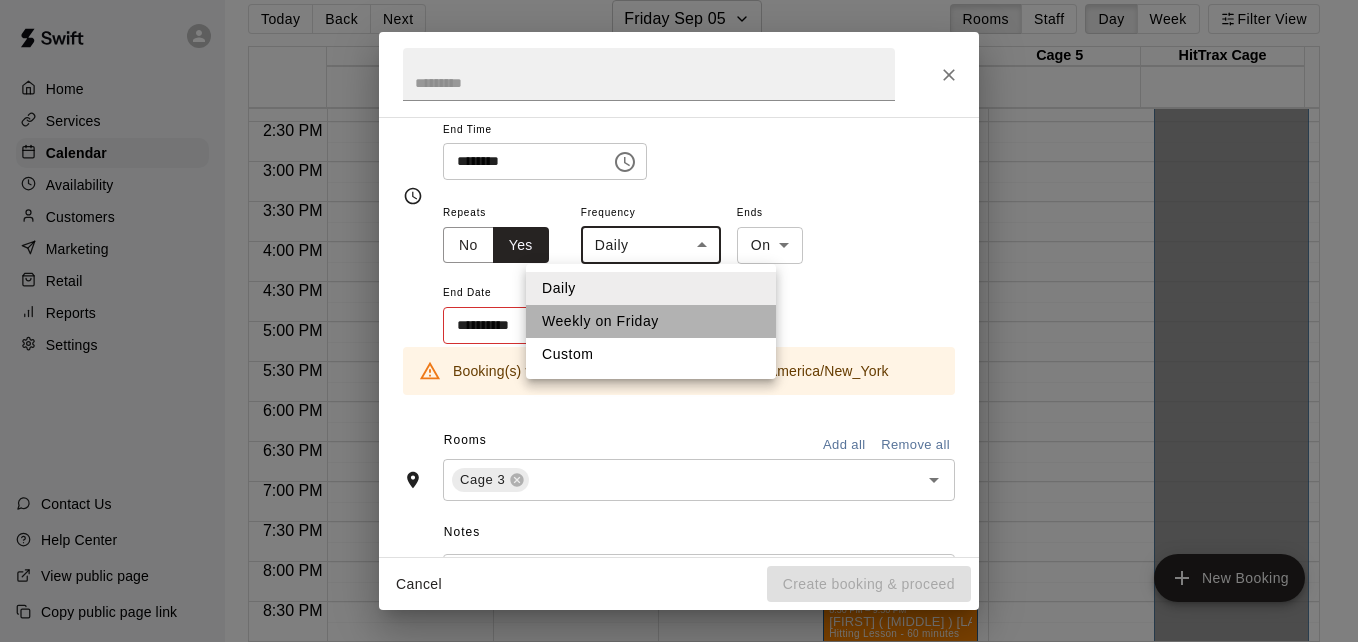 click on "Weekly on Friday" at bounding box center [651, 321] 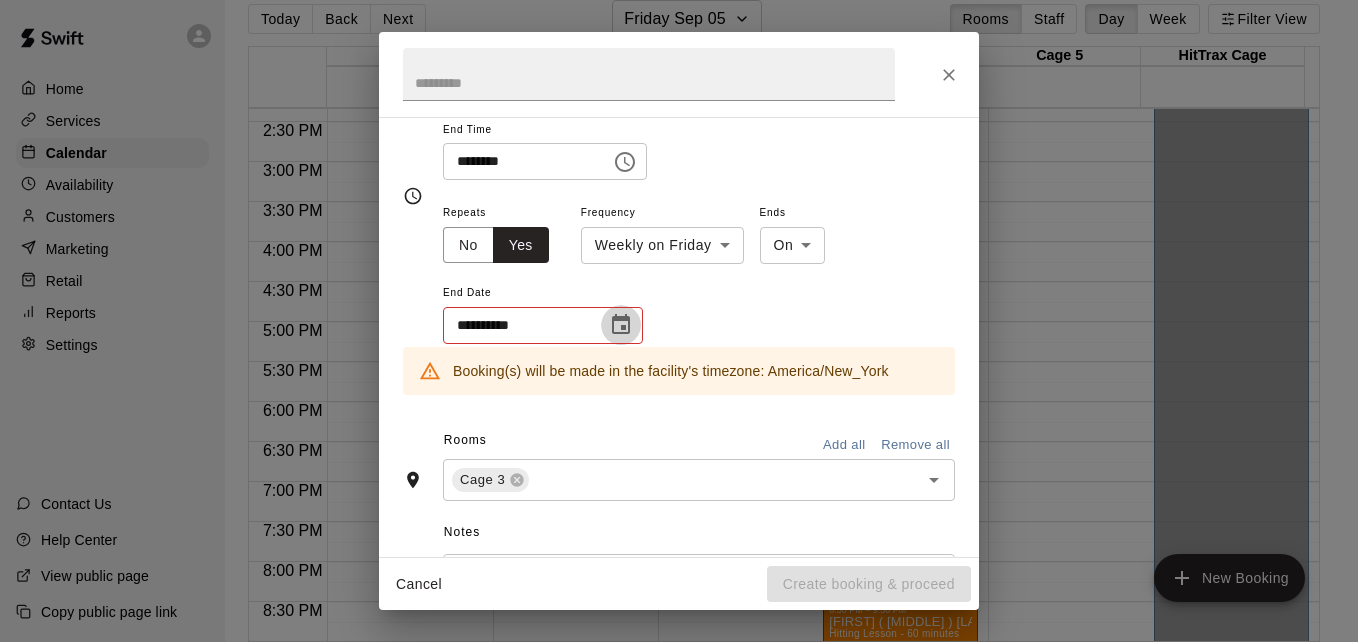 click 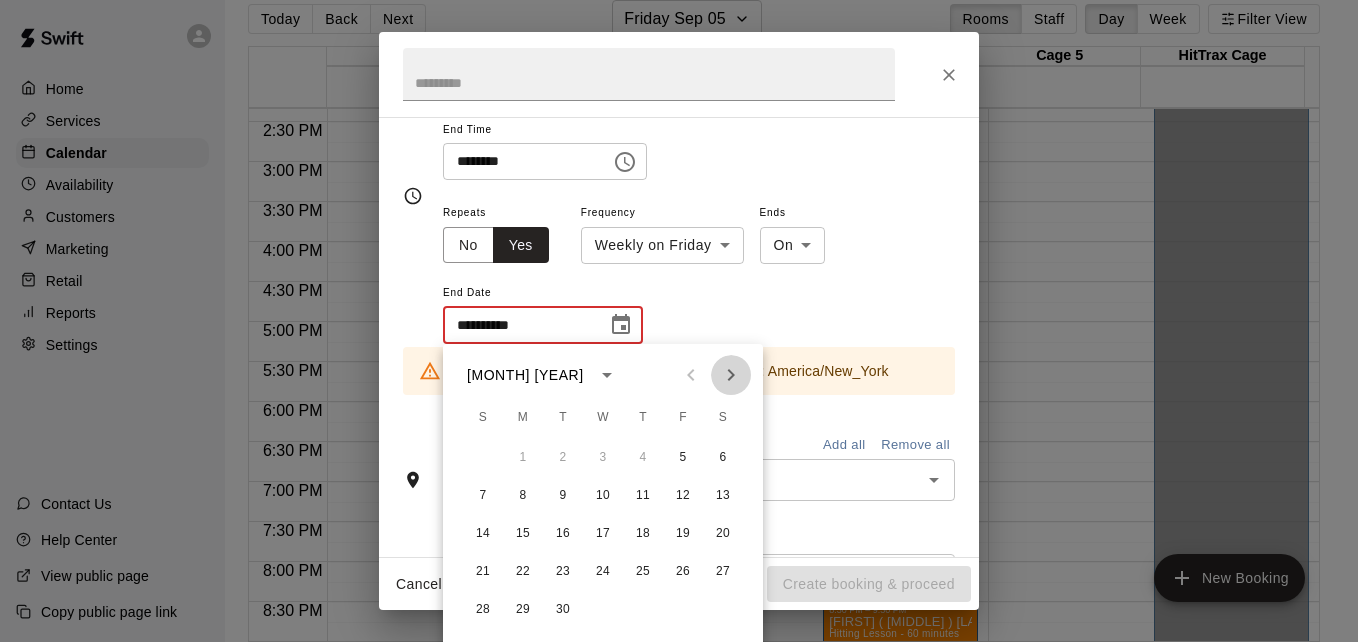 click 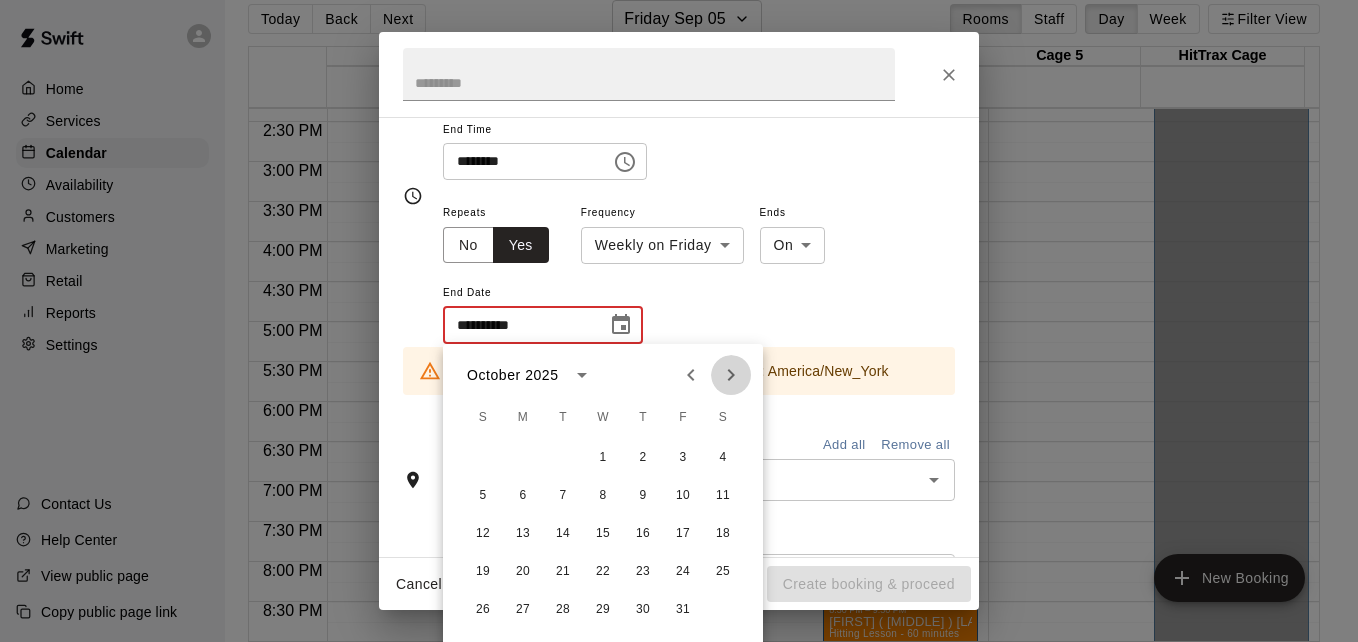 click 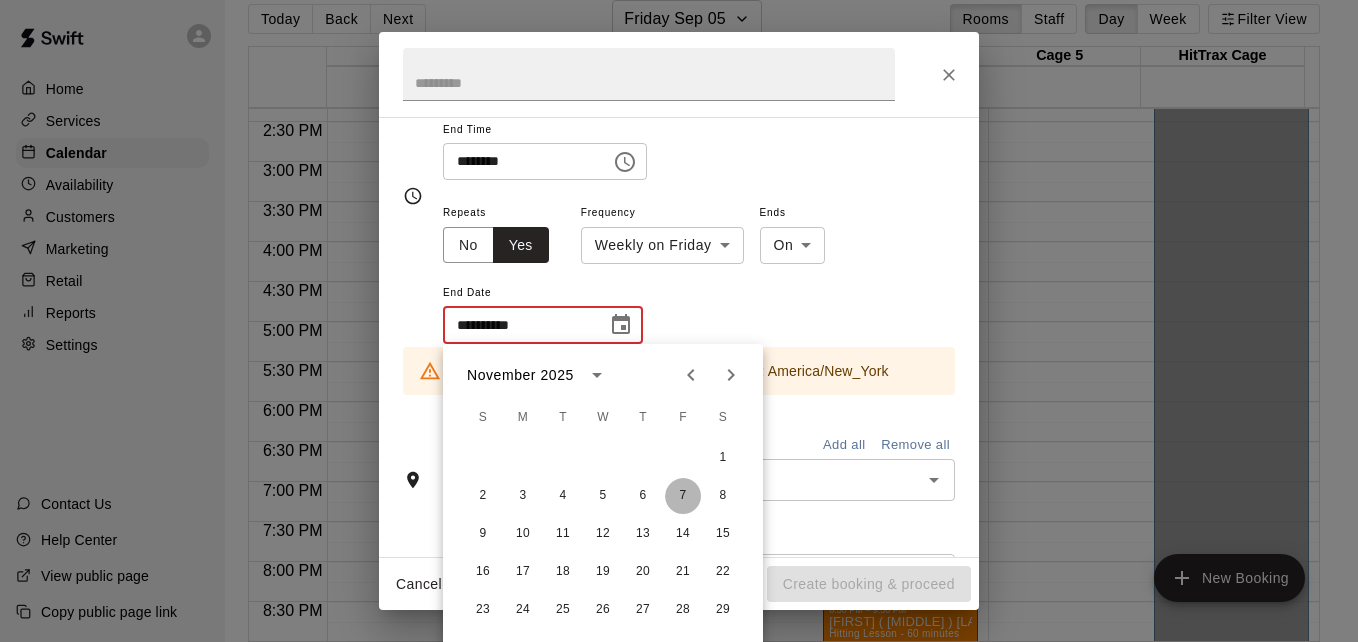 click on "7" at bounding box center [683, 496] 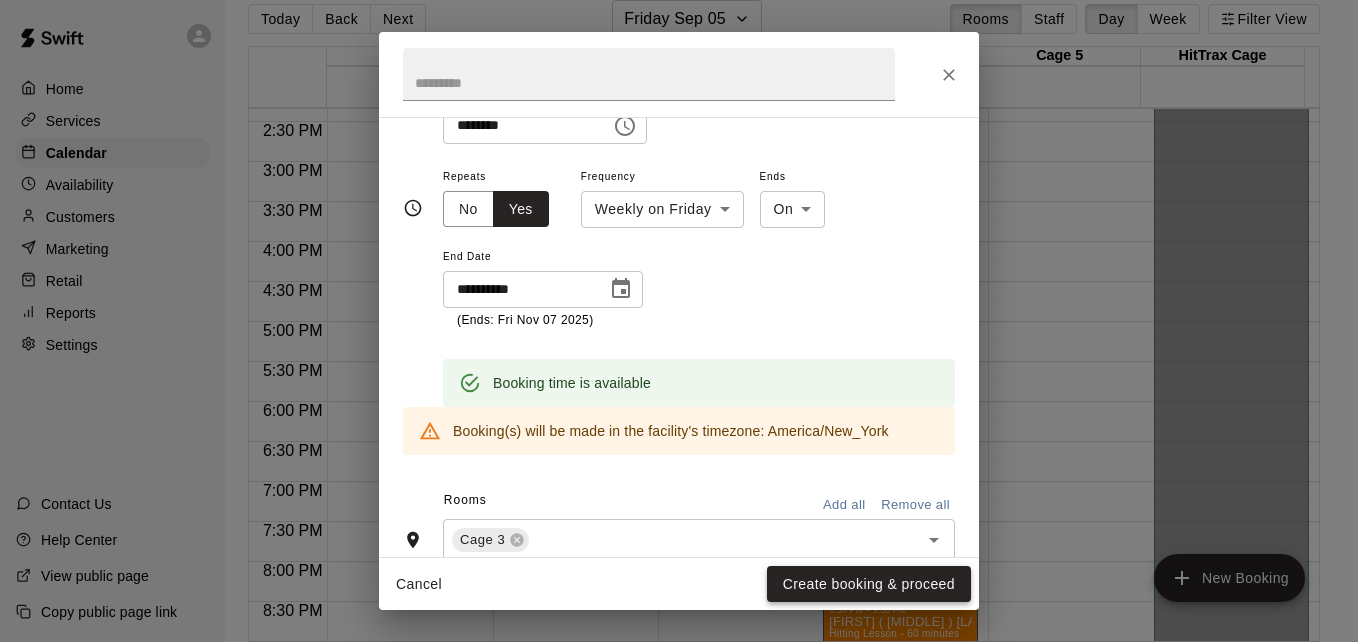 scroll, scrollTop: 290, scrollLeft: 0, axis: vertical 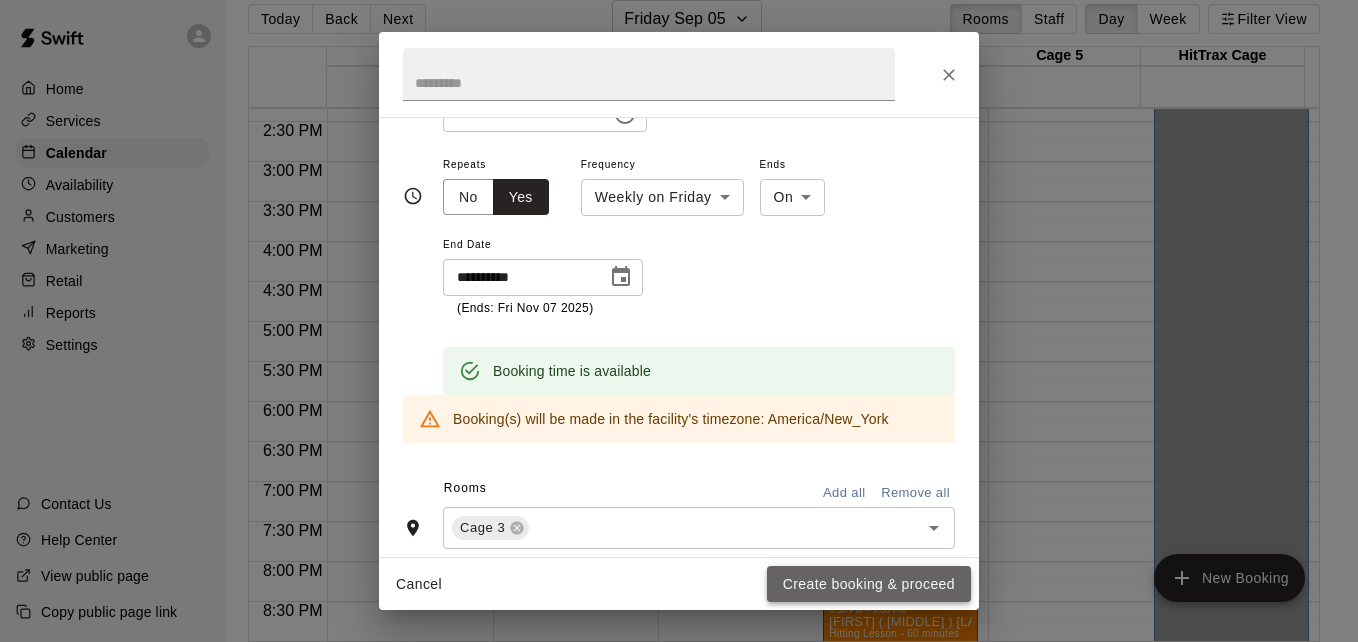 click on "Create booking & proceed" at bounding box center (869, 584) 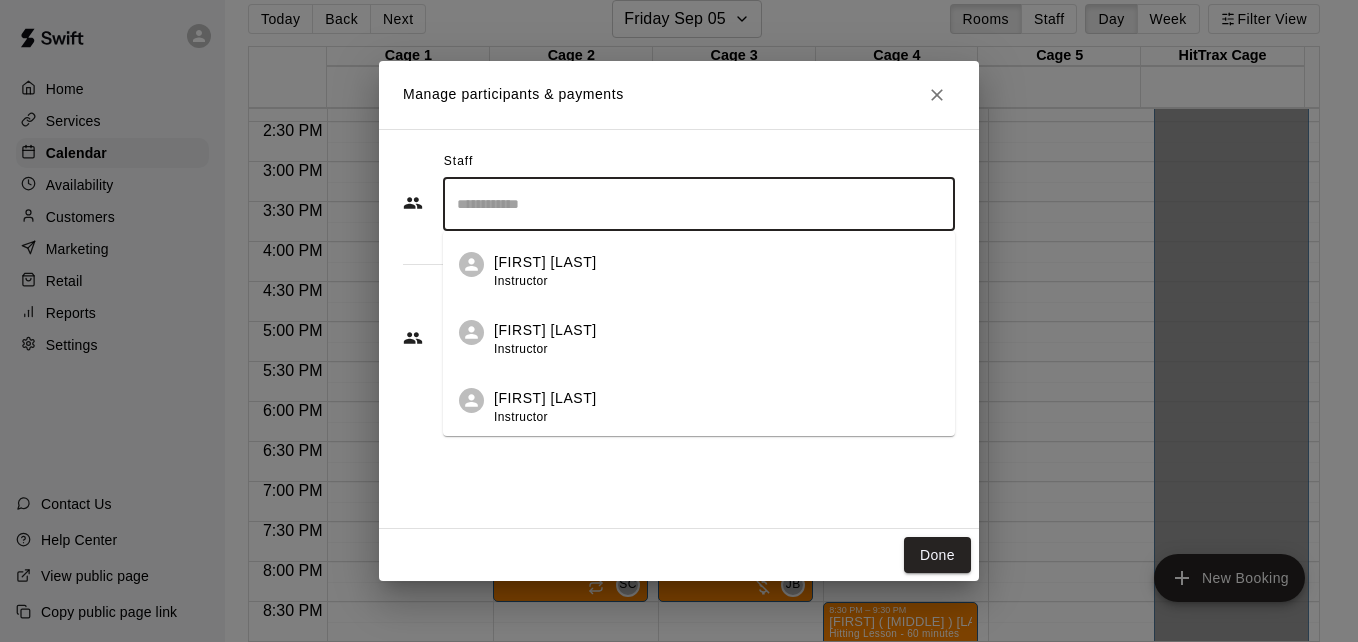 click at bounding box center (699, 204) 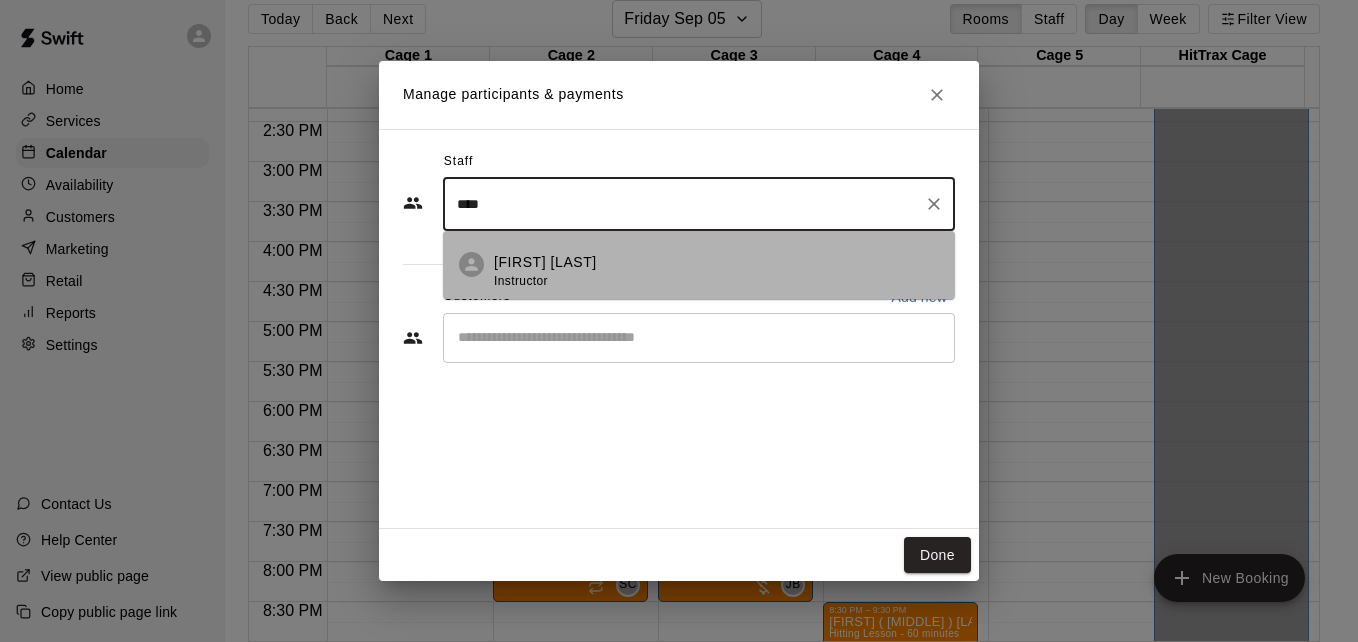 click on "Jose Bermudez Instructor" at bounding box center [716, 271] 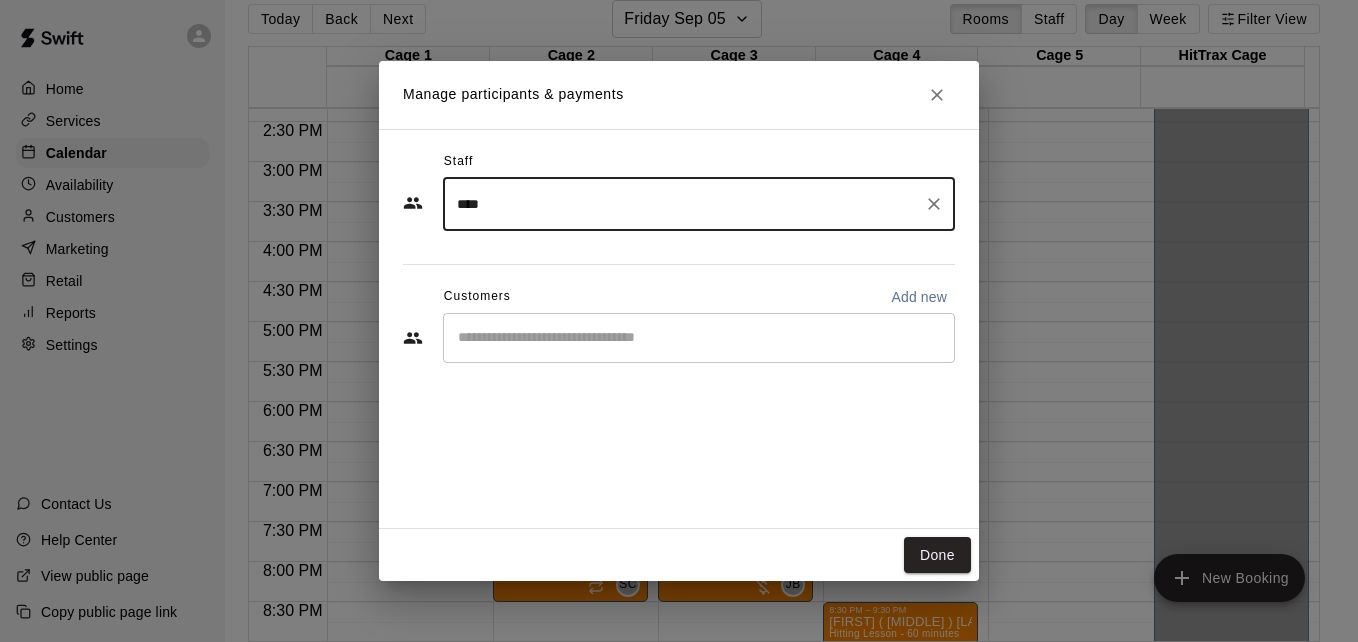 type on "****" 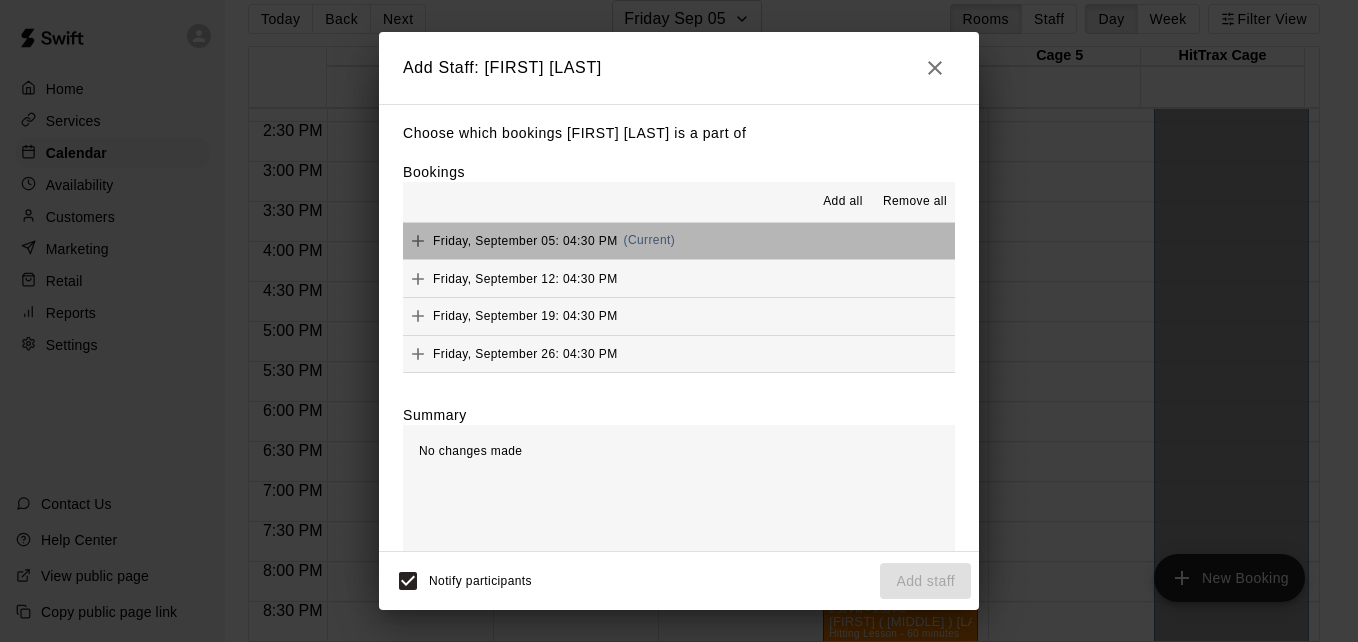 click on "Friday, September 05: 04:30 PM (Current)" at bounding box center [679, 241] 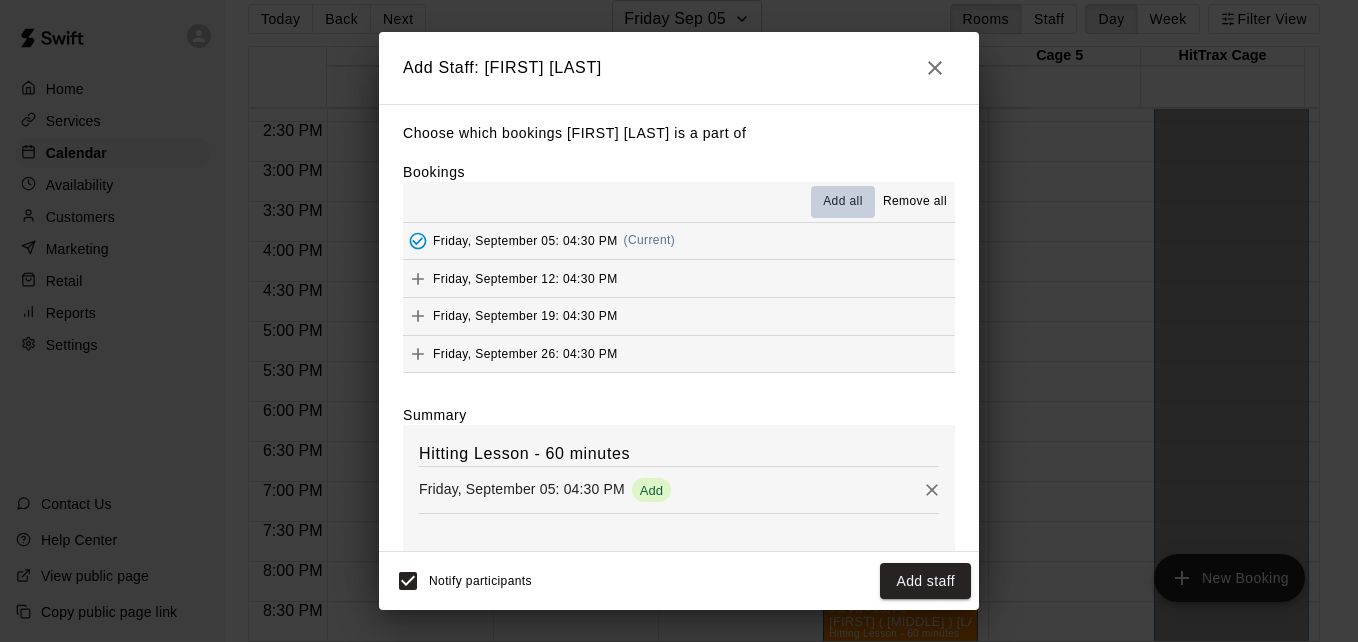 click on "Add all" at bounding box center [843, 202] 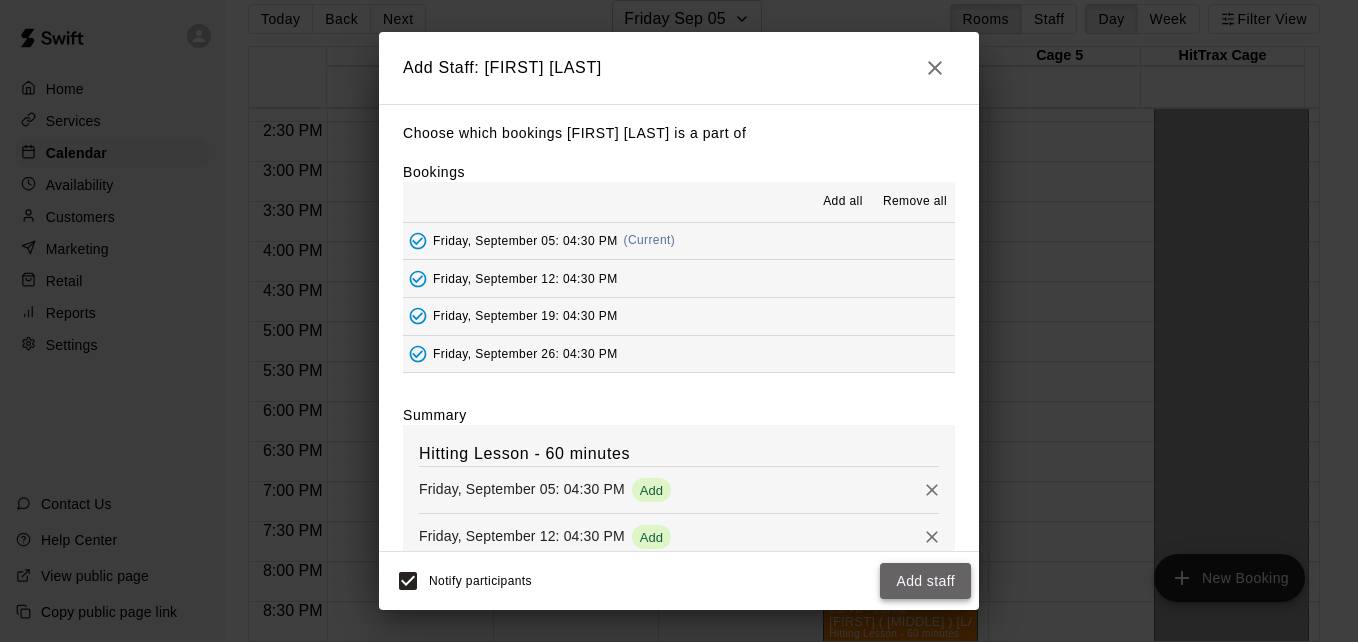 click on "Add staff" at bounding box center (925, 581) 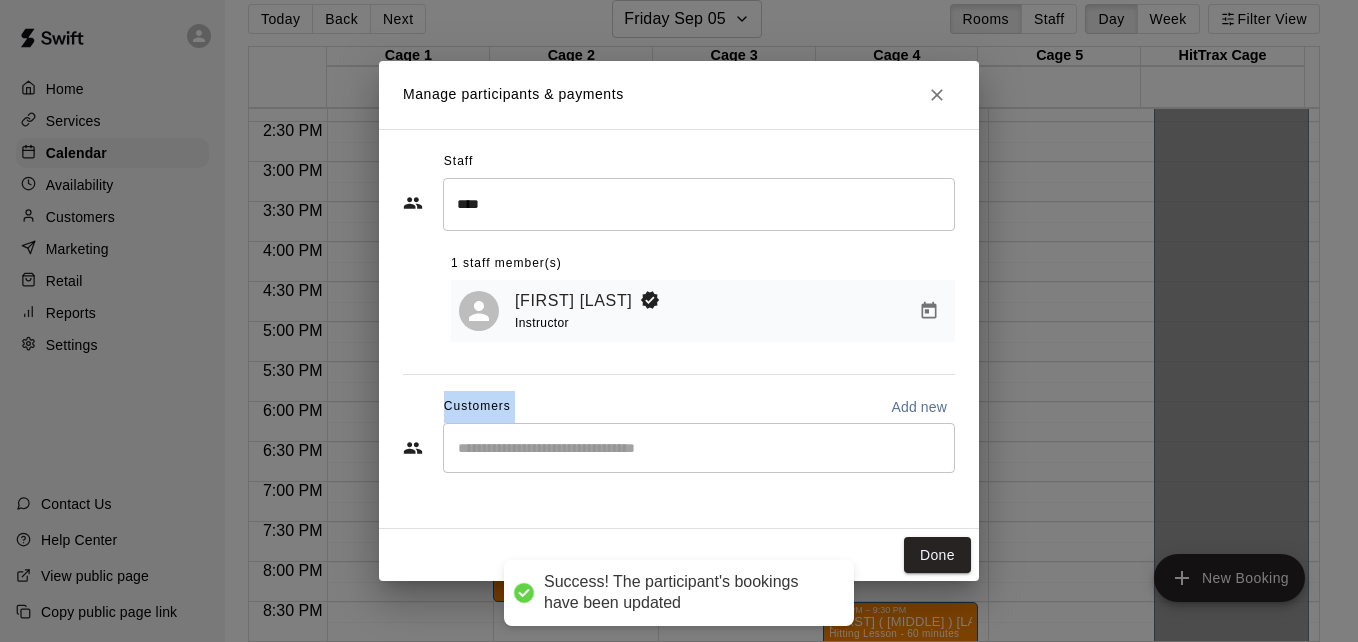 drag, startPoint x: 628, startPoint y: 345, endPoint x: 634, endPoint y: 450, distance: 105.17129 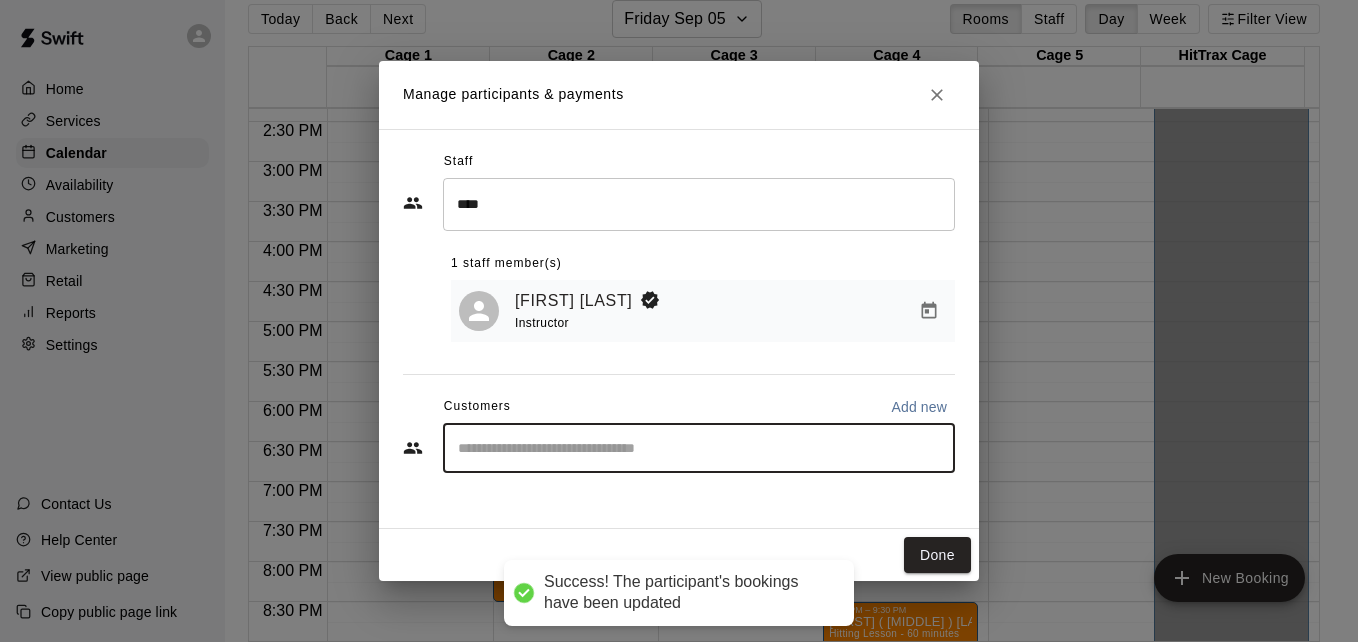 click at bounding box center (699, 448) 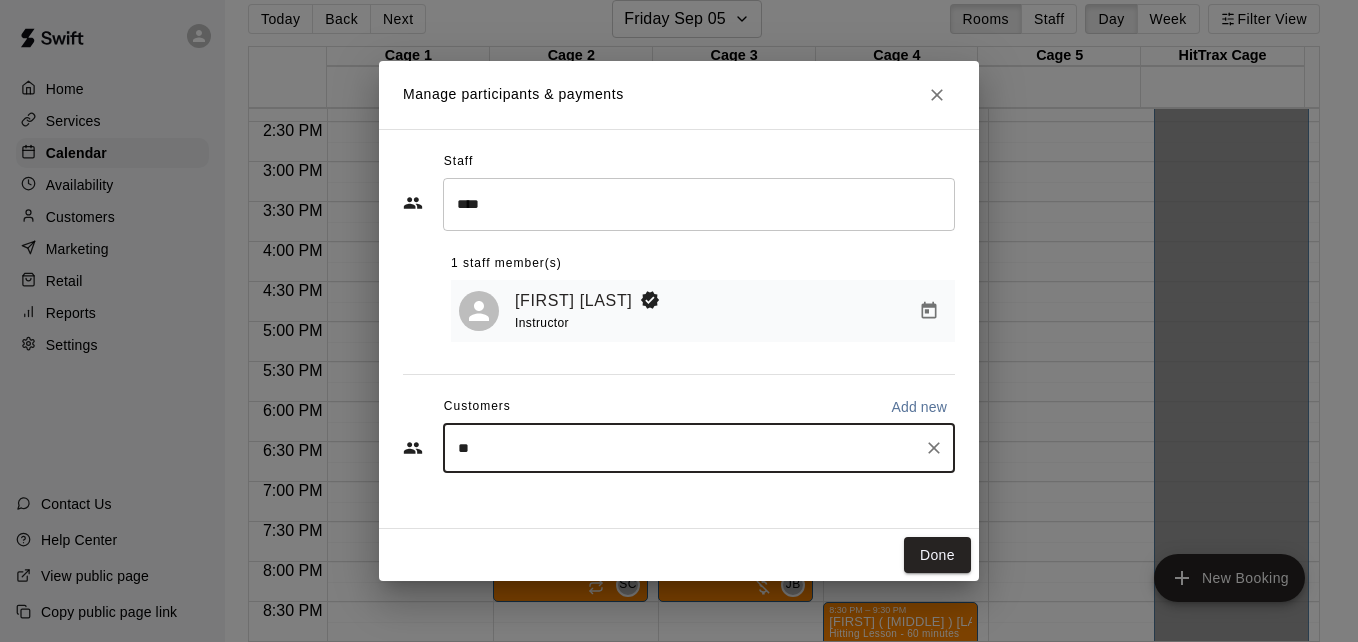 type on "*" 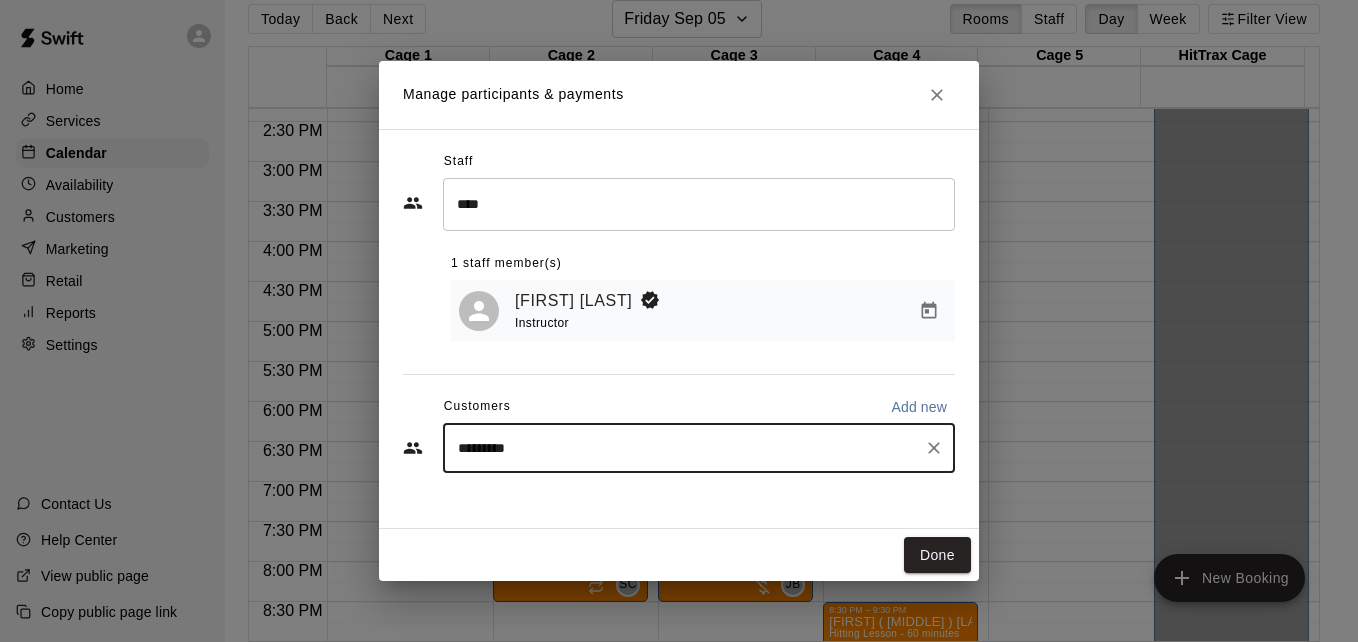 type on "*********" 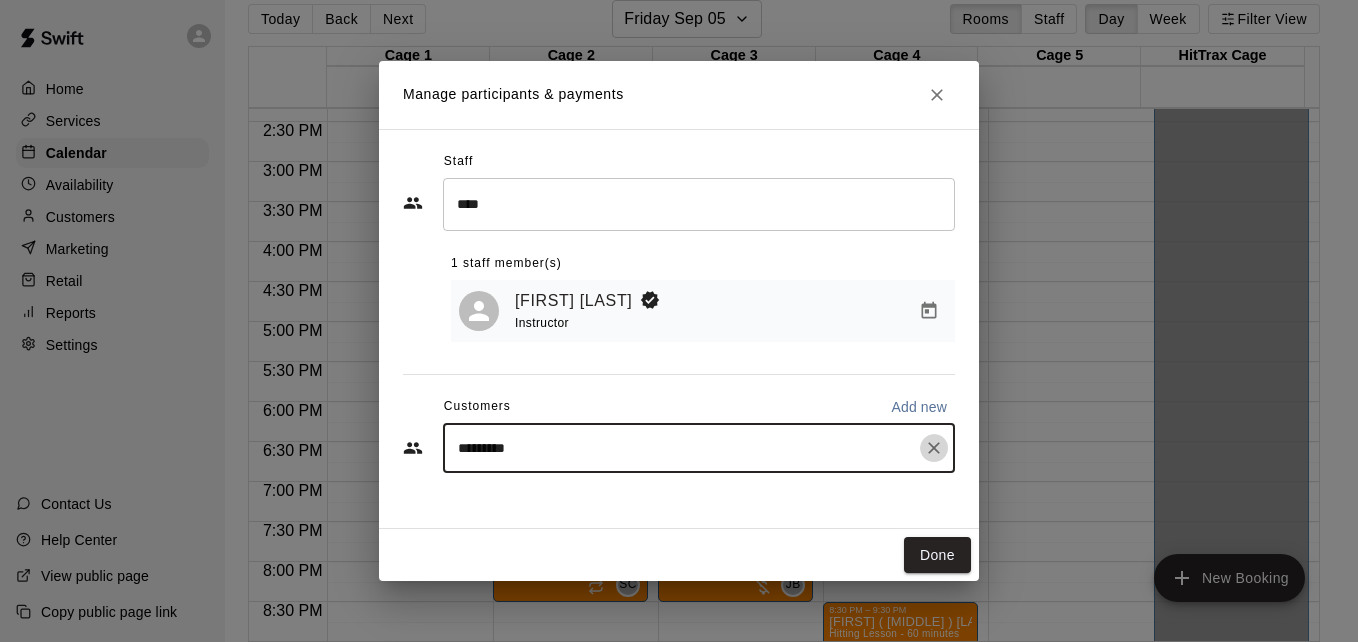click 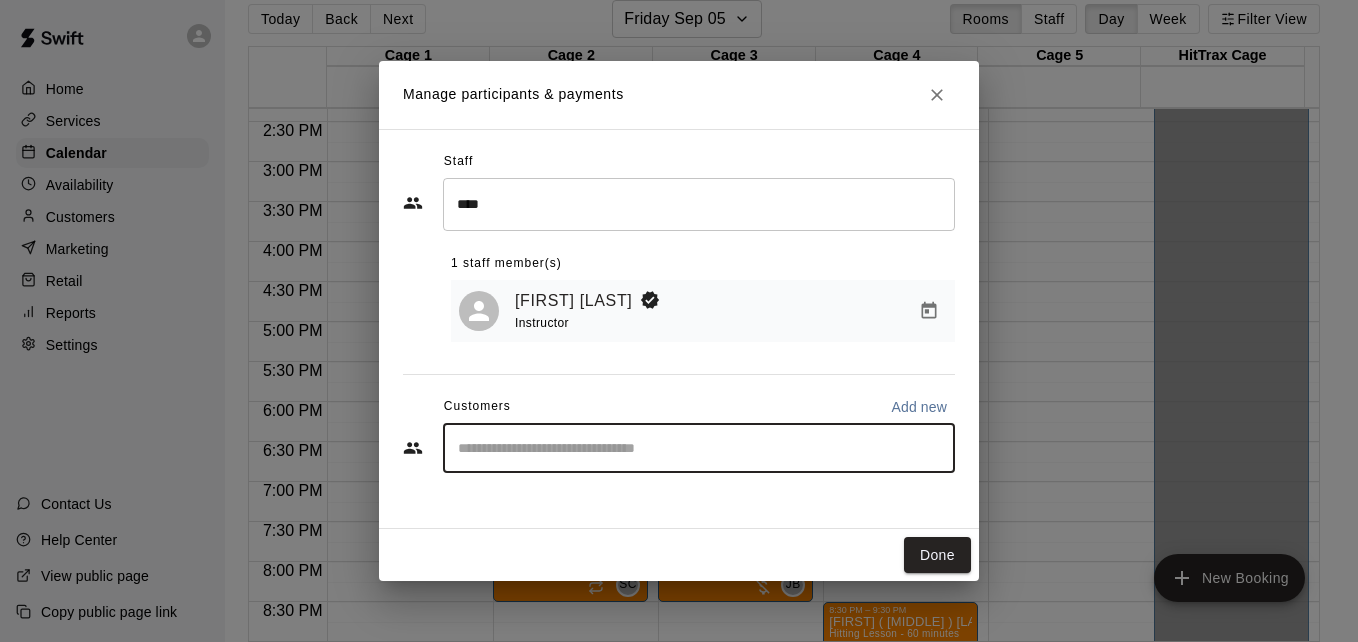 click at bounding box center (699, 448) 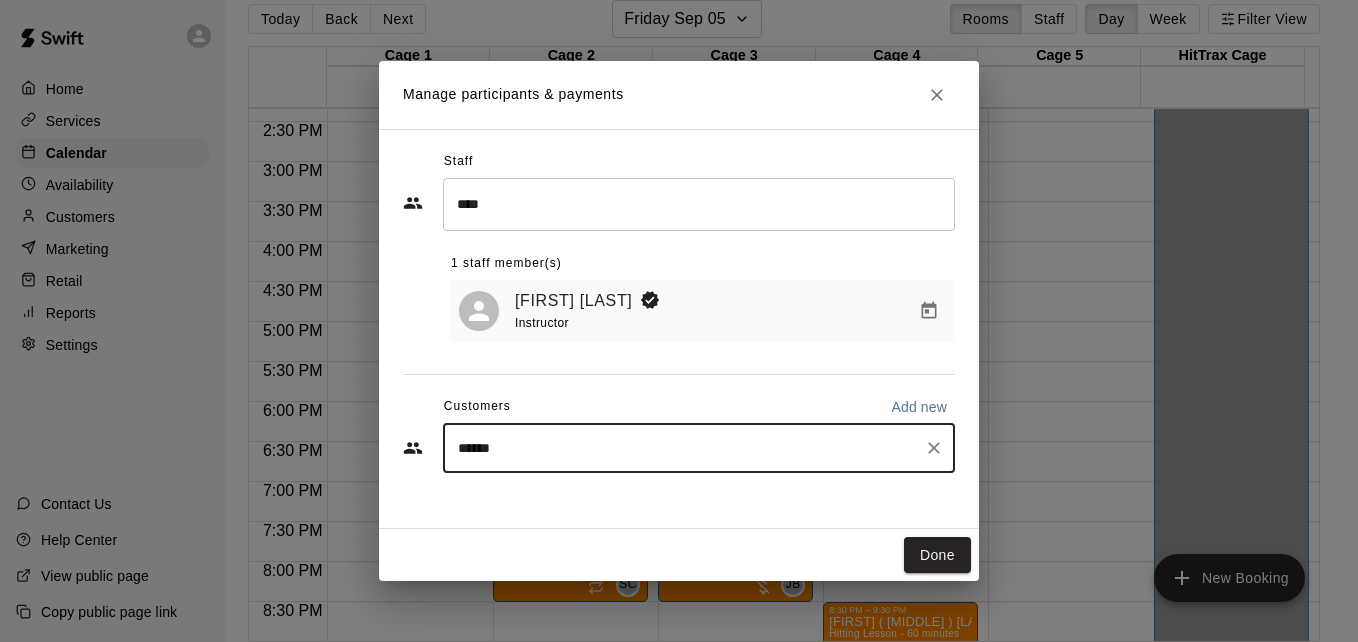 click on "******" at bounding box center (684, 448) 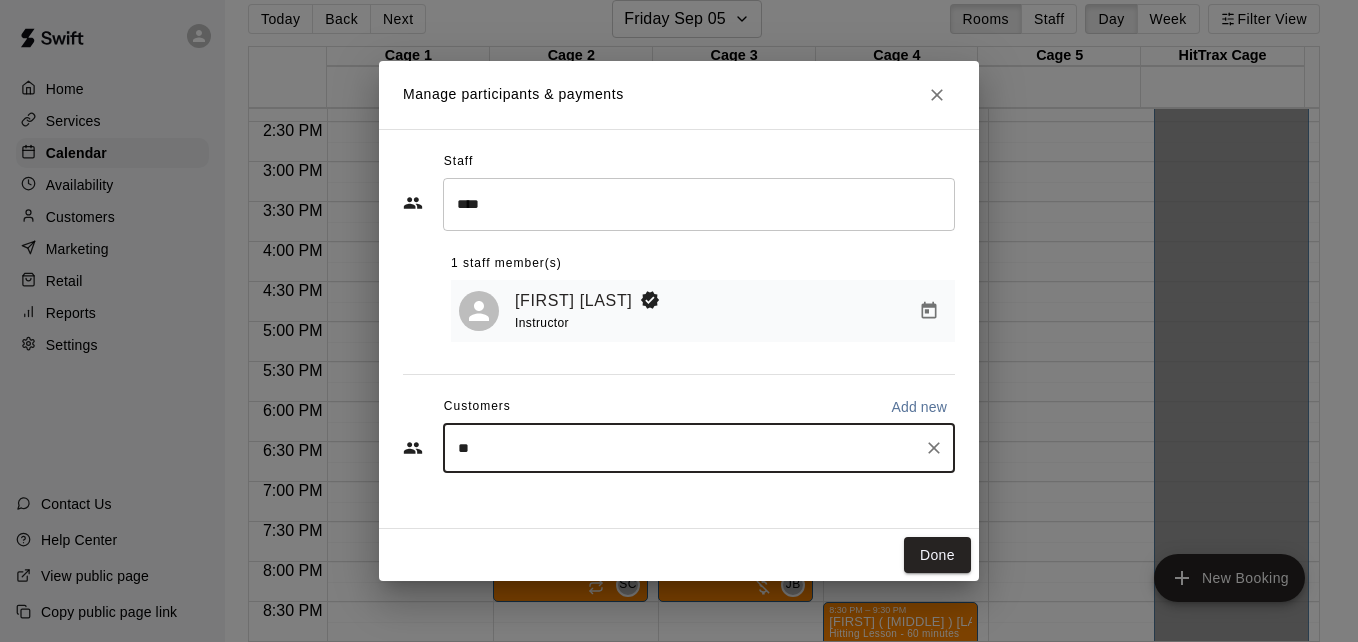 type on "*" 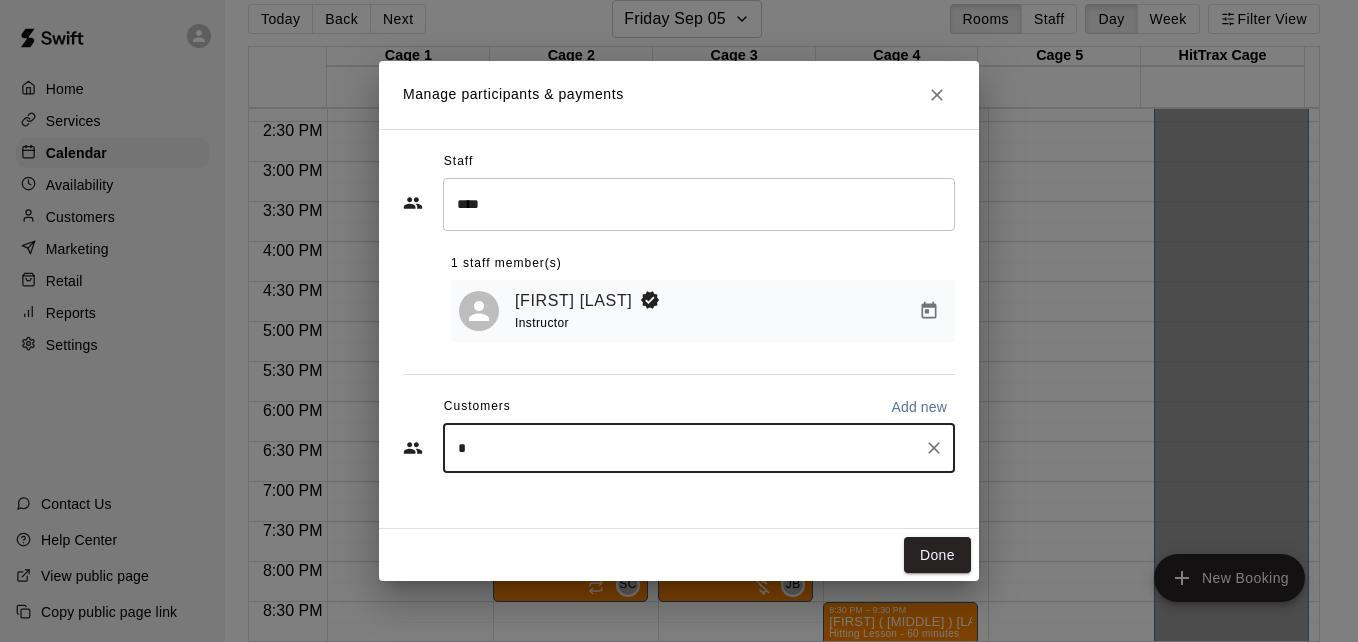 type 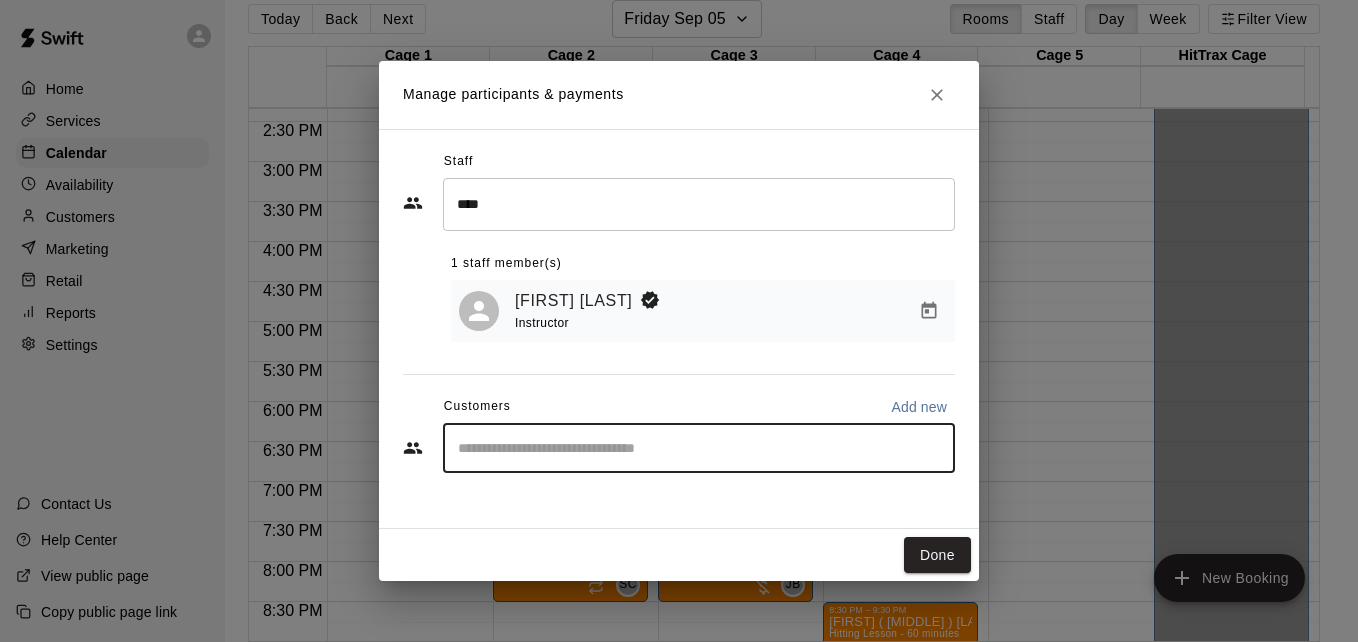 click at bounding box center [699, 448] 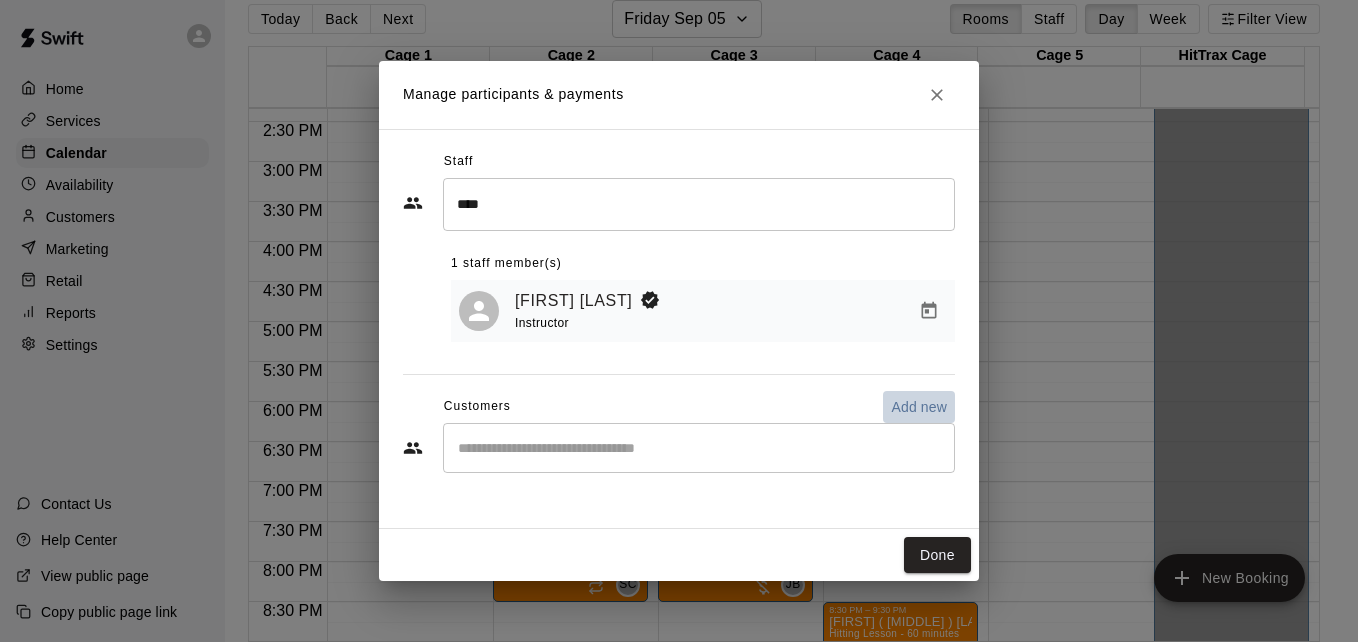 click on "Add new" at bounding box center [919, 407] 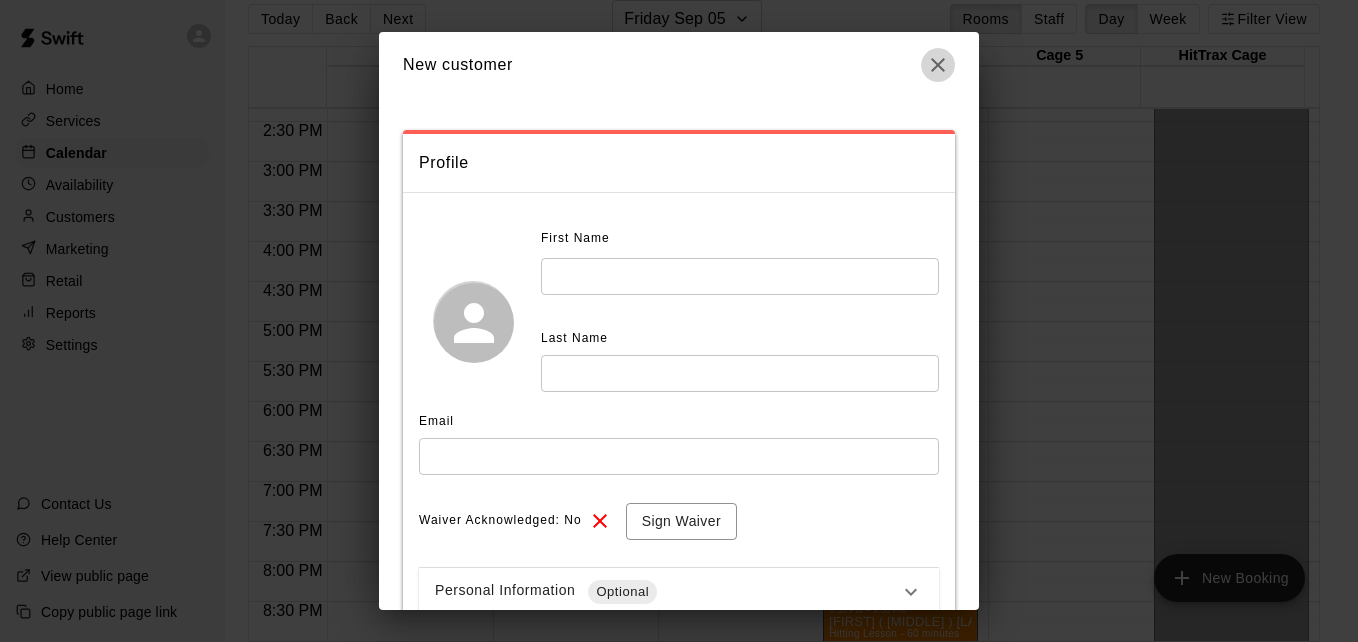 click 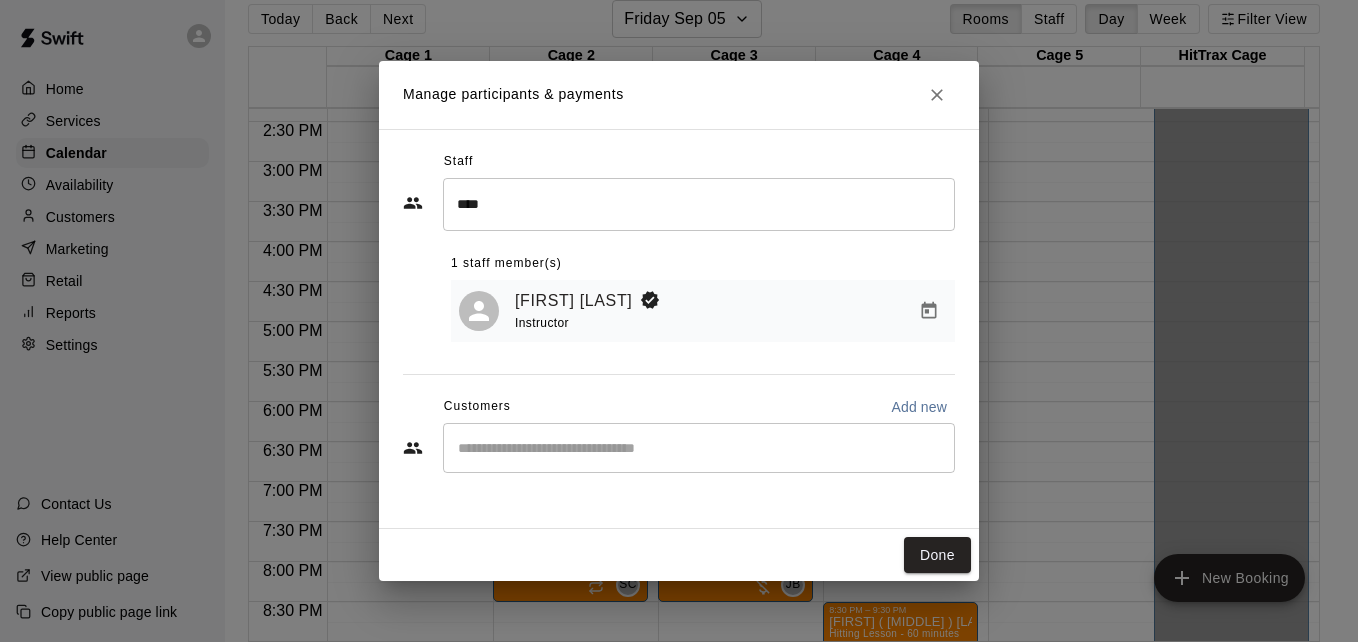 click on "​" at bounding box center [699, 448] 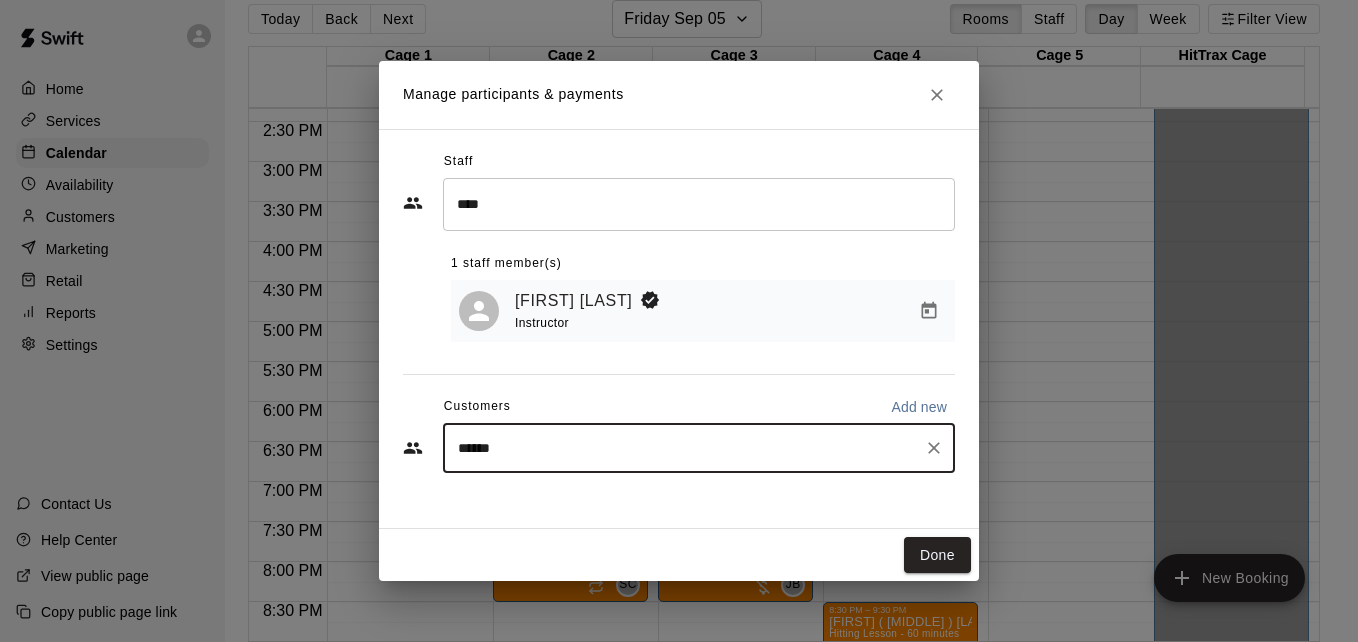 type on "******" 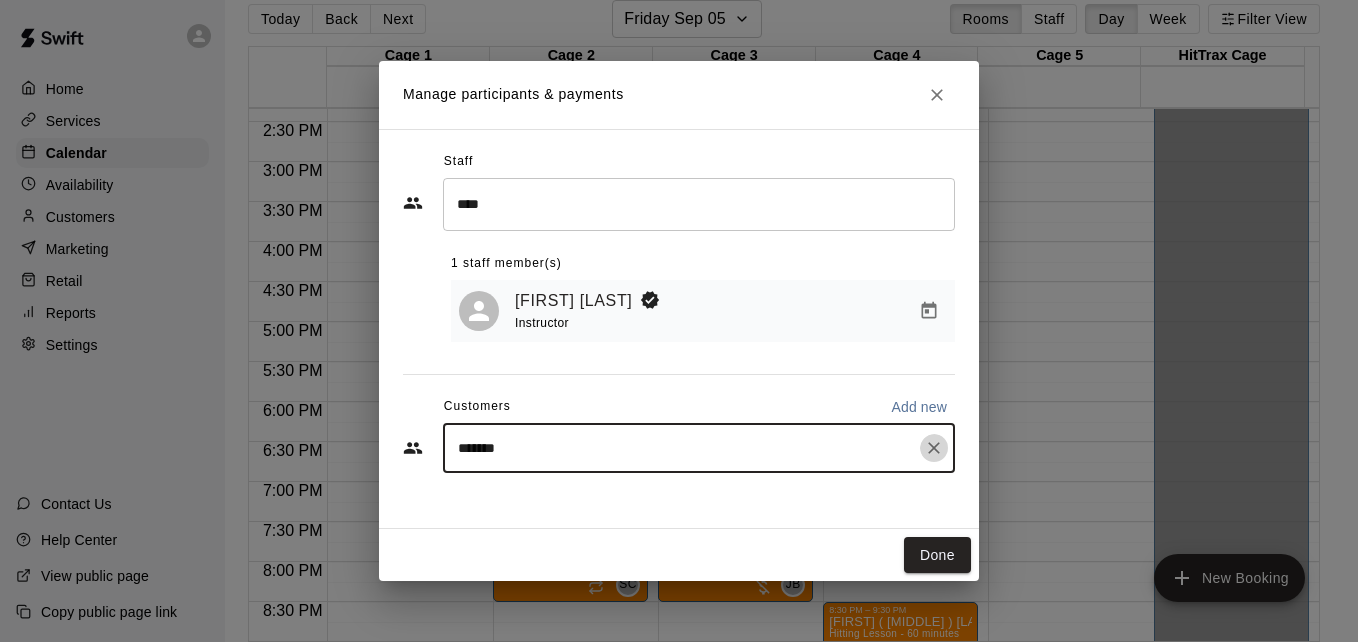 click 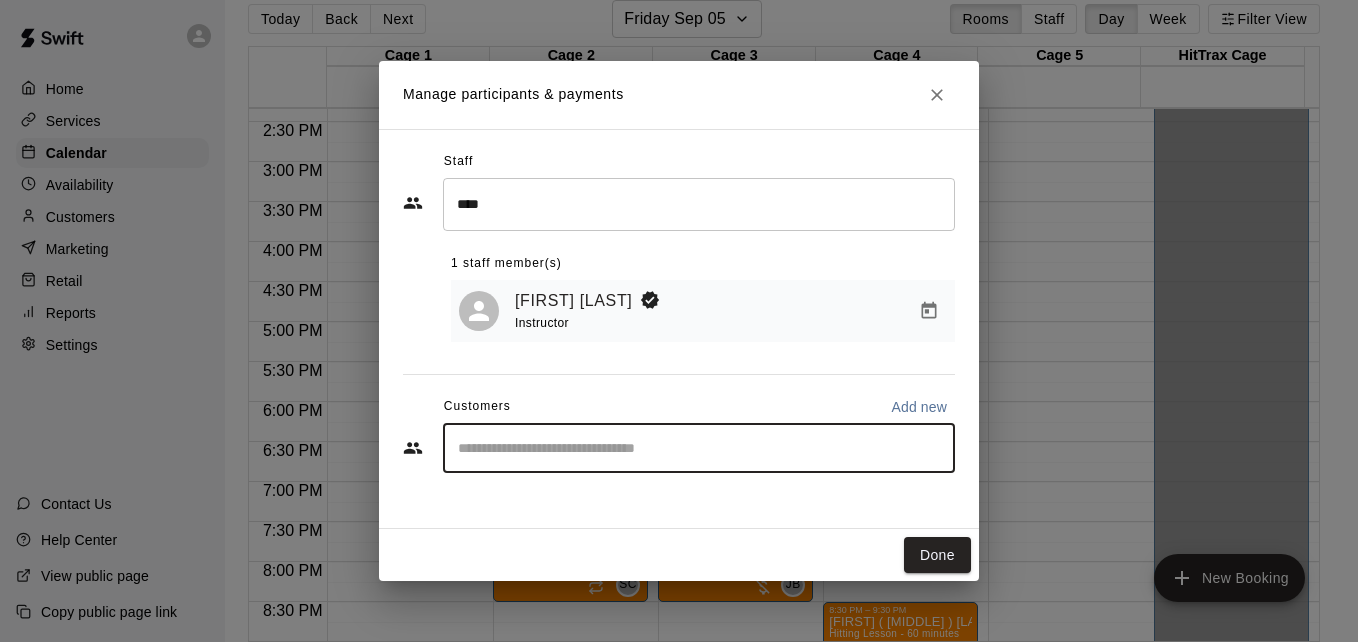 click at bounding box center (699, 448) 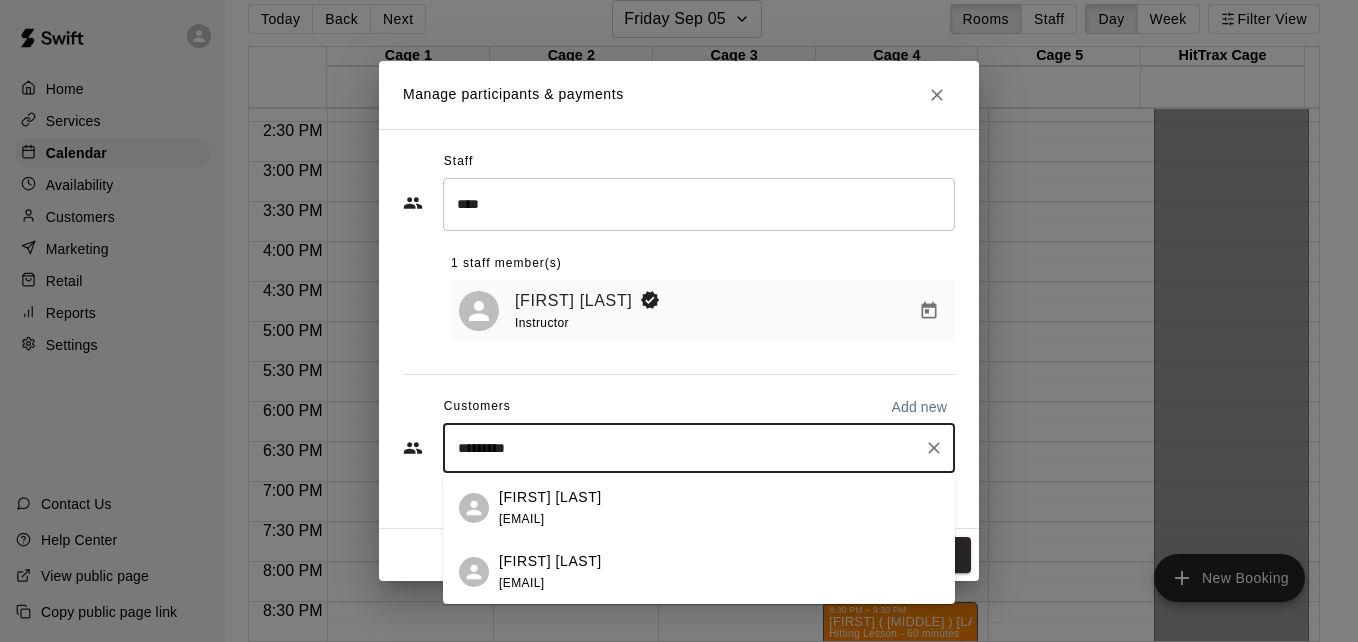 type on "*********" 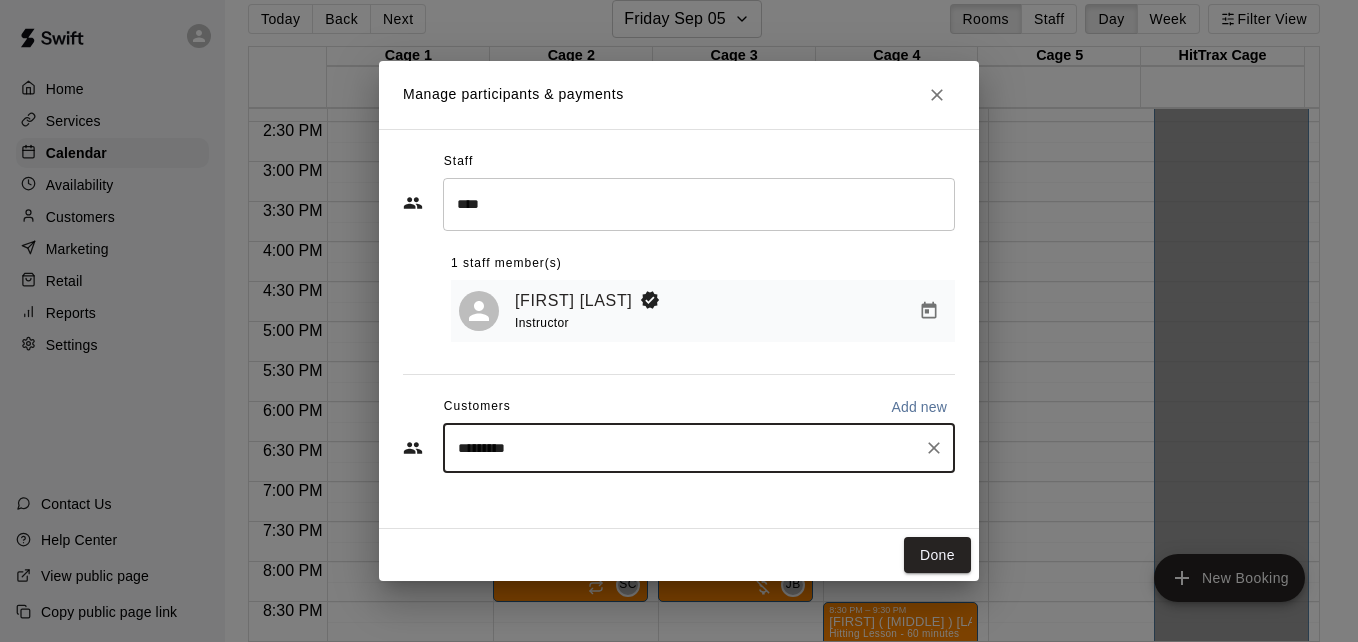 click on "********* ​" at bounding box center (699, 448) 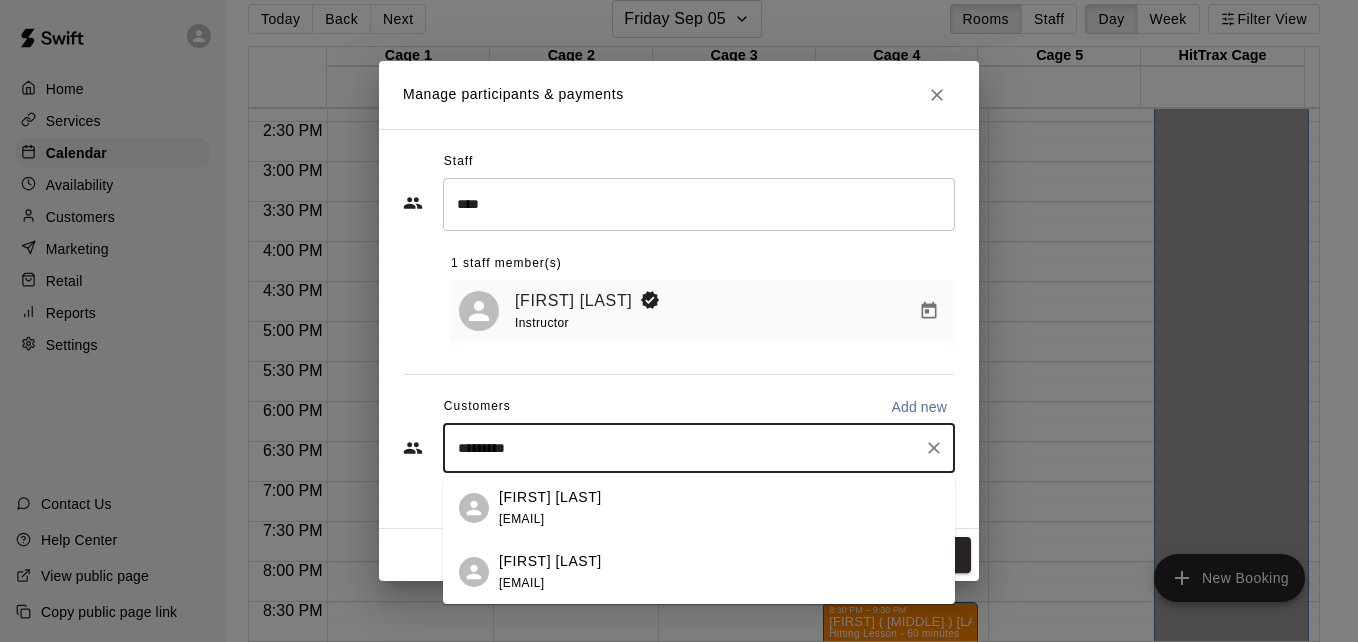 click on "Giana Sciarrino shelly.sciarrino@gmail.com" at bounding box center (719, 572) 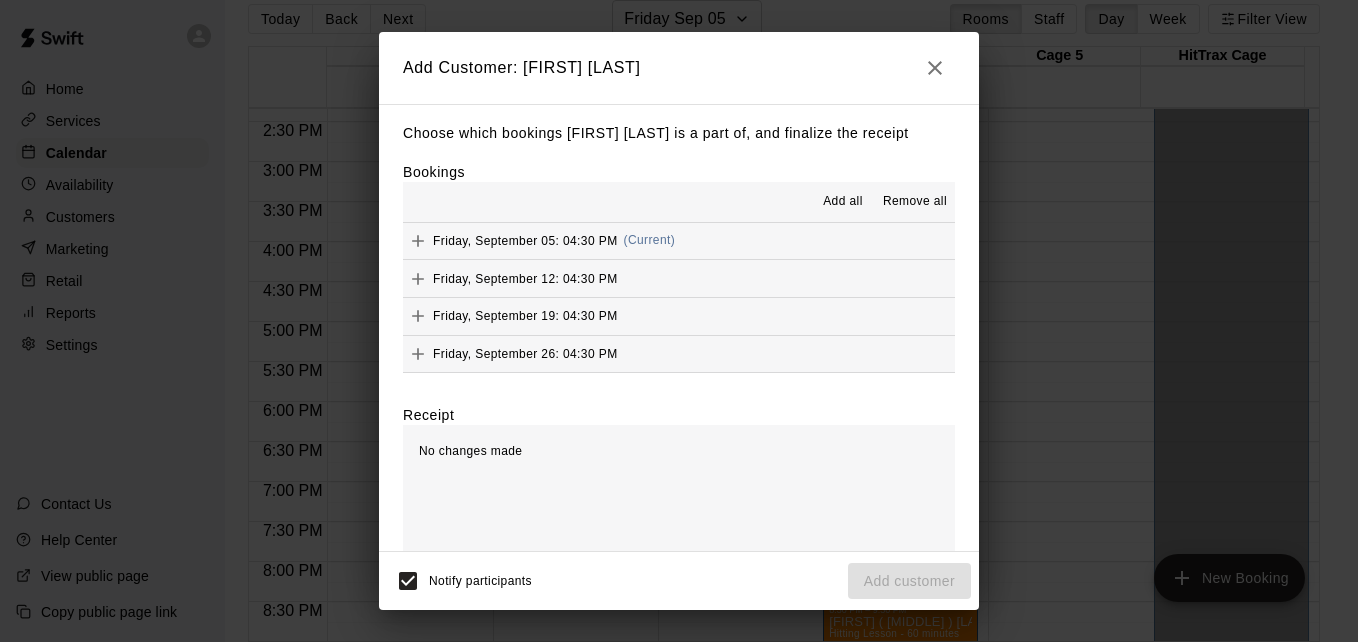 click on "Add all" at bounding box center (843, 202) 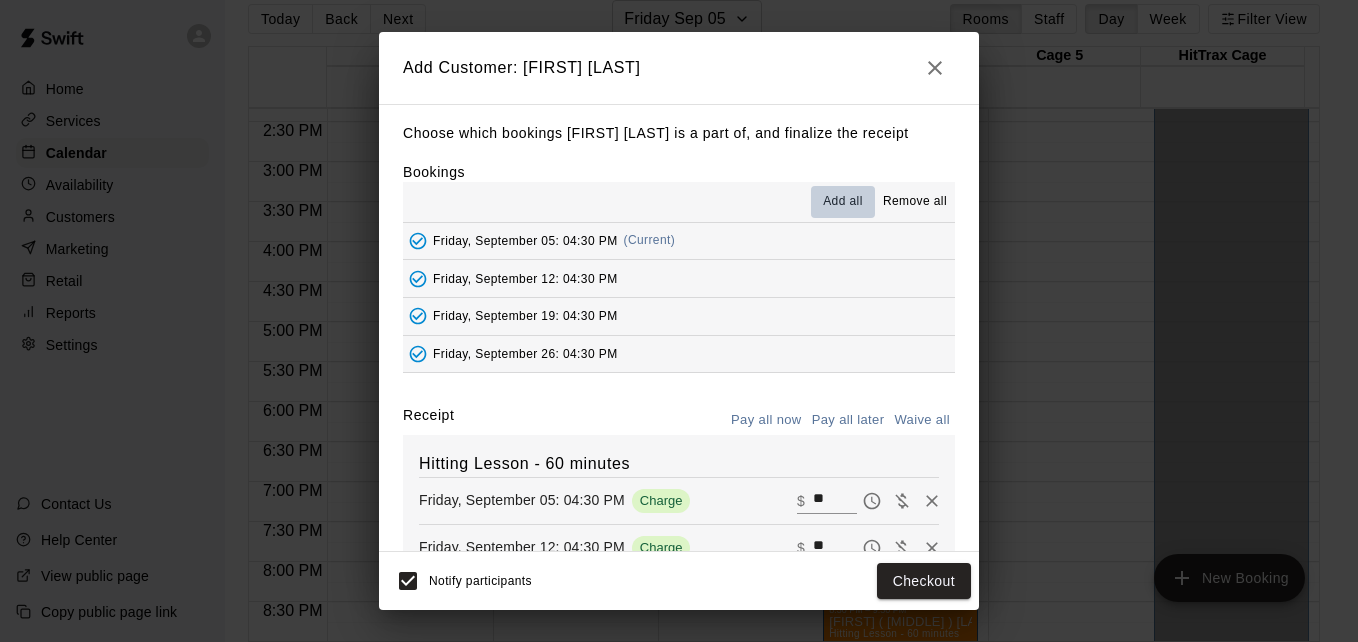 click on "Add all" at bounding box center (843, 202) 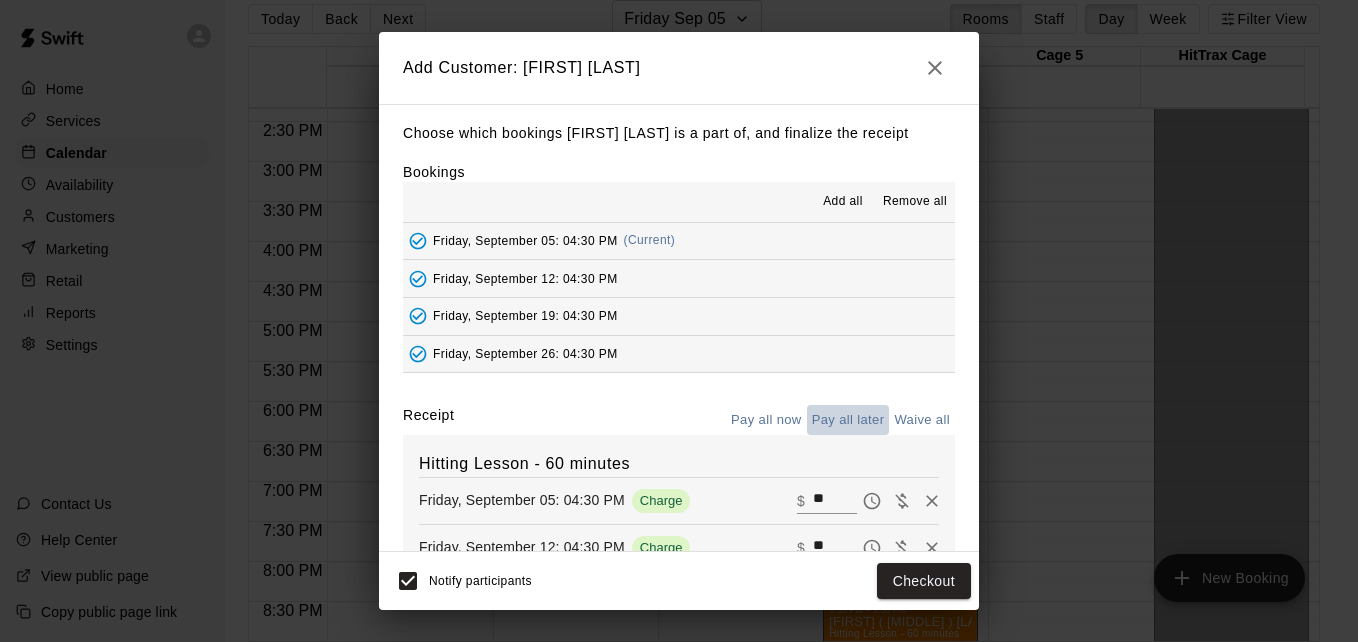 click on "Pay all later" at bounding box center (848, 420) 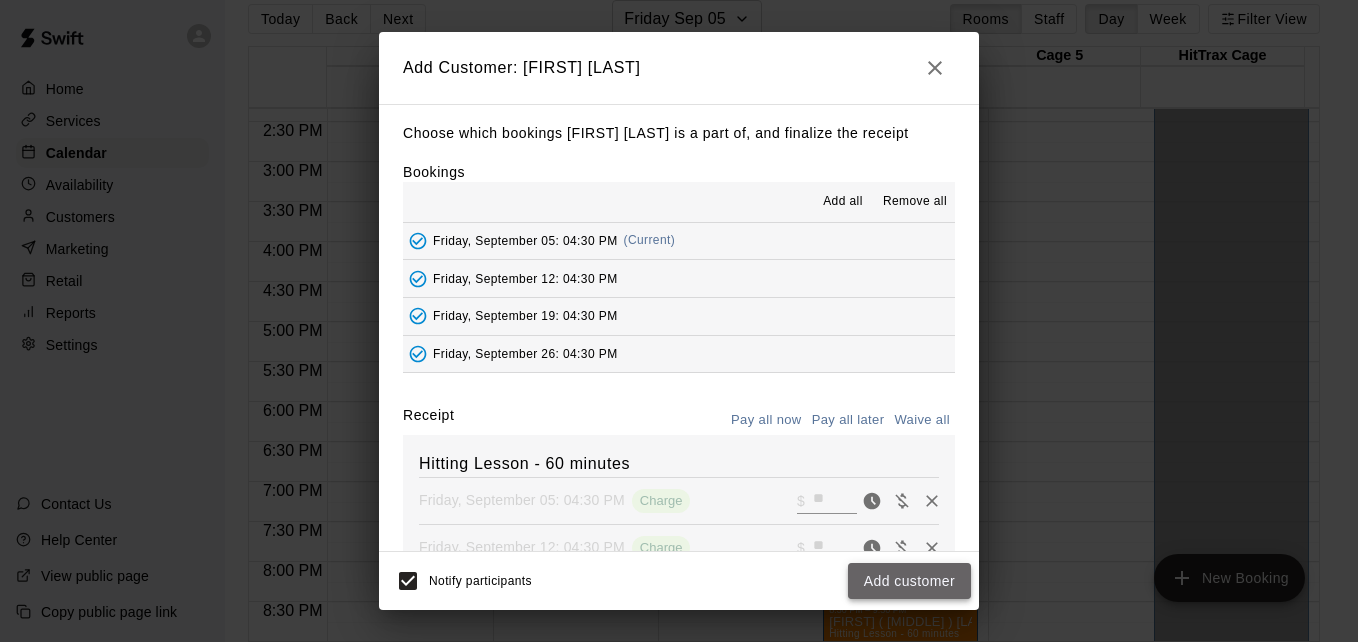 click on "Add customer" at bounding box center (909, 581) 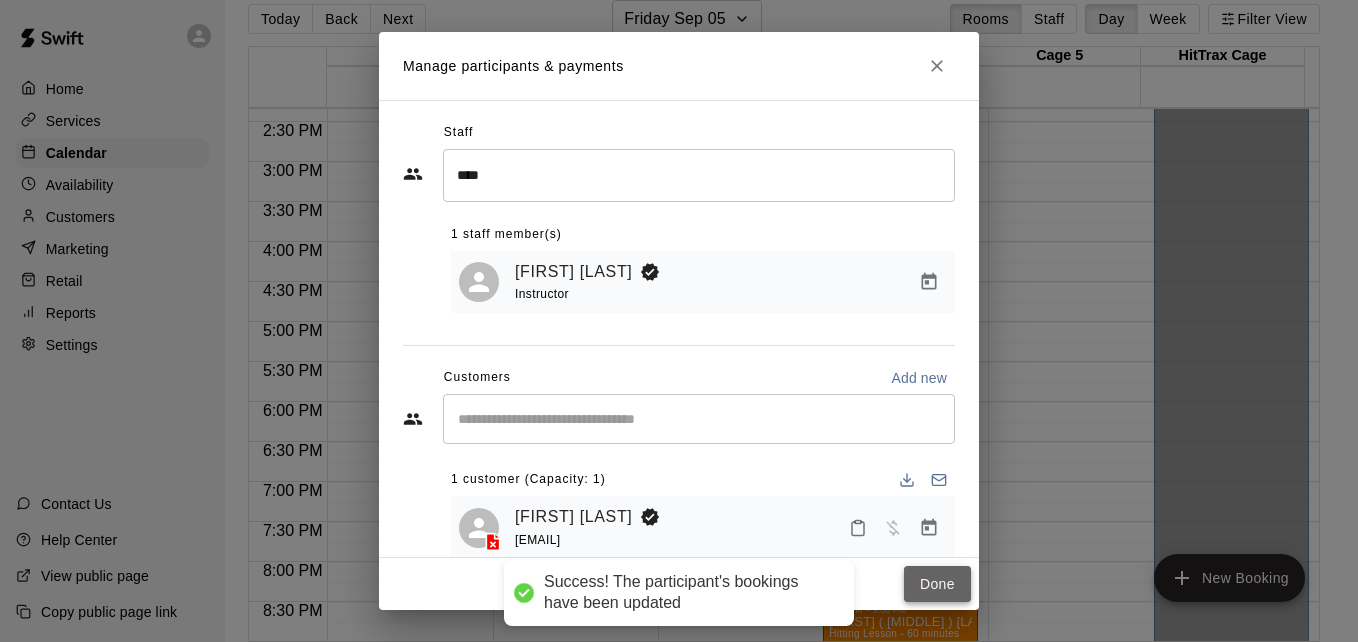 click on "Done" at bounding box center [937, 584] 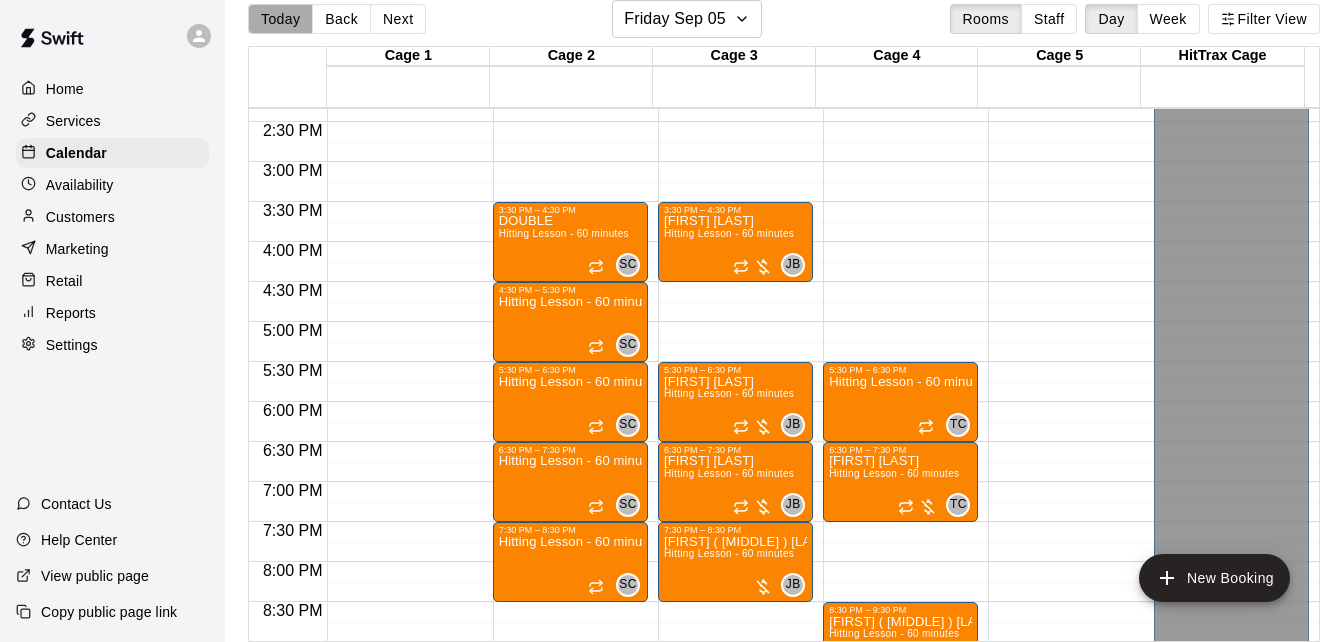 click on "Today" at bounding box center (280, 19) 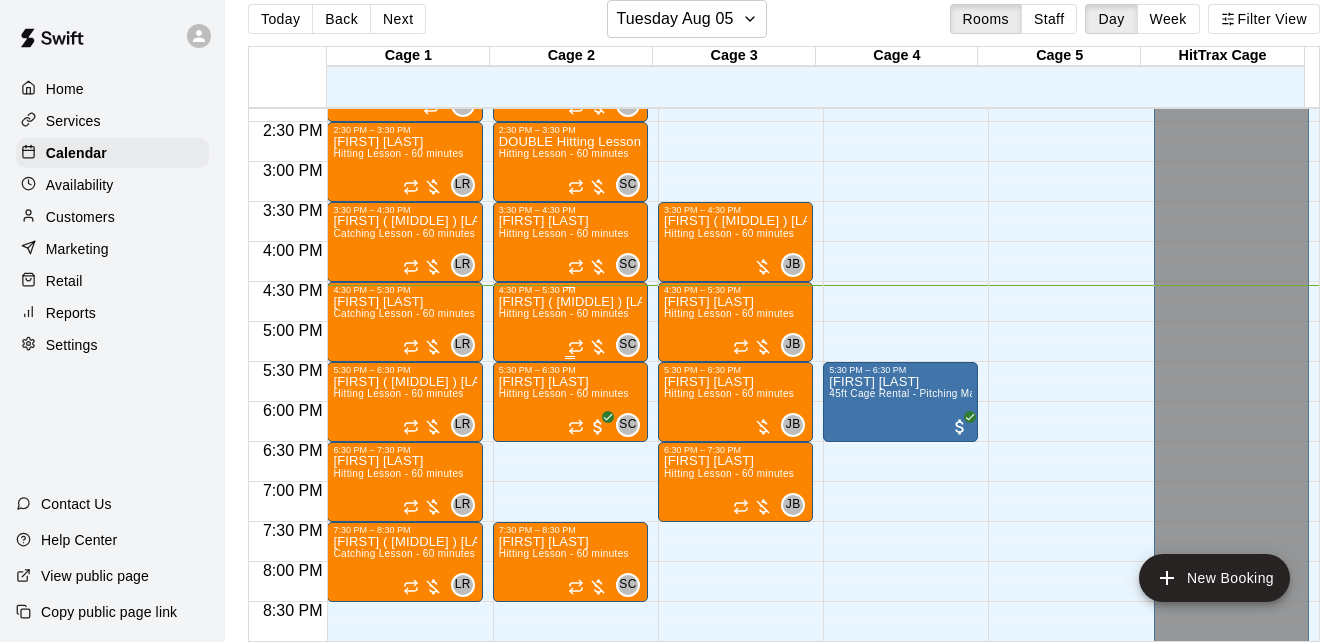 click on "Michael (Dominic) Medina Hitting Lesson - 60 minutes" at bounding box center (570, 616) 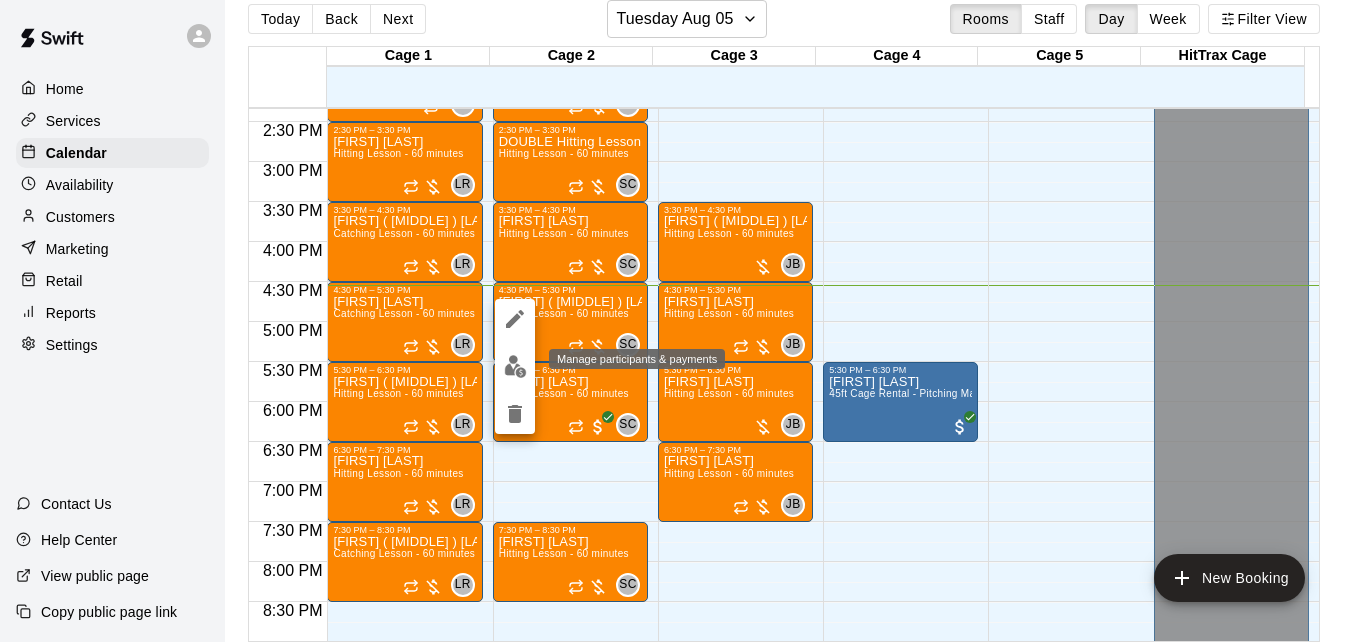 click at bounding box center [515, 366] 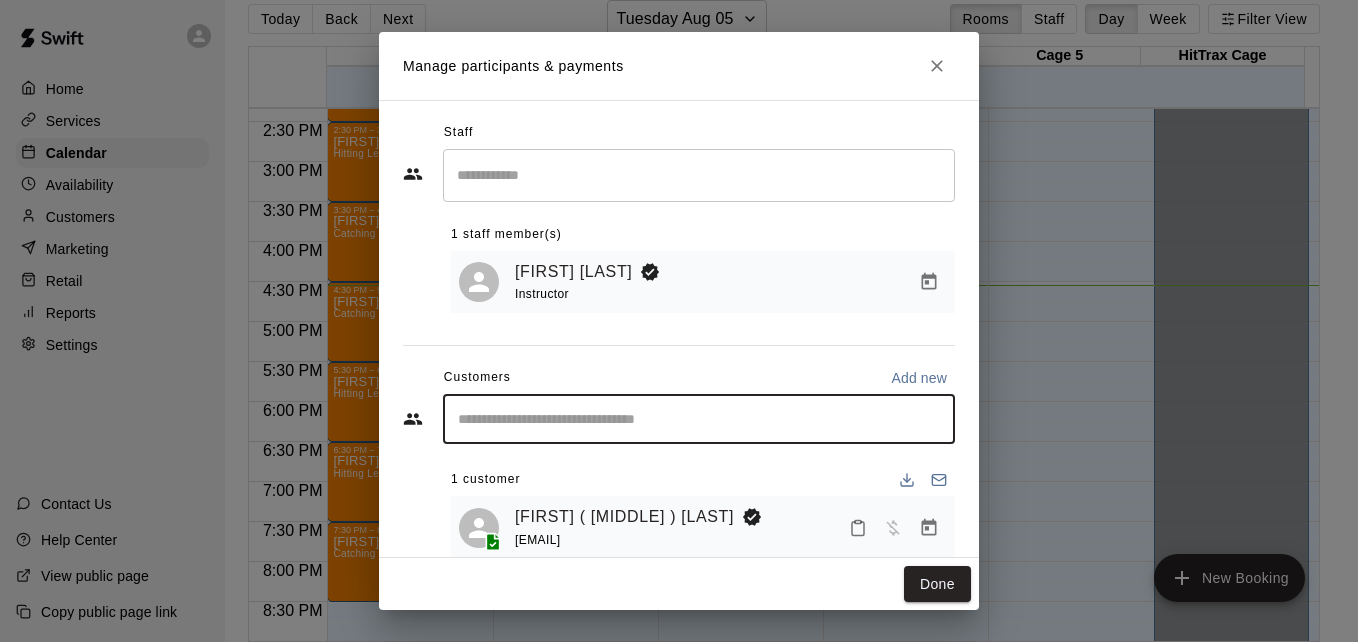 click at bounding box center [699, 419] 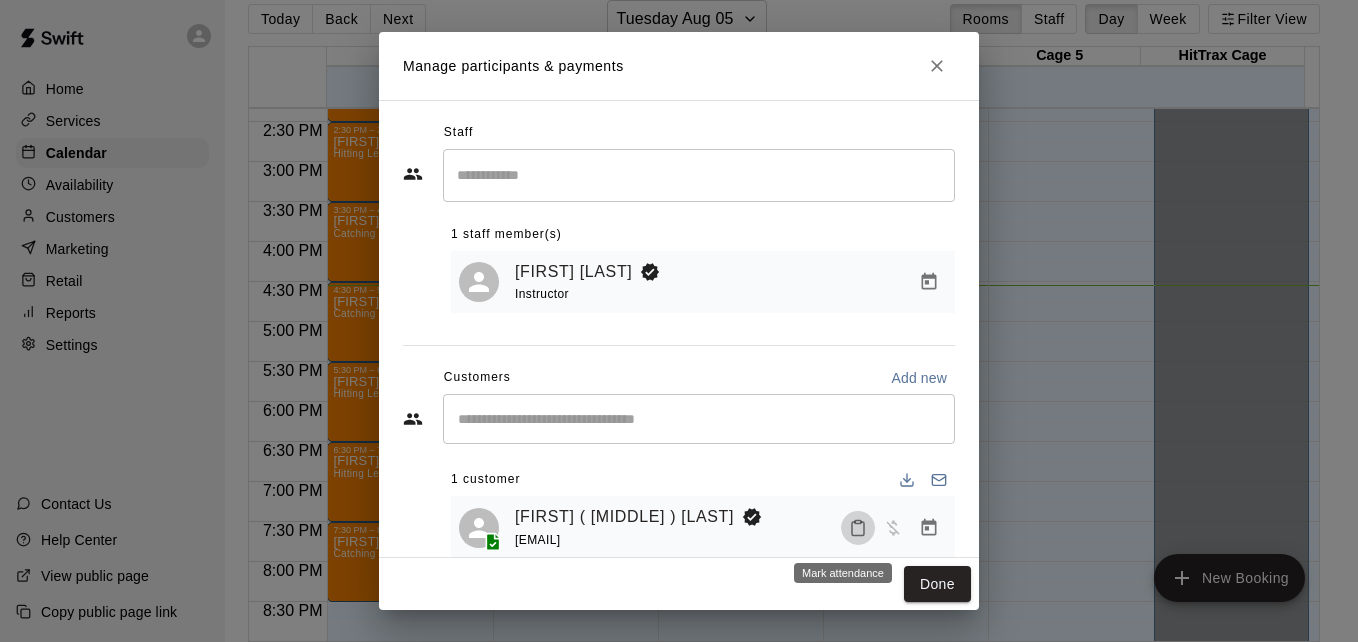 click 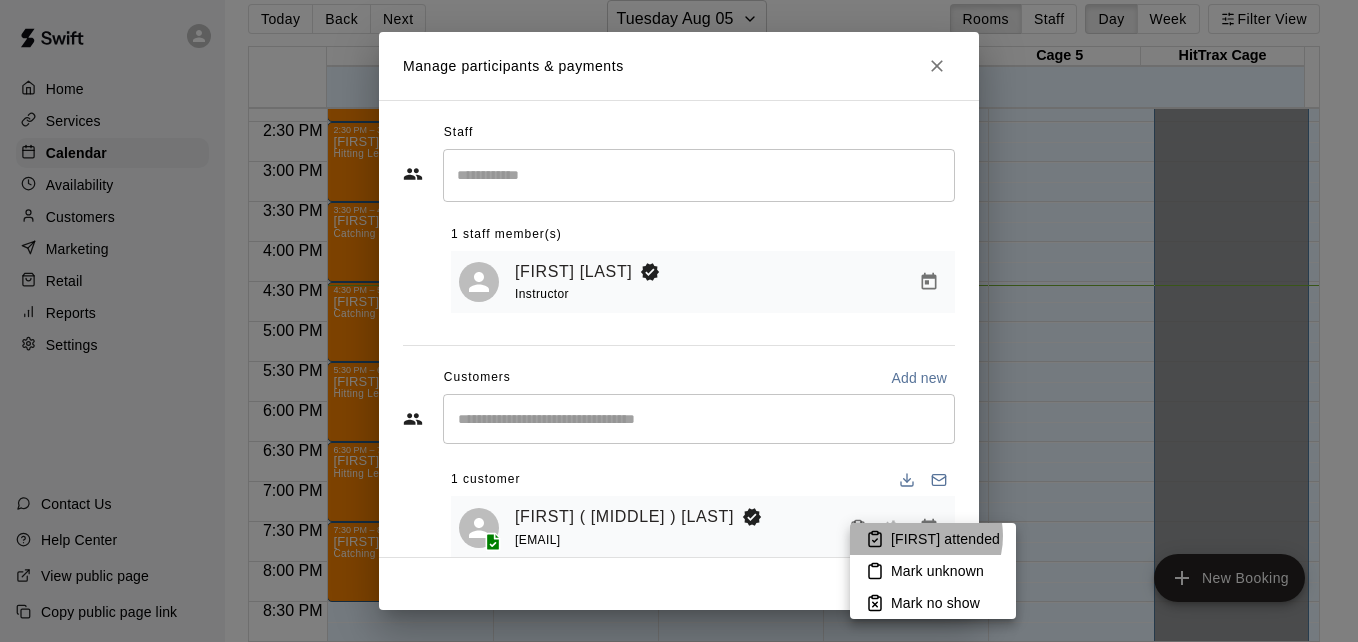 click on "[FIRST] attended" at bounding box center (945, 539) 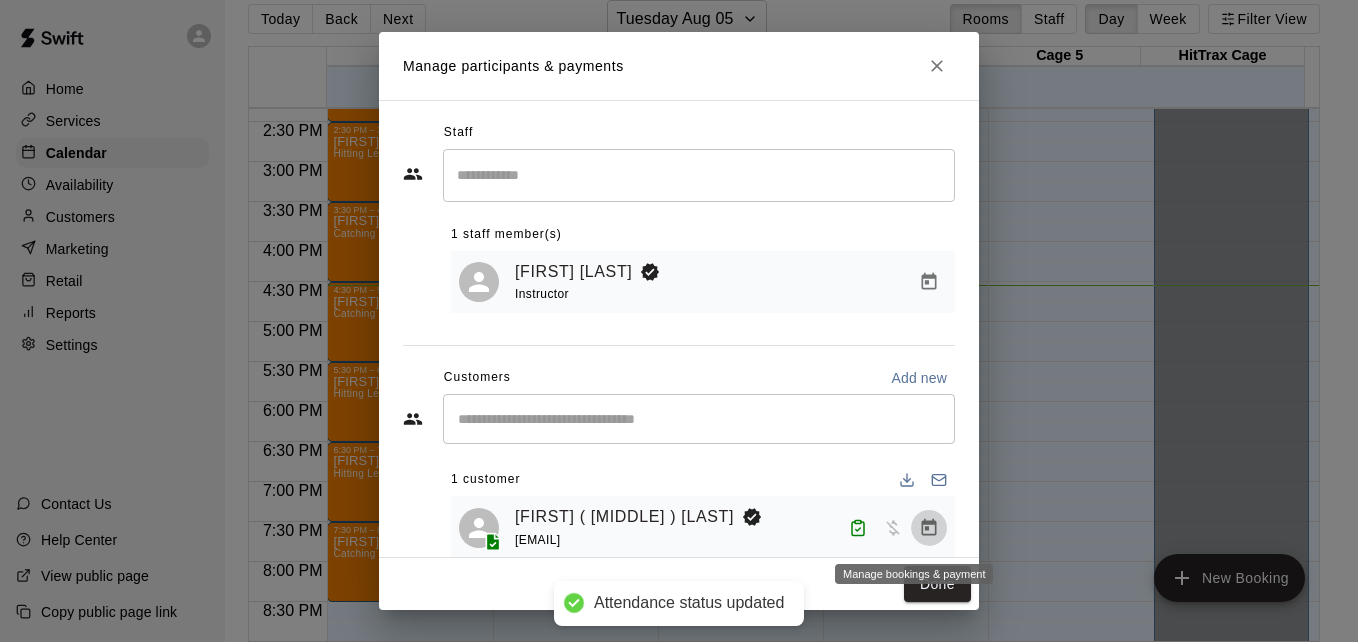 click 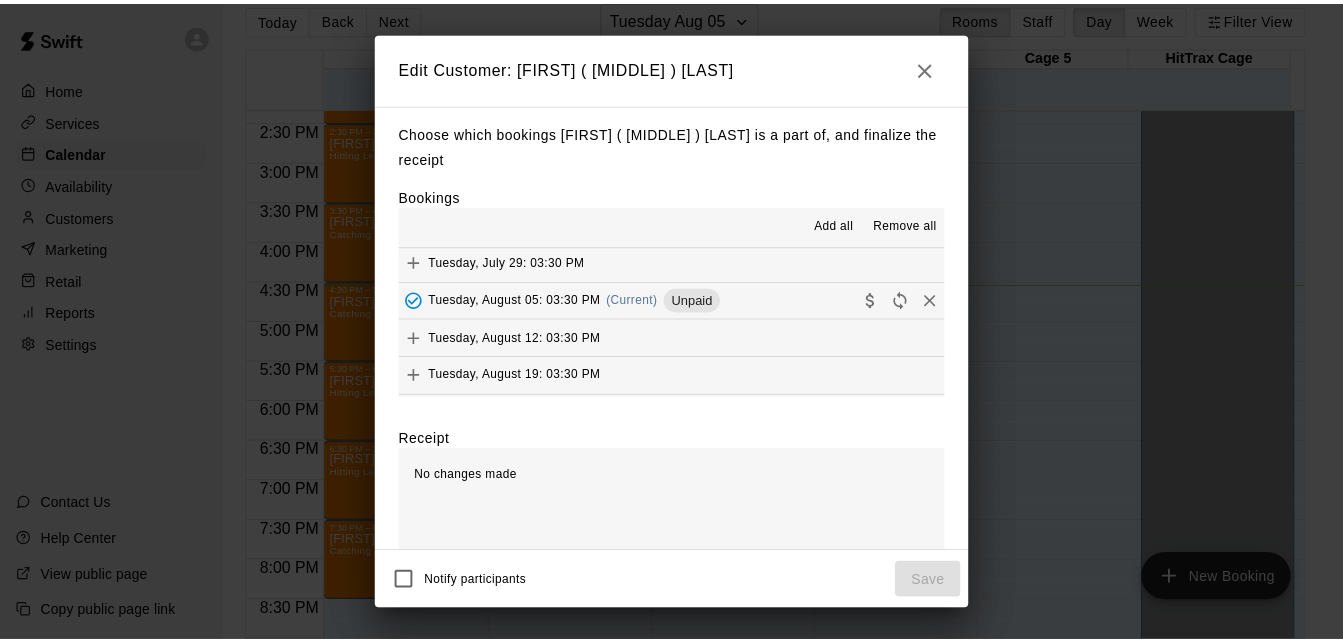 scroll, scrollTop: 480, scrollLeft: 0, axis: vertical 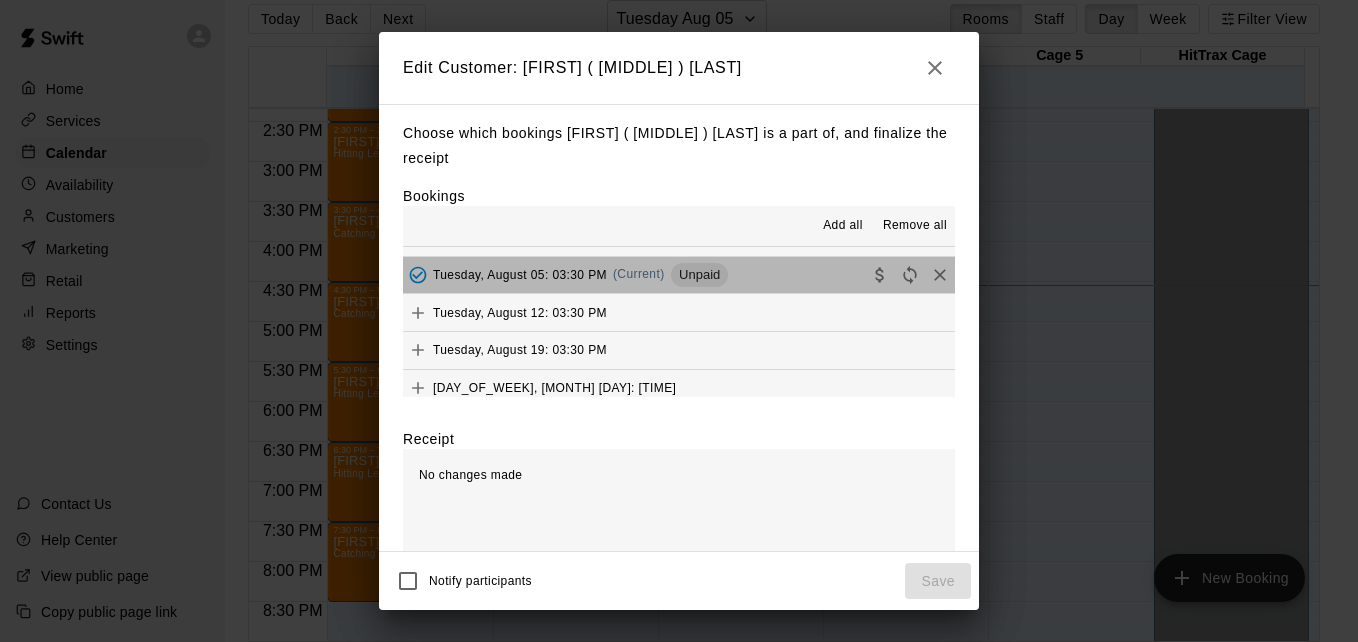 click on "Tuesday, August 05: 03:30 PM (Current) Unpaid" at bounding box center (679, 275) 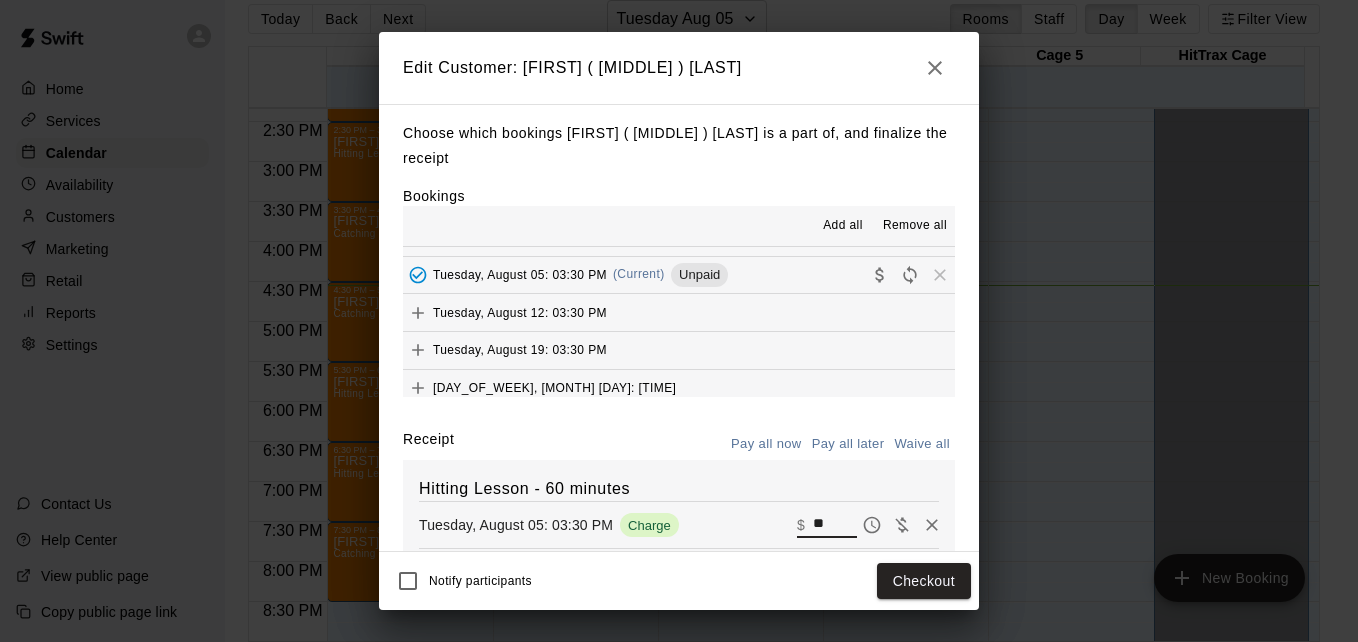 click on "**" at bounding box center [835, 525] 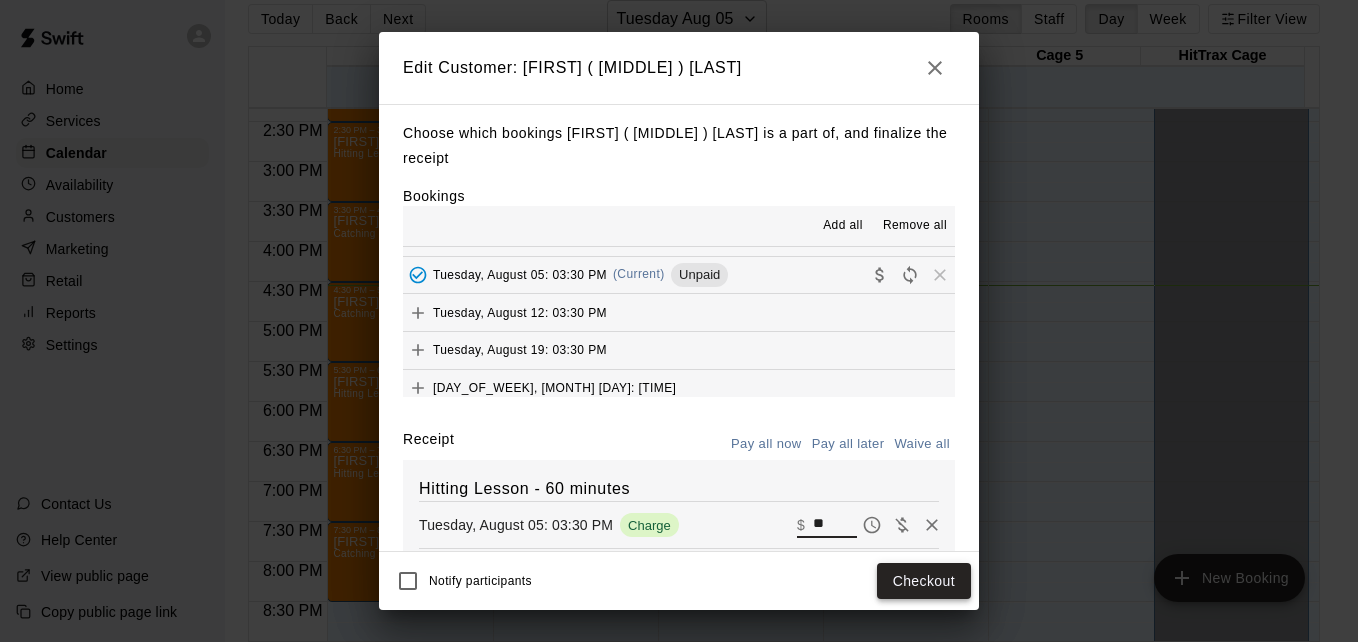 type on "**" 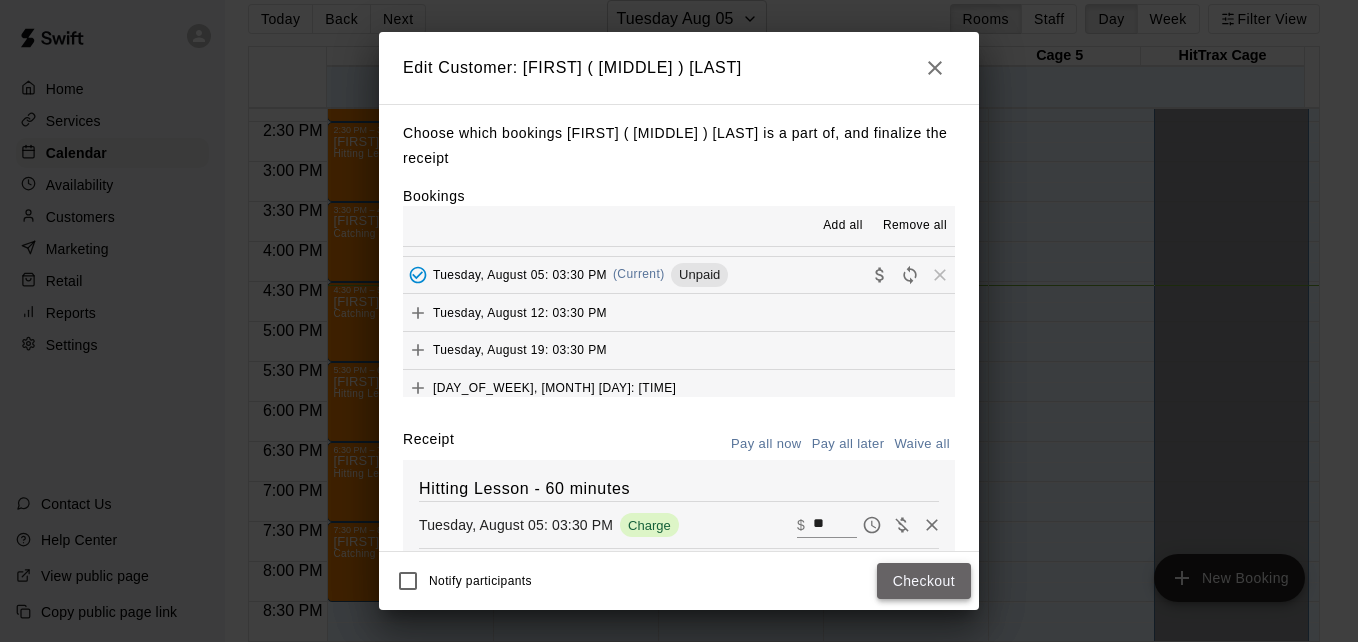 click on "Checkout" at bounding box center [924, 581] 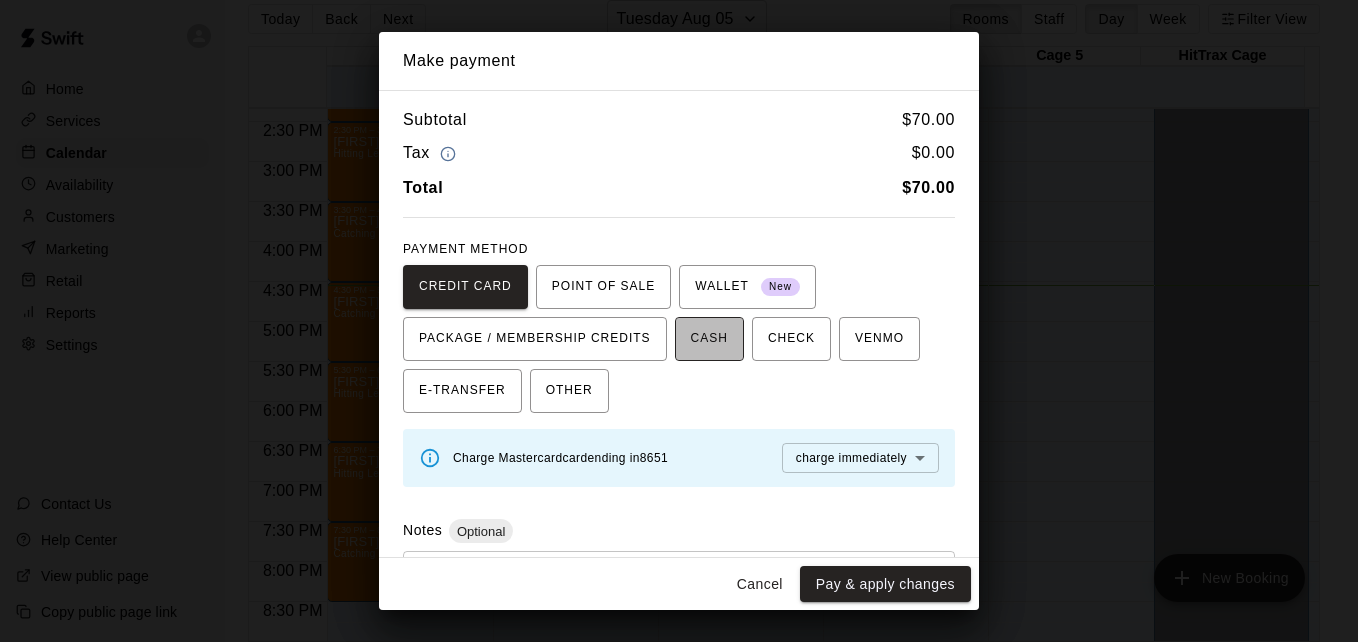 click on "CASH" at bounding box center (709, 339) 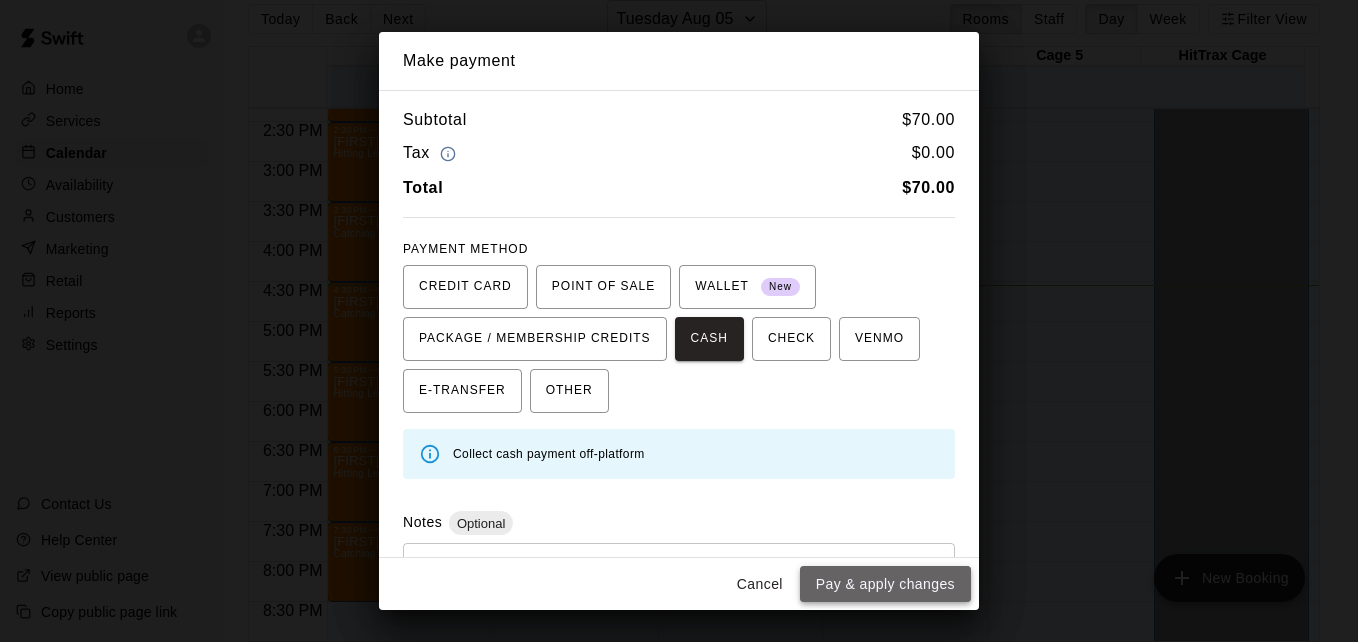 click on "Pay & apply changes" at bounding box center [885, 584] 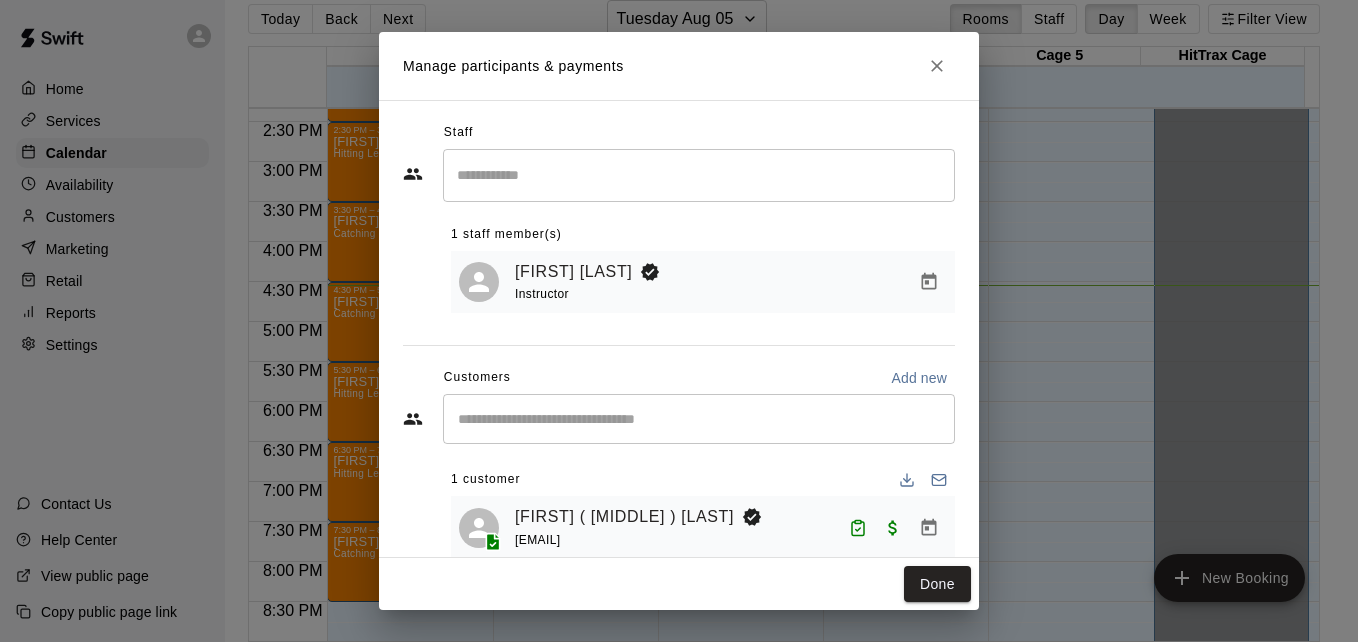 click on "Done" at bounding box center (679, 584) 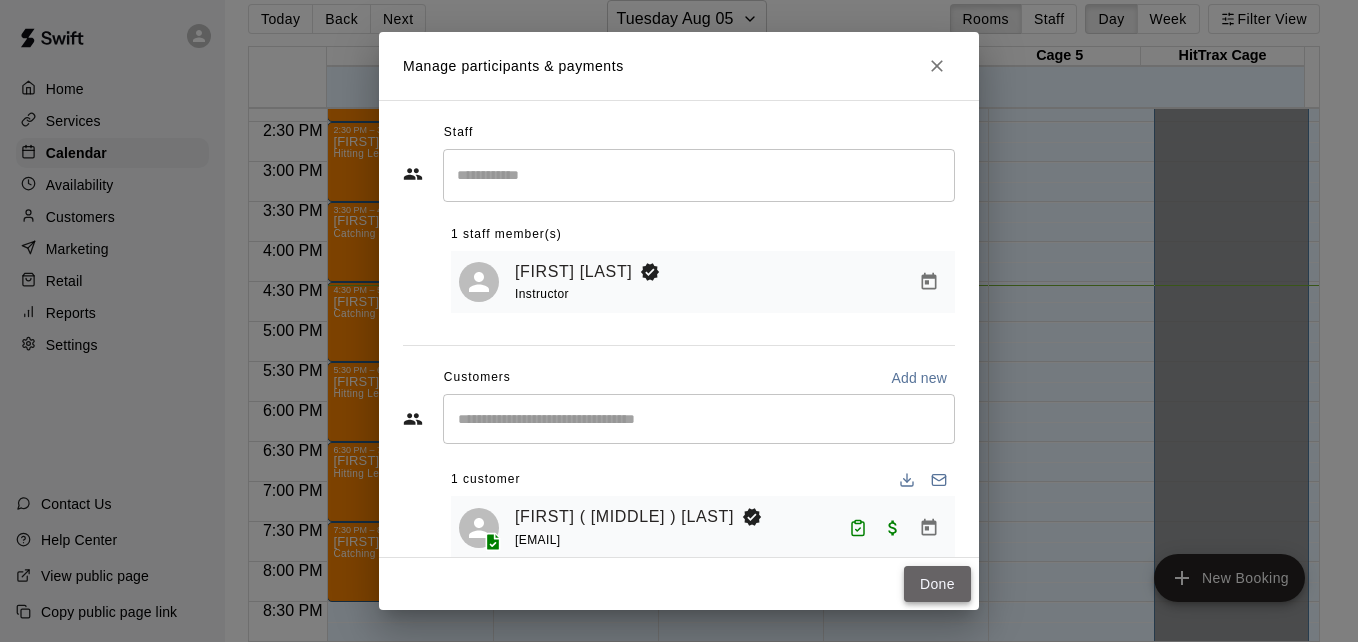 click on "Done" at bounding box center [937, 584] 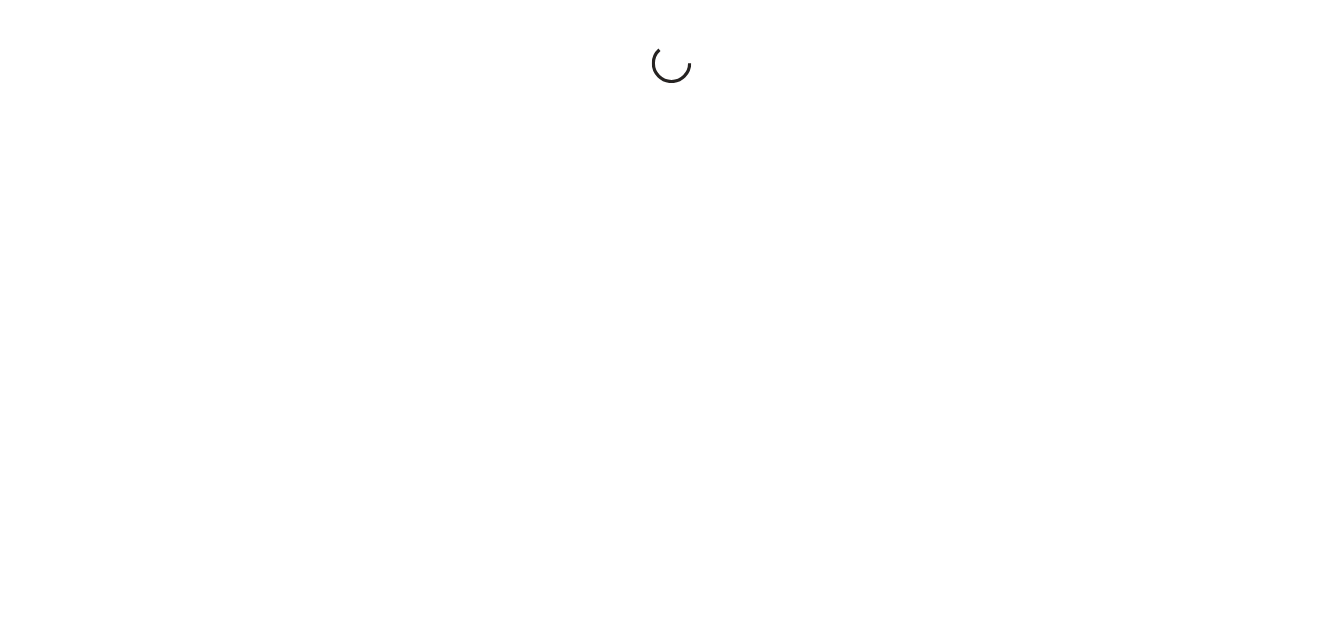 scroll, scrollTop: 0, scrollLeft: 0, axis: both 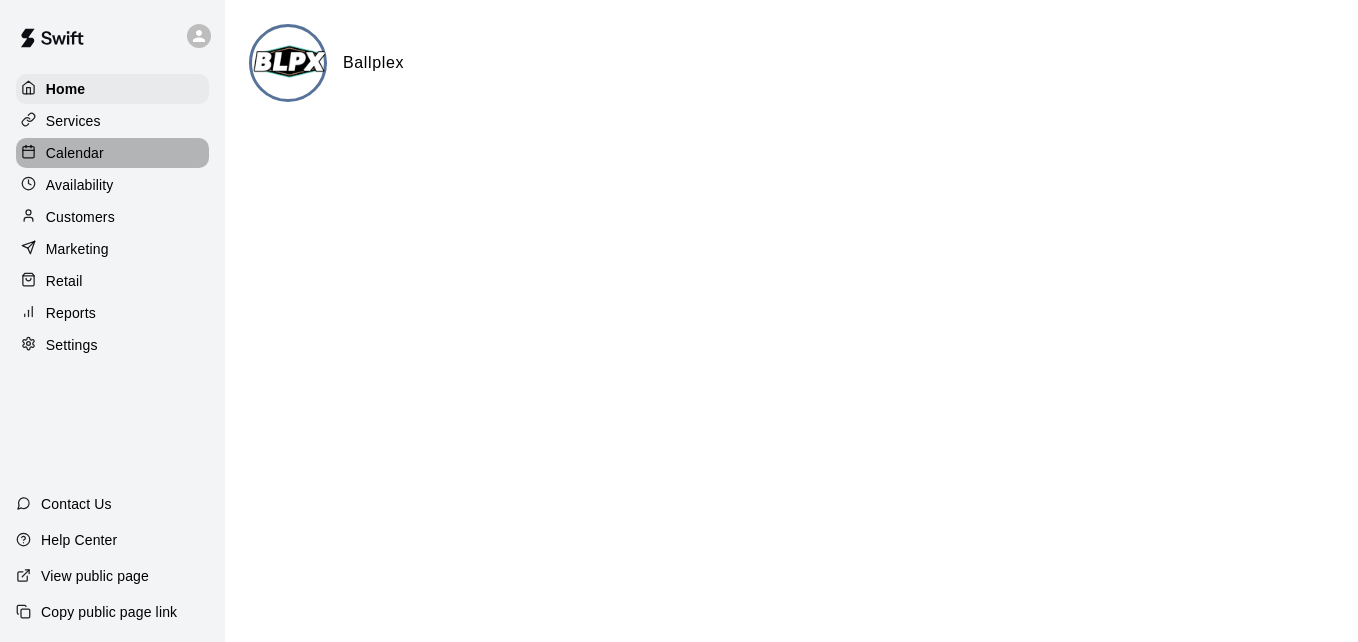 click on "Calendar" at bounding box center (112, 153) 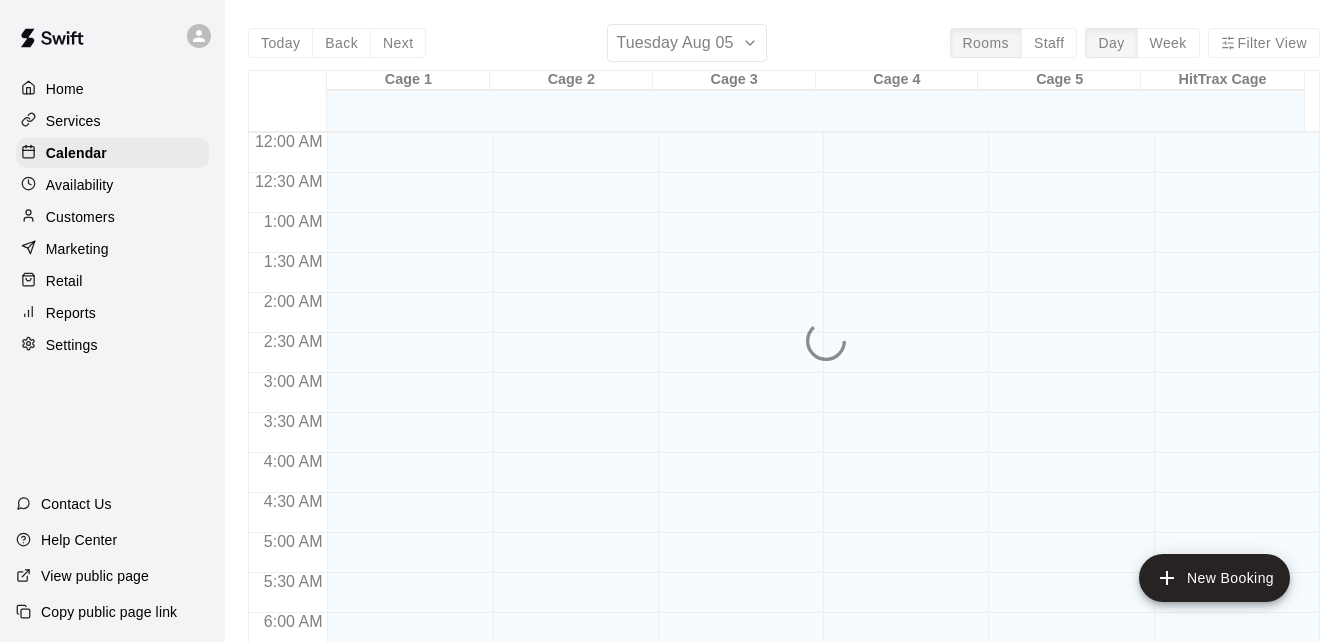 scroll, scrollTop: 1327, scrollLeft: 0, axis: vertical 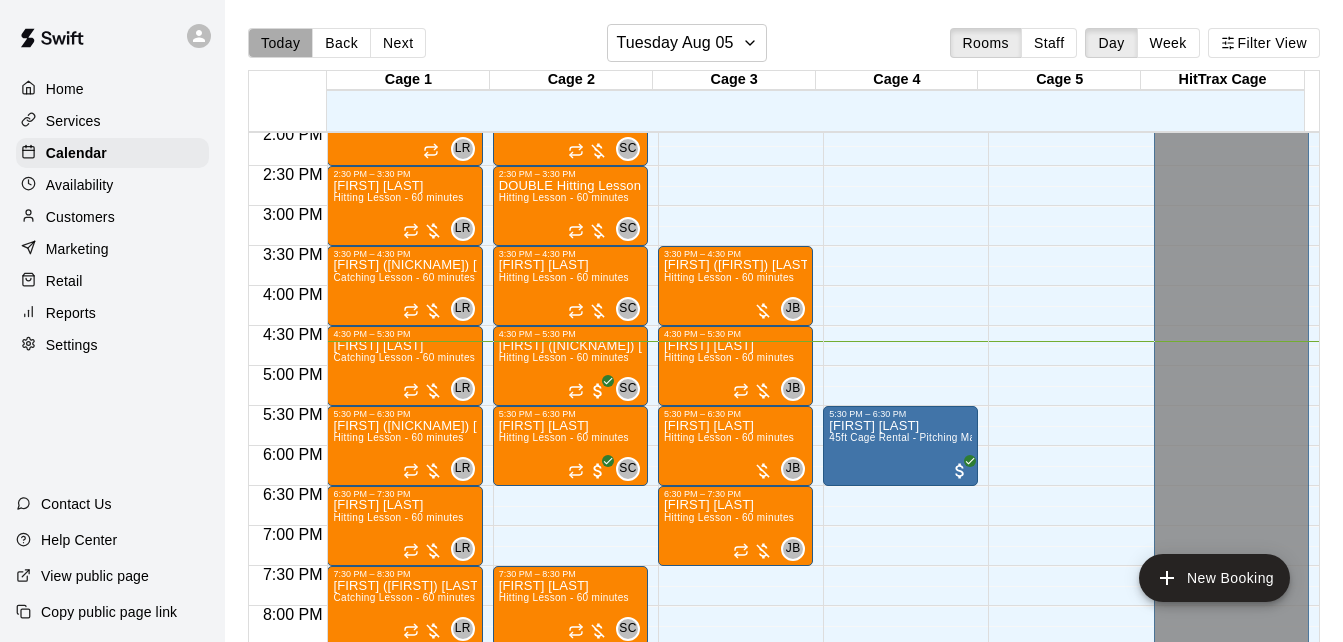 click on "Today" at bounding box center (280, 43) 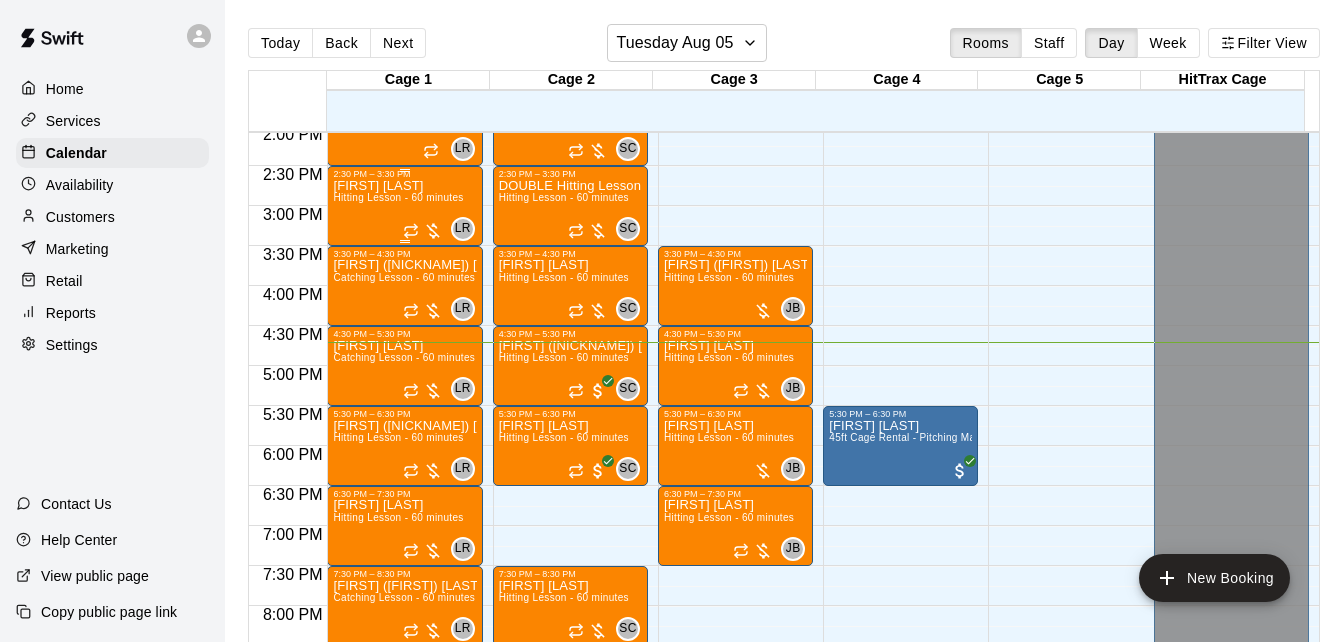 click on "[FIRST] [LAST] Hitting Lesson - 60 minutes" at bounding box center [398, 500] 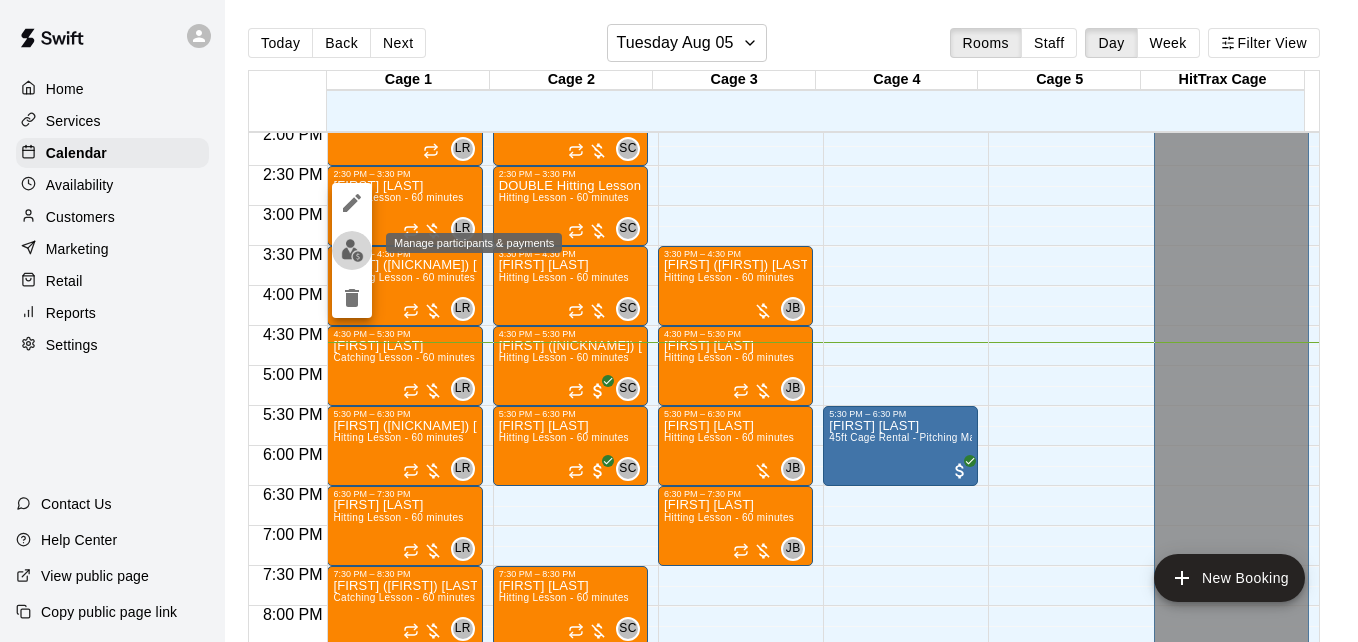 click at bounding box center (352, 250) 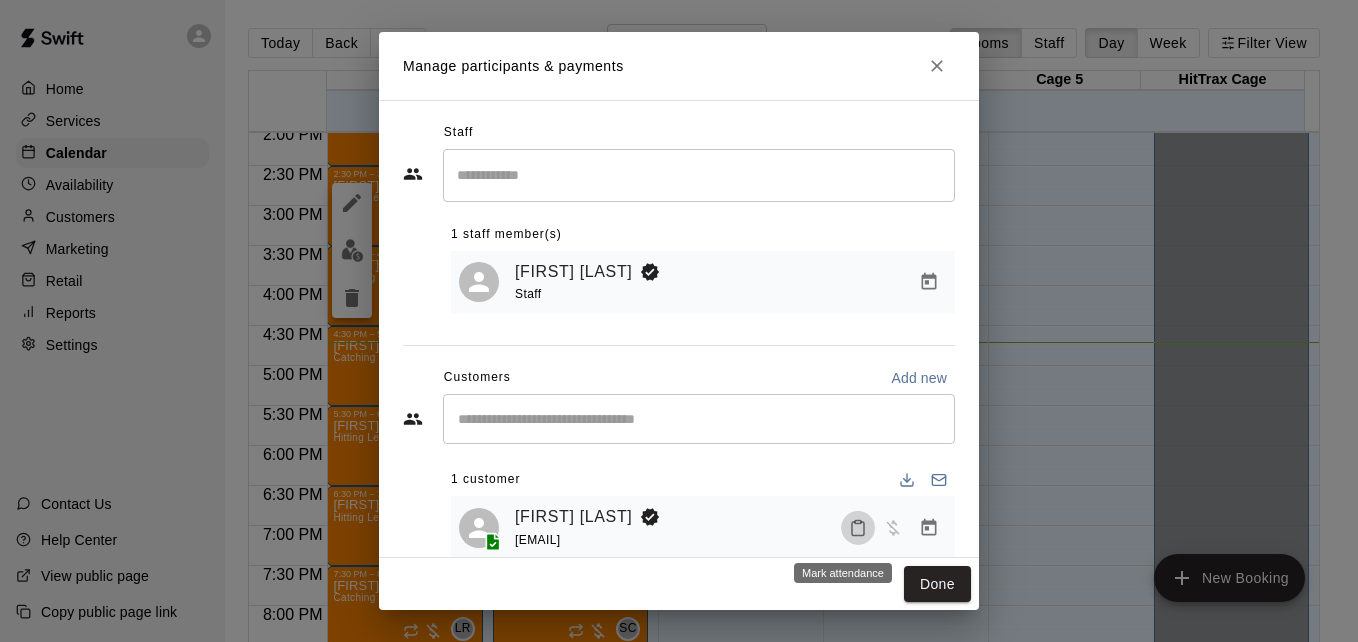 click 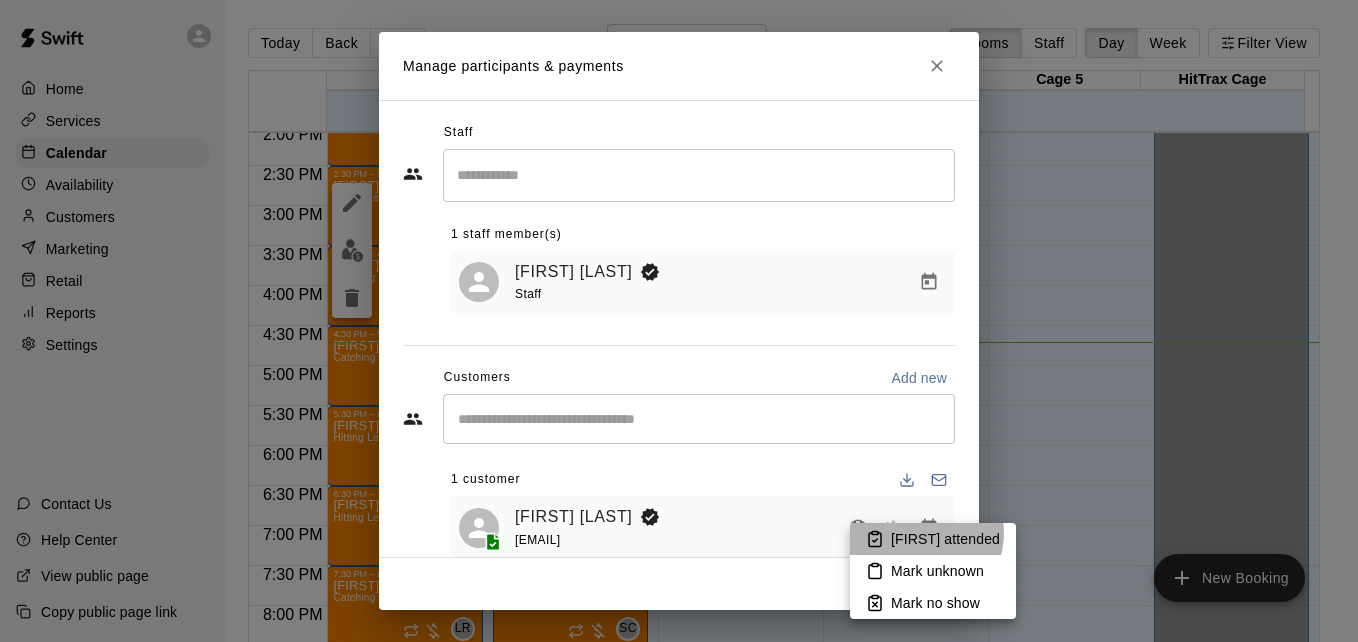 click on "[FIRST] attended" at bounding box center [945, 539] 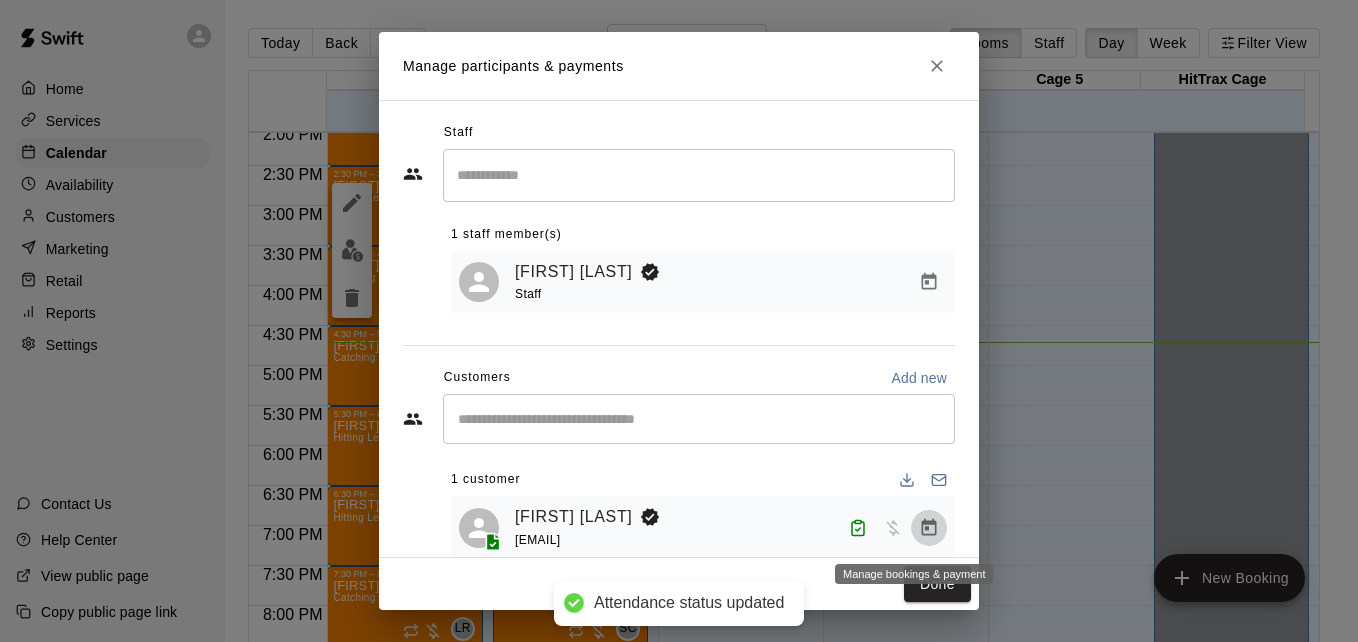 click 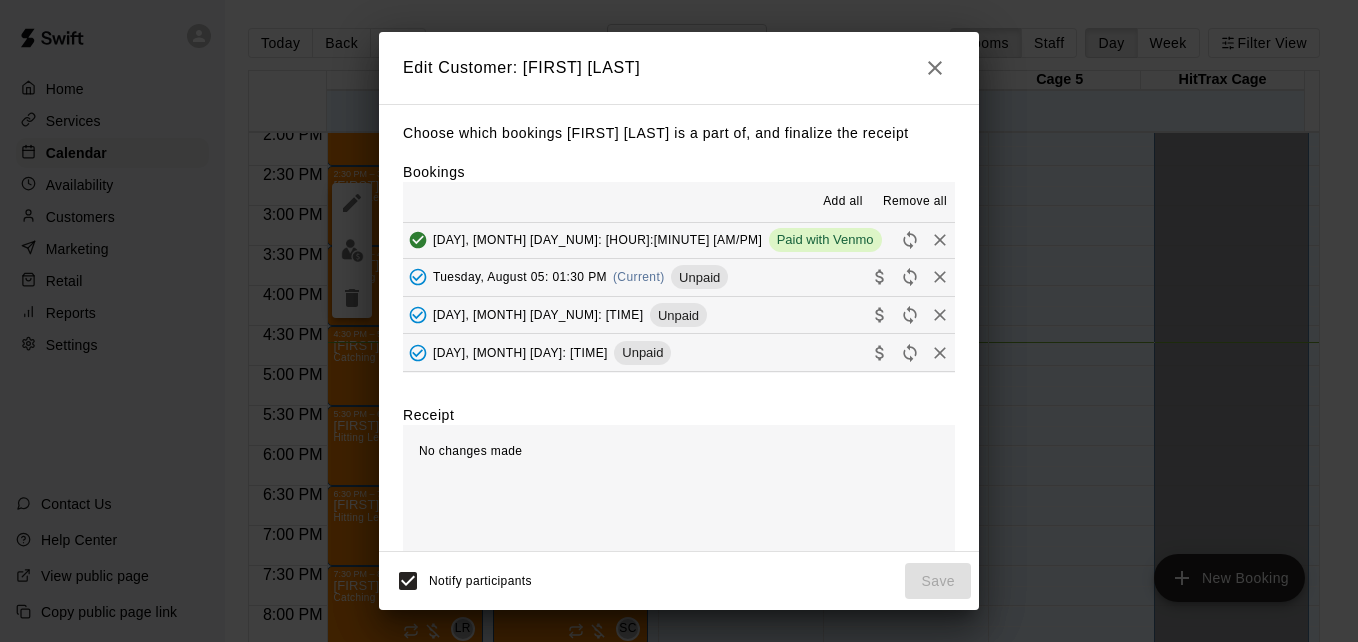 scroll, scrollTop: 264, scrollLeft: 0, axis: vertical 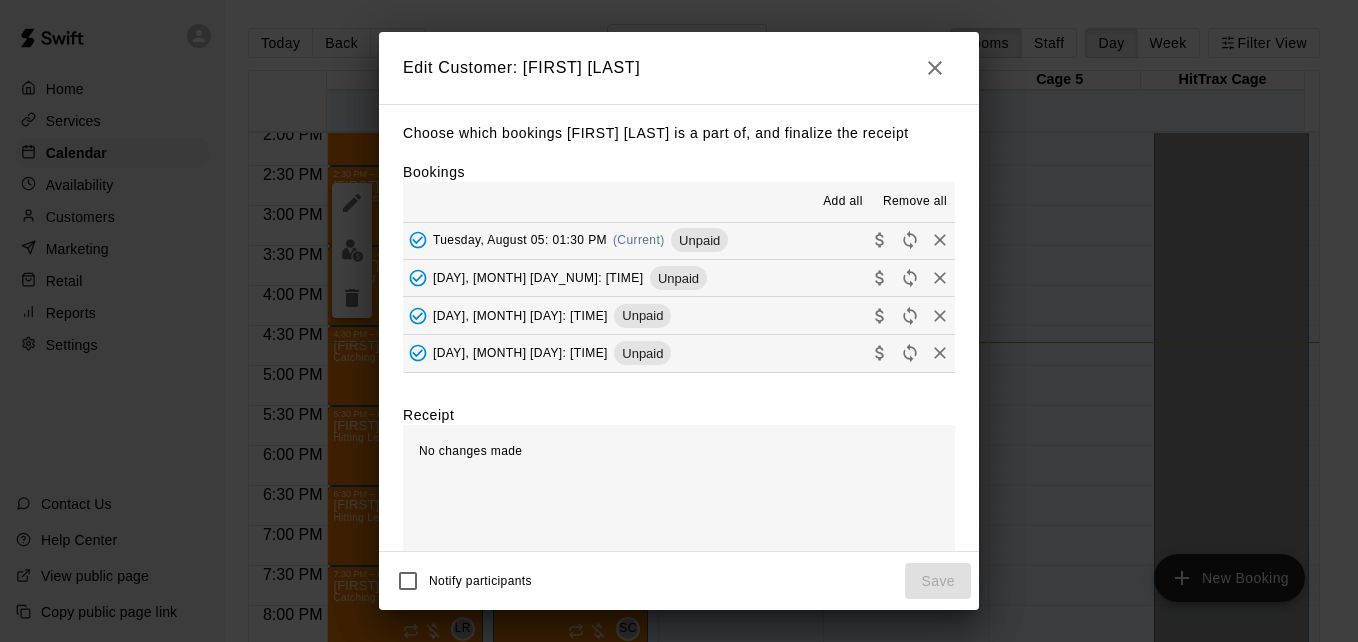 click on "[DAY], [MONTH] [DAY_NUM]: [TIME] (Current) Unpaid" at bounding box center (679, 240) 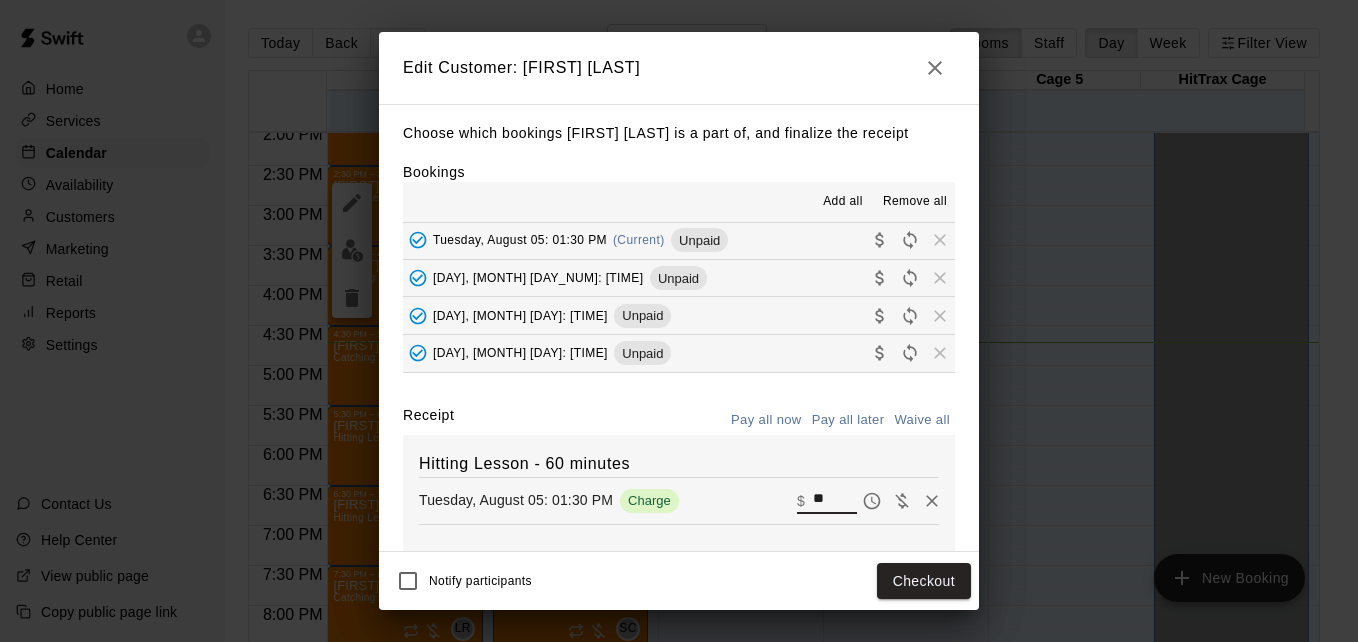 click on "**" at bounding box center [835, 501] 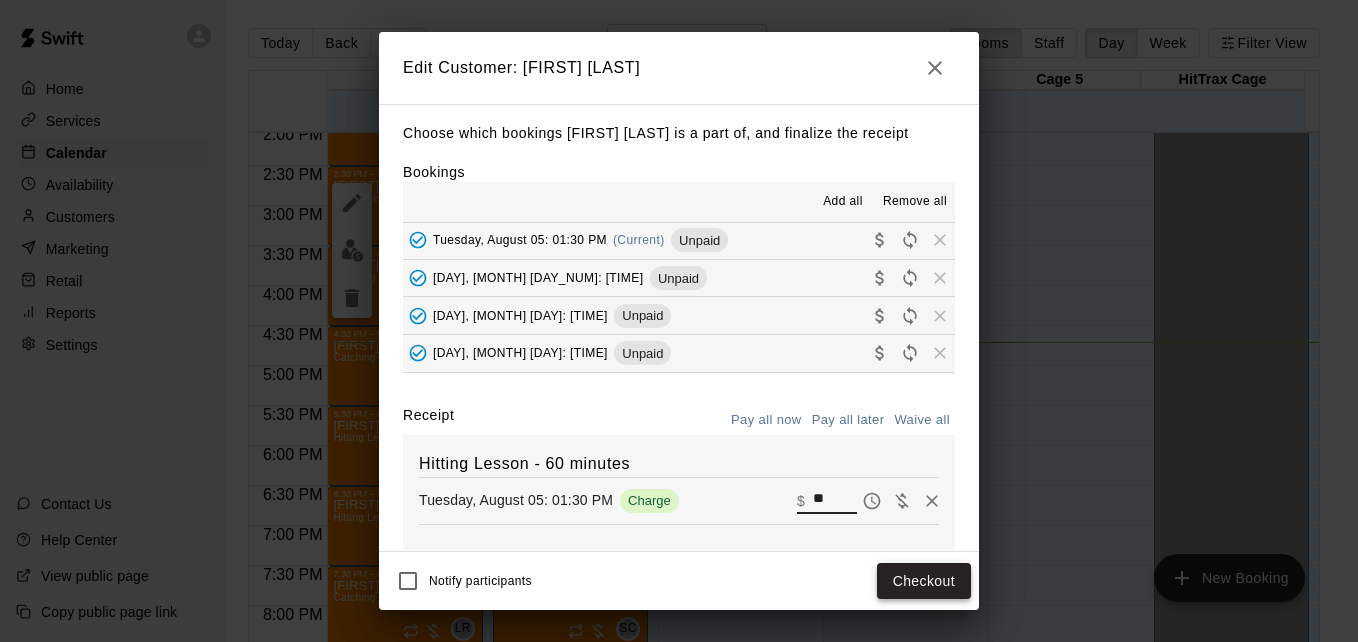 type on "**" 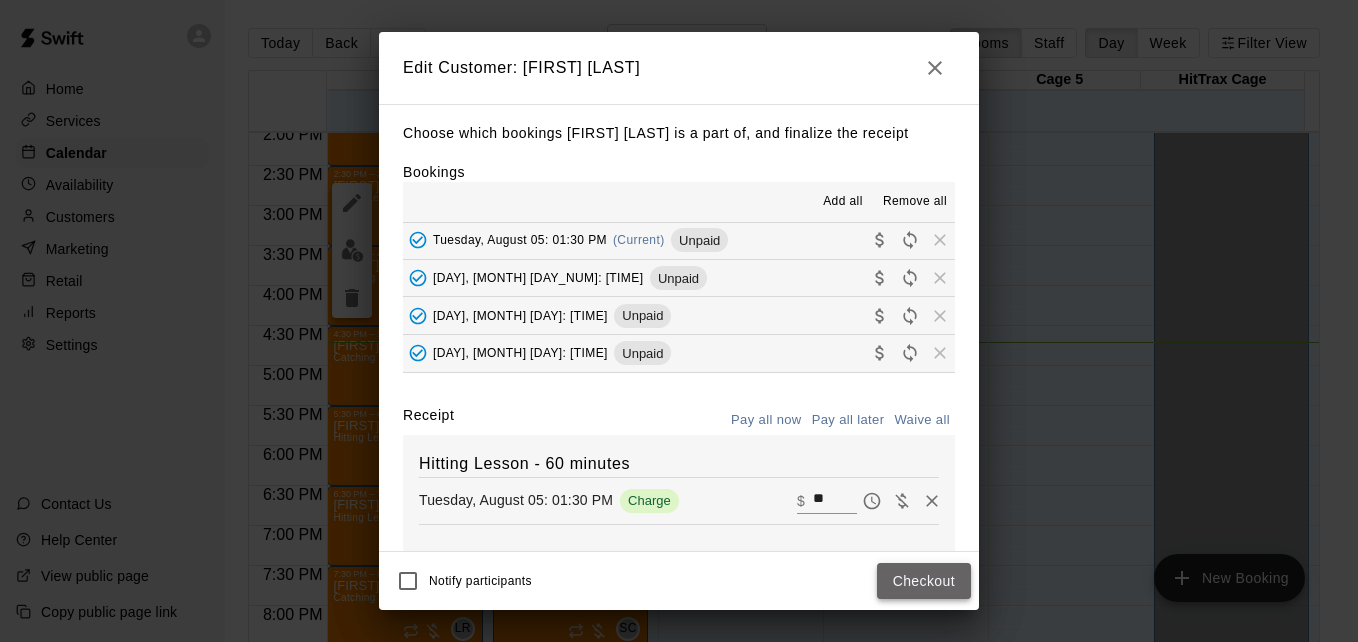 click on "Checkout" at bounding box center [924, 581] 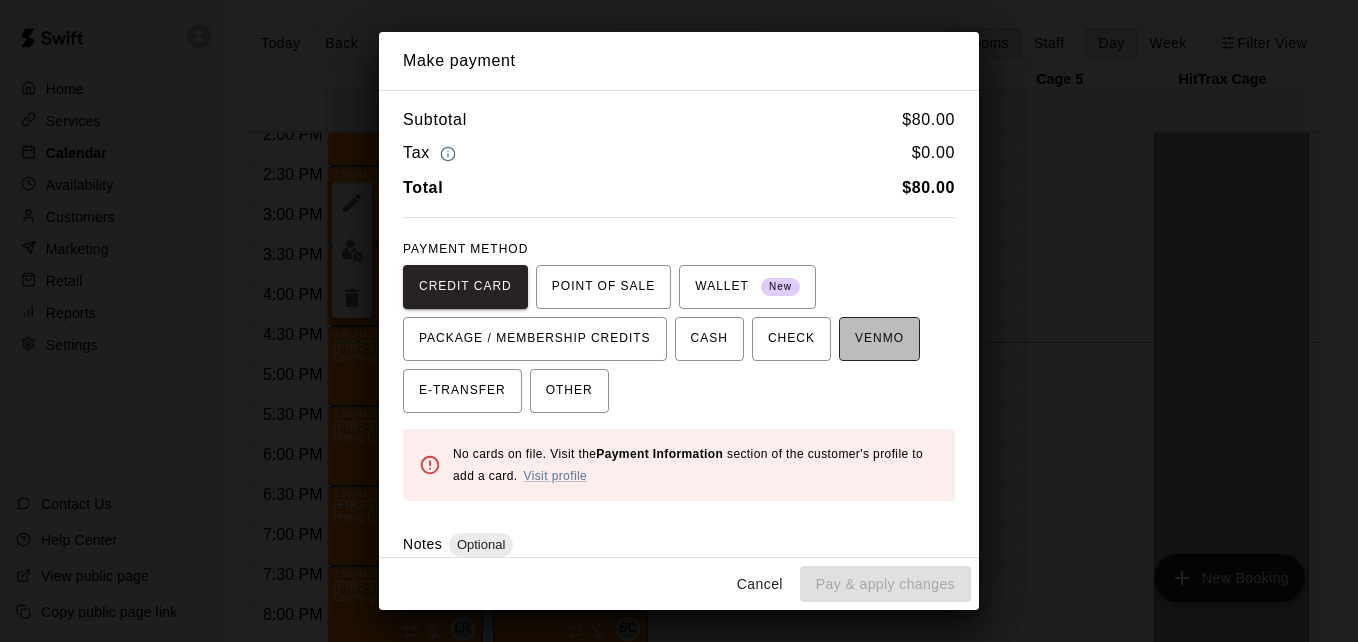 click on "VENMO" at bounding box center [879, 339] 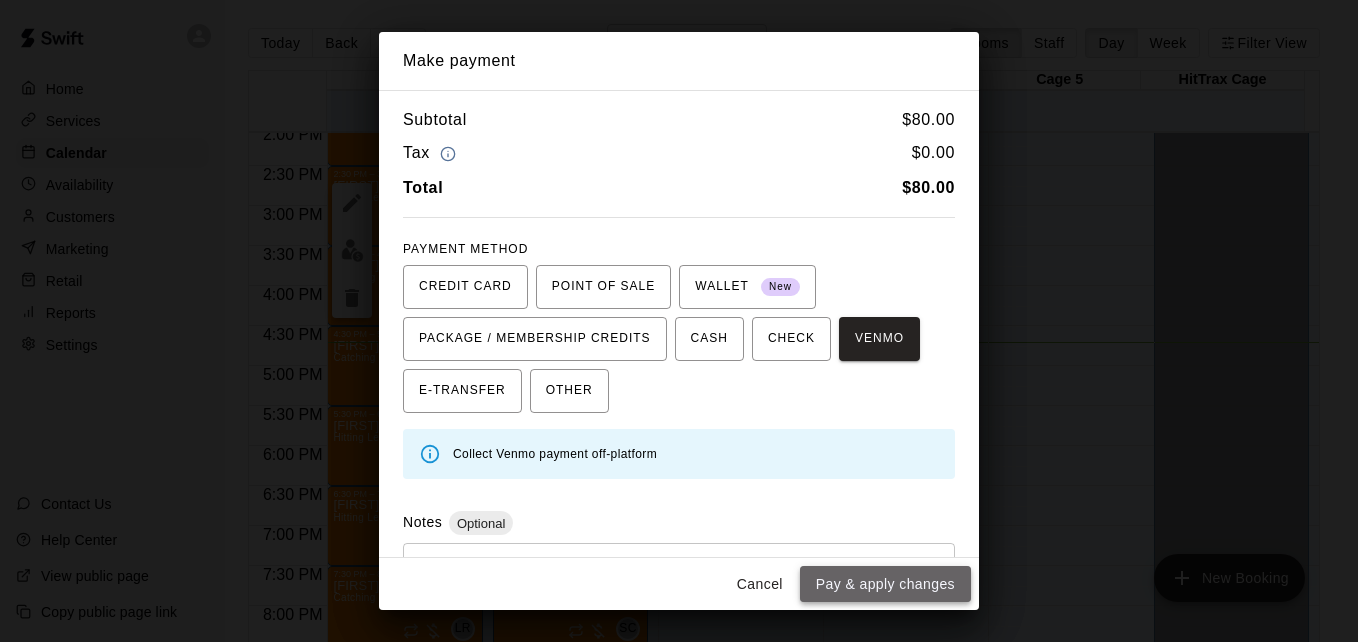 click on "Pay & apply changes" at bounding box center (885, 584) 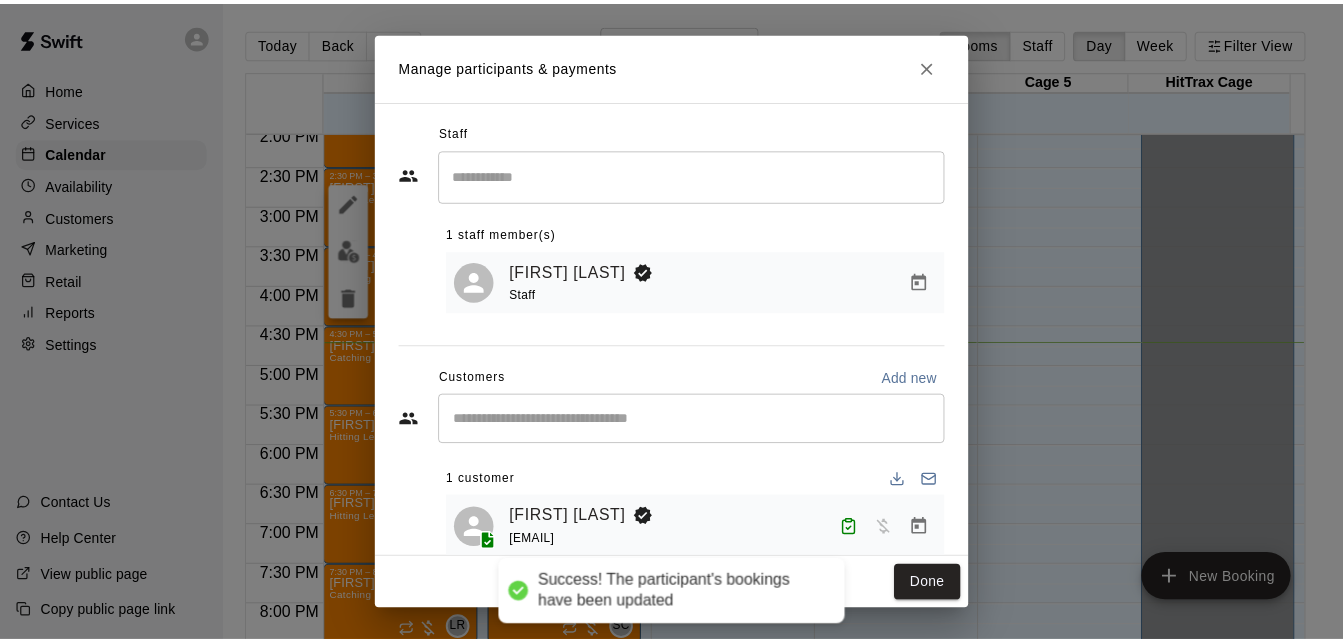 scroll, scrollTop: 0, scrollLeft: 0, axis: both 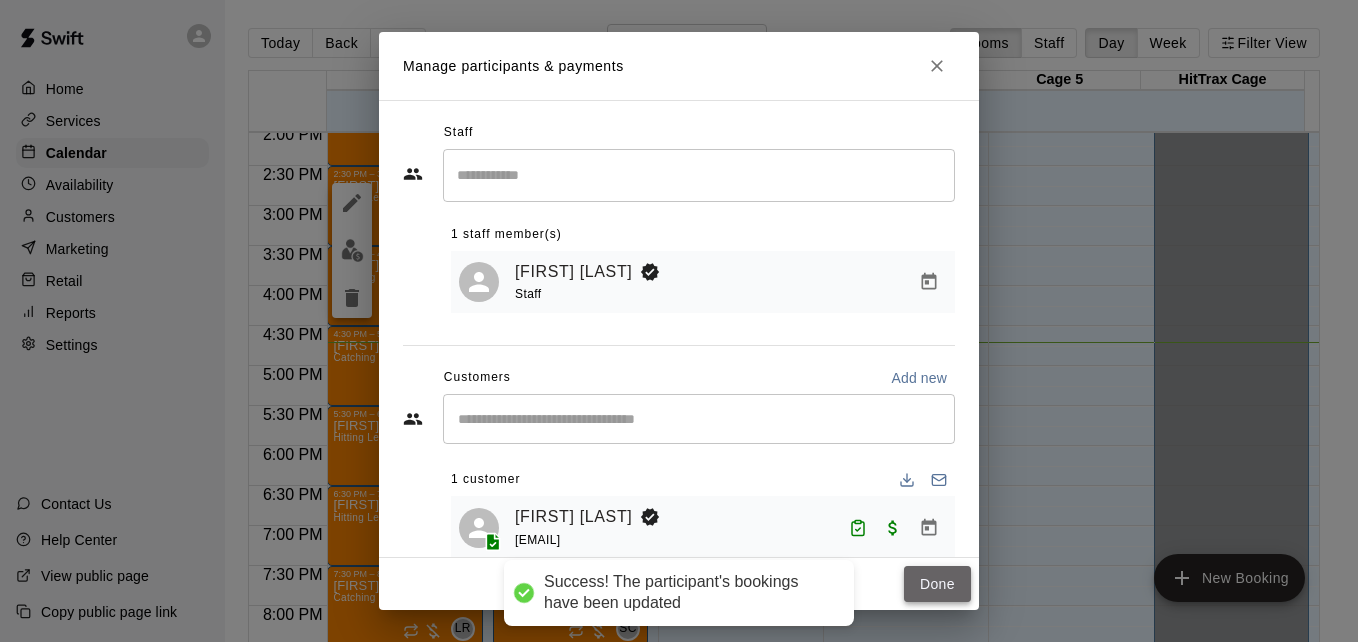 click on "Done" at bounding box center (937, 584) 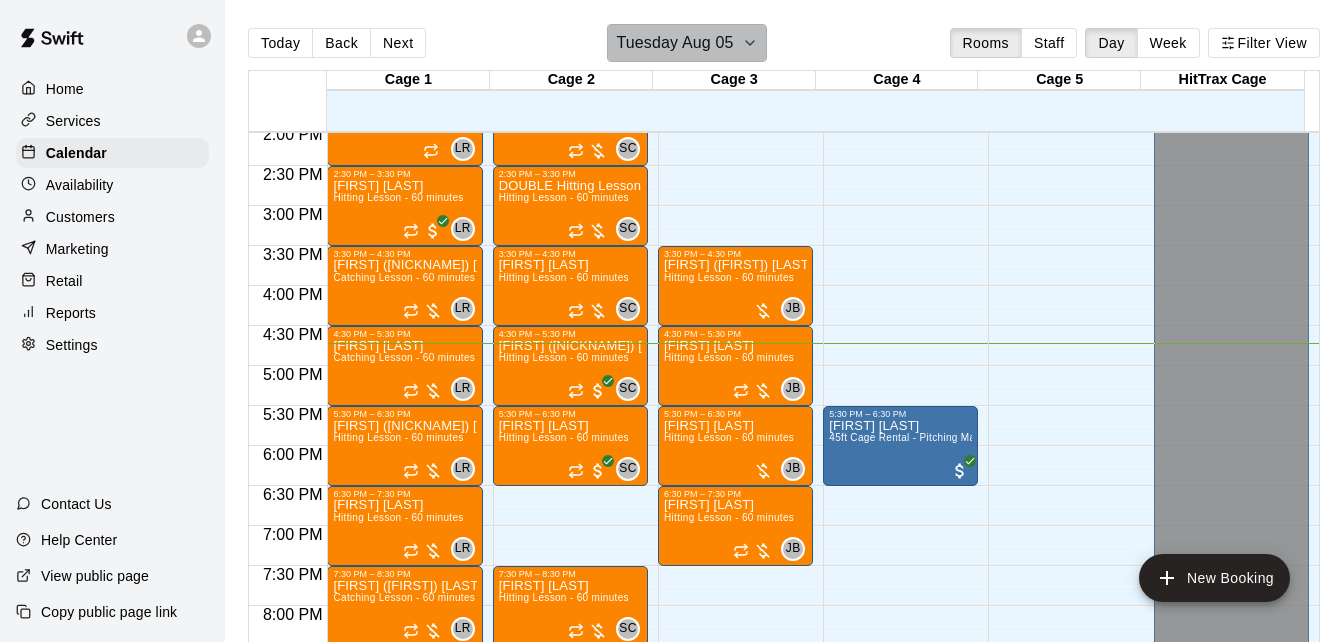 click 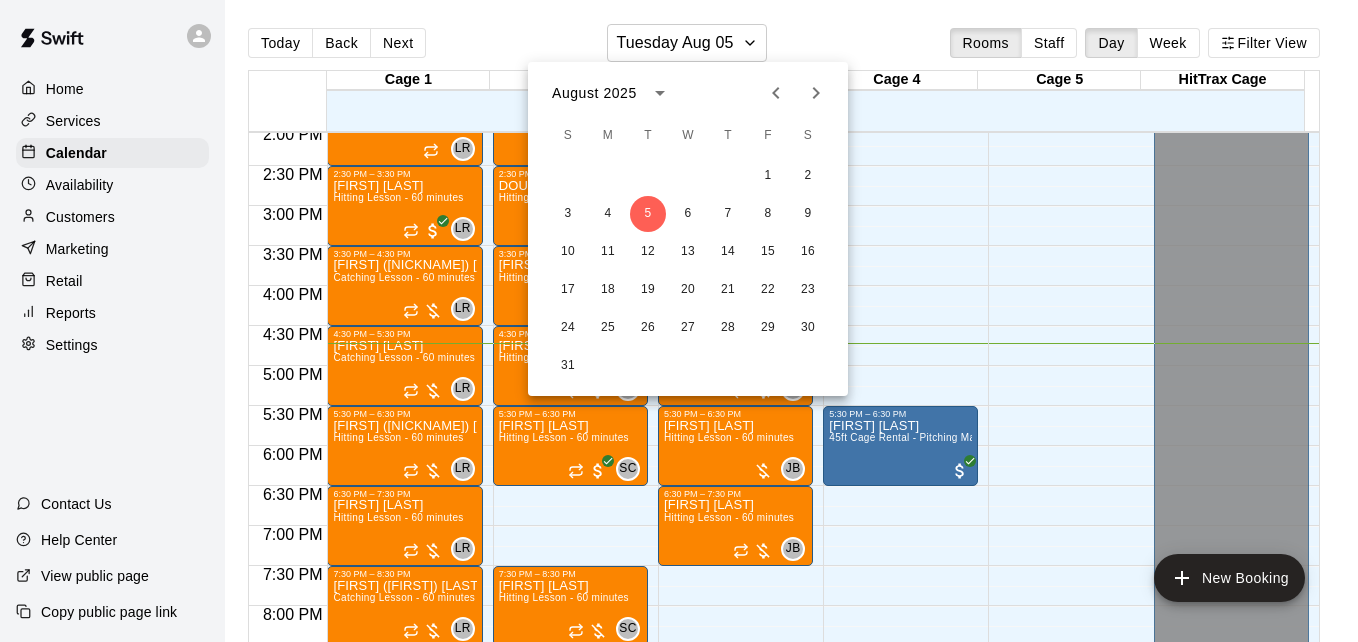 click 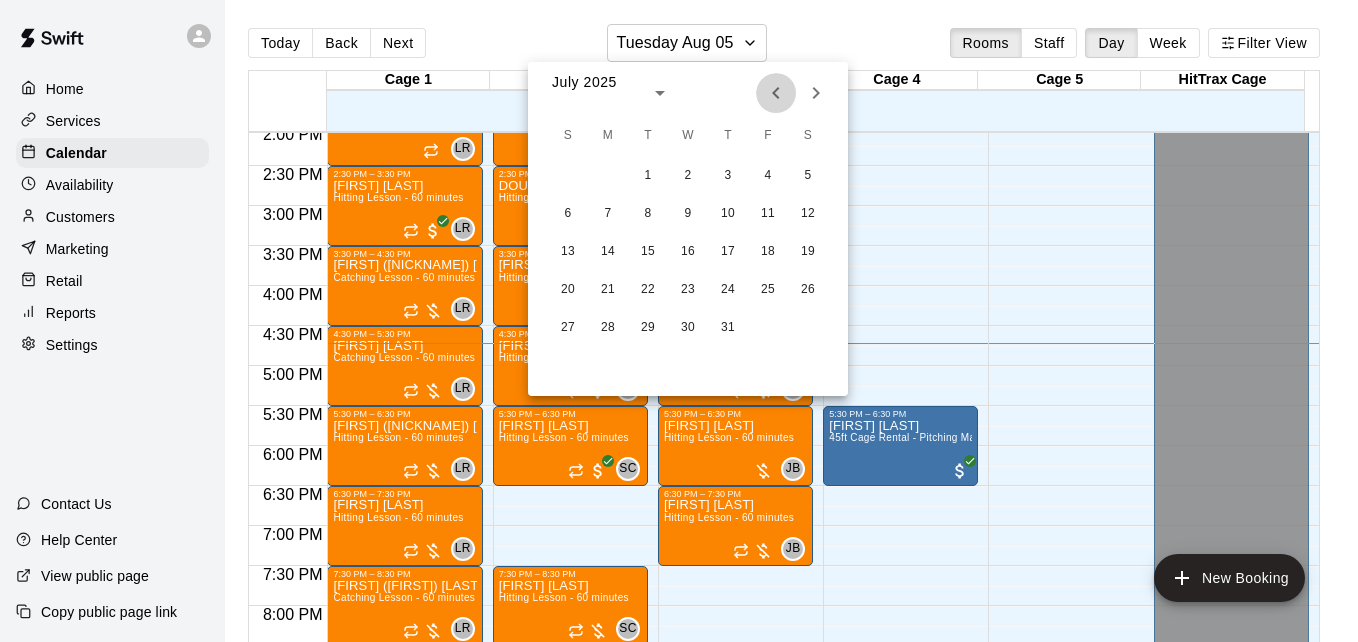 click 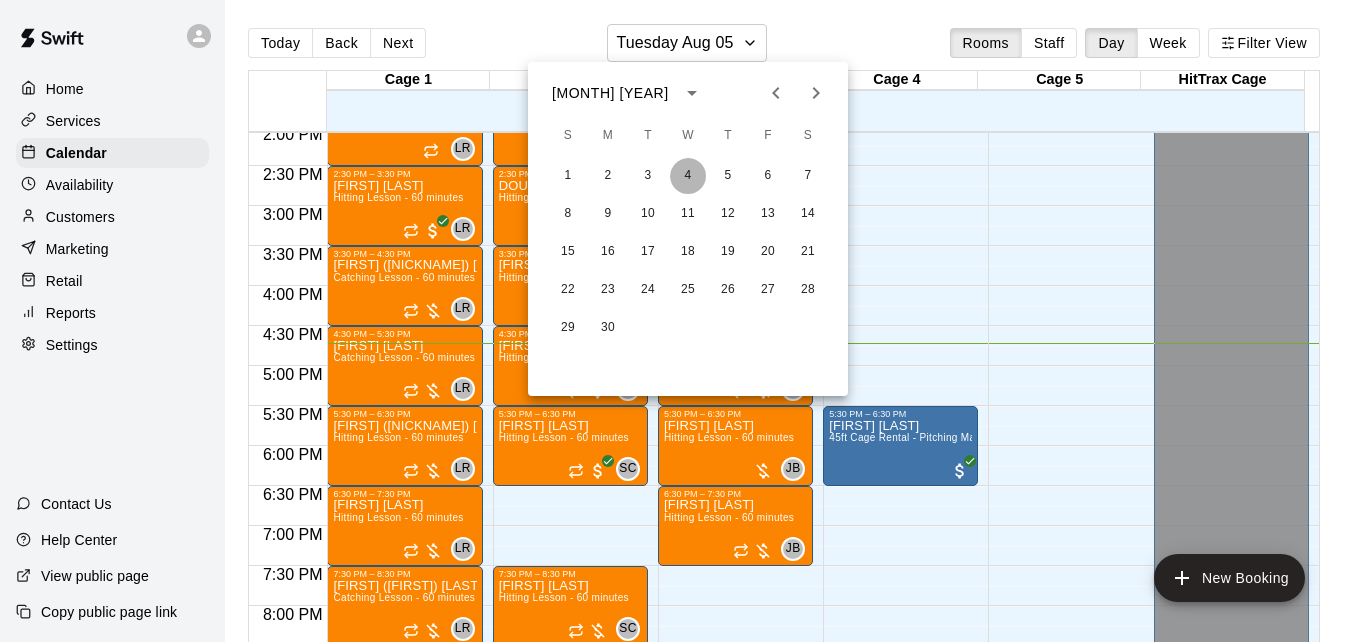 click on "4" at bounding box center (688, 176) 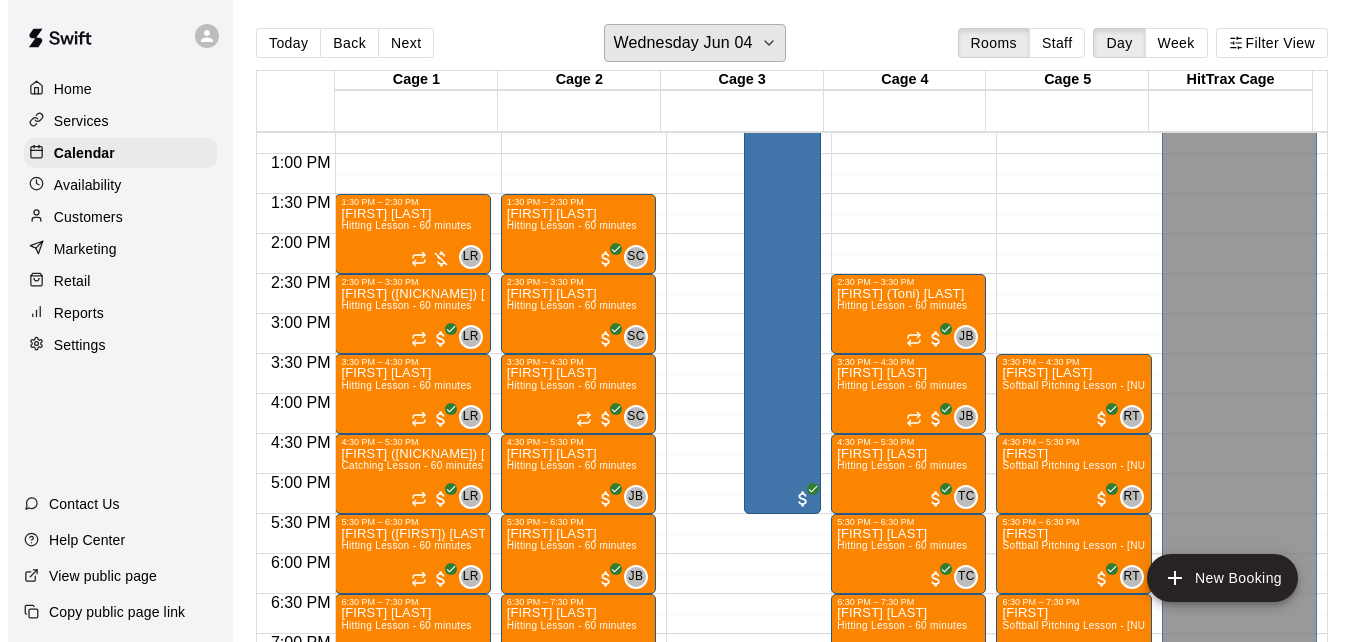 scroll, scrollTop: 1007, scrollLeft: 0, axis: vertical 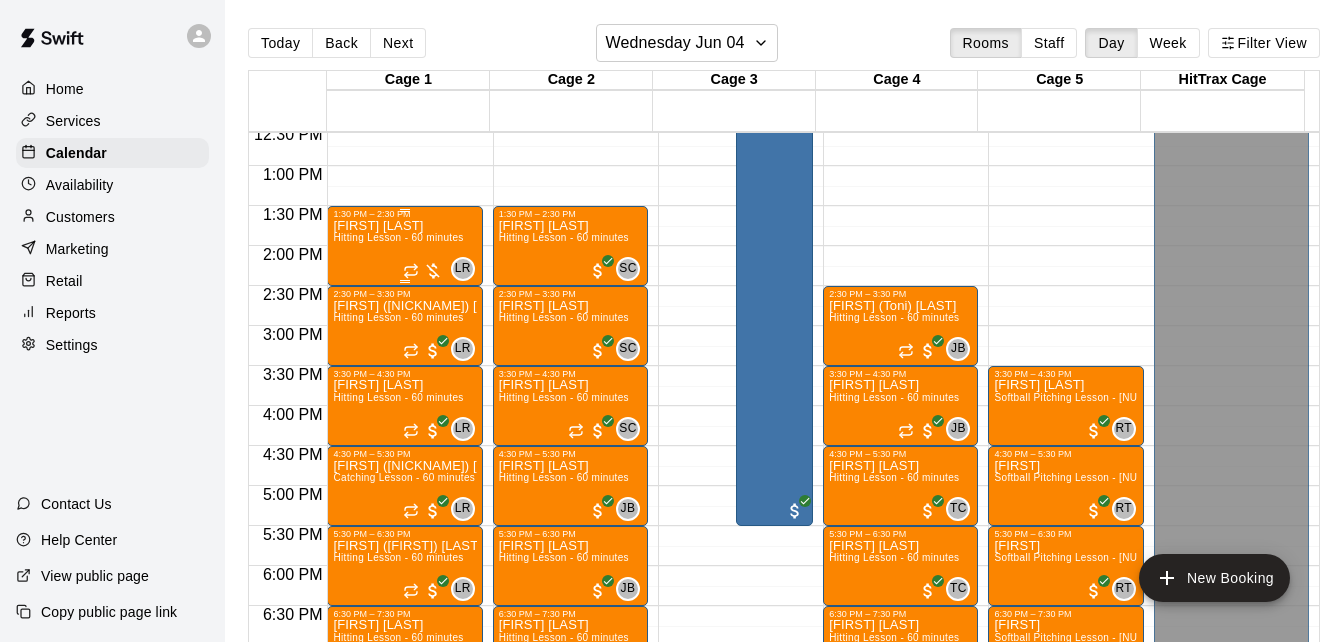 click on "Hitting Lesson - 60 minutes" at bounding box center (398, 237) 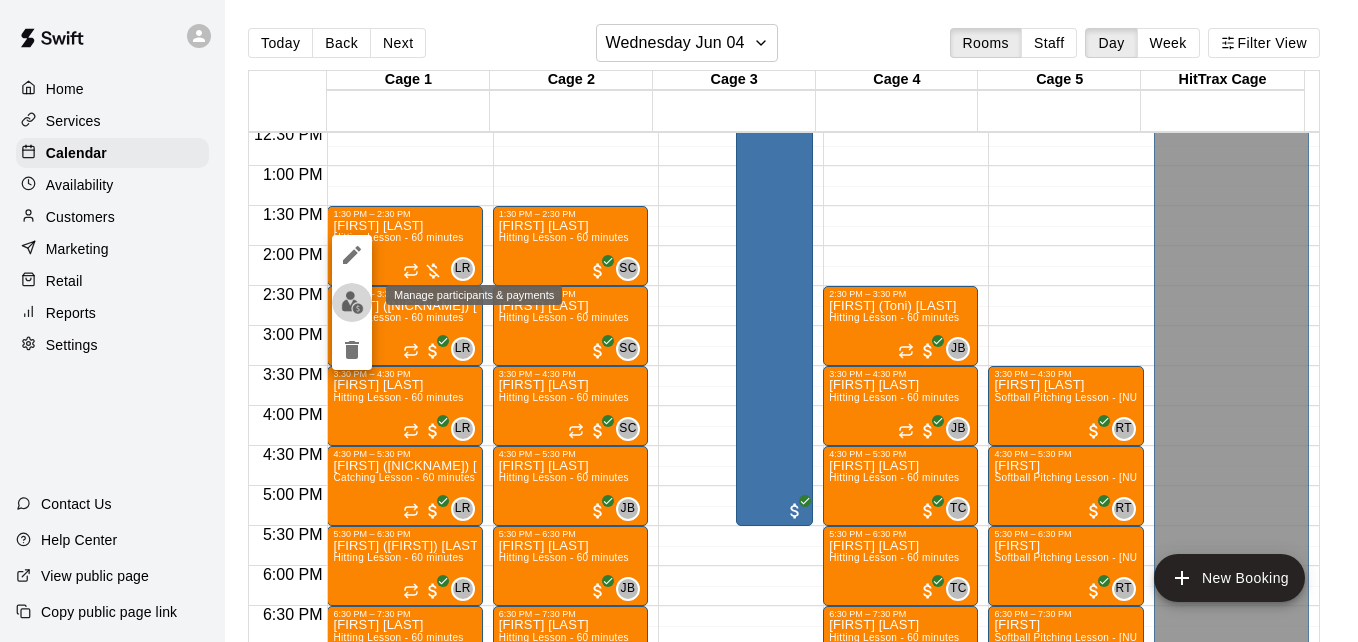 click at bounding box center (352, 302) 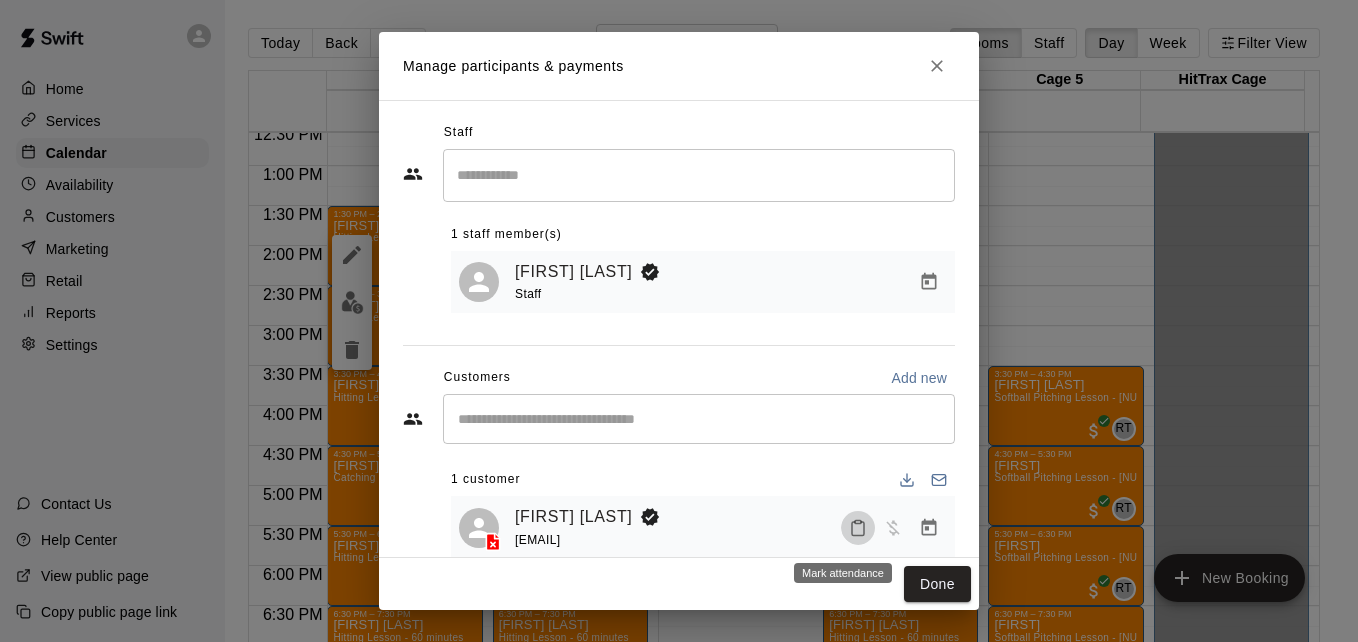 click 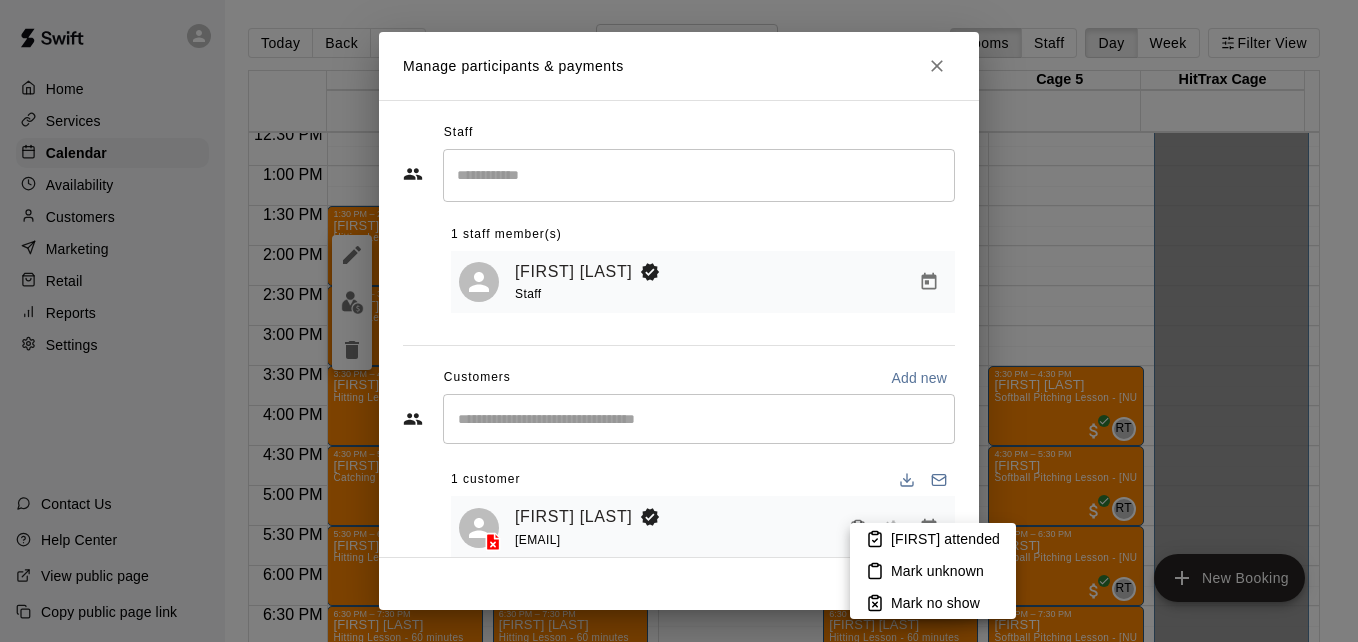 click on "[FIRST] attended" at bounding box center (945, 539) 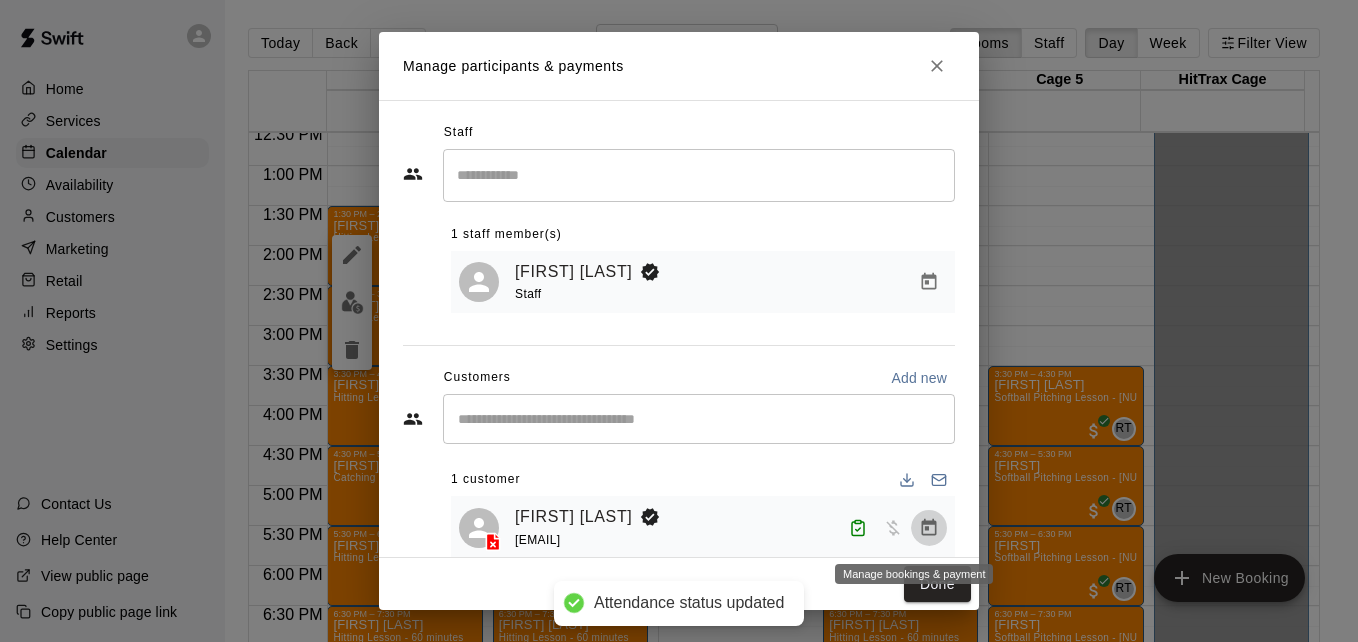 click 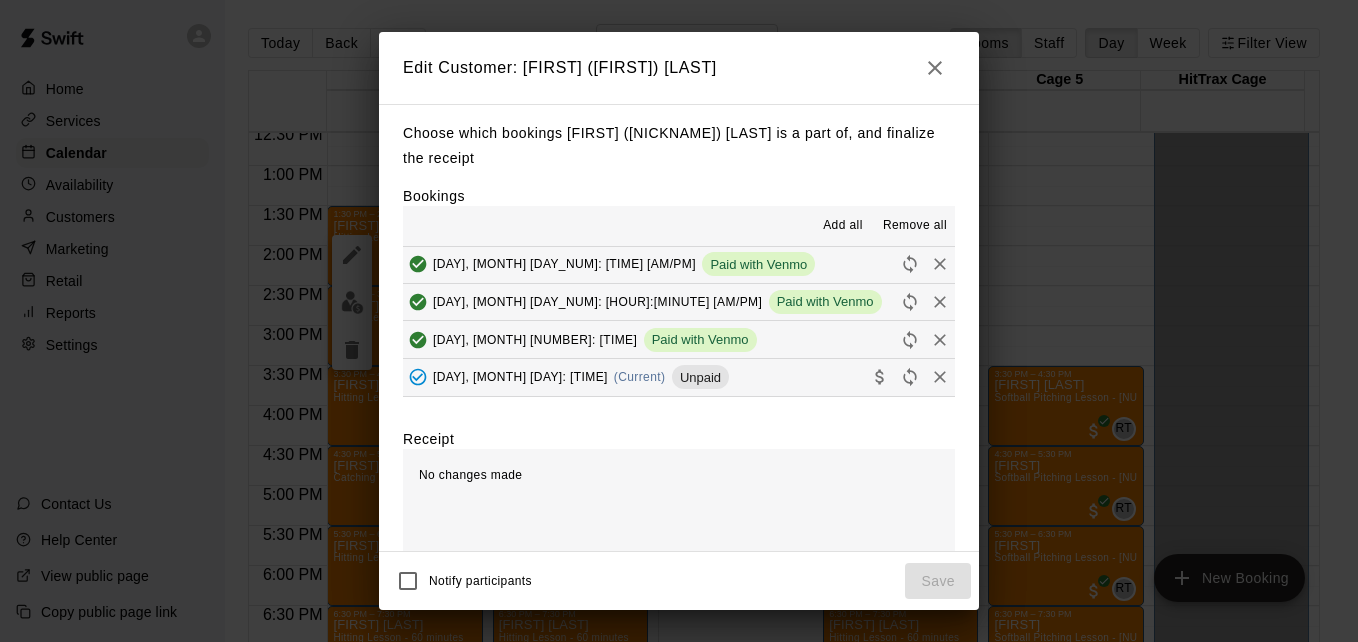 scroll, scrollTop: 493, scrollLeft: 0, axis: vertical 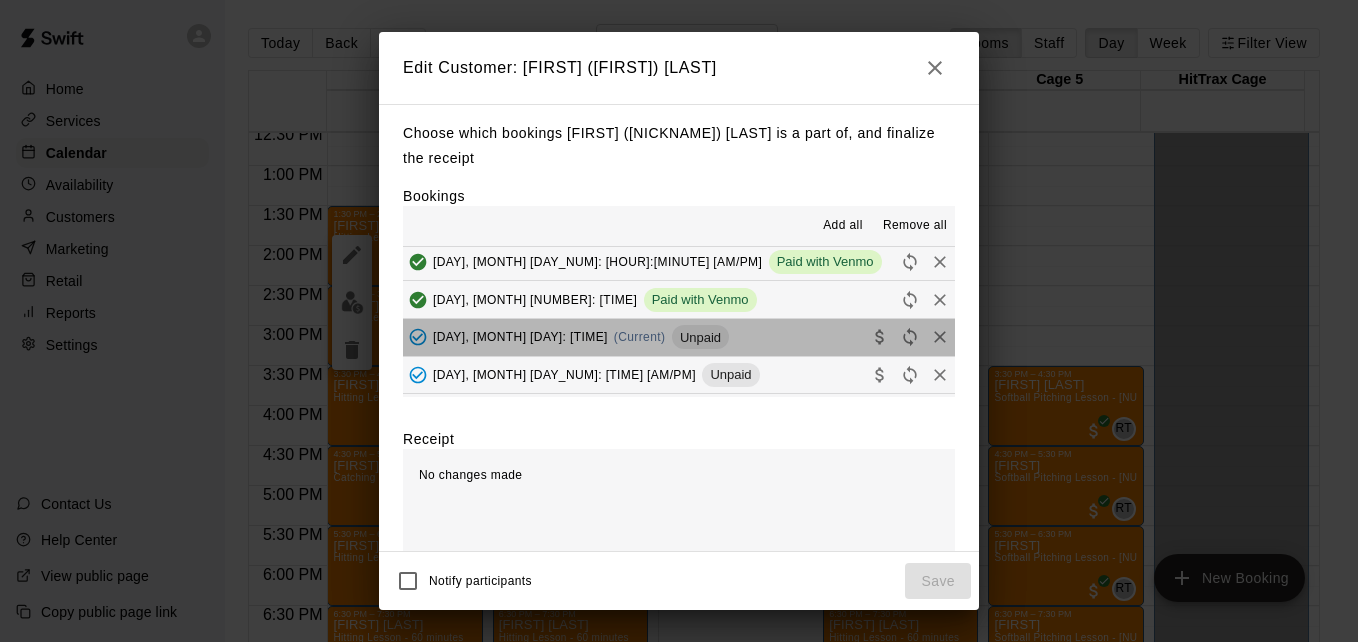 click on "[DAY], [MONTH] [DAY_NUM]: [TIME] (Current) Unpaid" at bounding box center [679, 337] 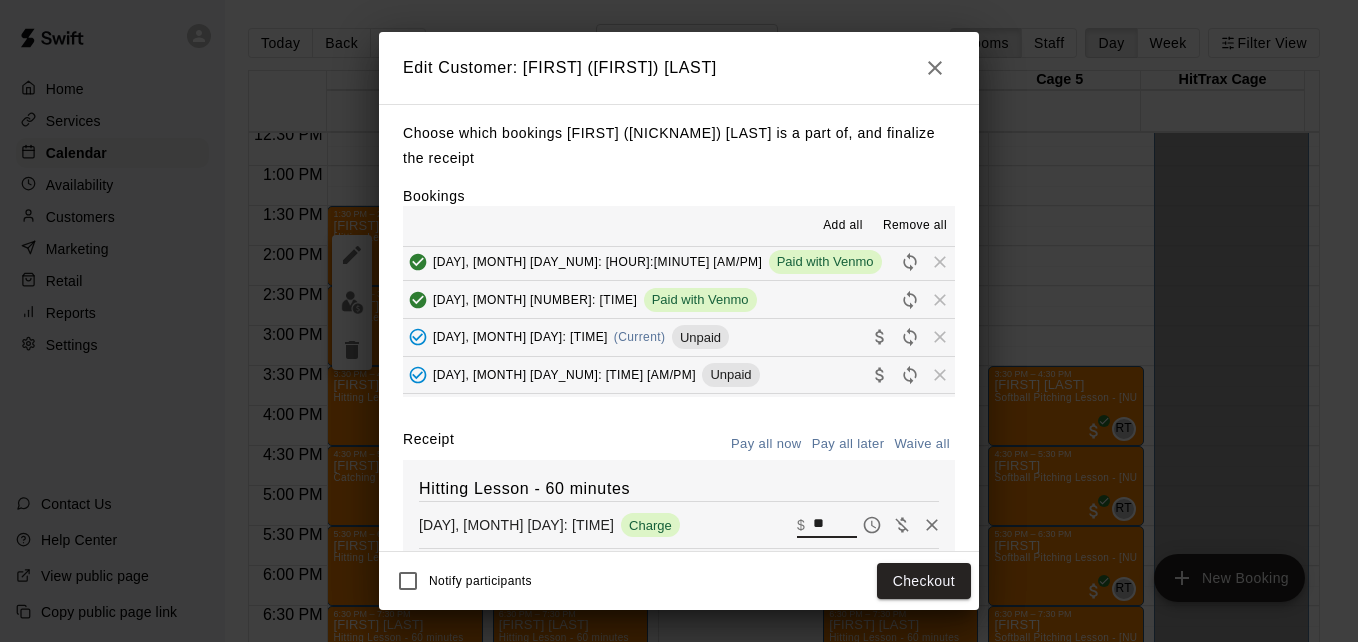 click on "**" at bounding box center [835, 525] 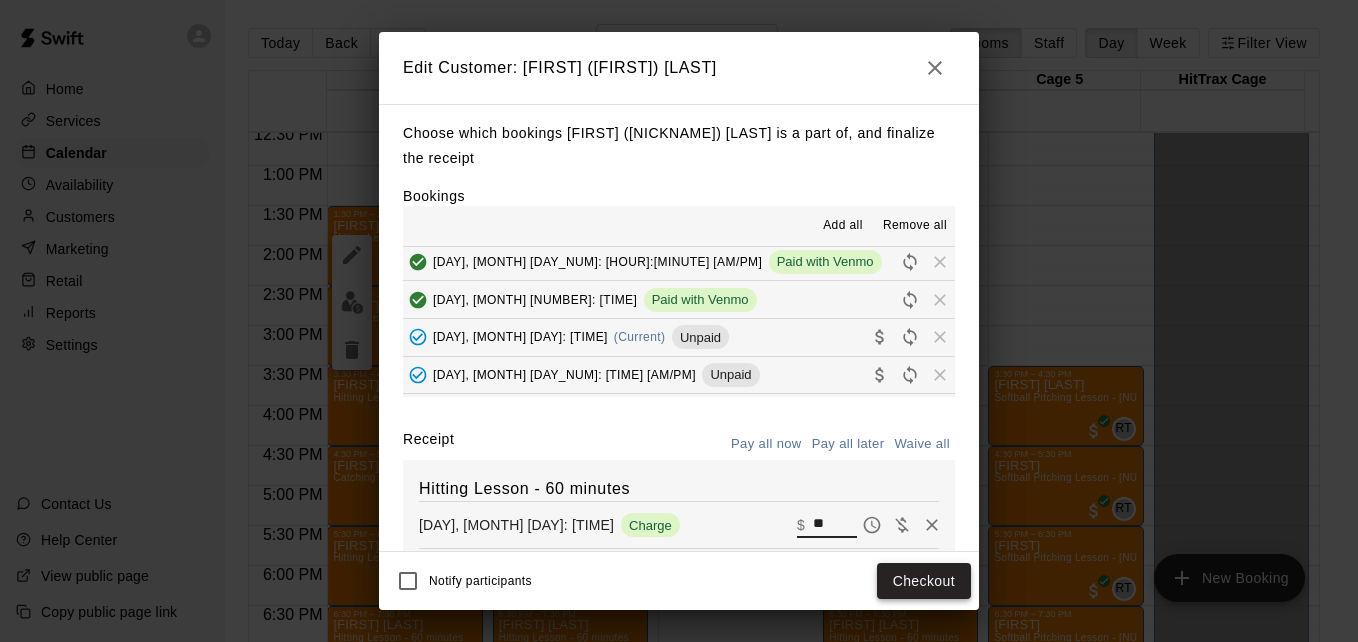 type on "**" 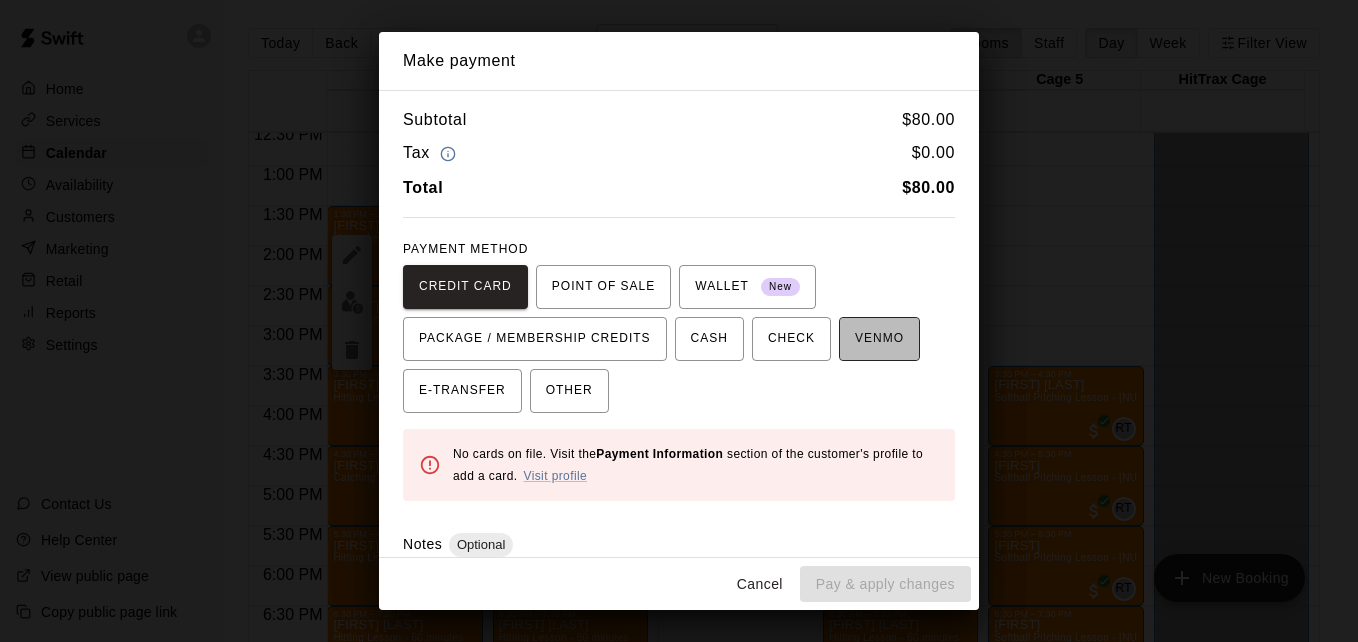 click on "VENMO" at bounding box center [879, 339] 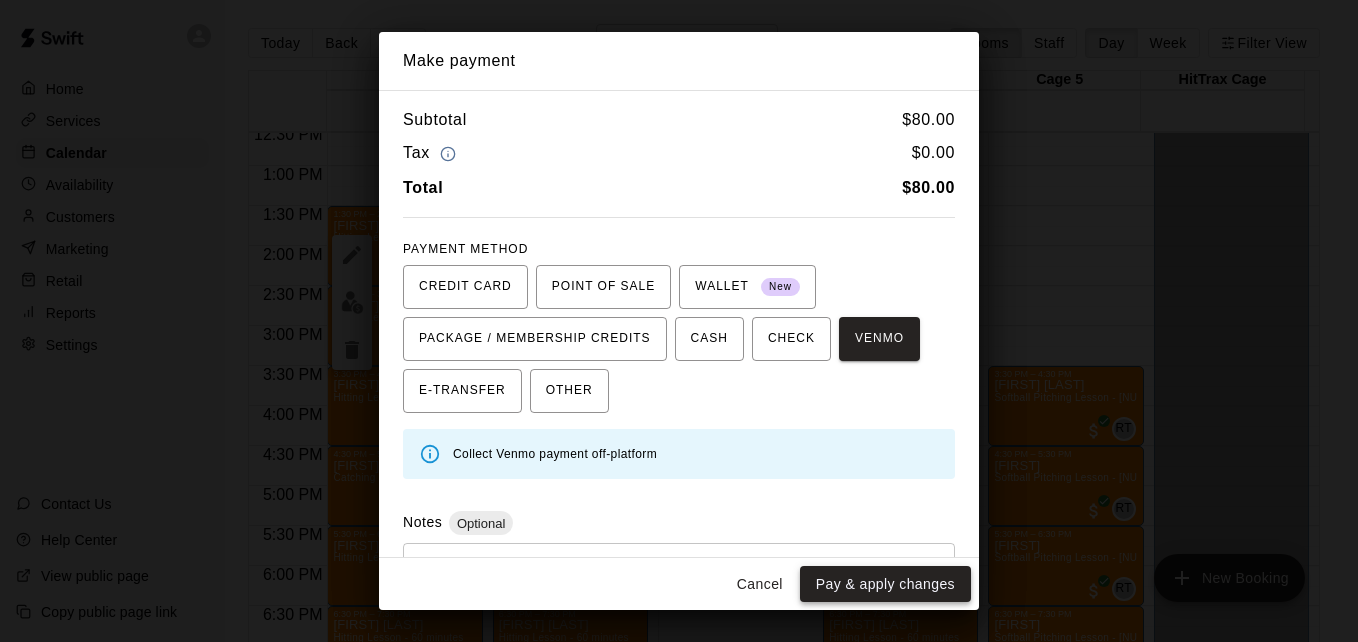 click on "Pay & apply changes" at bounding box center (885, 584) 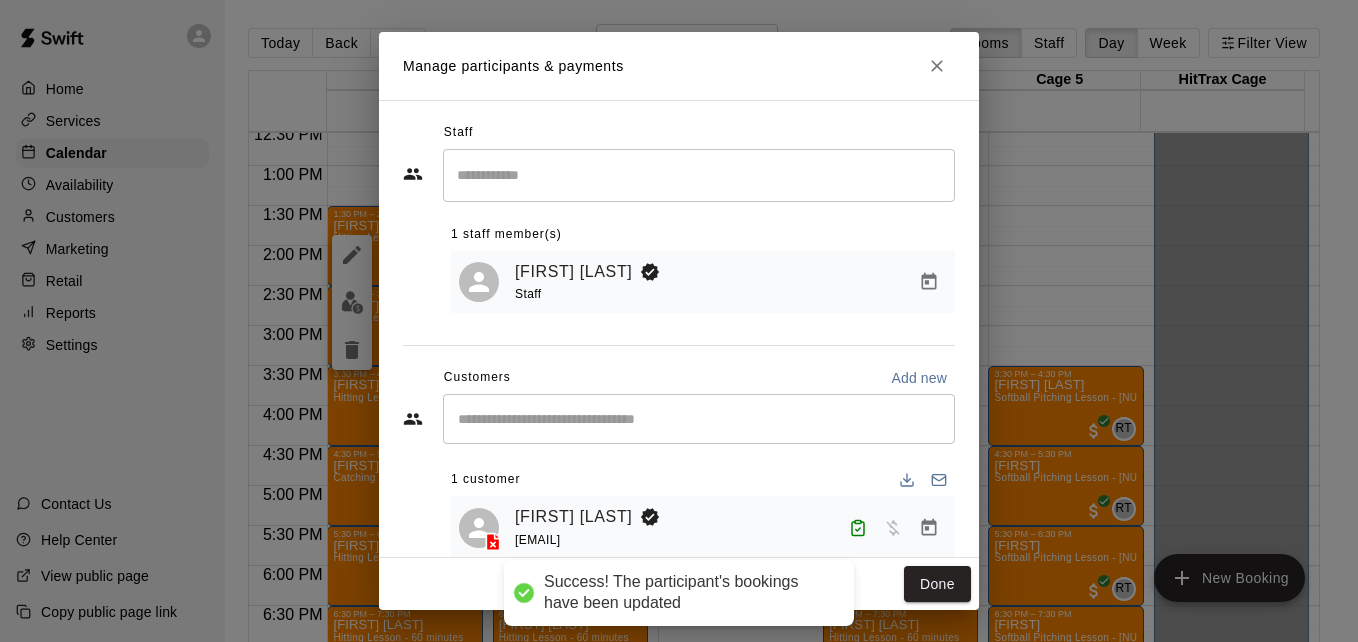 scroll, scrollTop: 0, scrollLeft: 0, axis: both 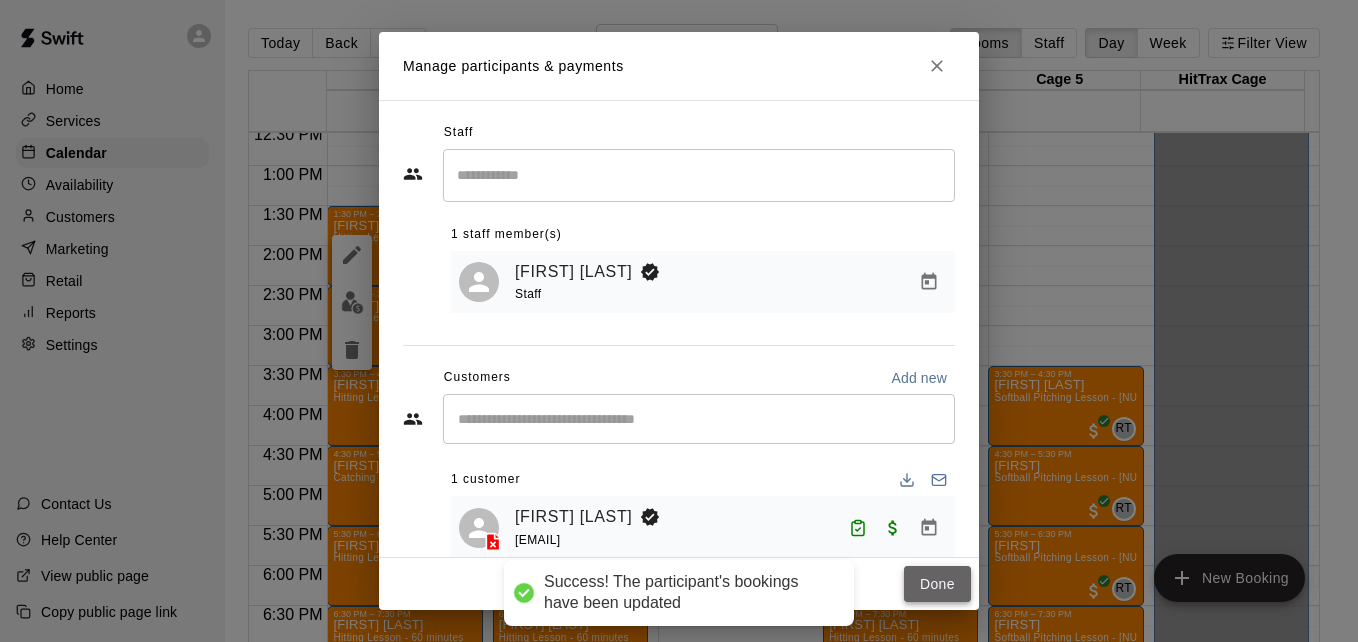 click on "Done" at bounding box center [937, 584] 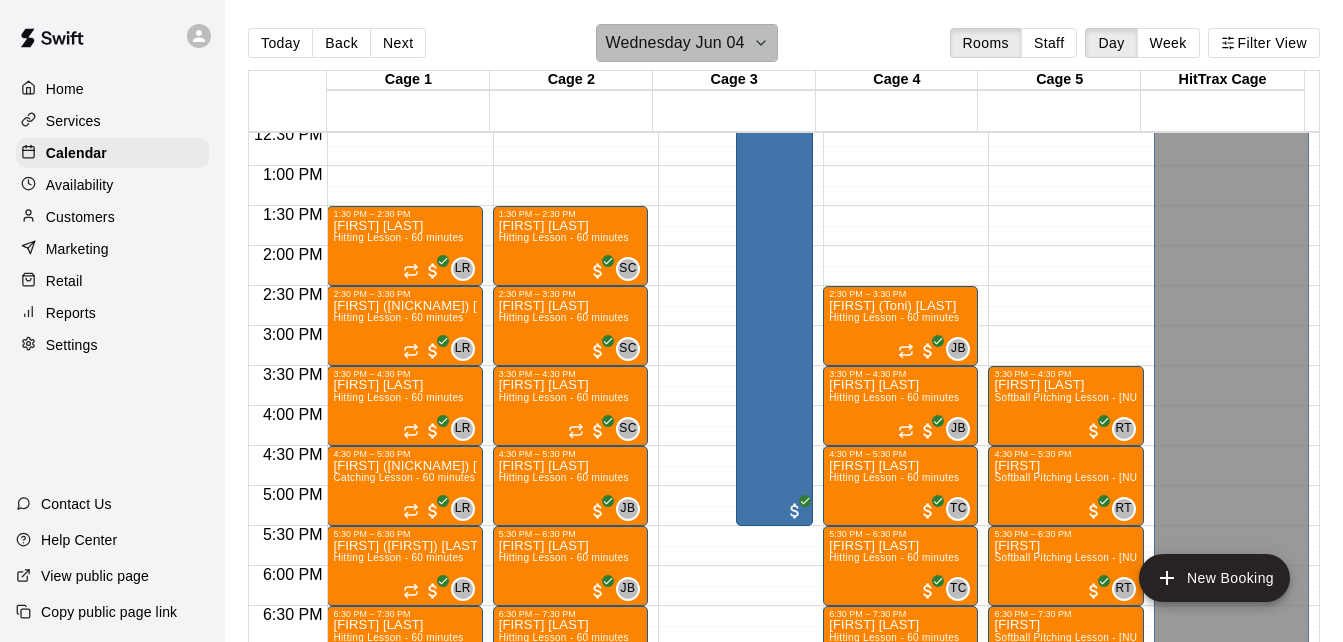 click on "Wednesday Jun 04" at bounding box center [686, 43] 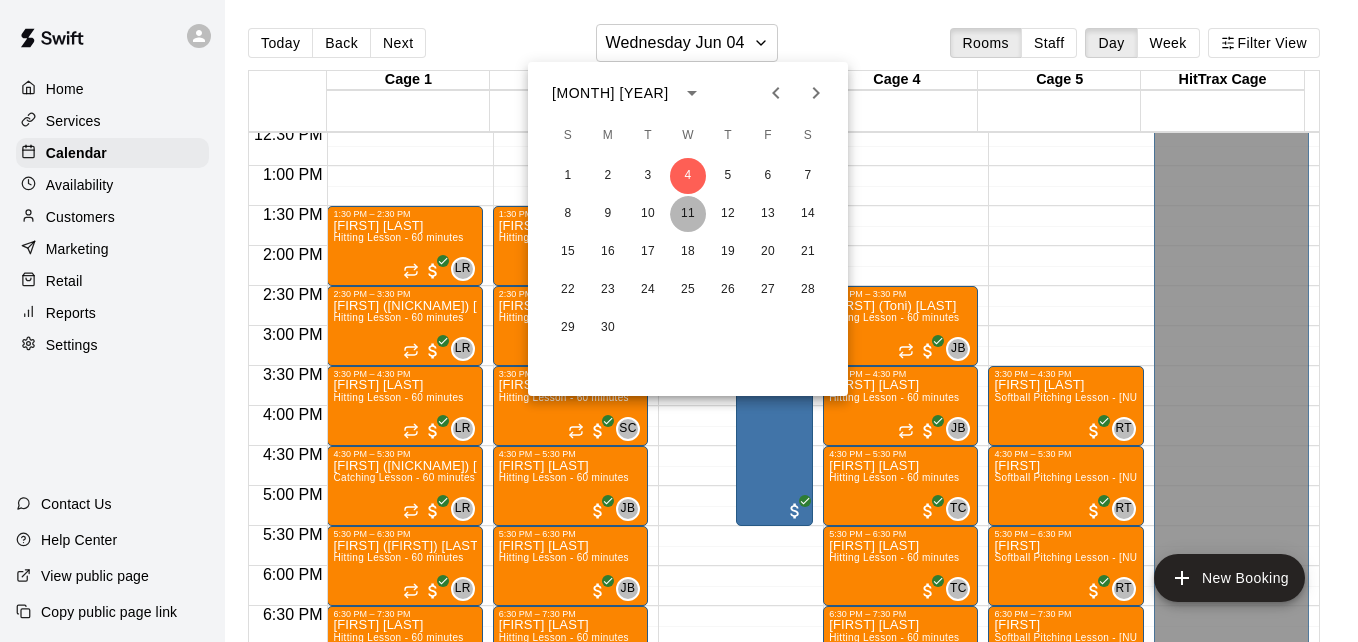 click on "11" at bounding box center [688, 214] 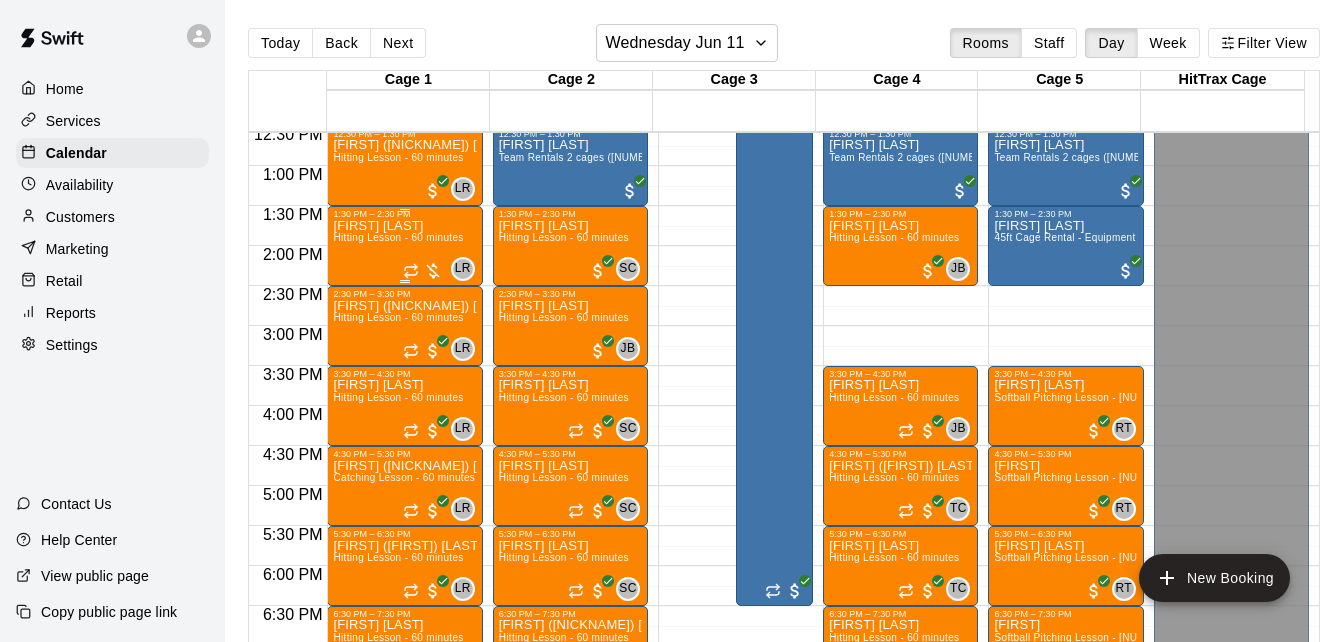 click on "Hitting Lesson - 60 minutes" at bounding box center [398, 237] 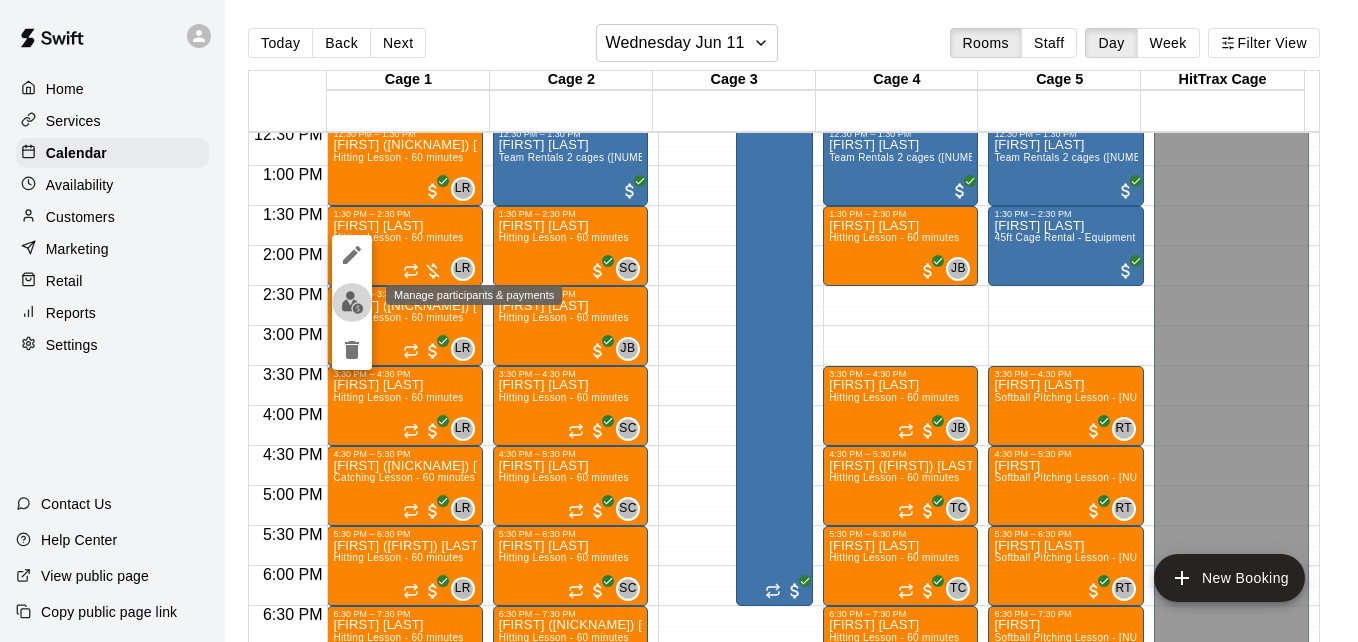 click at bounding box center (352, 302) 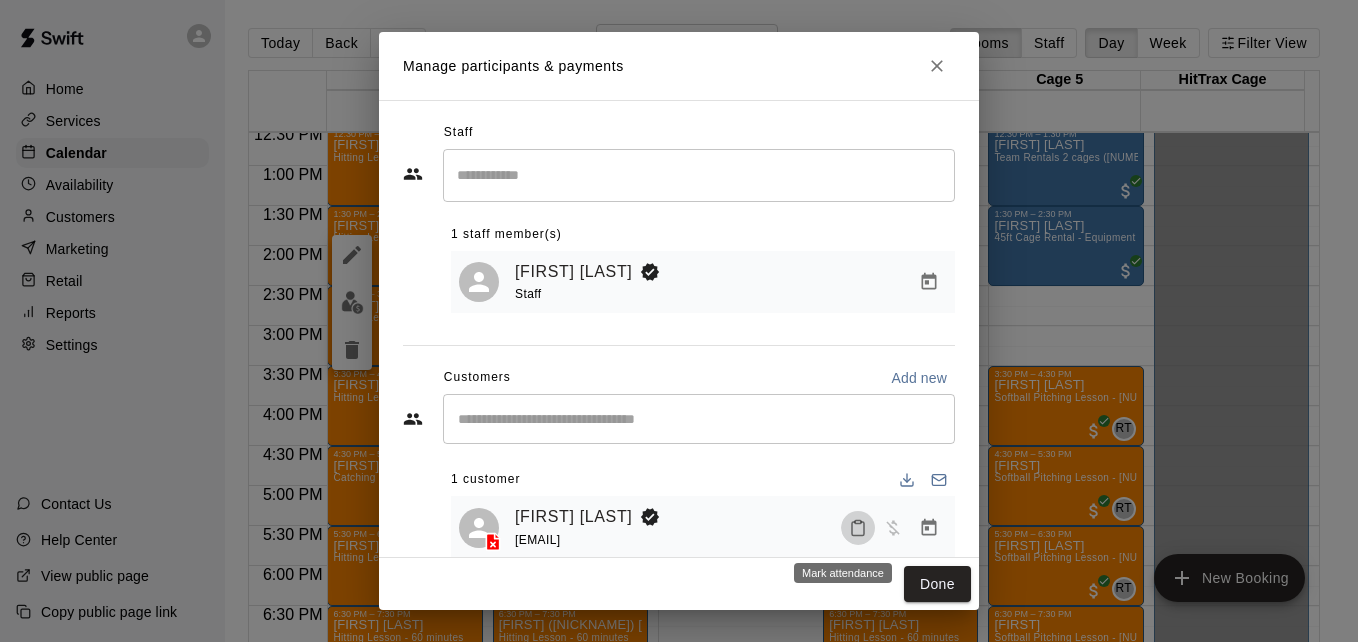 click 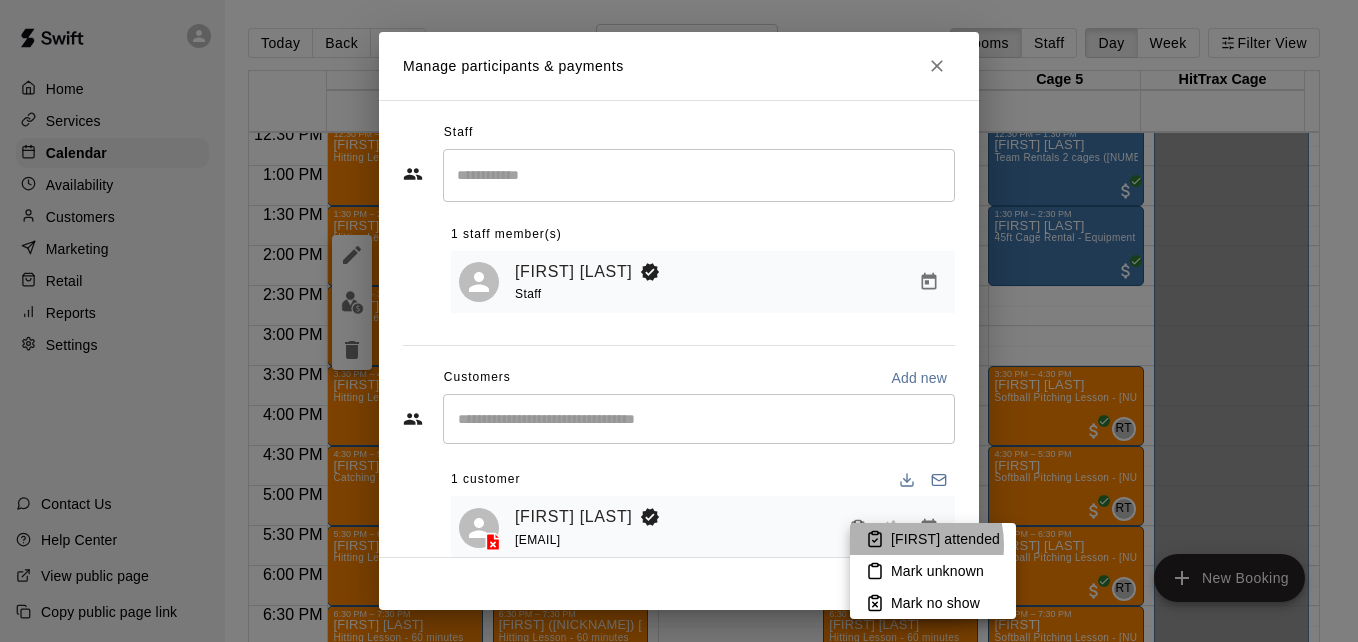 click on "[FIRST] attended" at bounding box center (945, 539) 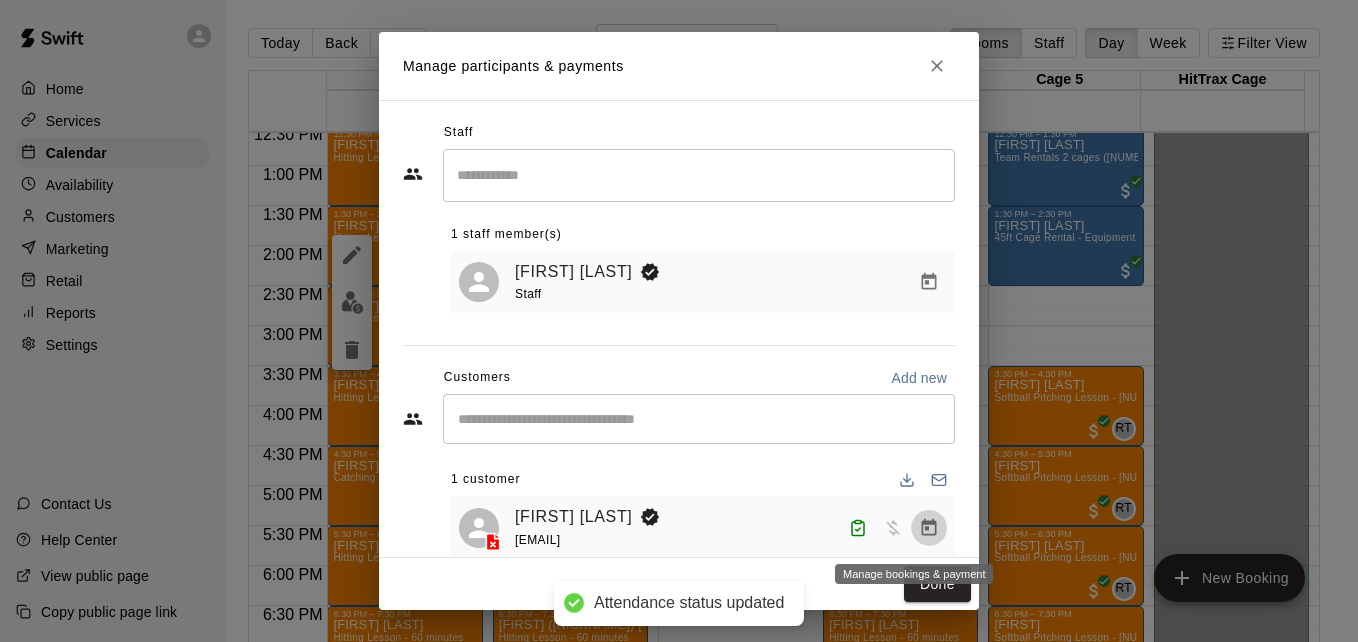 click 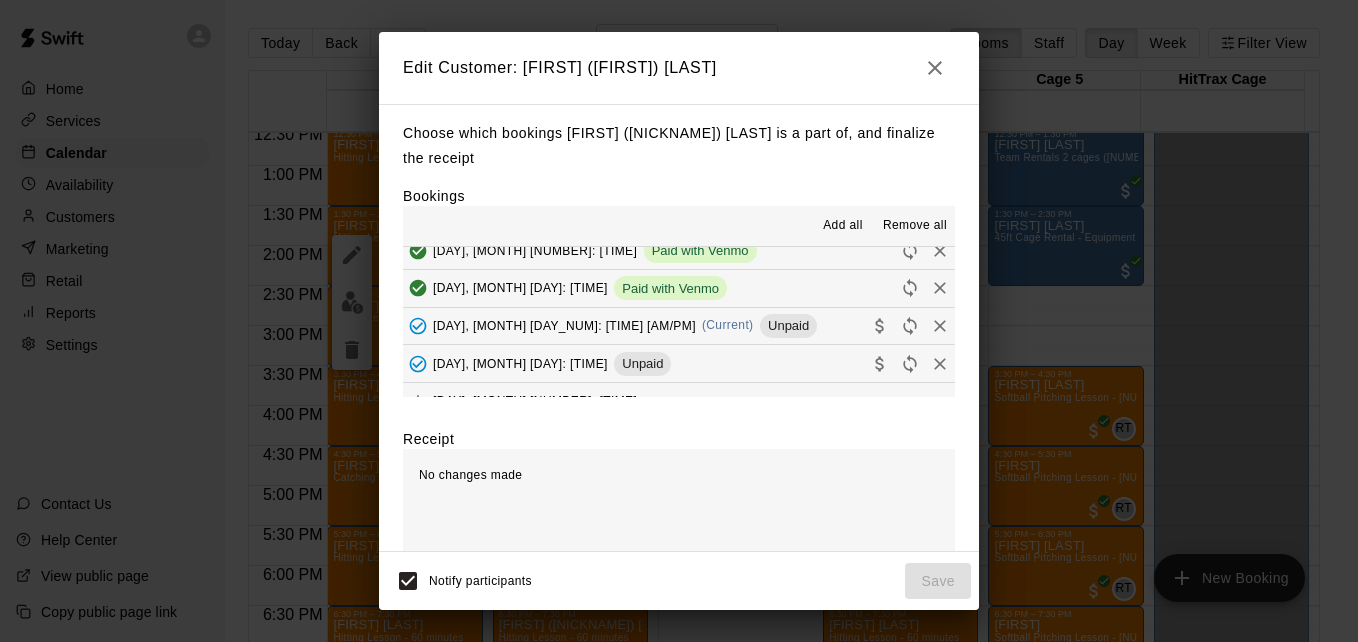 scroll, scrollTop: 565, scrollLeft: 0, axis: vertical 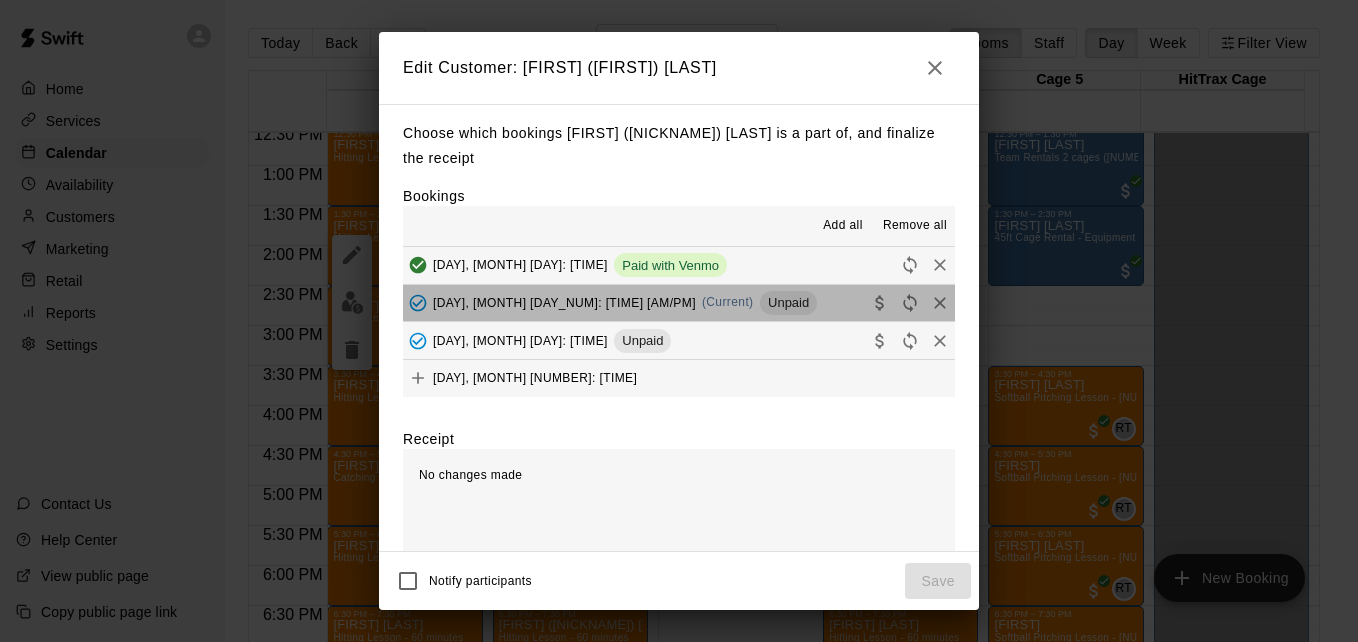 click on "[DAY], [MONTH] [DAY_NUM]: [TIME] (Current) Unpaid" at bounding box center [679, 303] 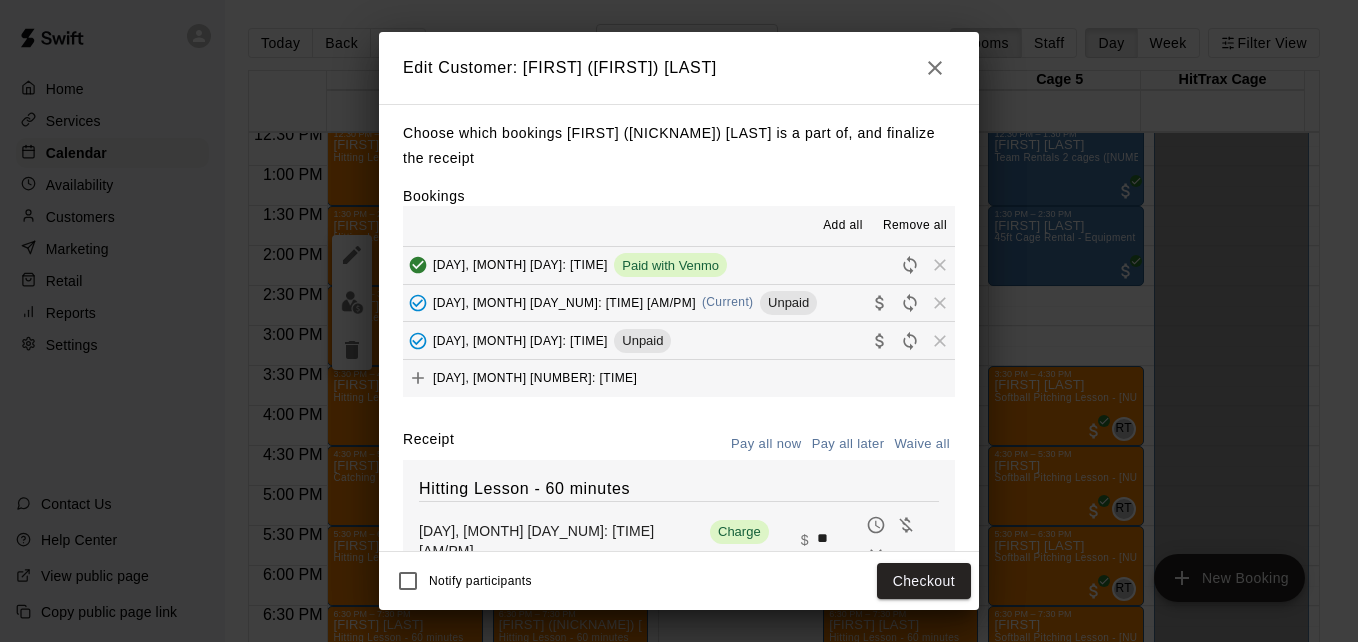 click on "**" at bounding box center [839, 540] 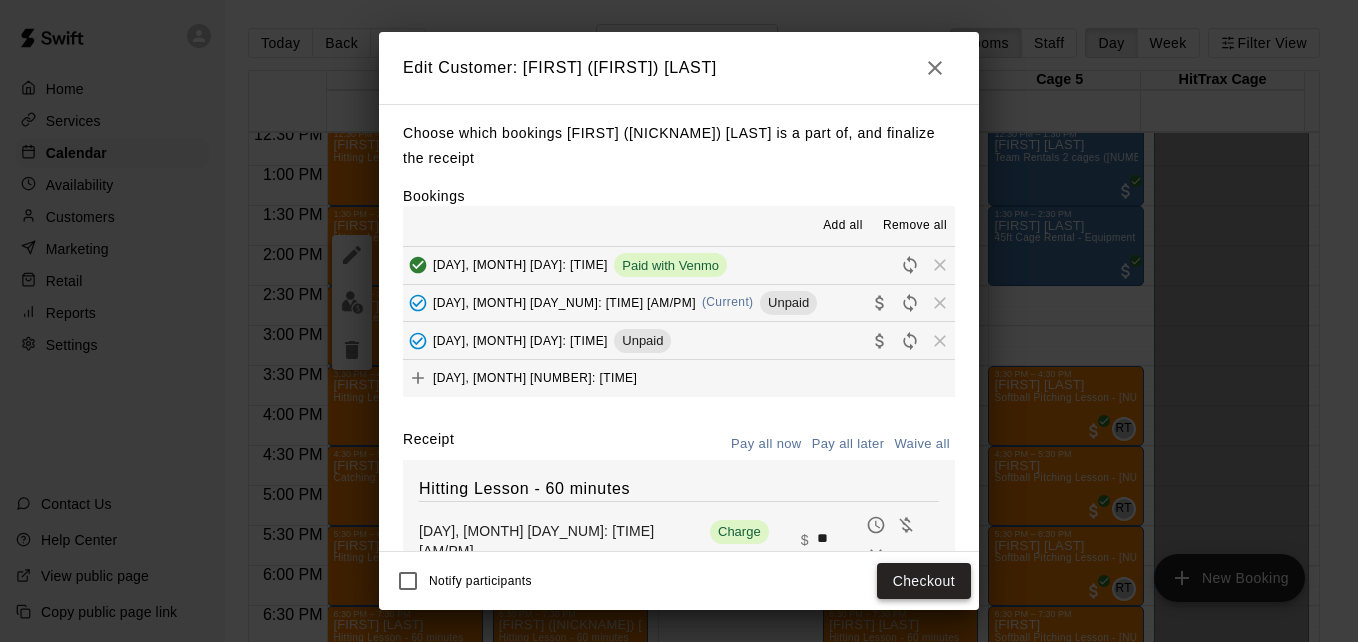 type on "**" 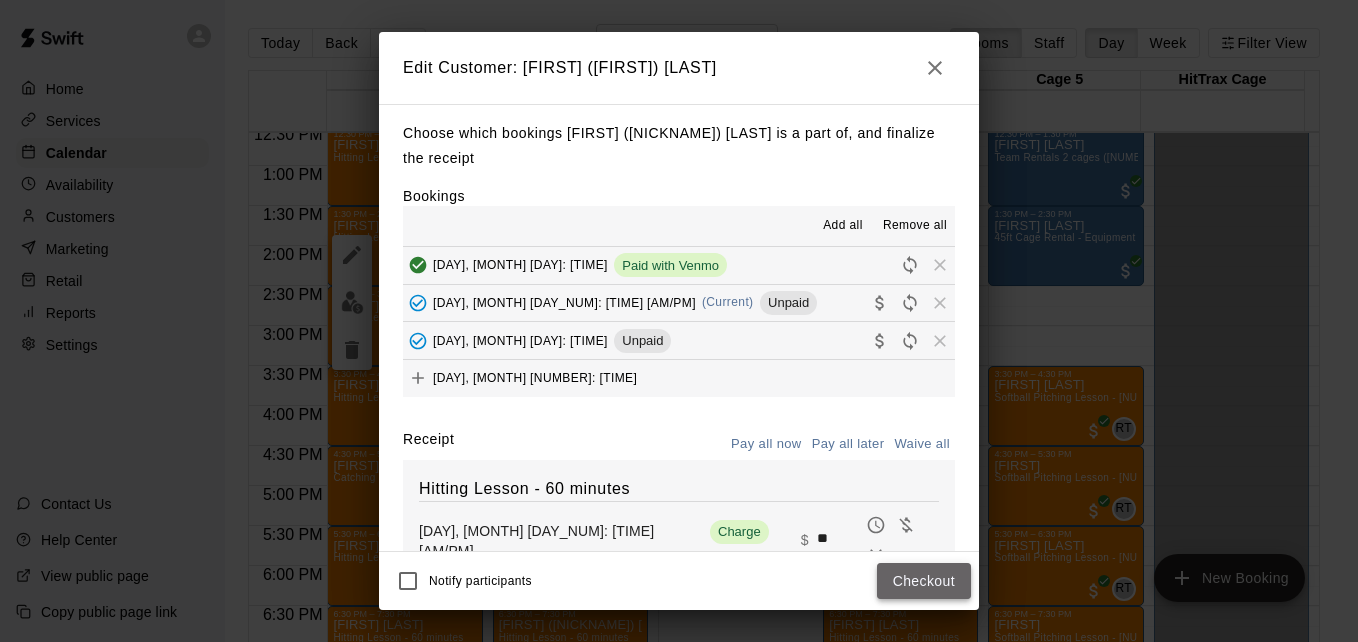 click on "Checkout" at bounding box center (924, 581) 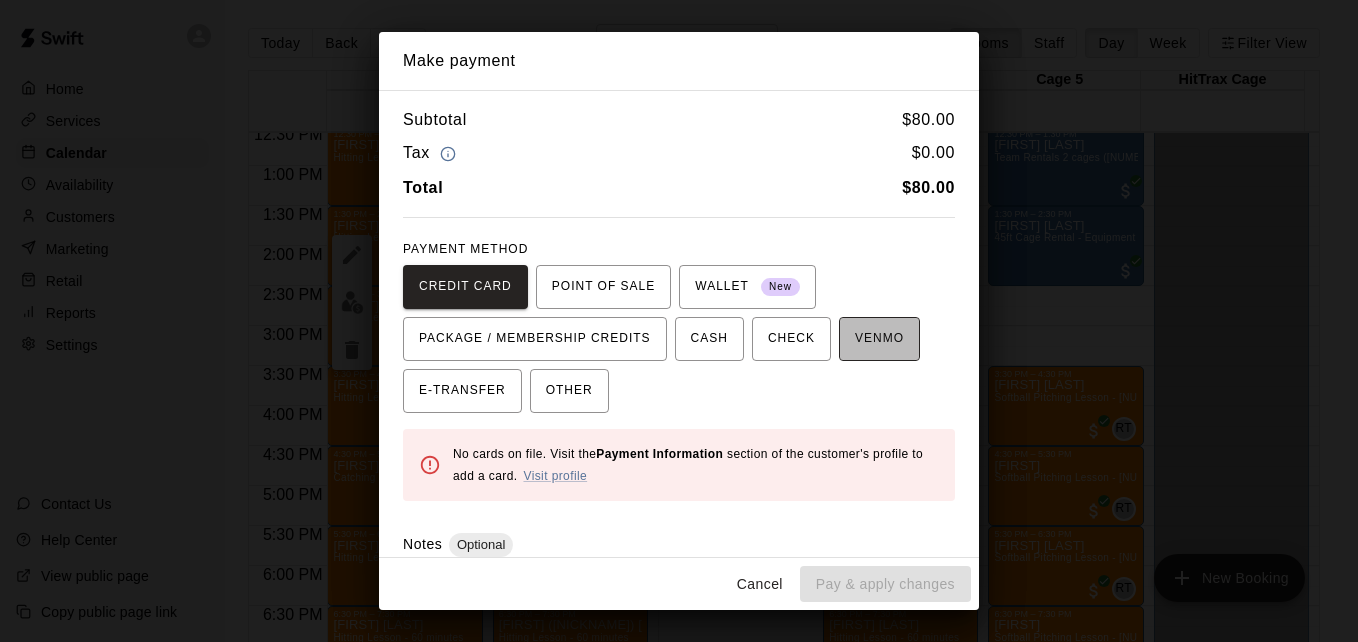 click on "VENMO" at bounding box center (879, 339) 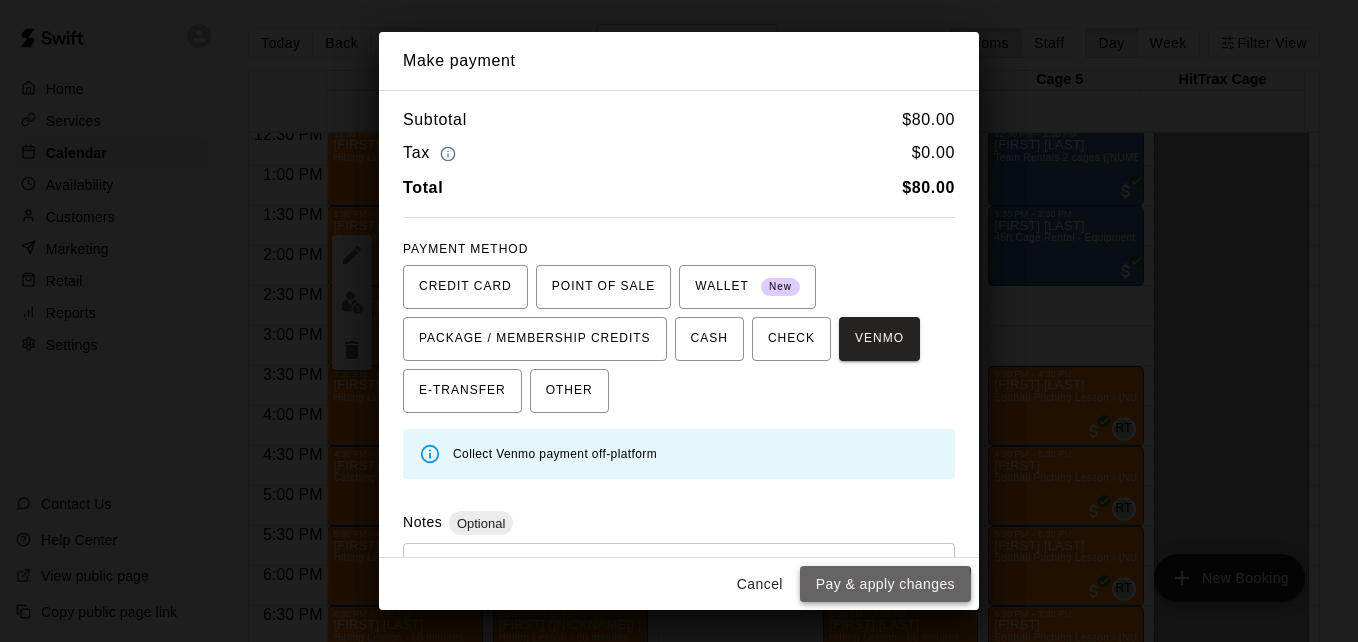 click on "Pay & apply changes" at bounding box center (885, 584) 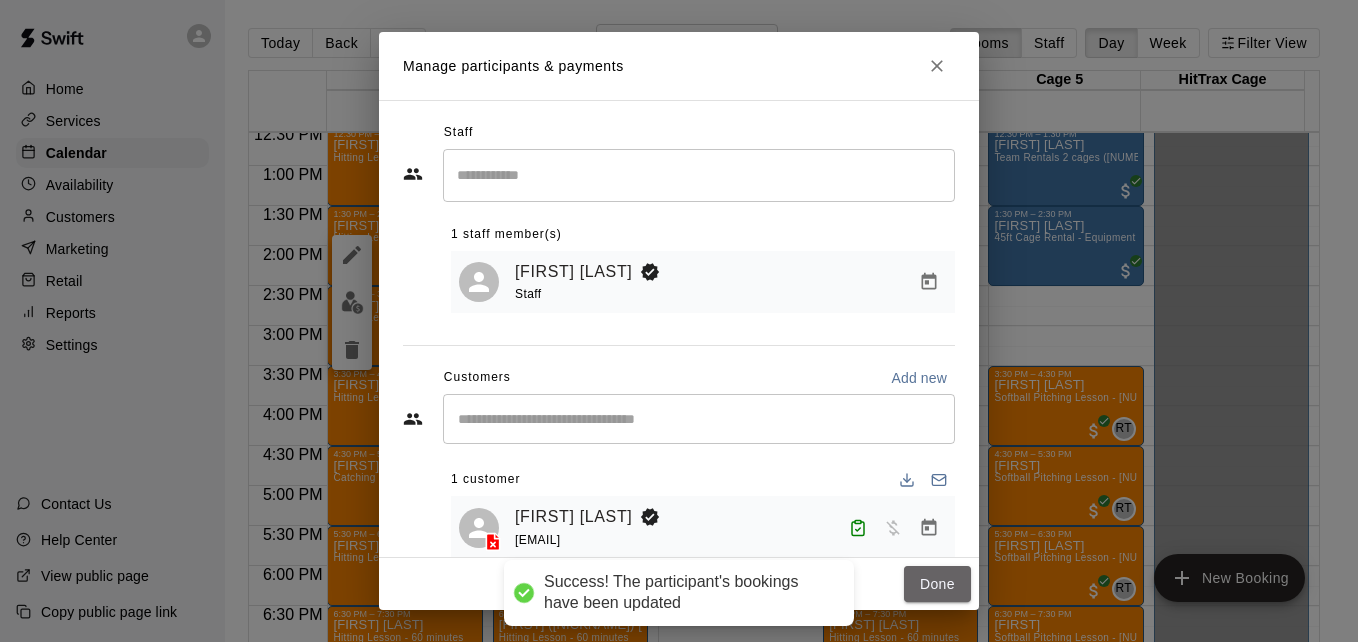 click on "Done" at bounding box center [937, 584] 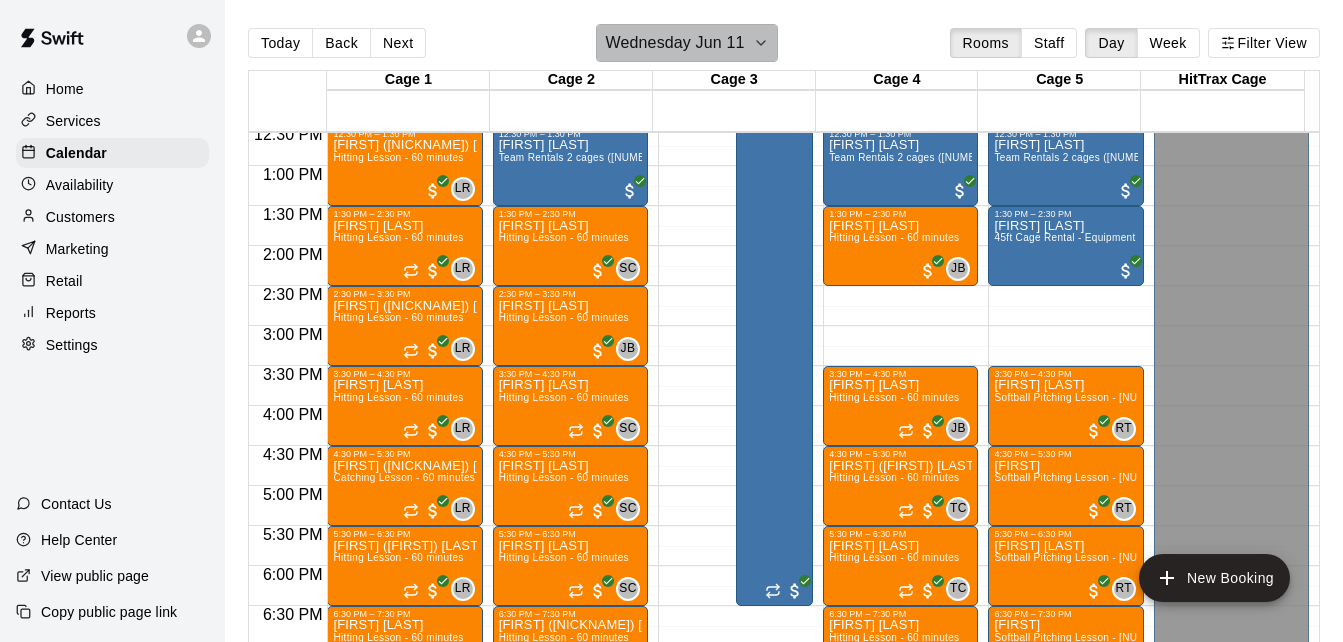 click on "Wednesday Jun 11" at bounding box center [686, 43] 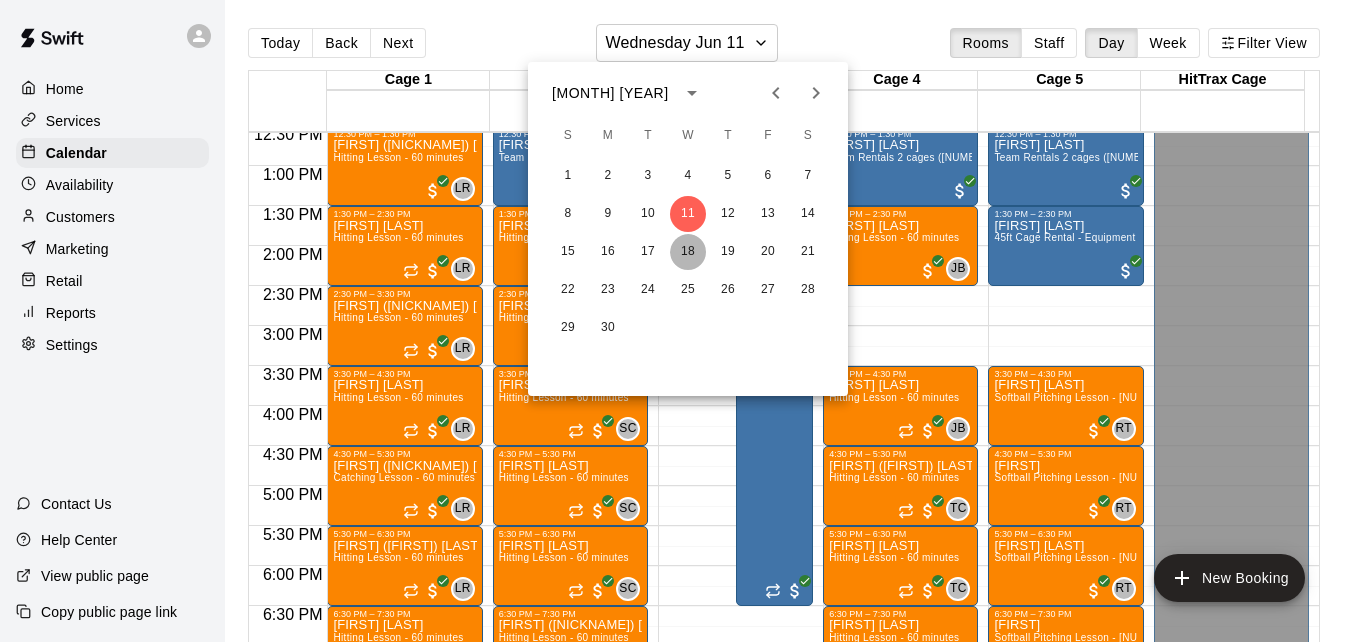 click on "18" at bounding box center (688, 252) 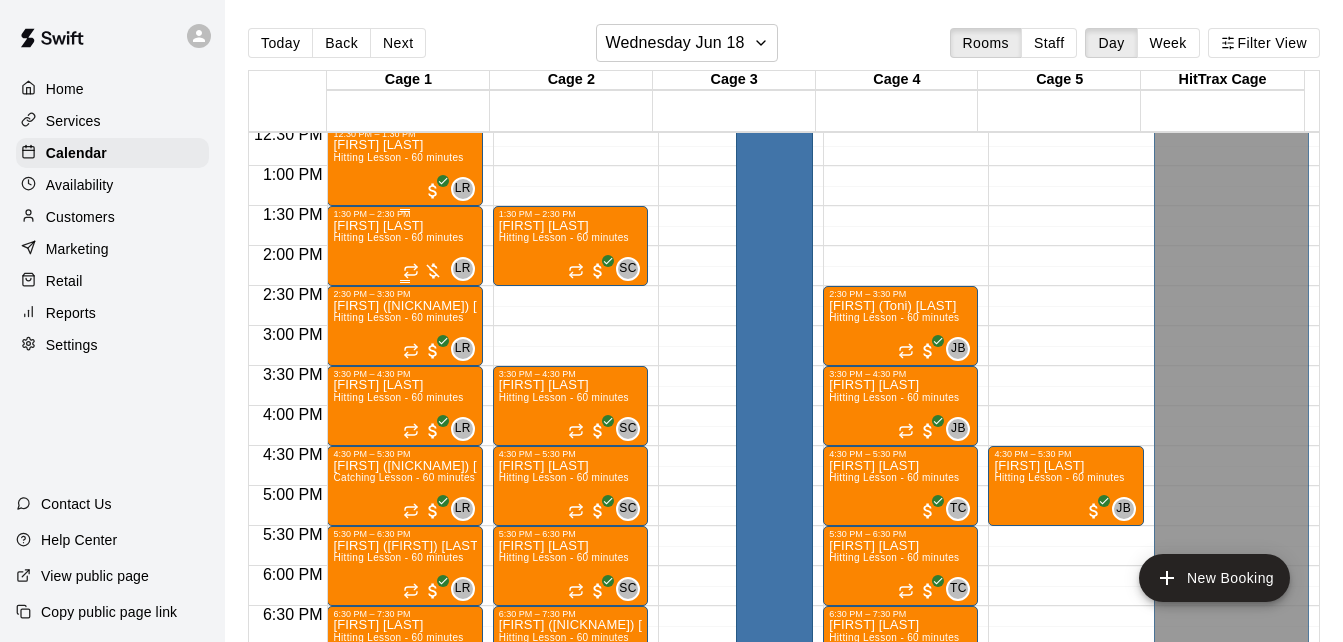 click on "Hitting Lesson - 60 minutes" at bounding box center [398, 237] 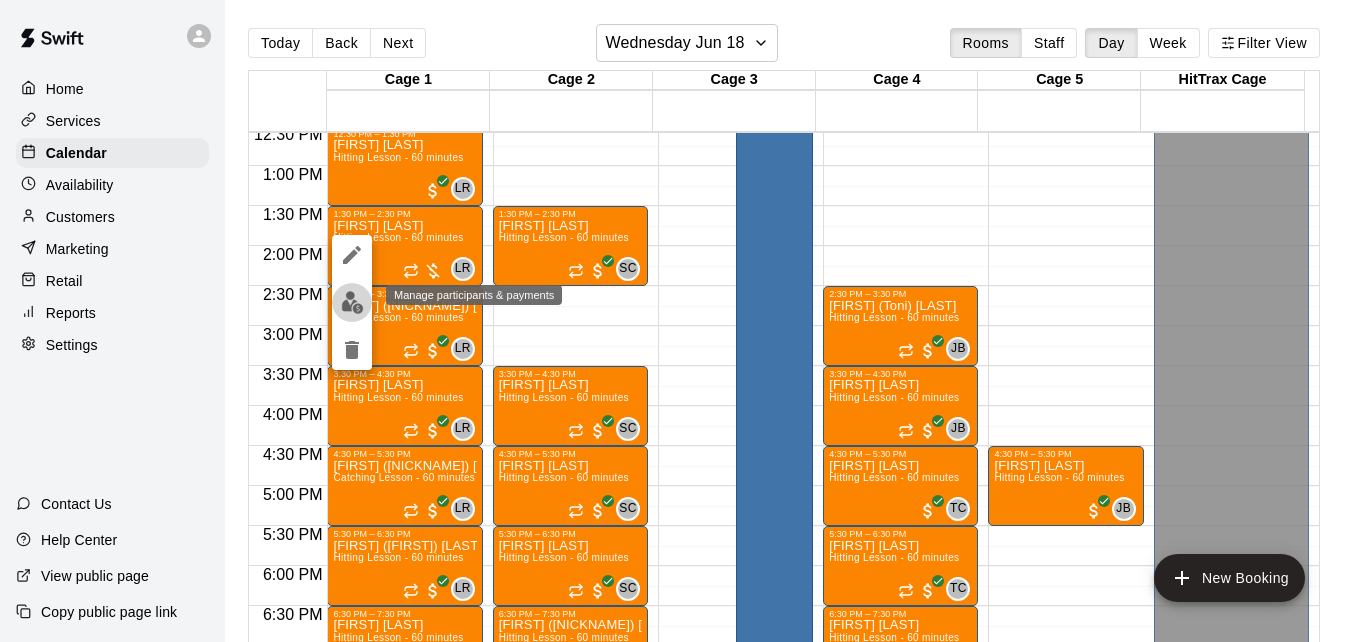 click at bounding box center (352, 302) 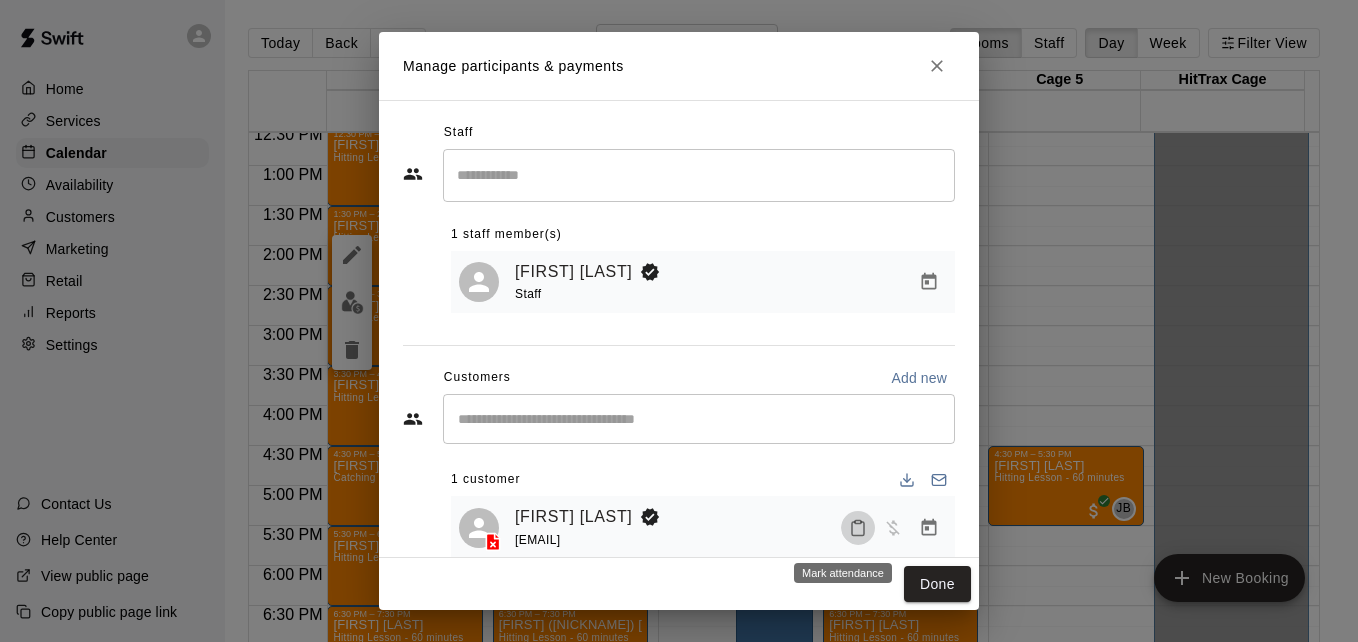 click 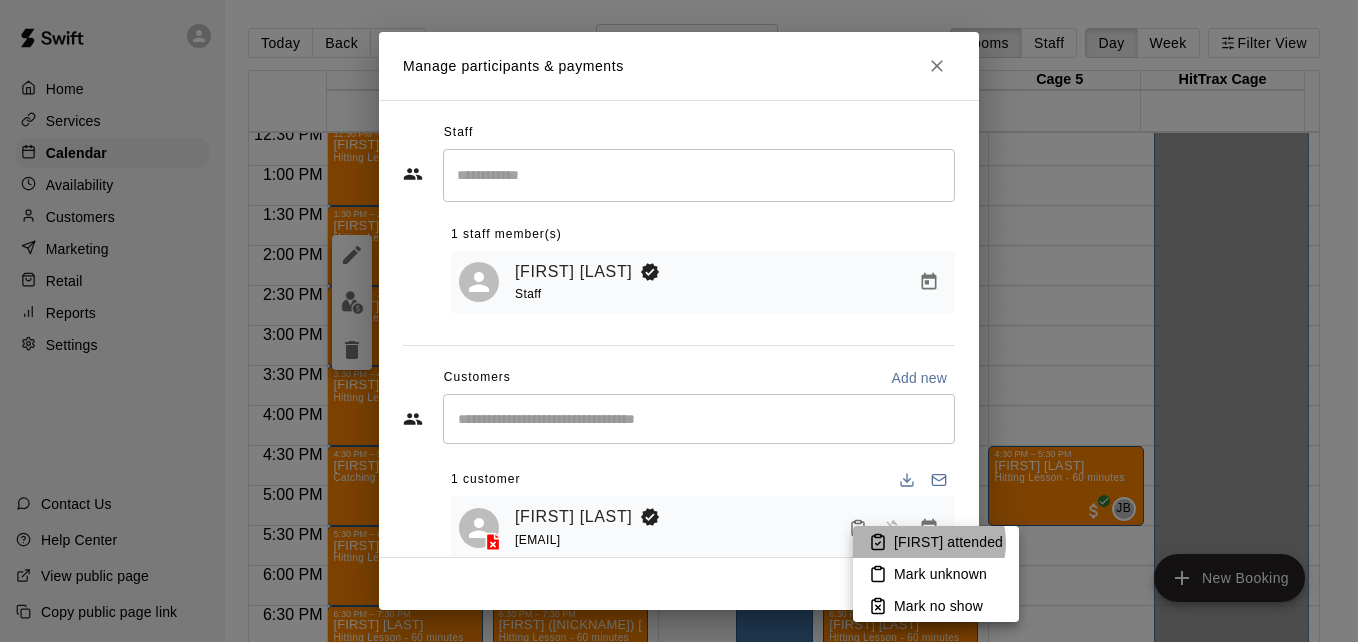 click on "[FIRST] attended" at bounding box center (948, 542) 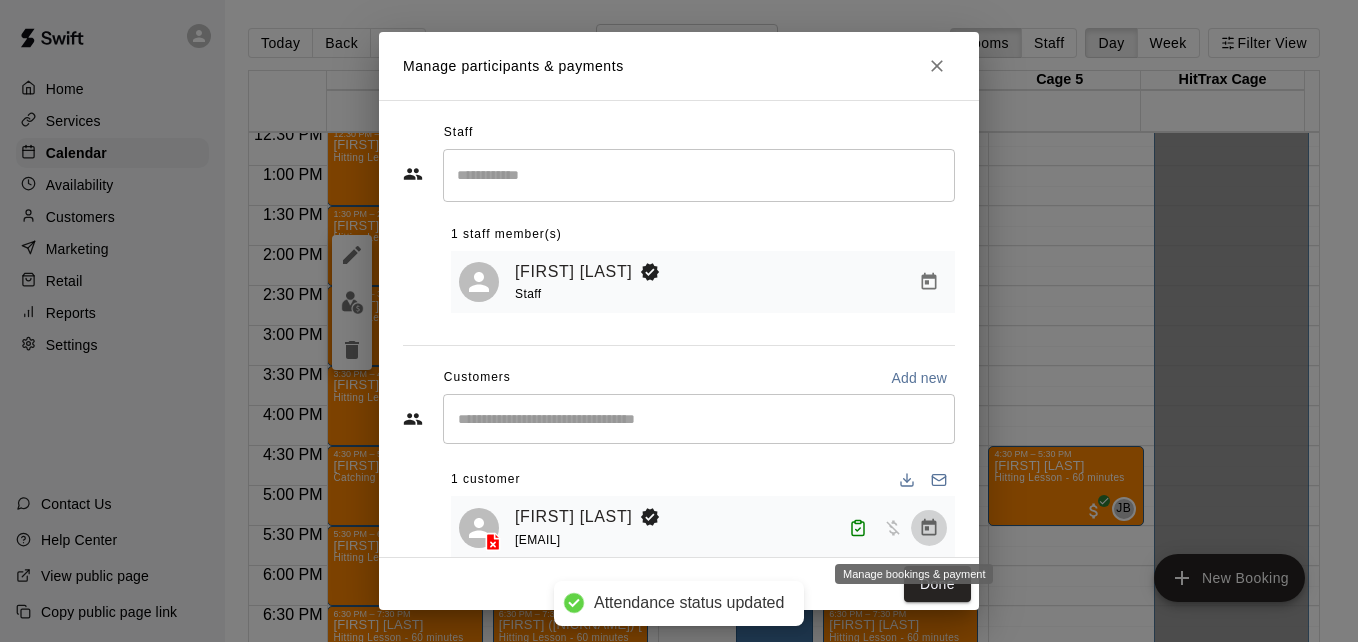 click 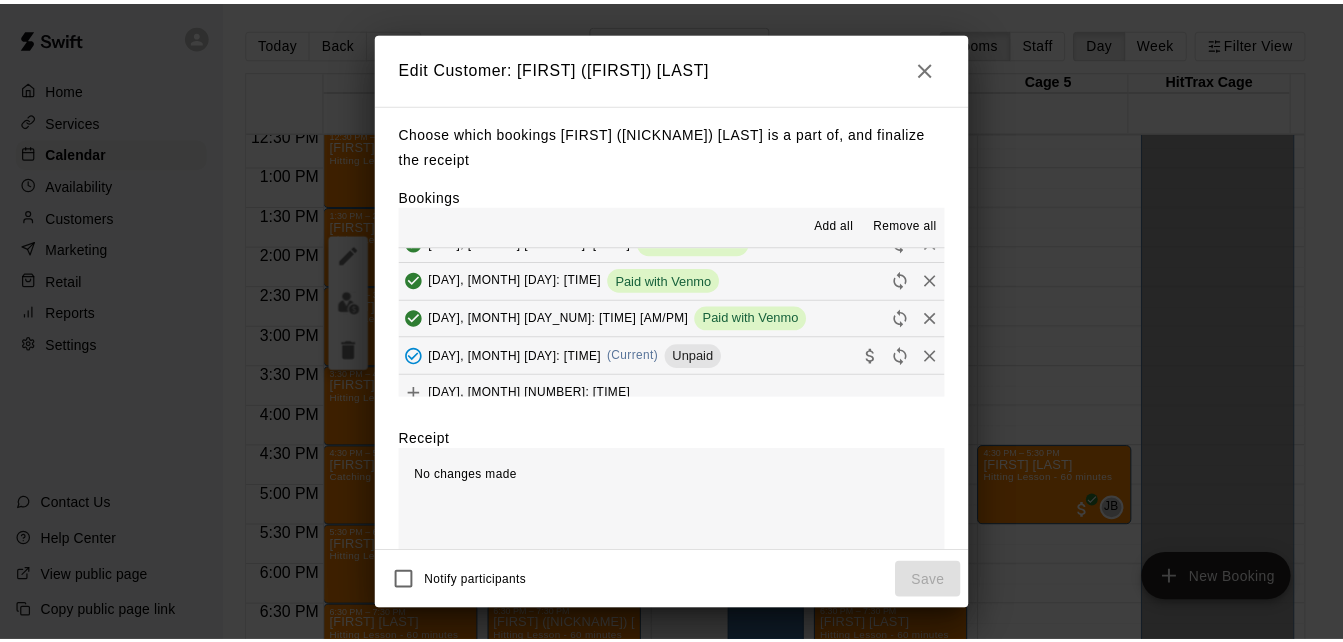 scroll, scrollTop: 565, scrollLeft: 0, axis: vertical 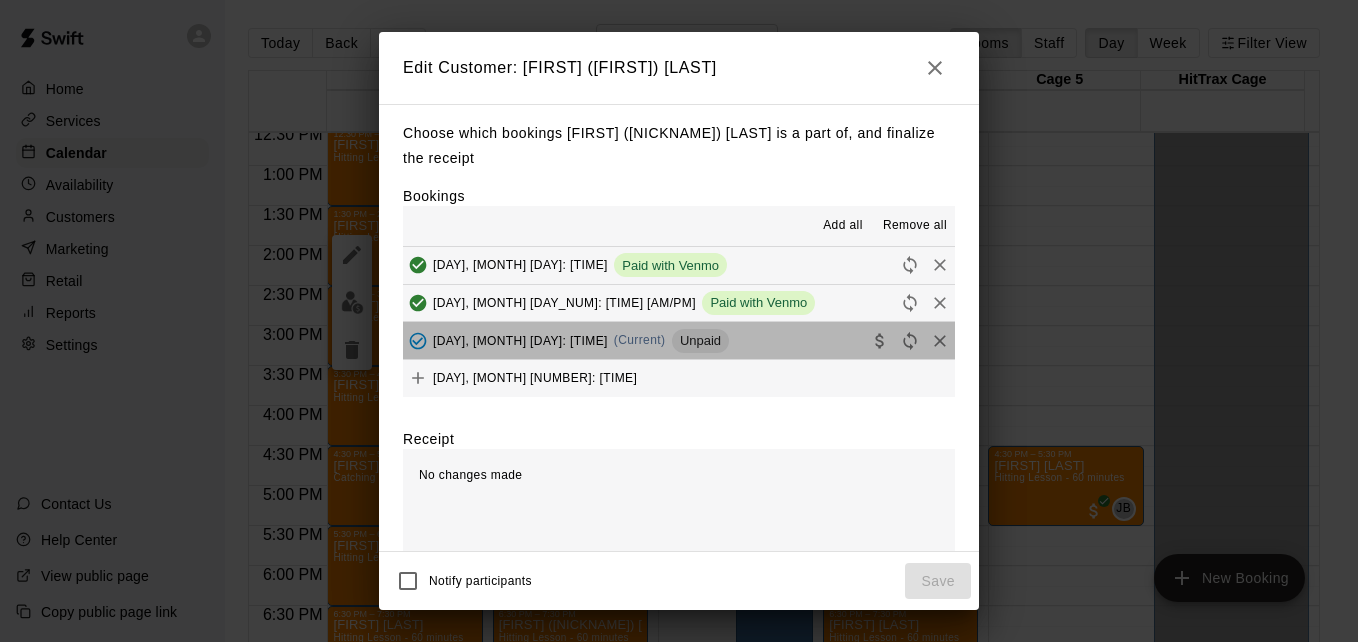 click on "[DAY], [MONTH] [DAY_NUM]: [TIME] [AM/PM] (Current) Unpaid" at bounding box center [679, 340] 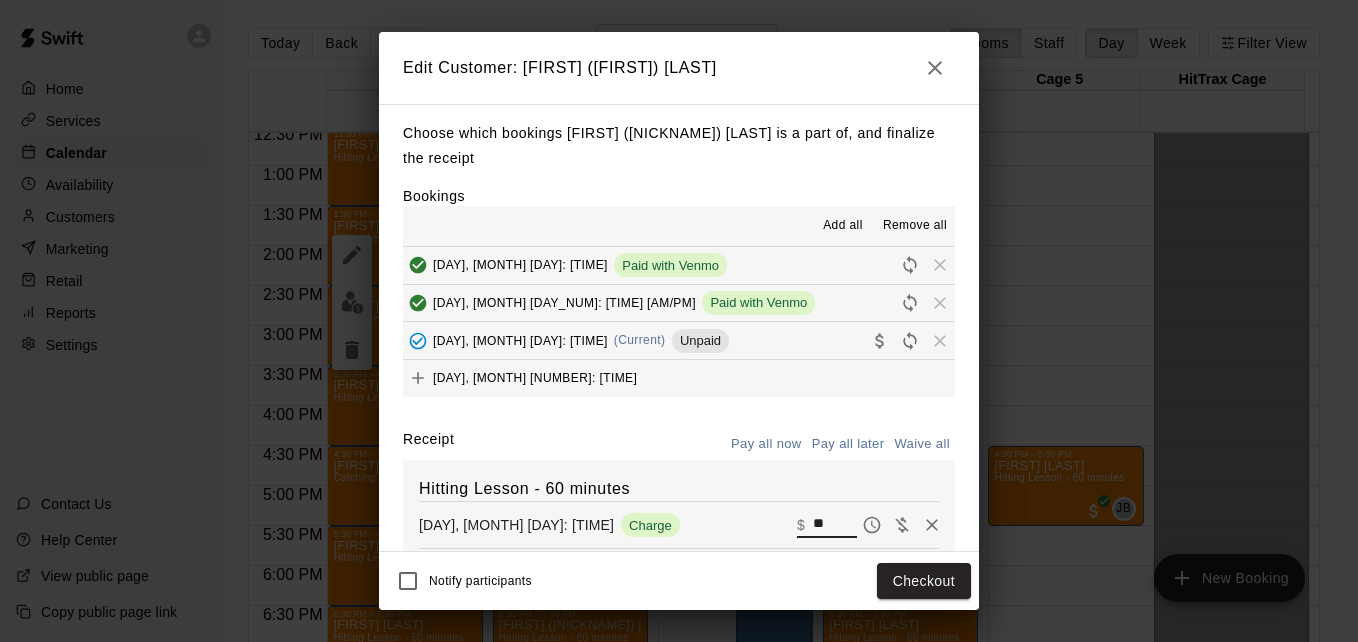 click on "**" at bounding box center [835, 525] 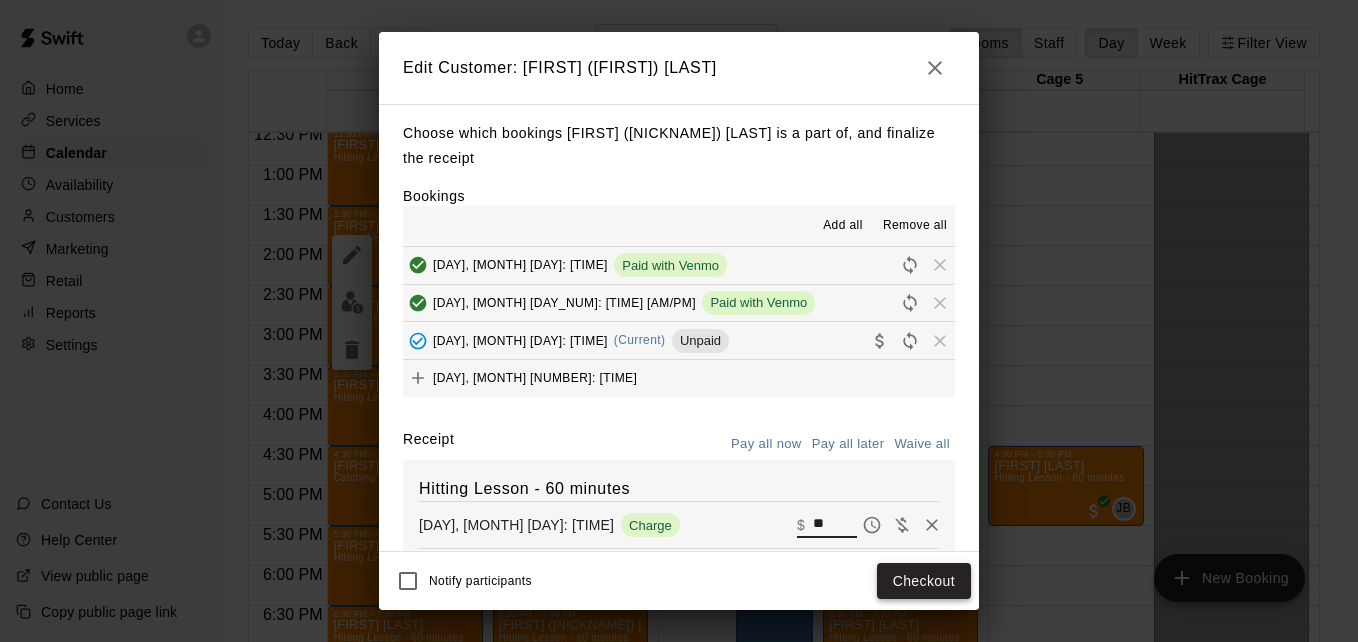 type on "**" 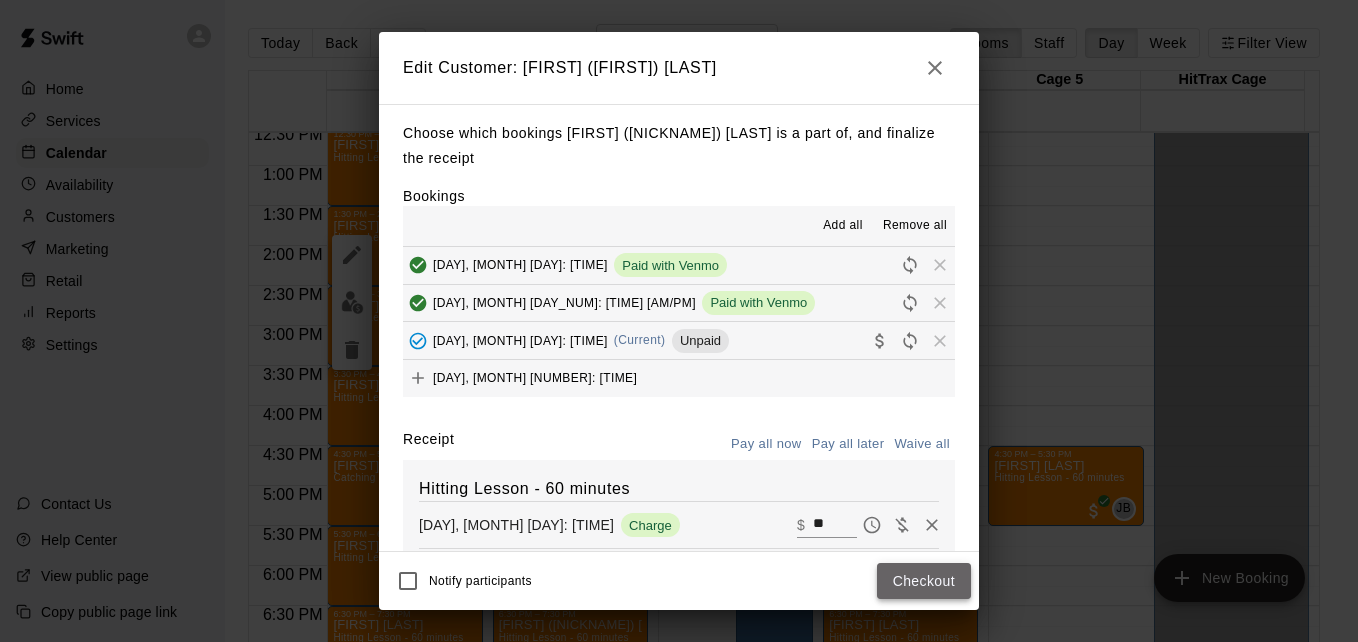 click on "Checkout" at bounding box center (924, 581) 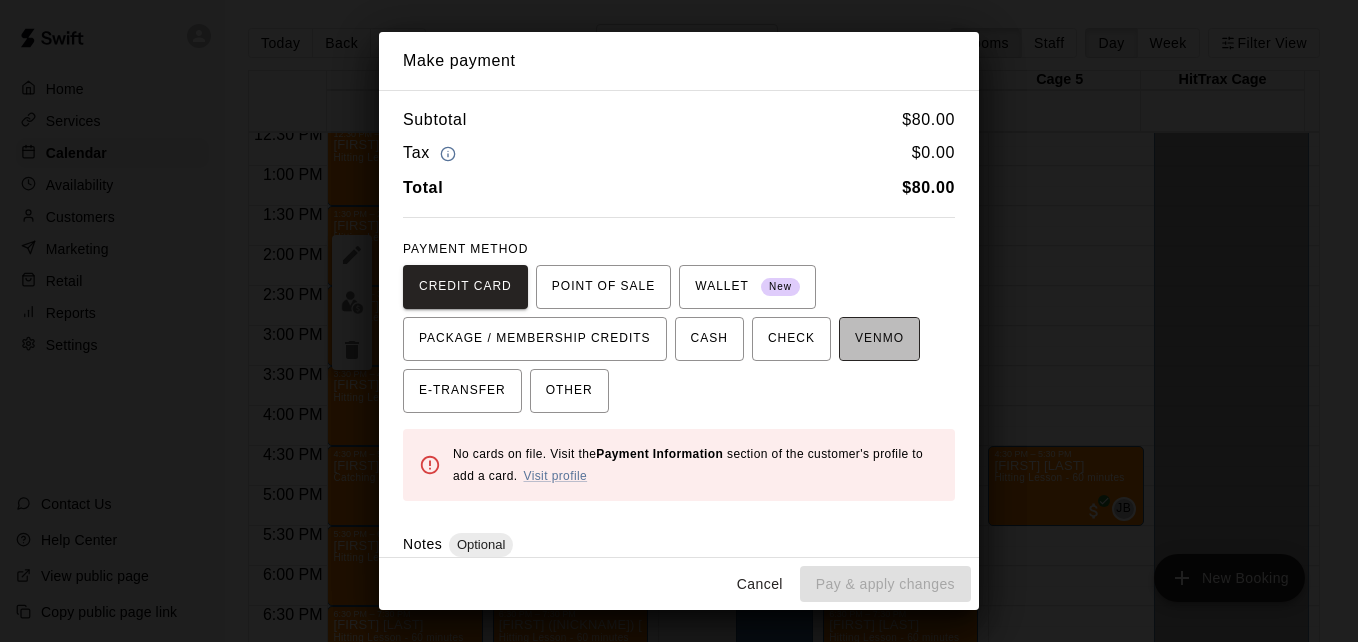 click on "VENMO" at bounding box center [879, 339] 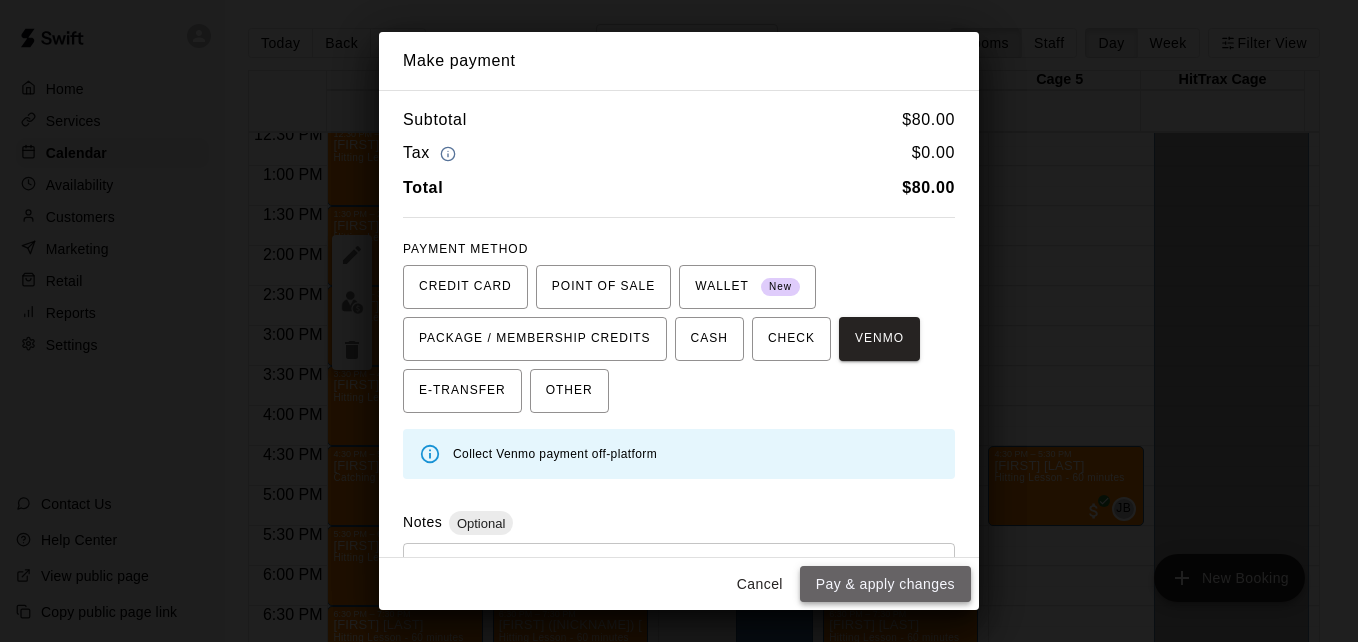 click on "Pay & apply changes" at bounding box center [885, 584] 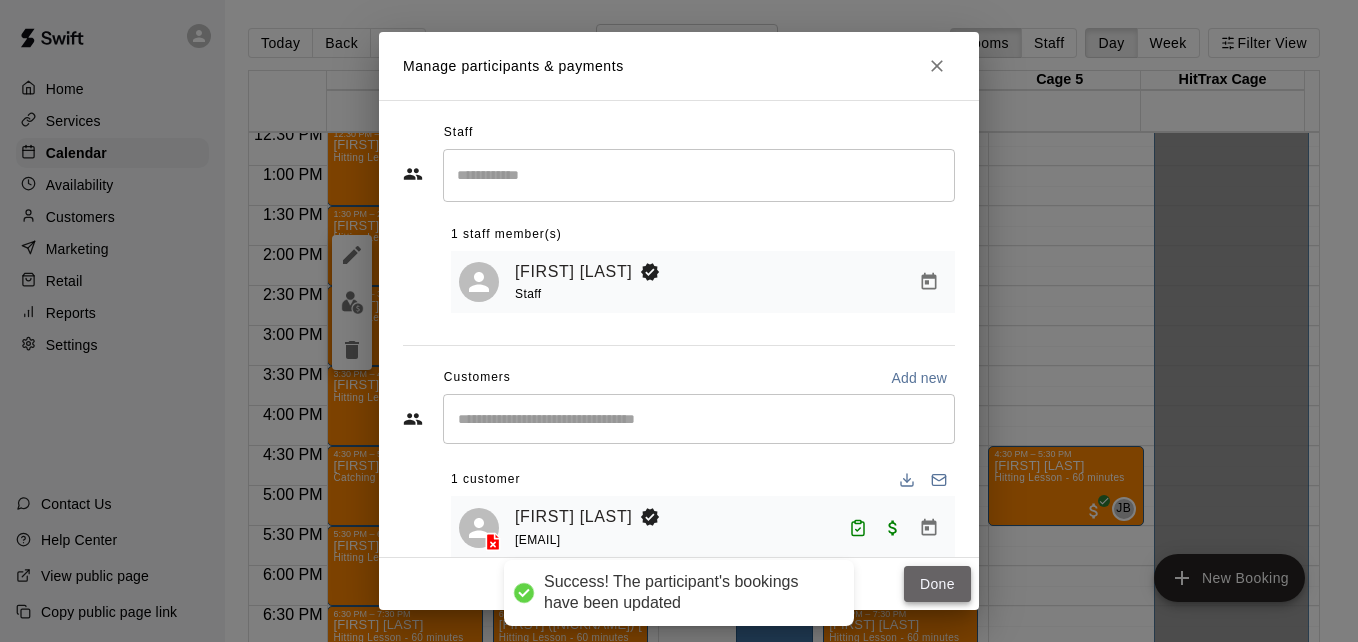 click on "Done" at bounding box center [937, 584] 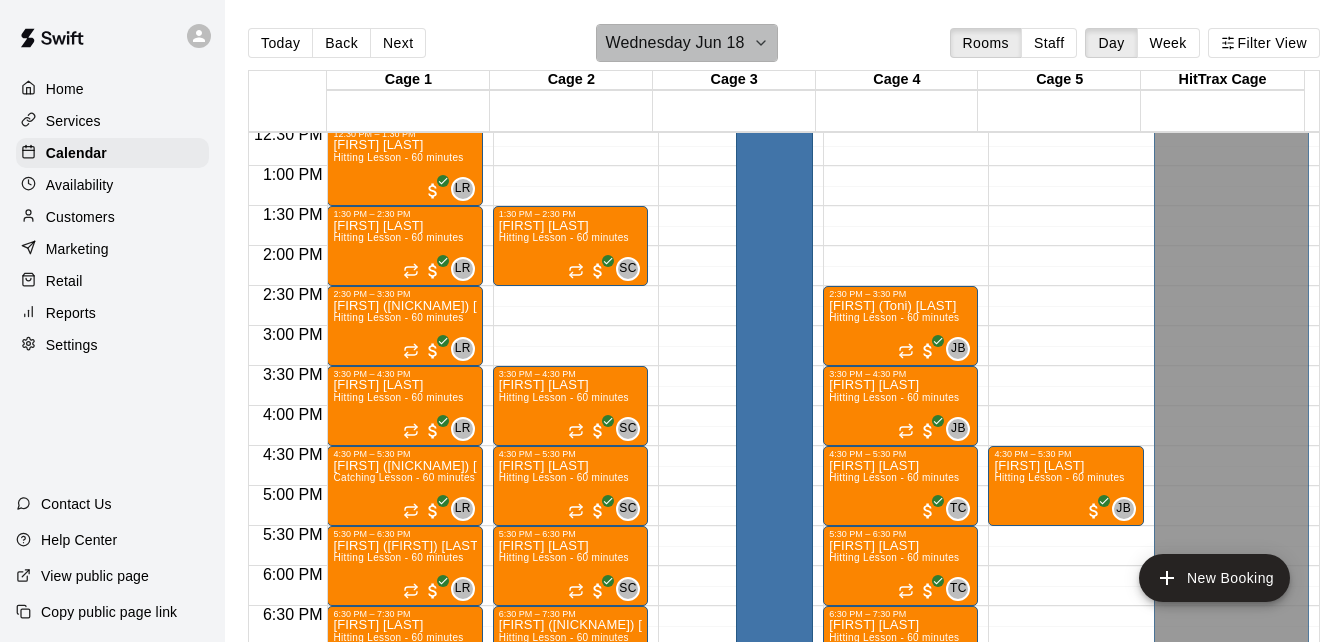 click on "Wednesday Jun 18" at bounding box center [686, 43] 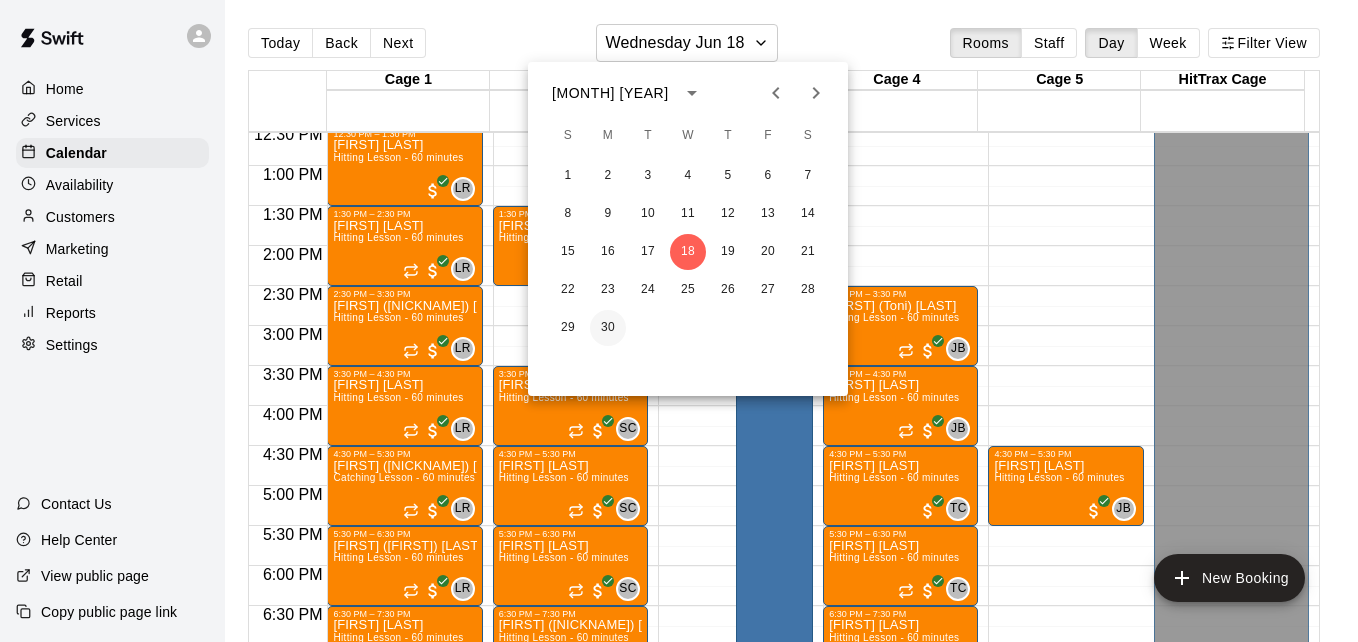 click on "30" at bounding box center [608, 328] 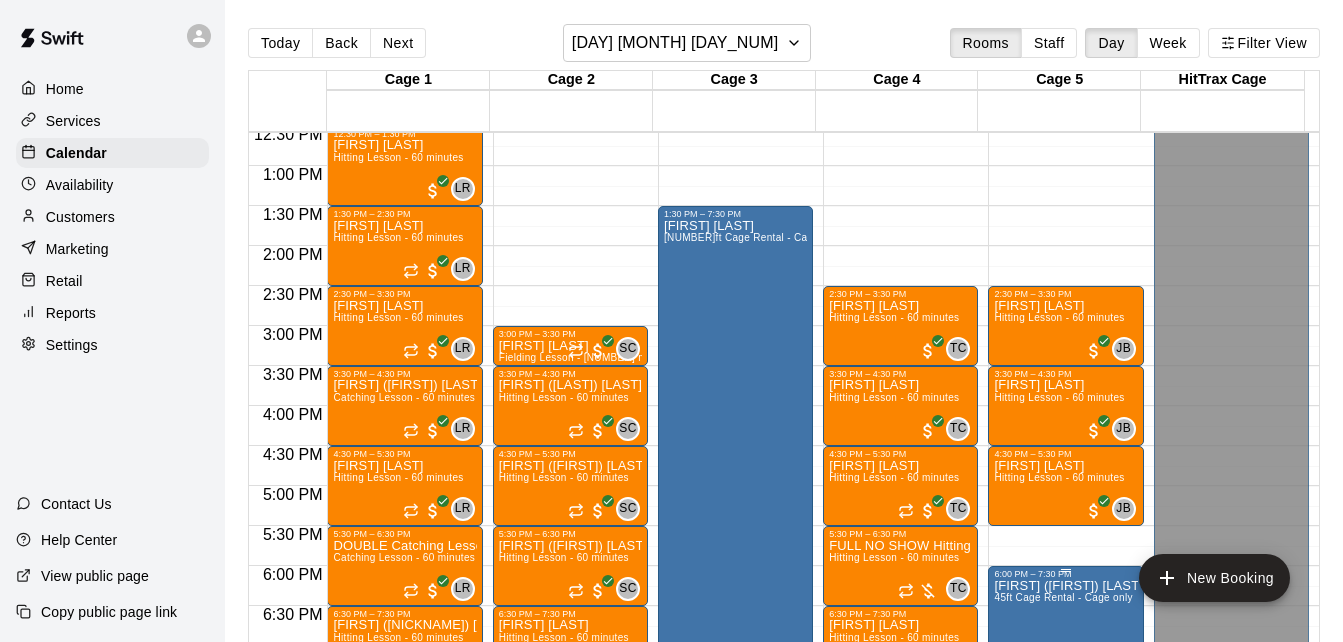 click on "[FIRST] ([FIRST]) [LAST] [NUMBER]ft Cage Rental - Cage only" at bounding box center (1065, 900) 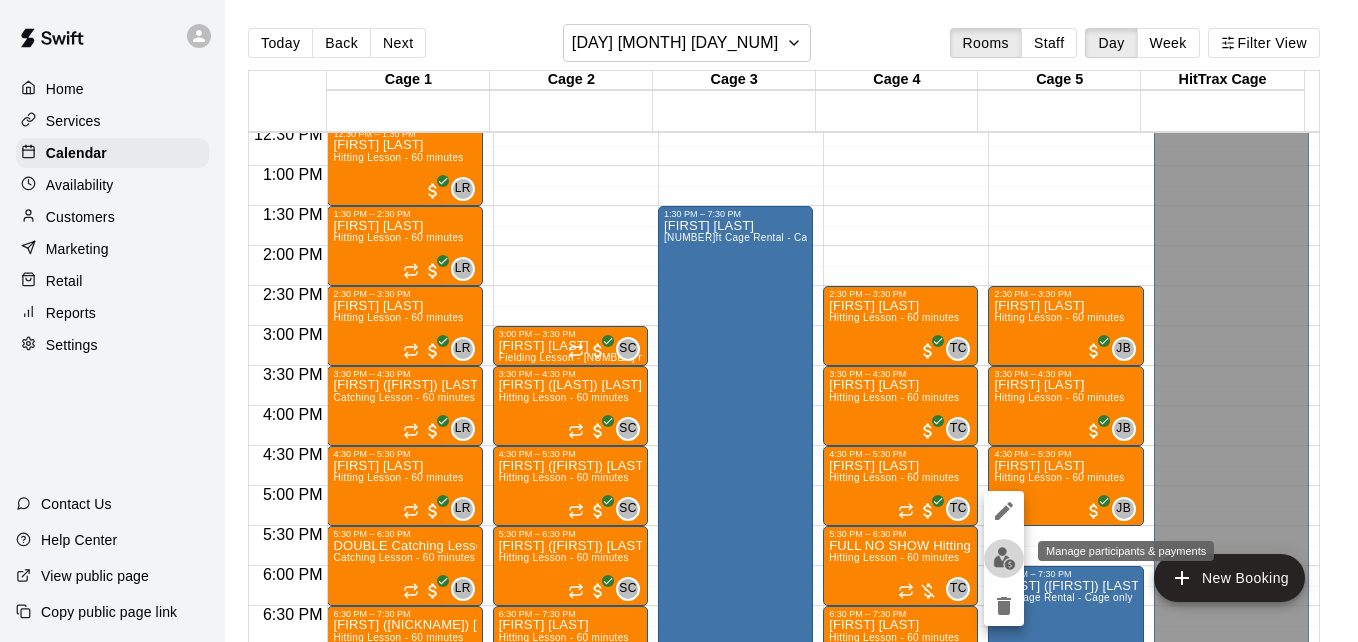 click at bounding box center (1004, 558) 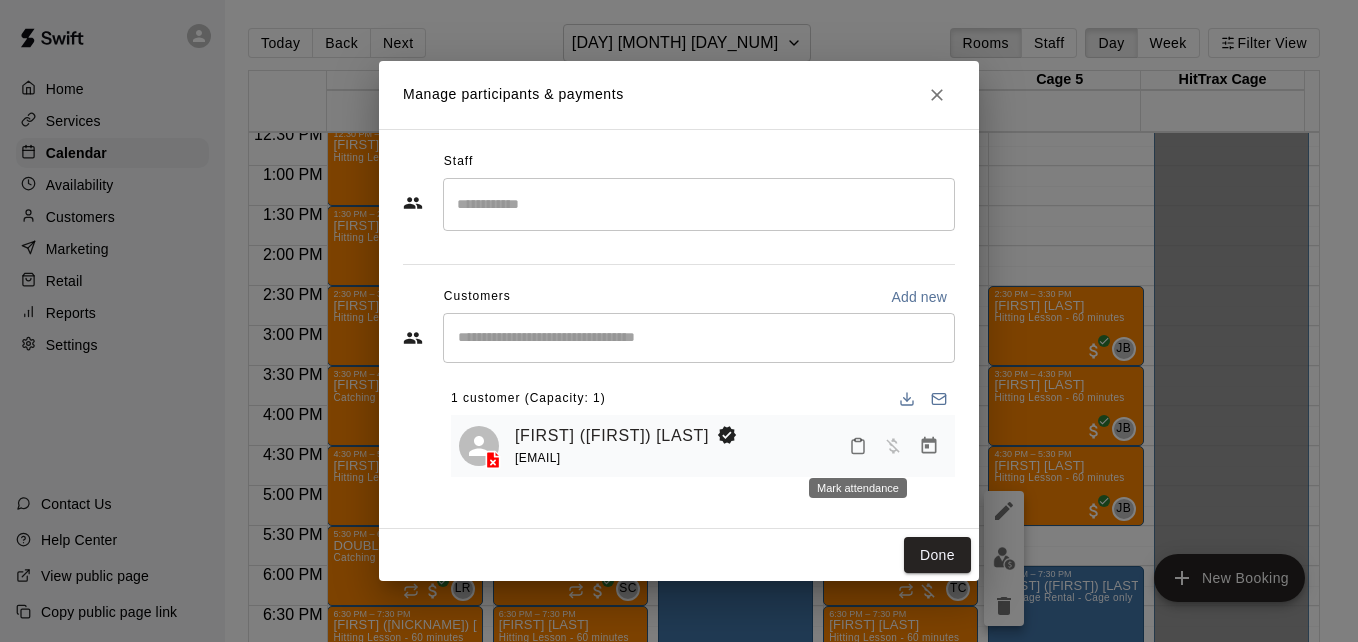 click 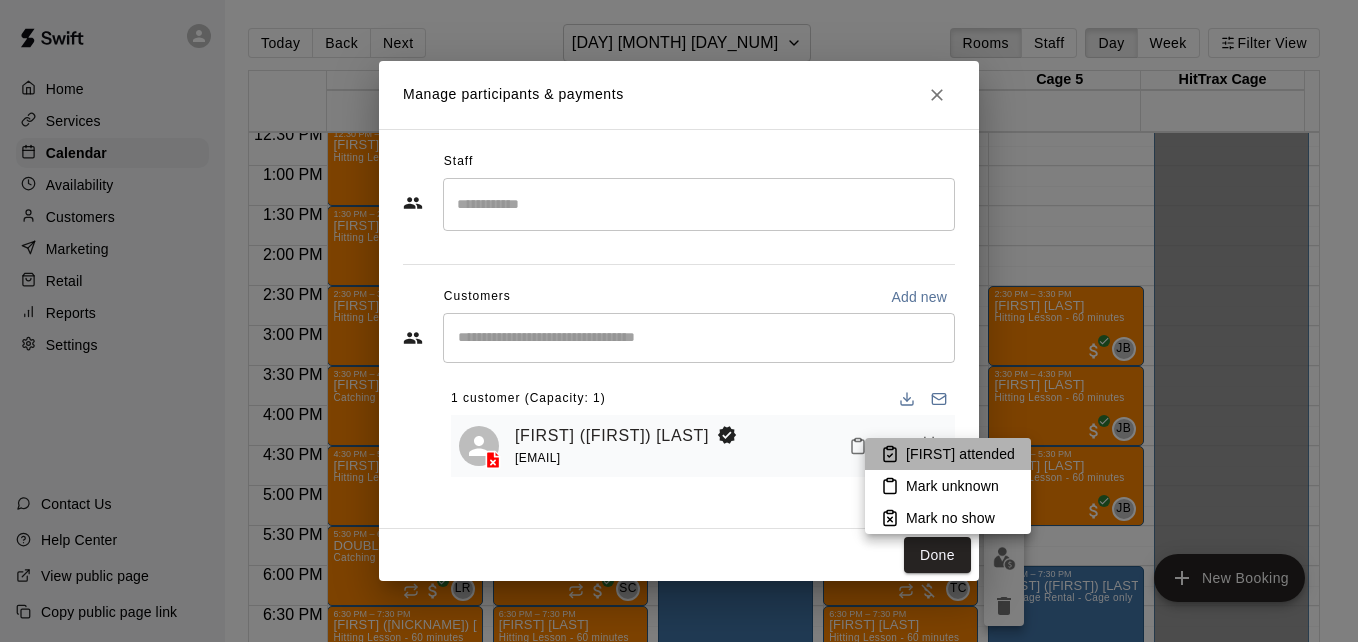 click on "[FIRST] attended" at bounding box center (960, 454) 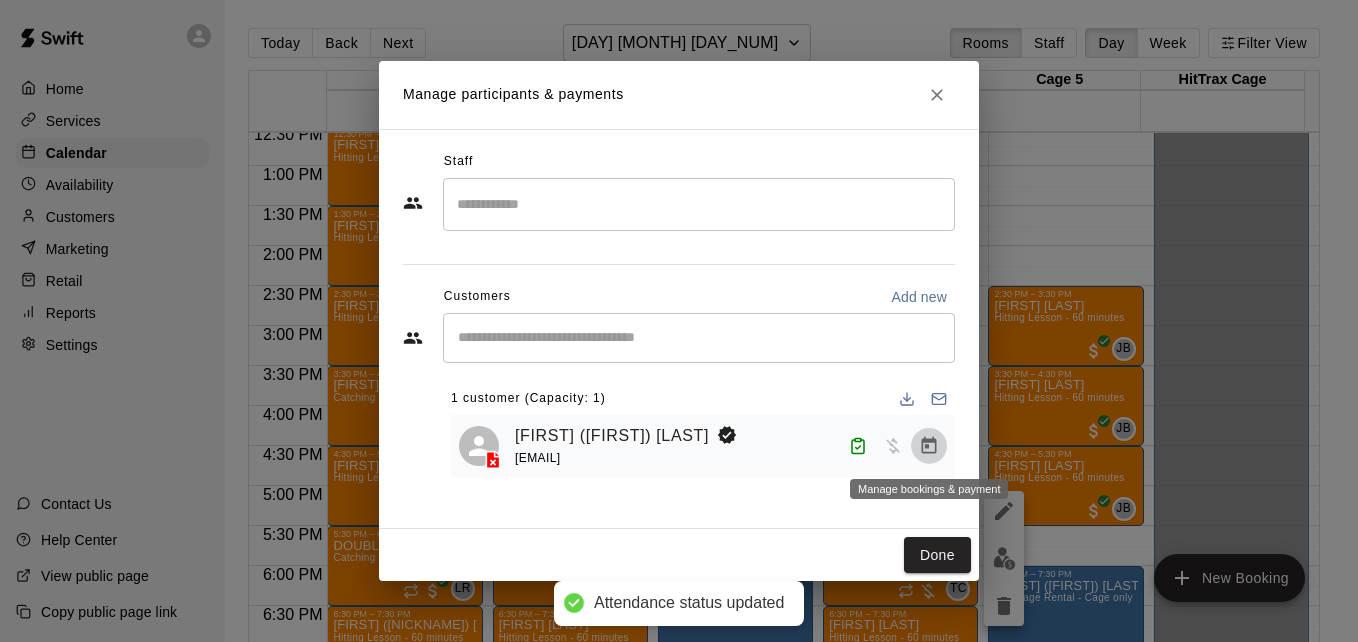click 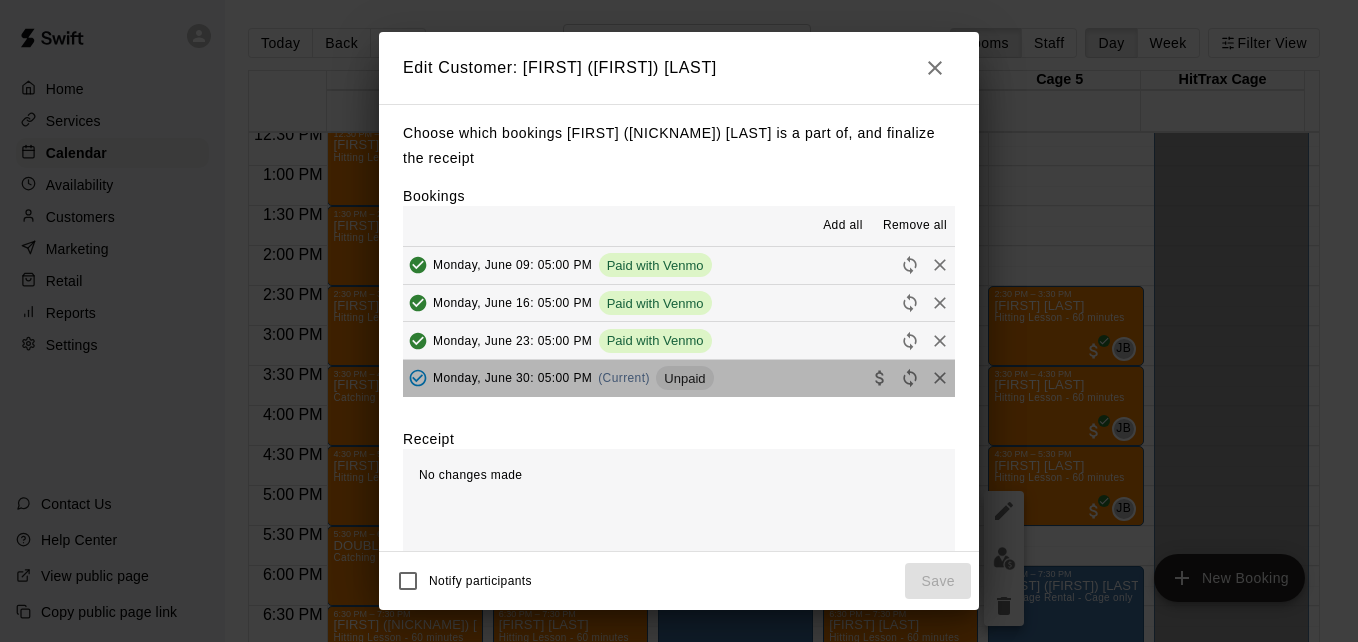 click on "[DAY], [MONTH] [DAY]: [TIME] (Current) Unpaid" at bounding box center (679, 378) 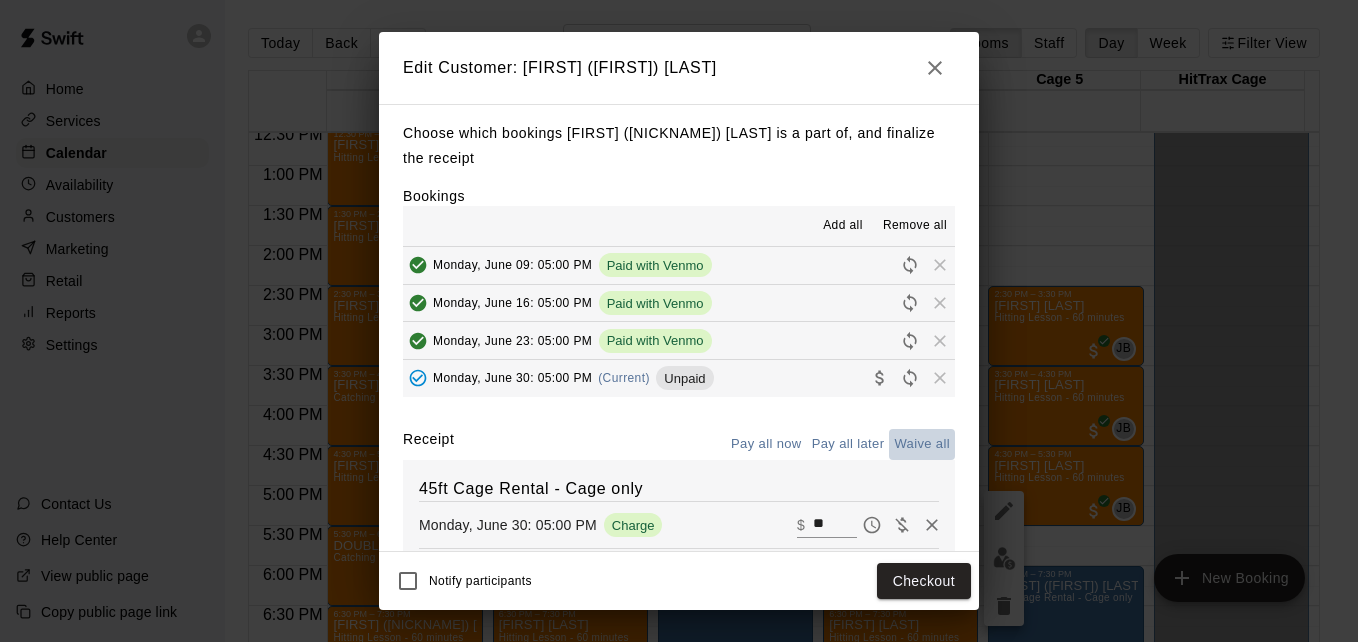 click on "Waive all" at bounding box center (922, 444) 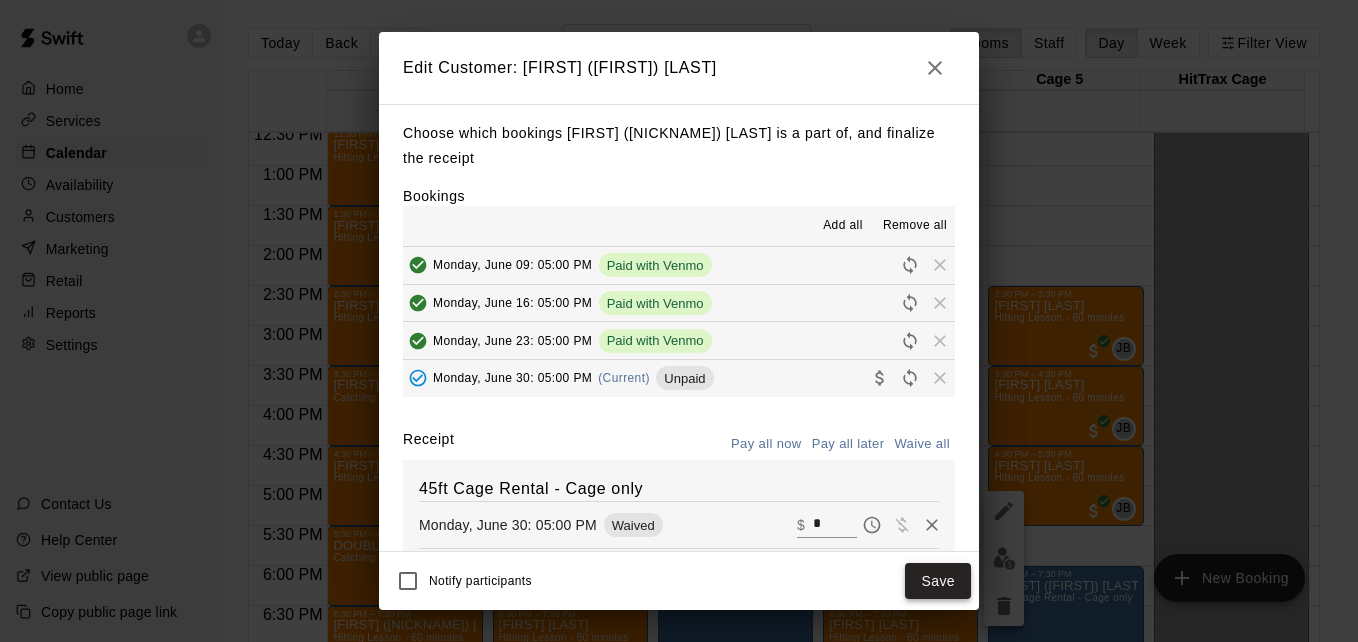 click on "Save" at bounding box center [938, 581] 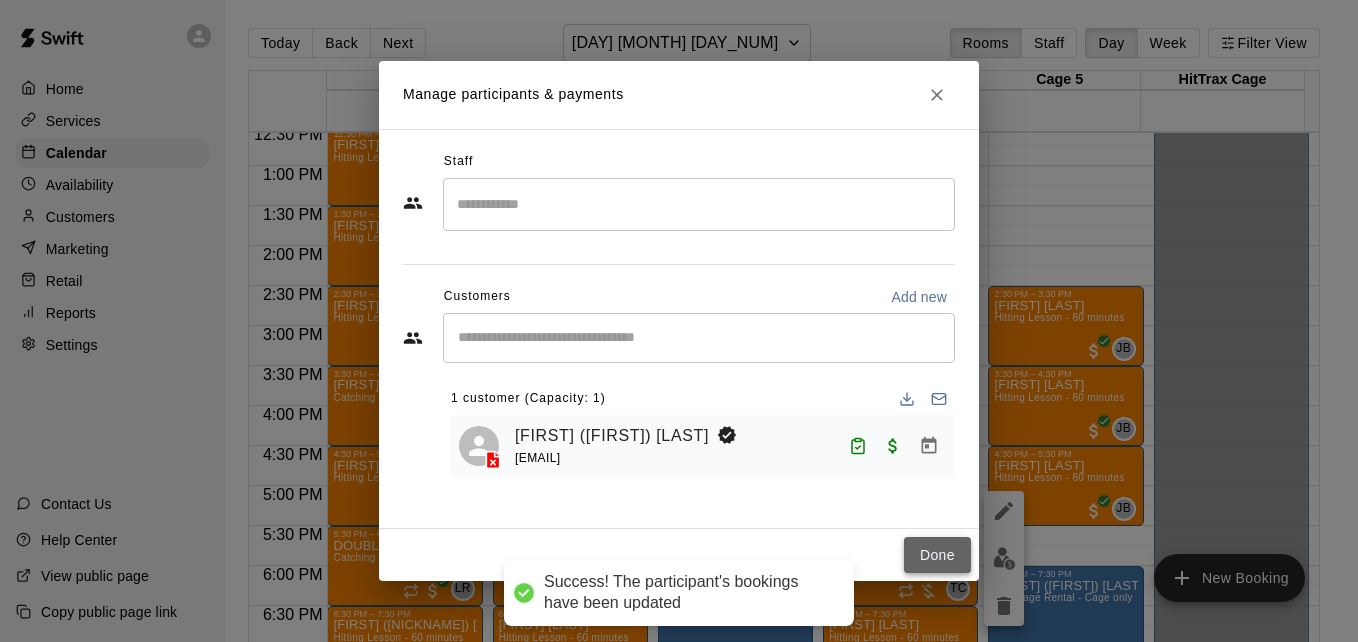 click on "Done" at bounding box center (937, 555) 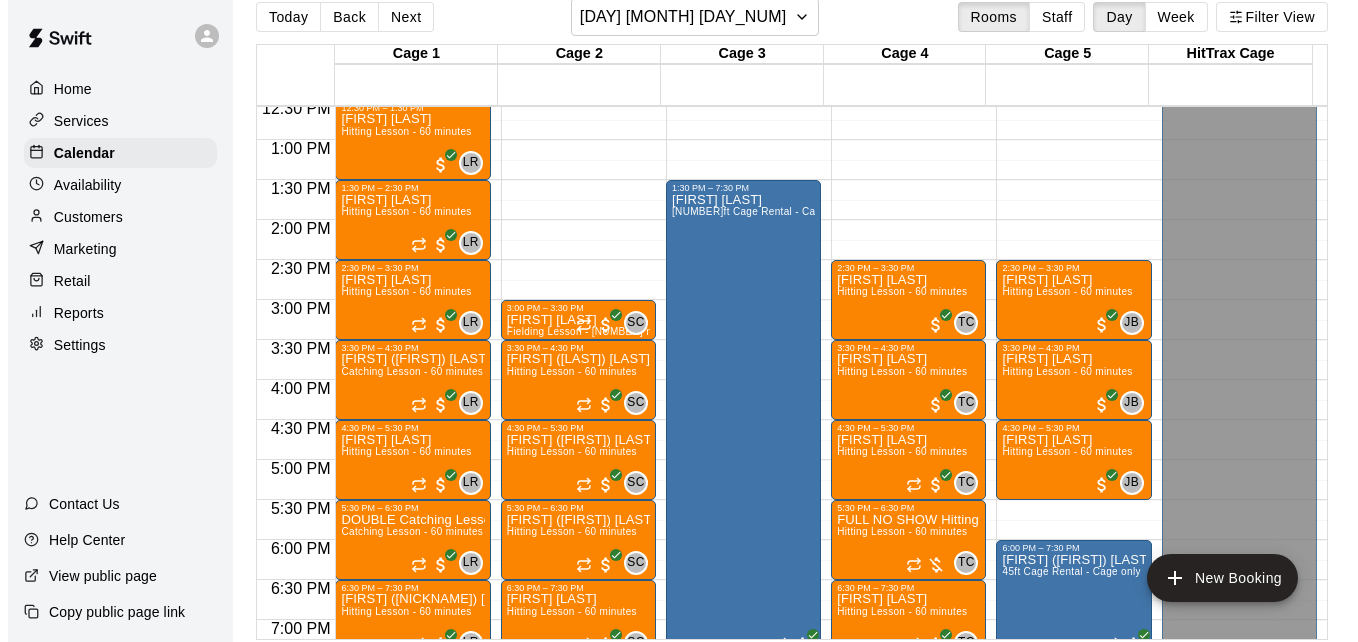 scroll, scrollTop: 32, scrollLeft: 0, axis: vertical 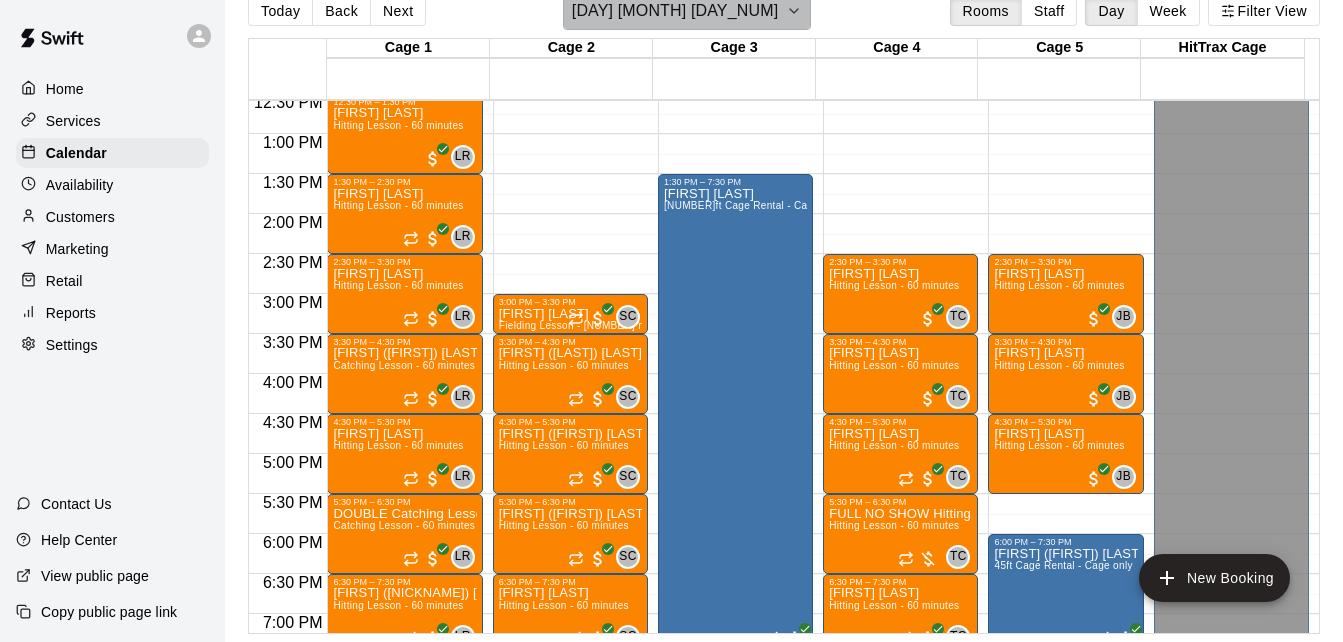 click 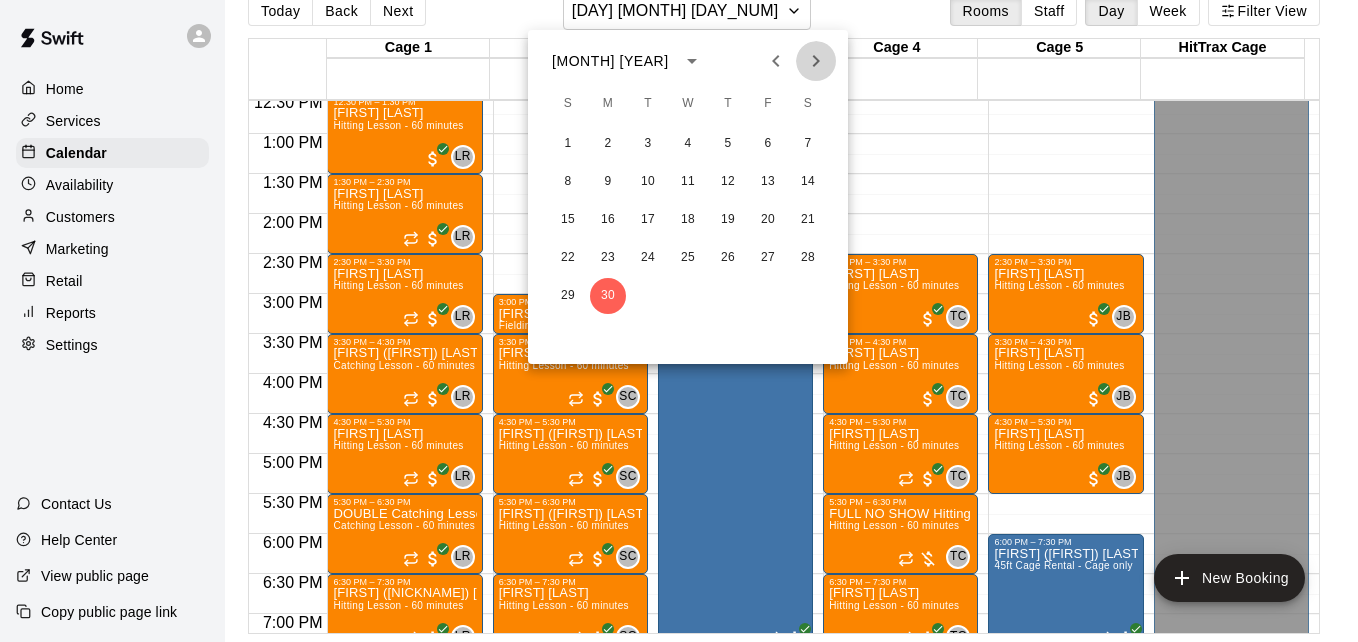 click 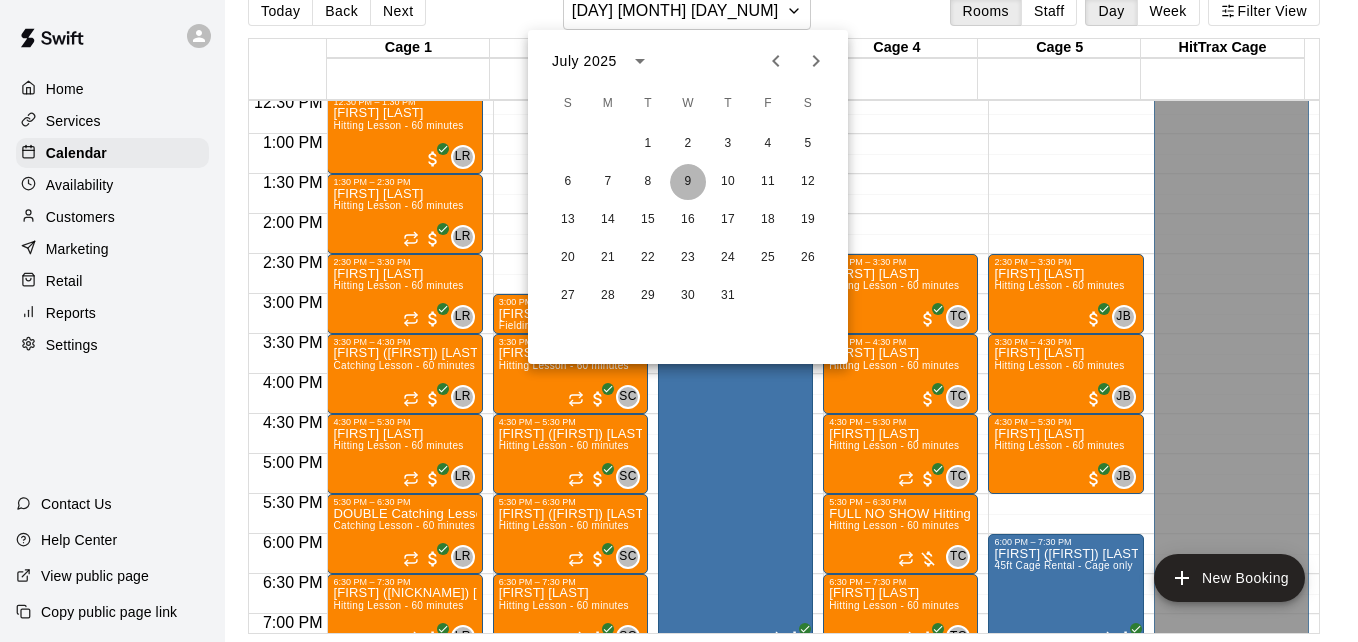 click on "9" at bounding box center (688, 182) 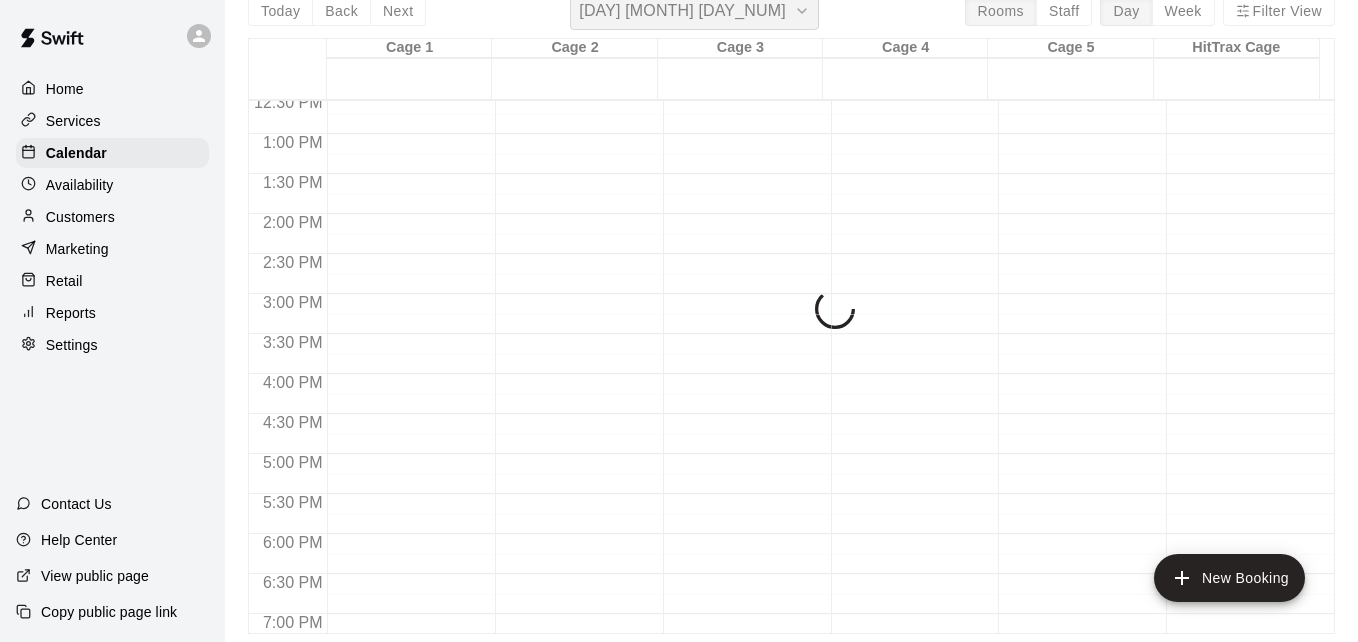 scroll, scrollTop: 24, scrollLeft: 0, axis: vertical 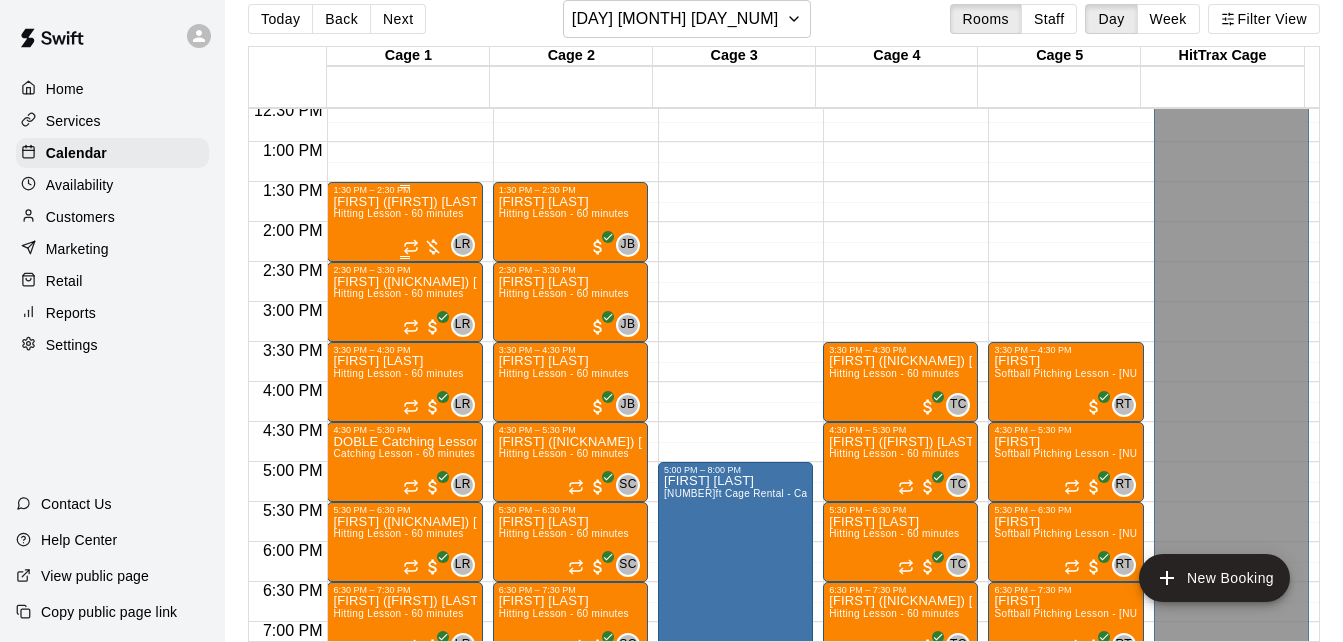 click on "Hitting Lesson - 60 minutes" at bounding box center [398, 213] 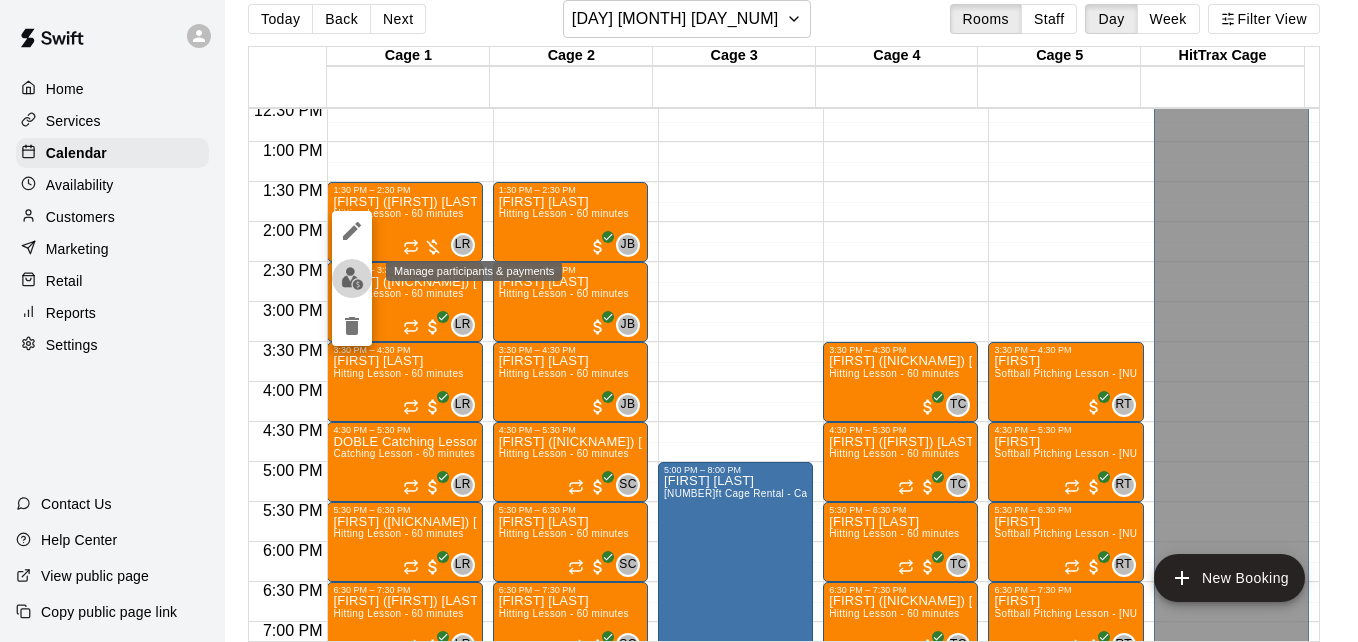 click at bounding box center (352, 278) 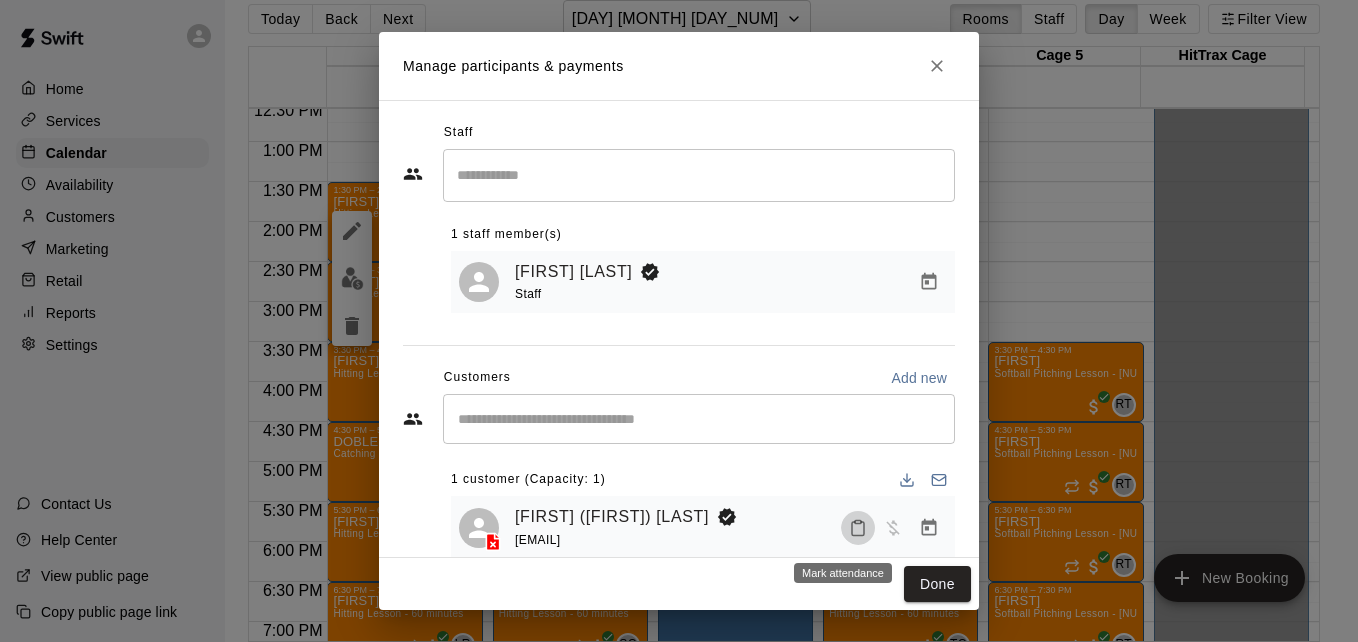 click at bounding box center [858, 528] 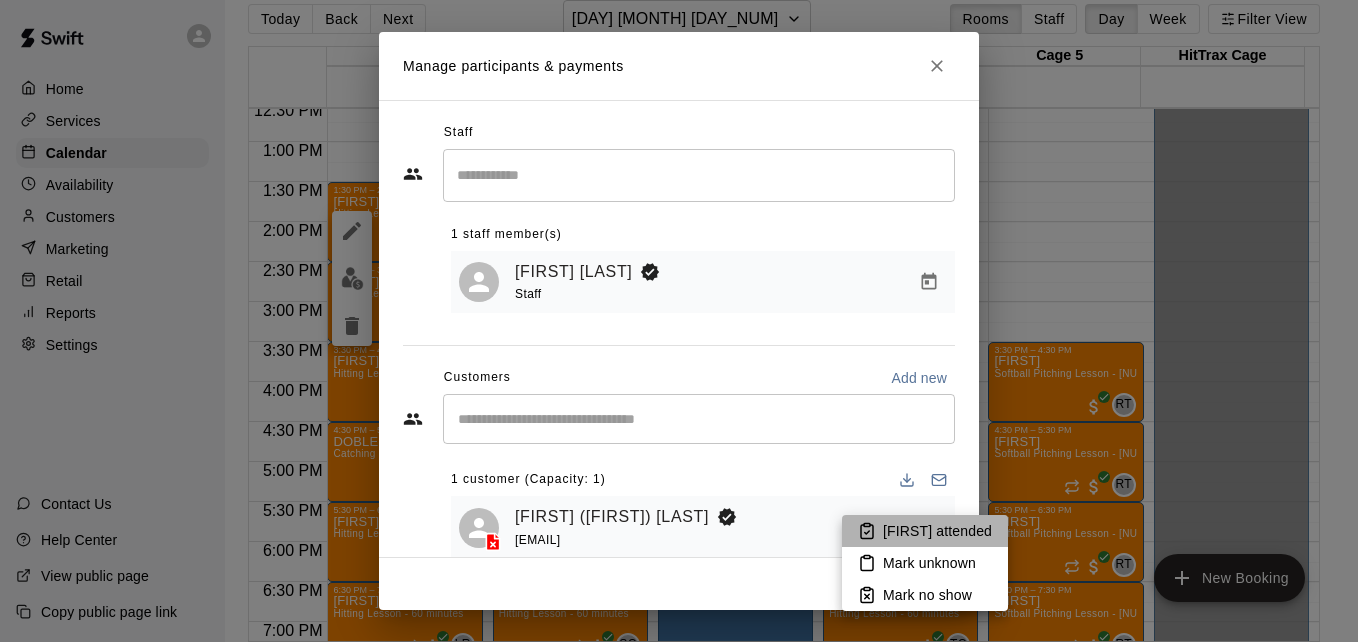click on "[FIRST] attended" at bounding box center (937, 531) 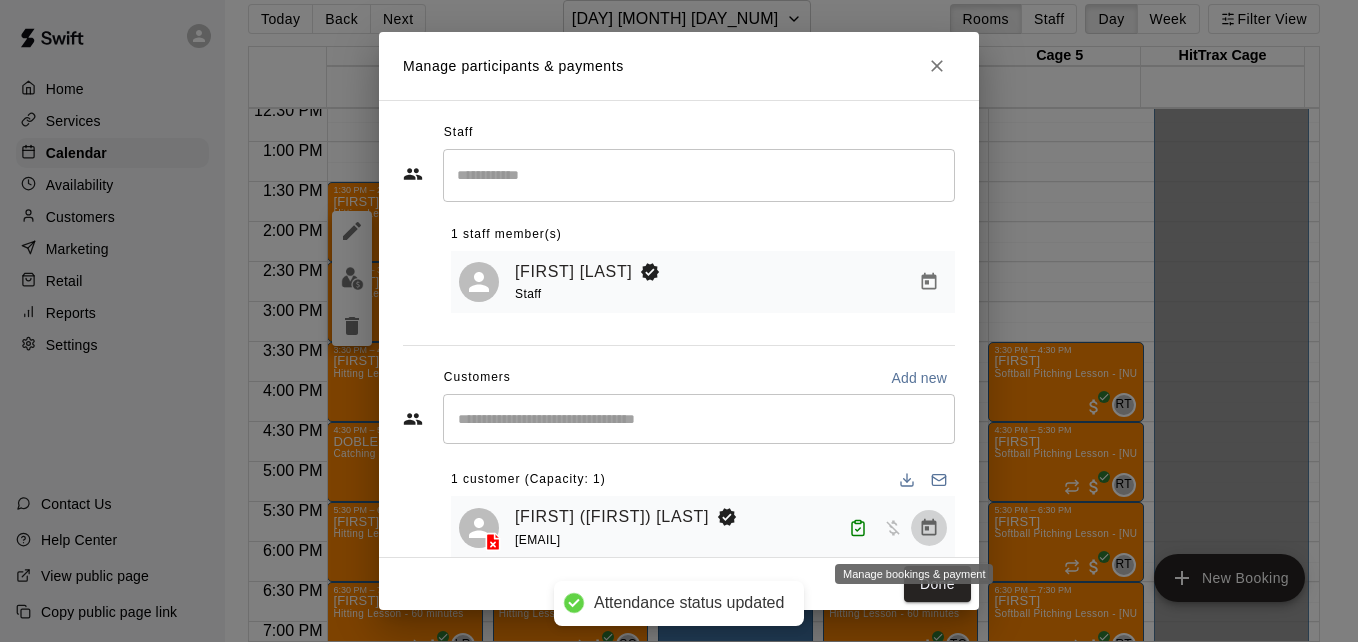 click at bounding box center [929, 528] 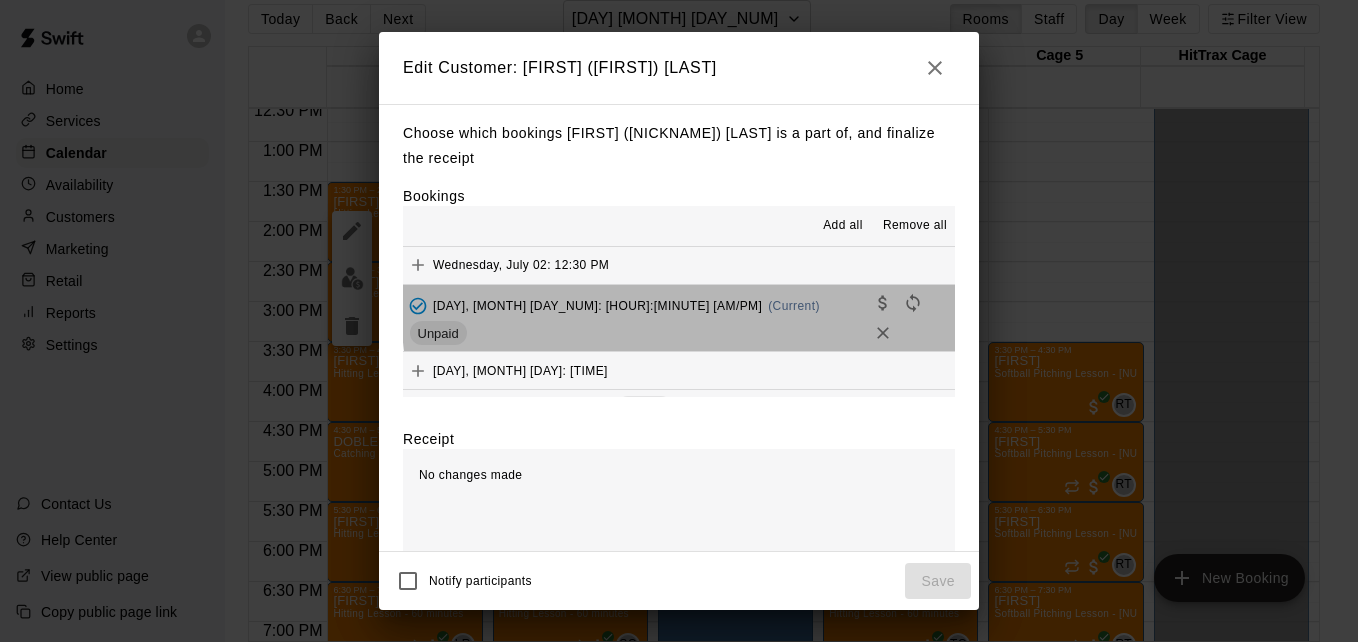 click on "[DAY], [MONTH] [DAY_NUM]: [TIME] (Current) Unpaid" at bounding box center (679, 318) 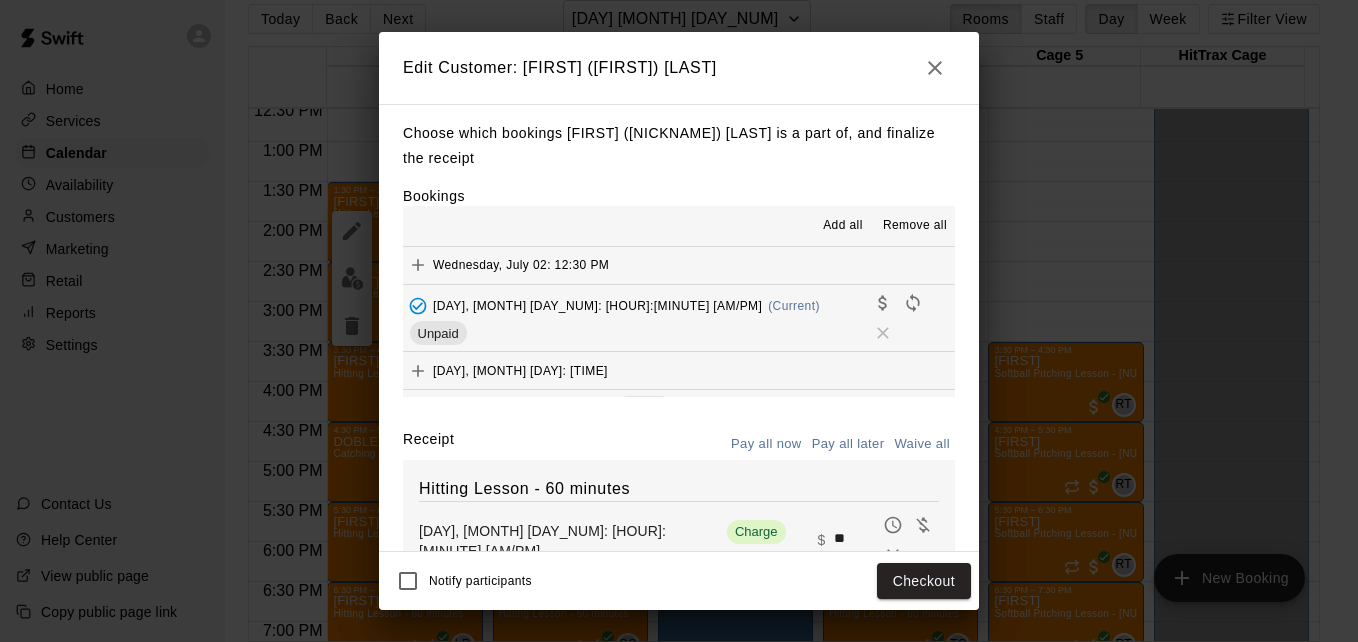 click on "**" at bounding box center [856, 540] 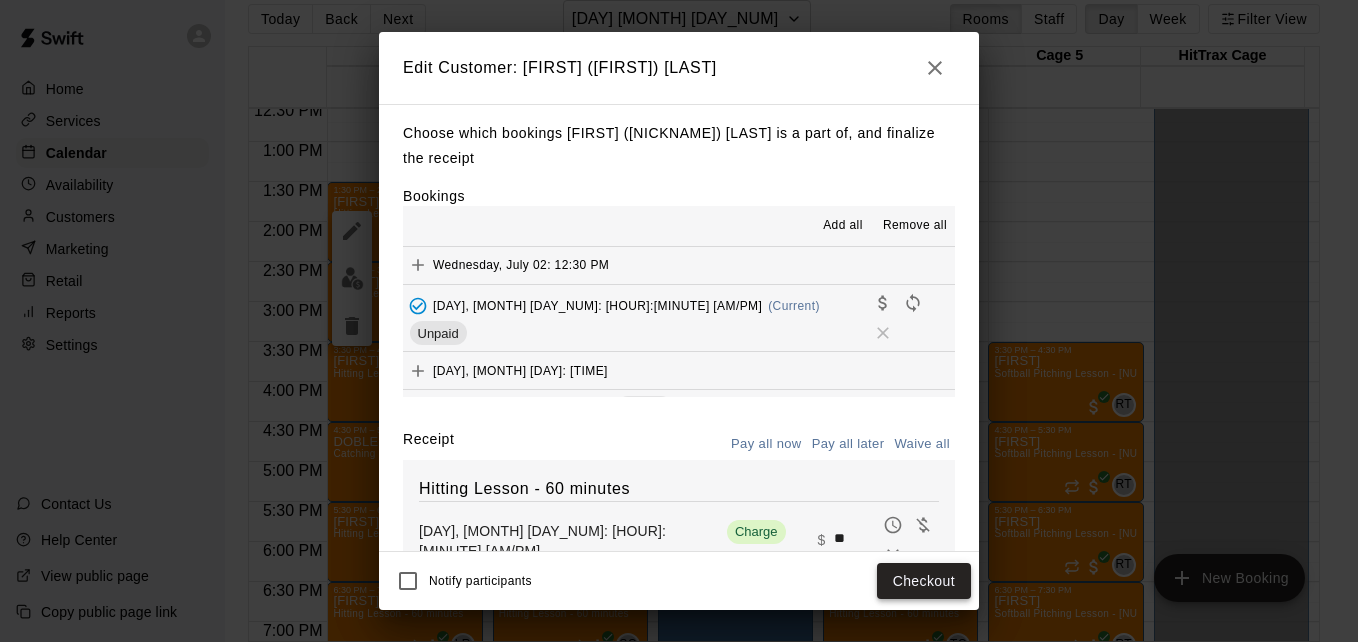 type on "**" 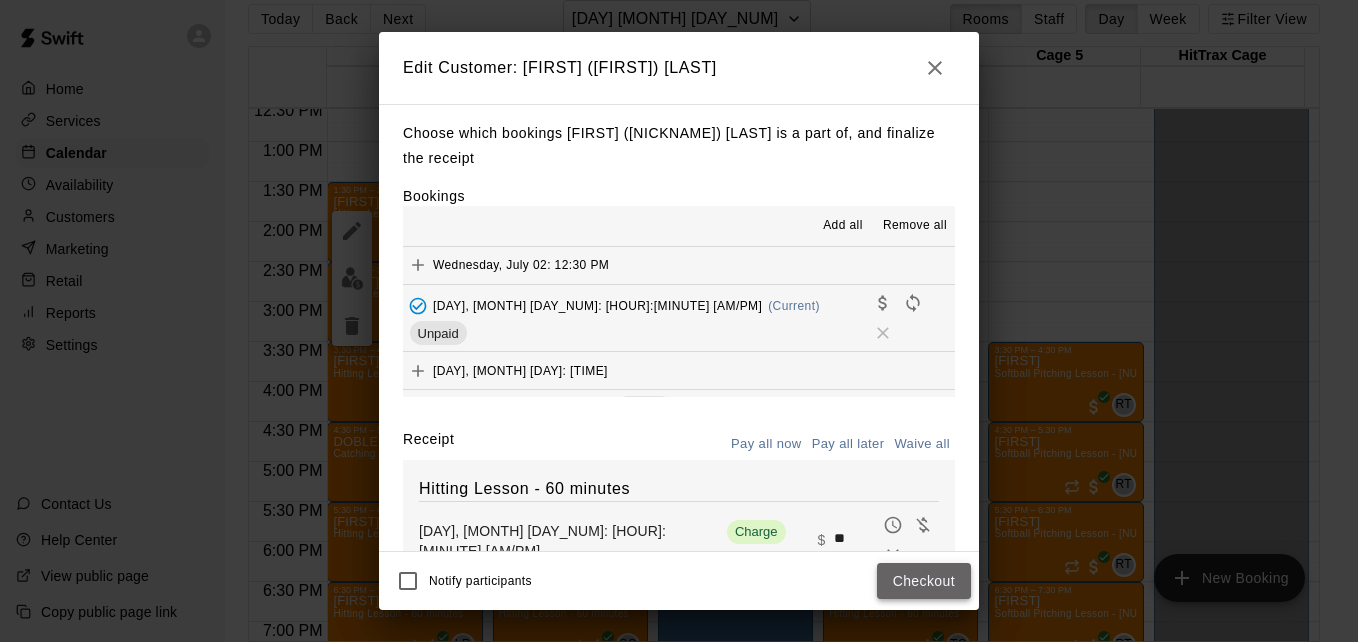 click on "Checkout" at bounding box center (924, 581) 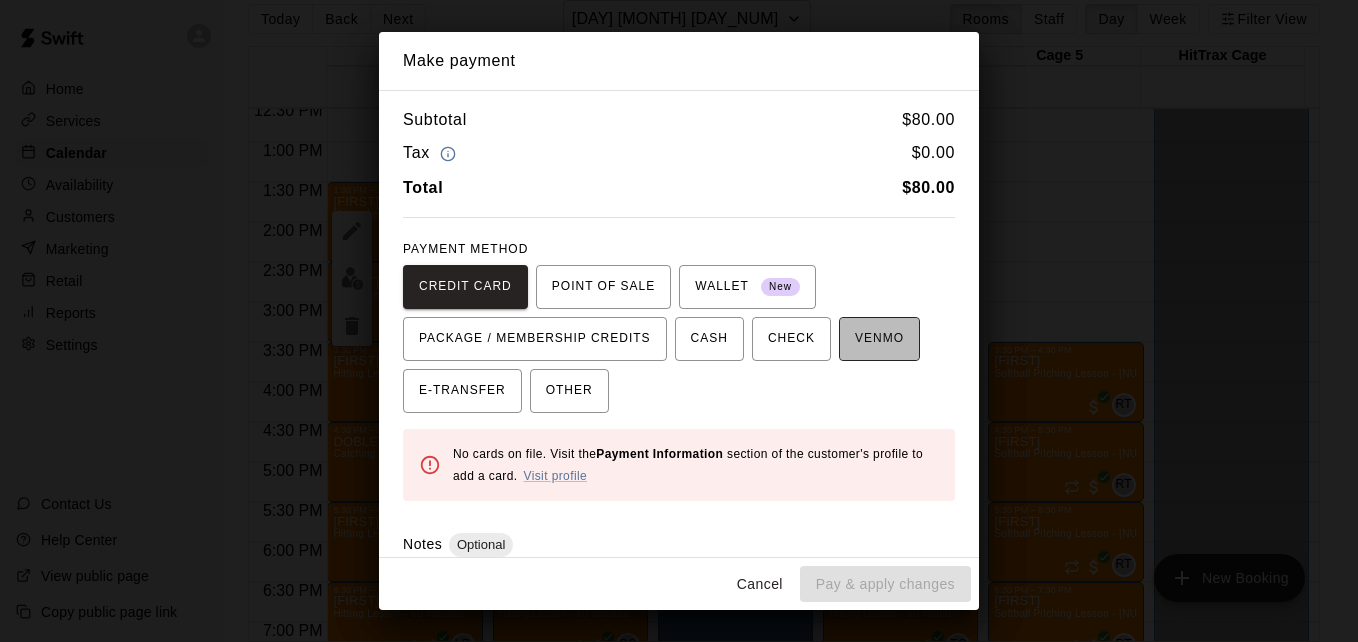 click on "VENMO" at bounding box center [879, 339] 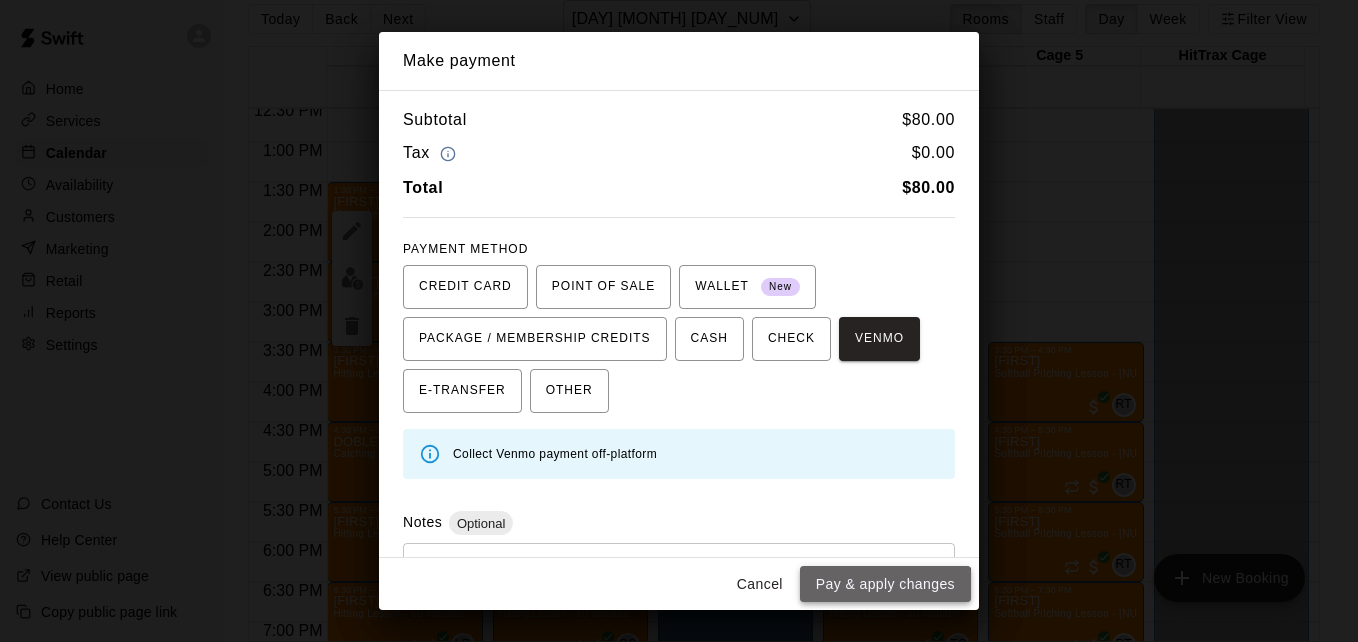 click on "Pay & apply changes" at bounding box center (885, 584) 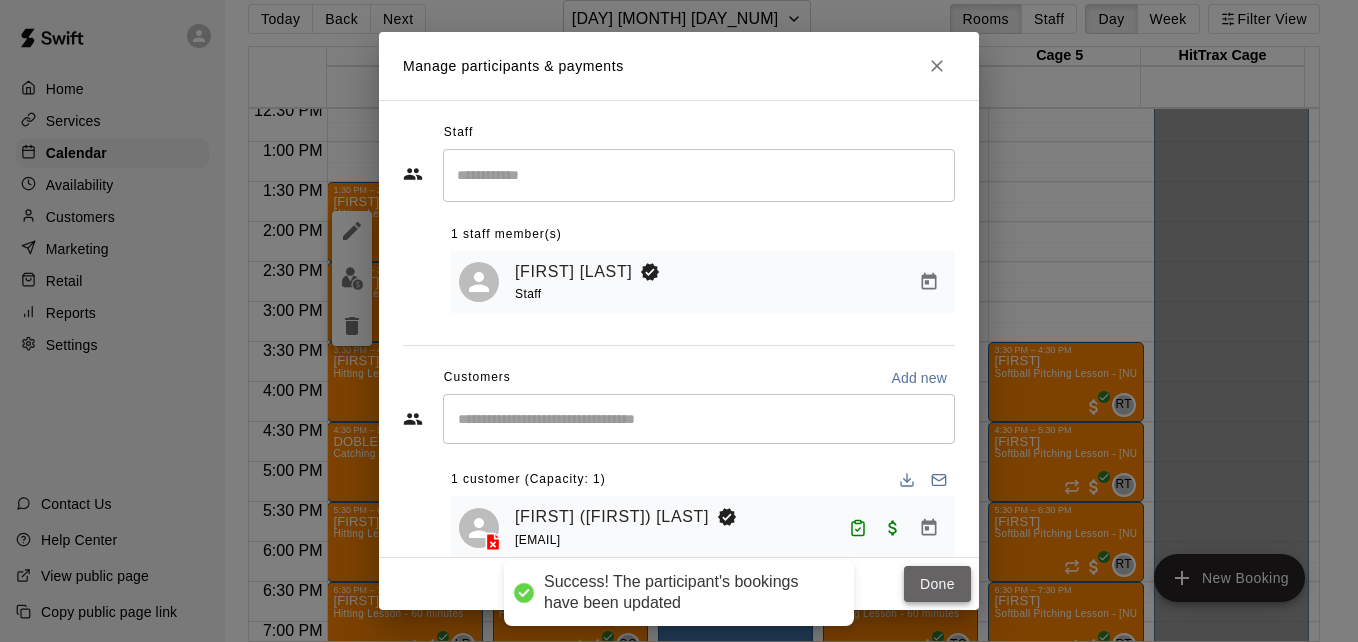 click on "Done" at bounding box center (937, 584) 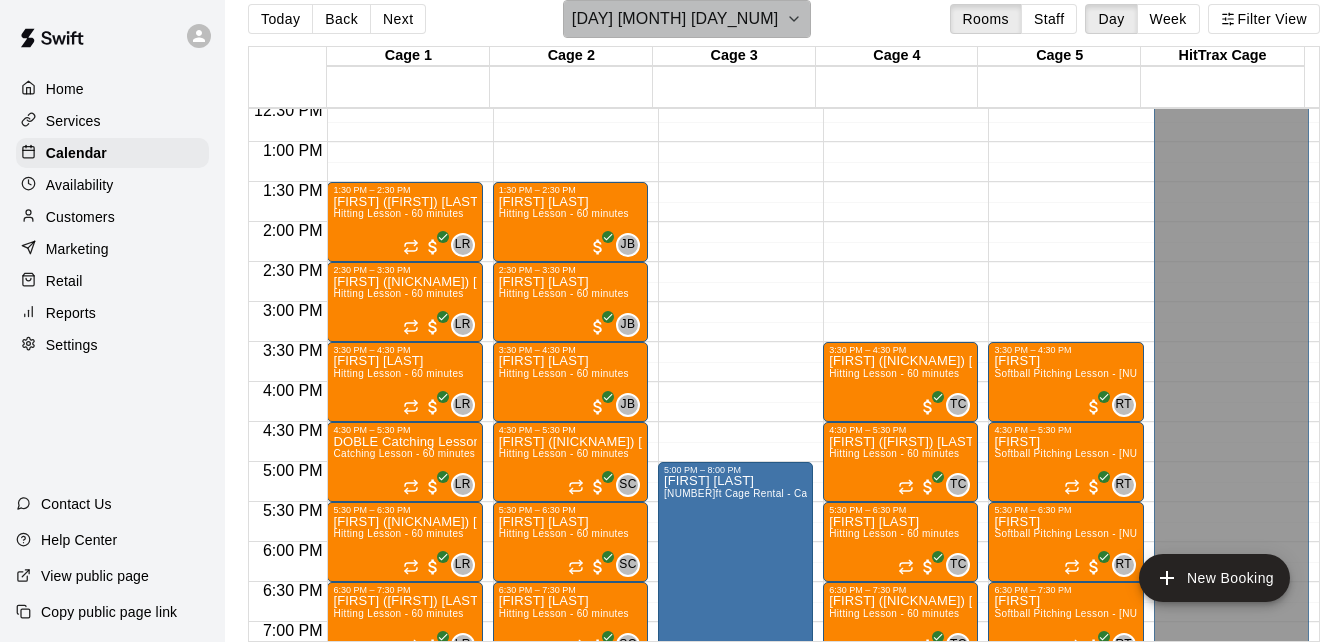 click 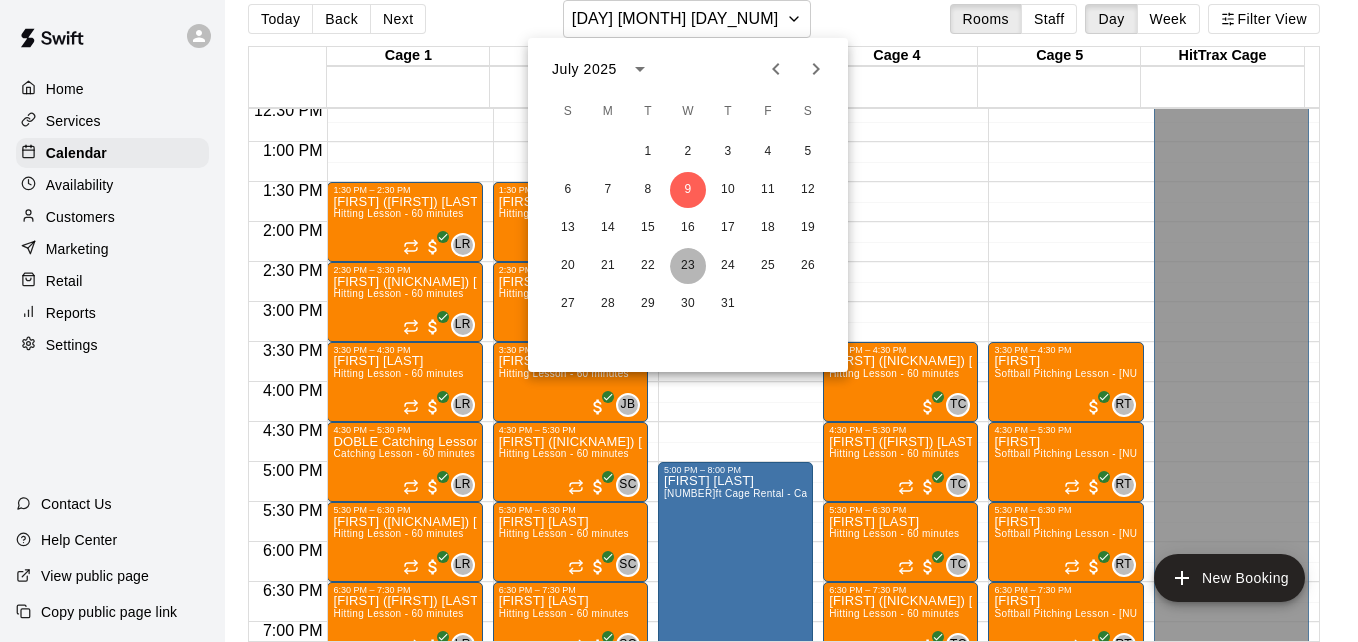 click on "23" at bounding box center (688, 266) 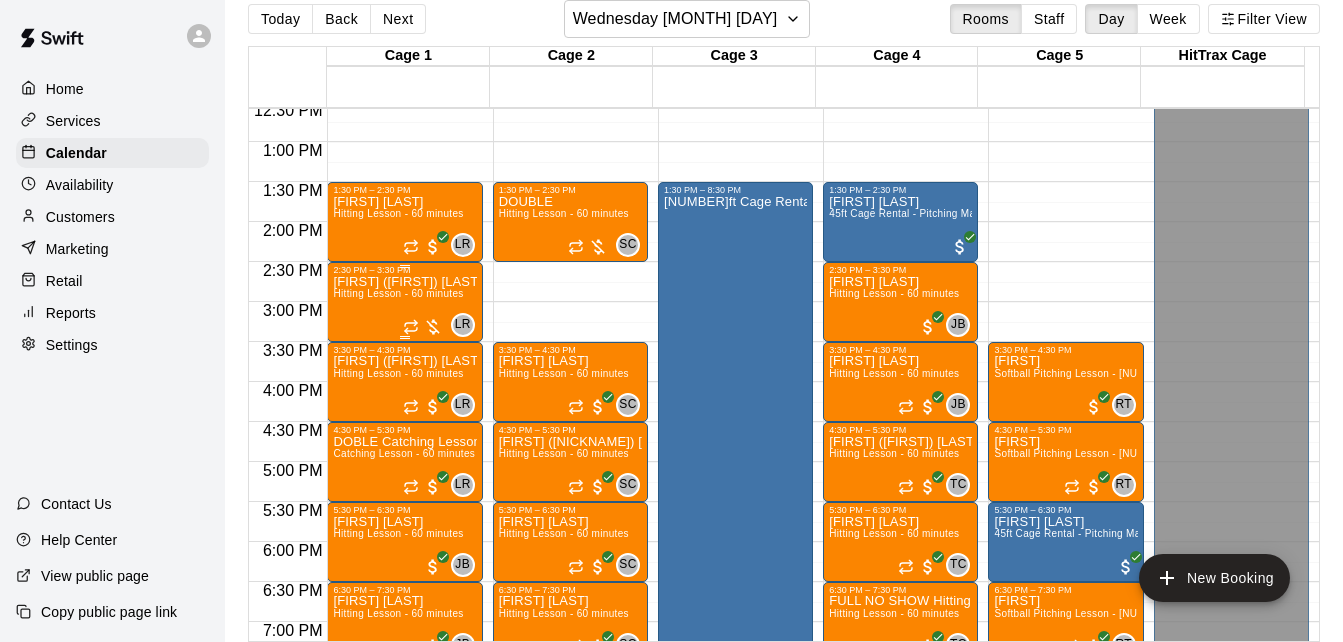 click on "Hitting Lesson - 60 minutes" at bounding box center (398, 293) 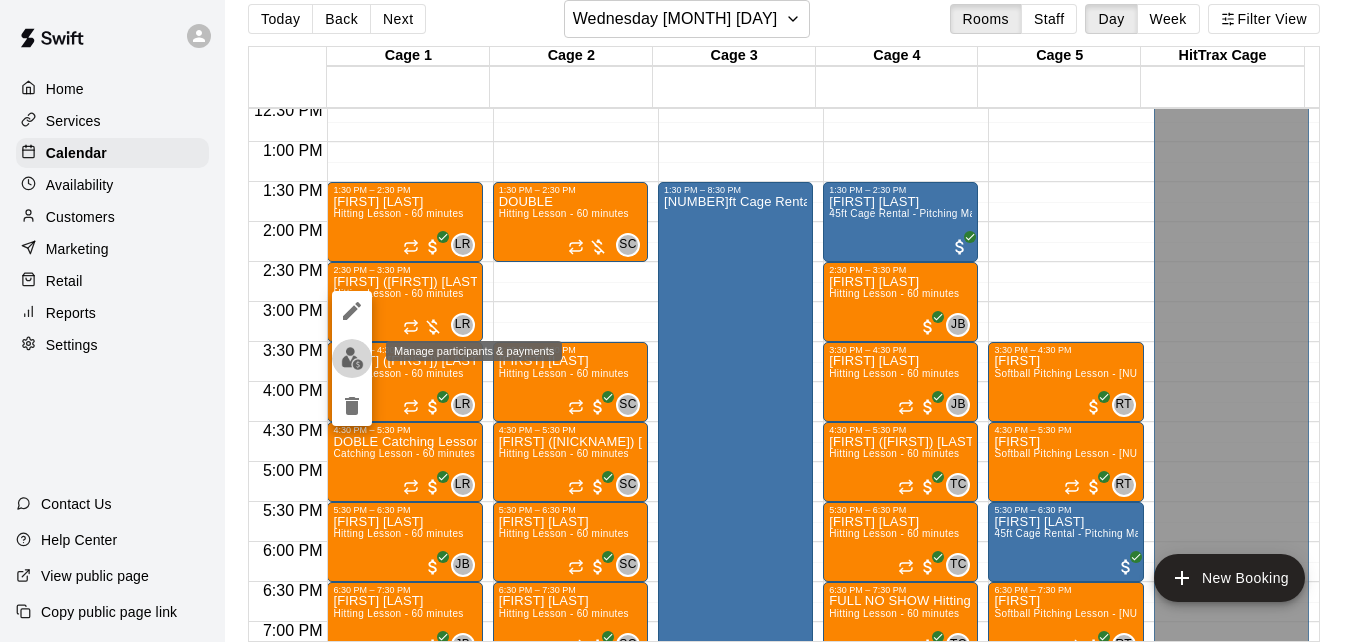 click at bounding box center (352, 358) 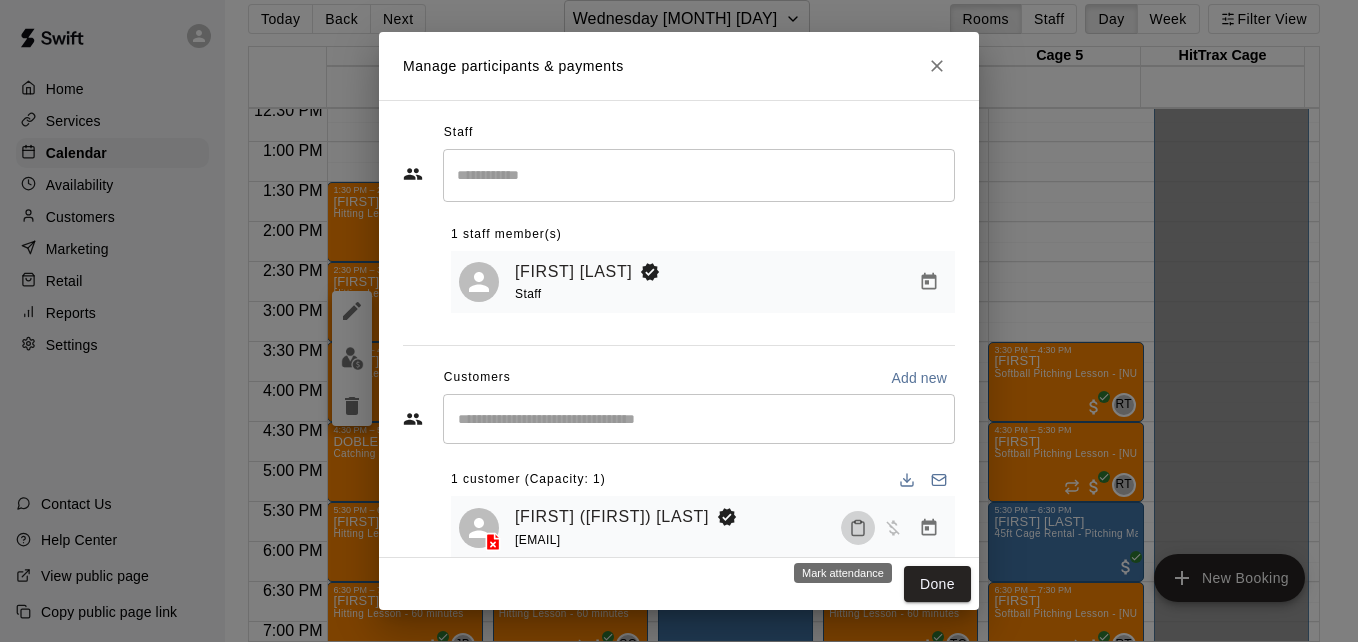click 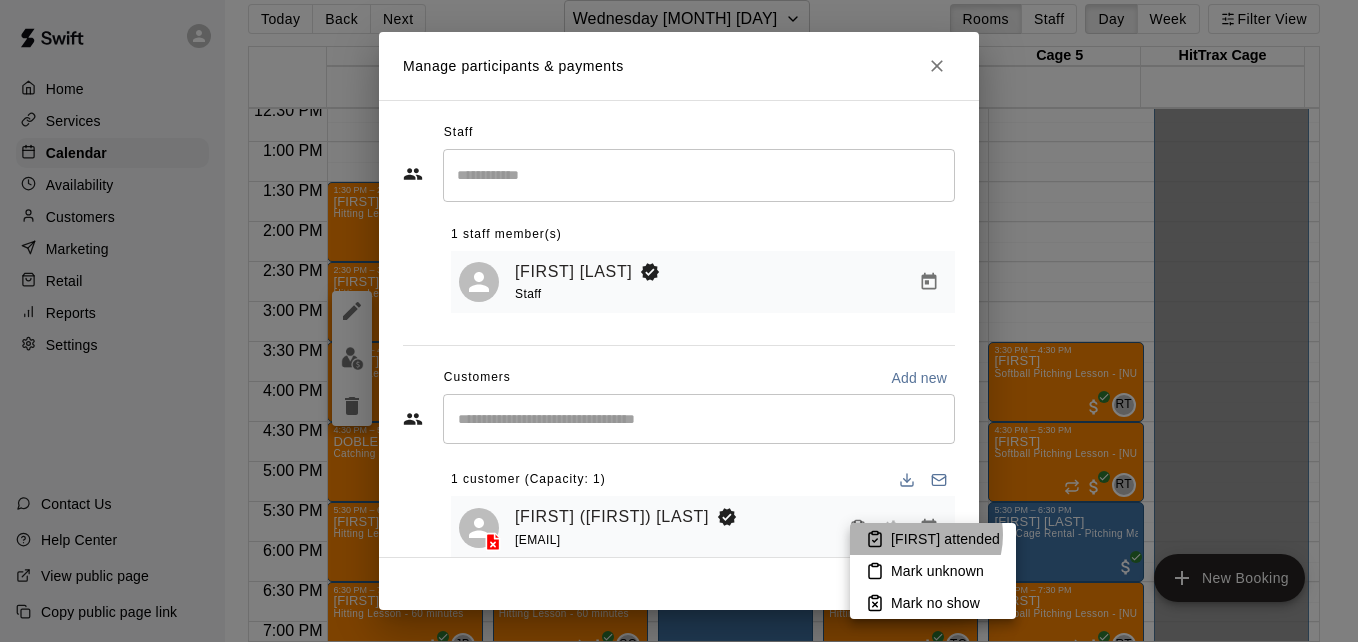 click on "[FIRST] attended" at bounding box center (945, 539) 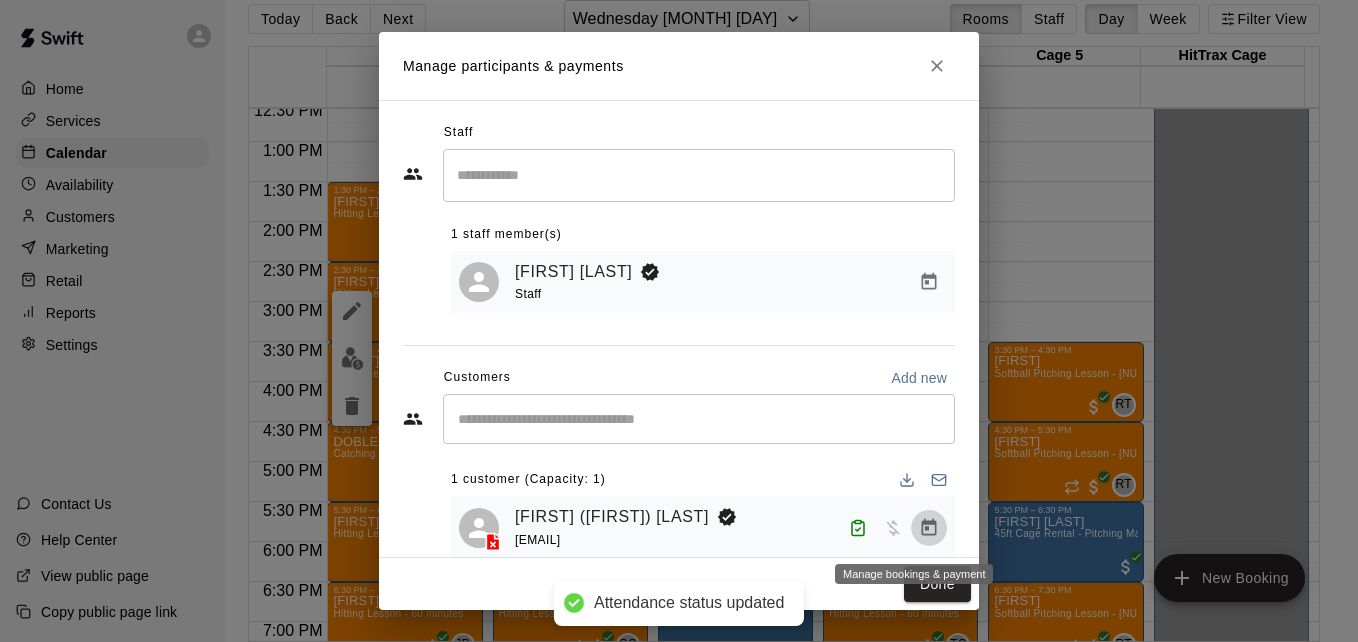 click 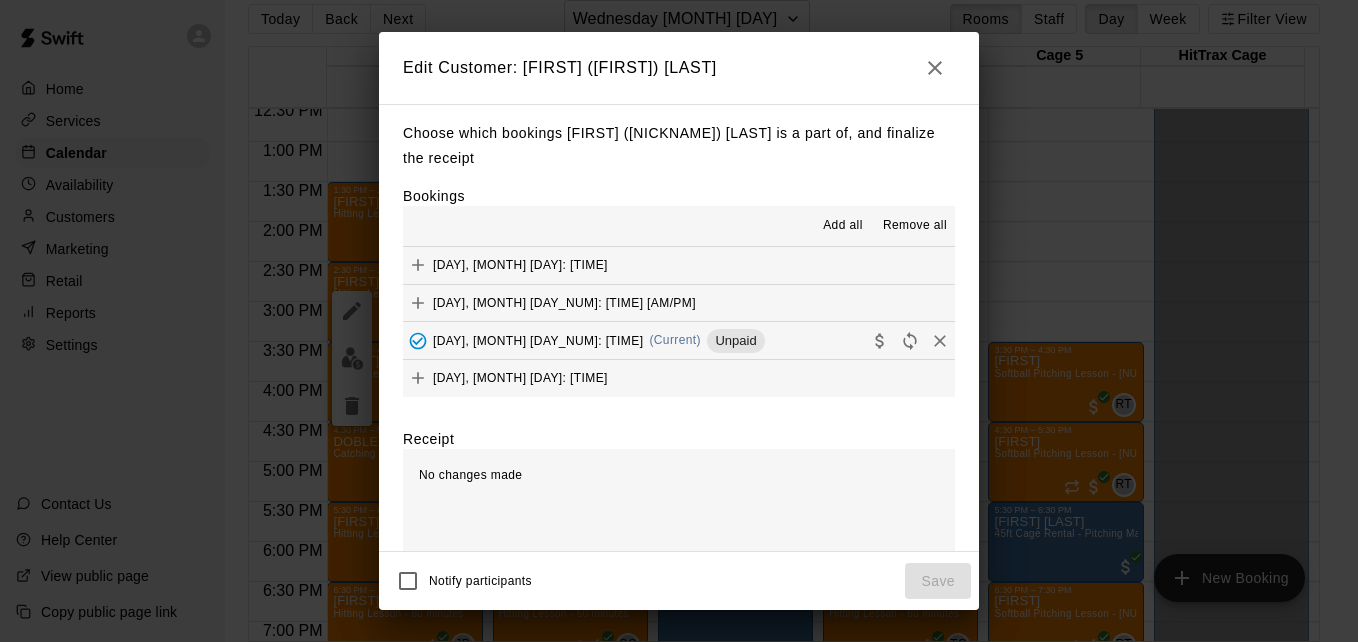 click on "Wednesday, July 23: 01:30 PM (Current) Unpaid" at bounding box center [679, 340] 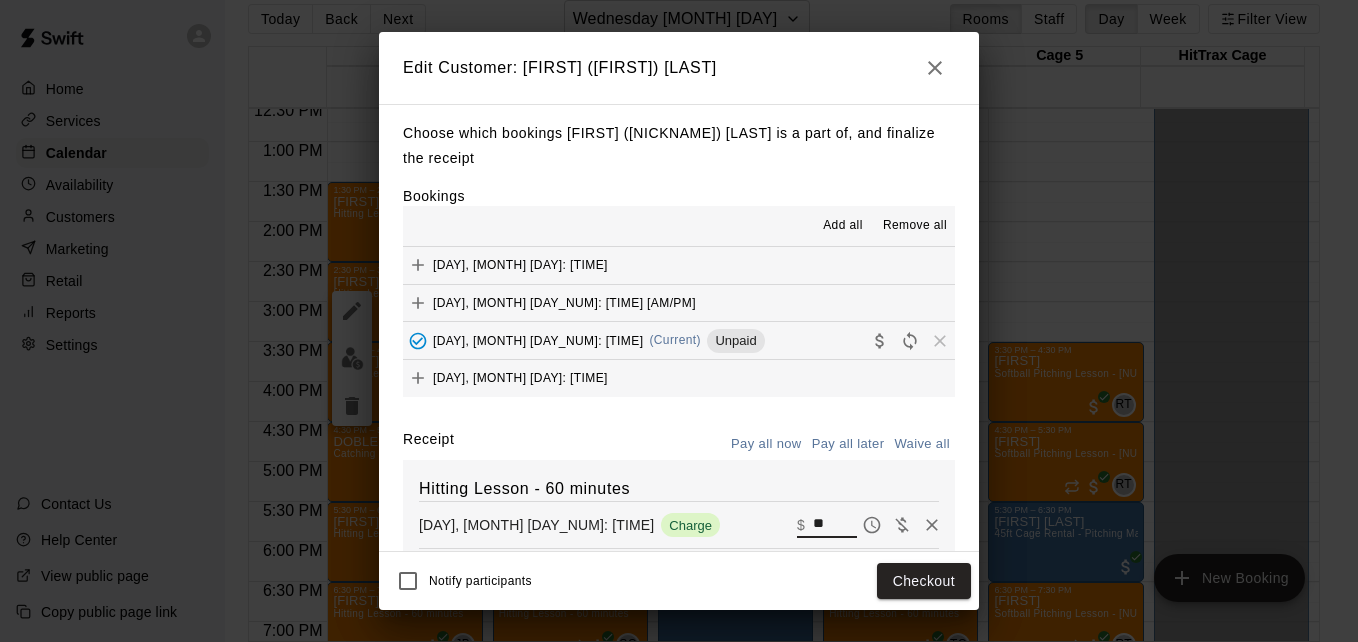 click on "**" at bounding box center [835, 525] 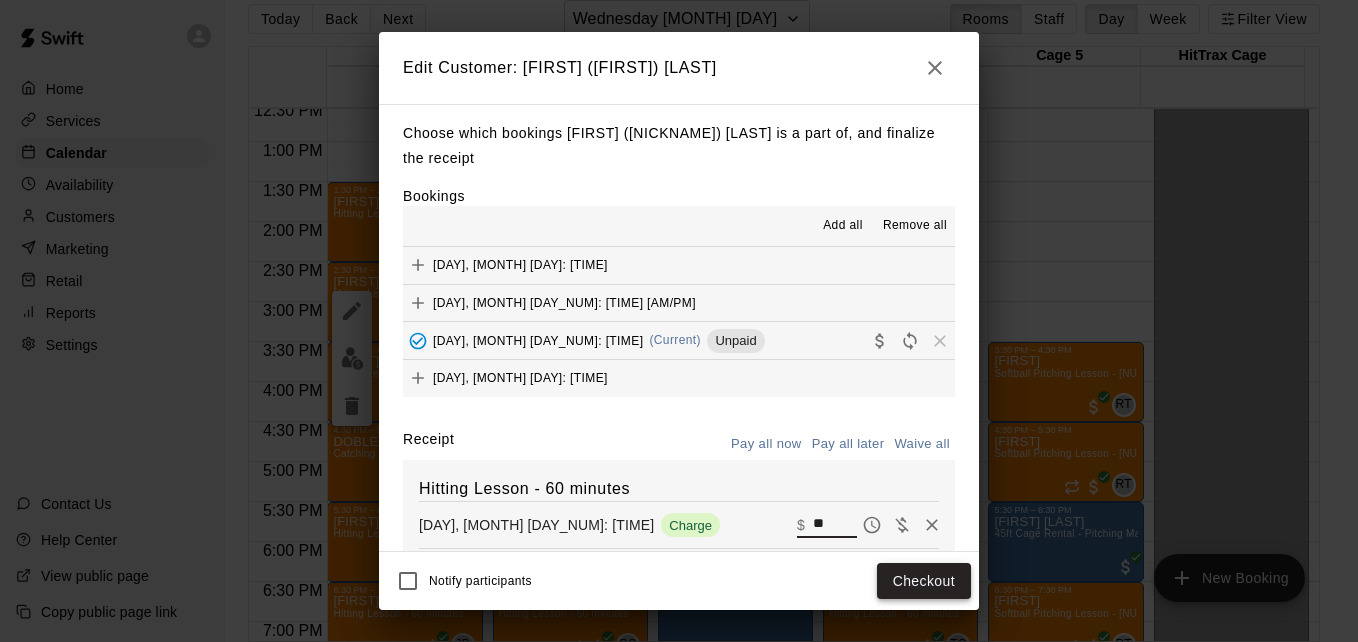type on "**" 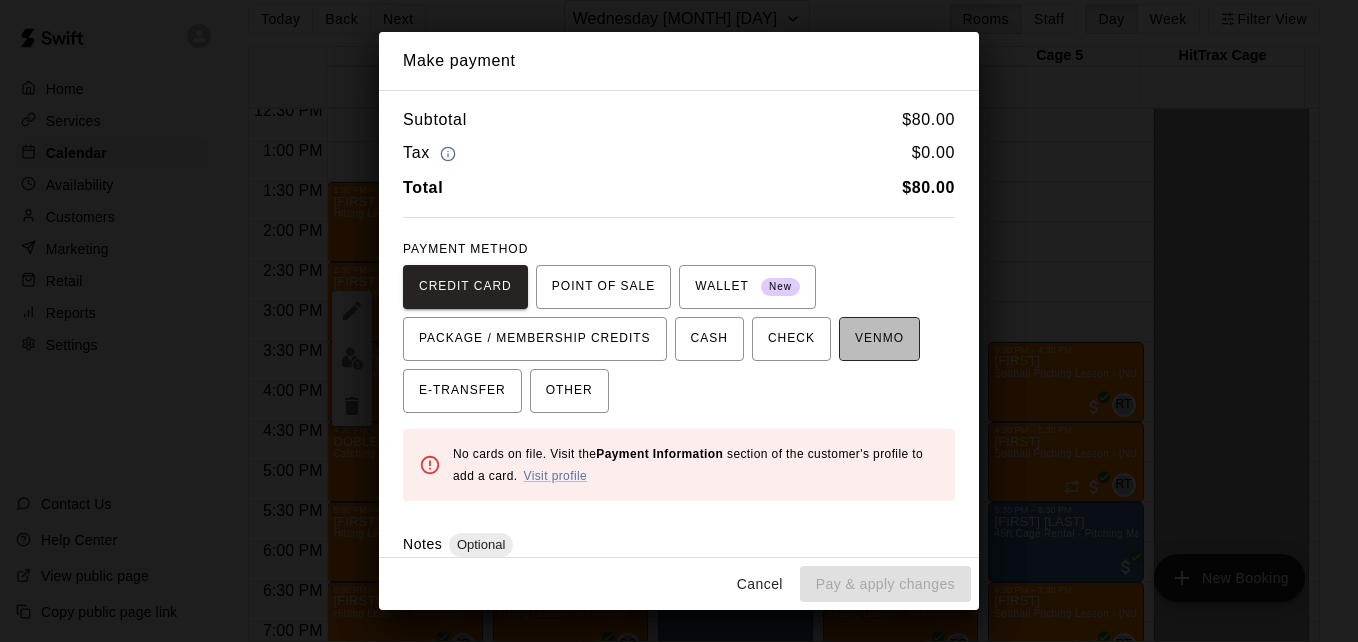 click on "VENMO" at bounding box center (879, 339) 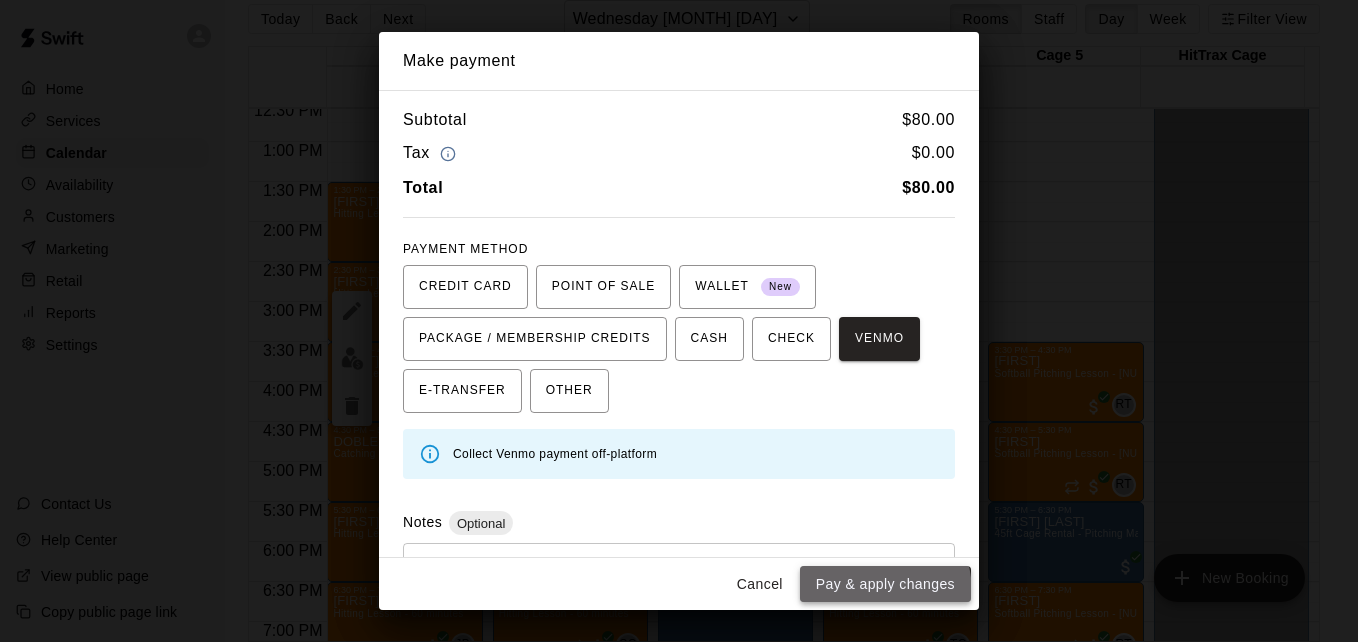 click on "Pay & apply changes" at bounding box center (885, 584) 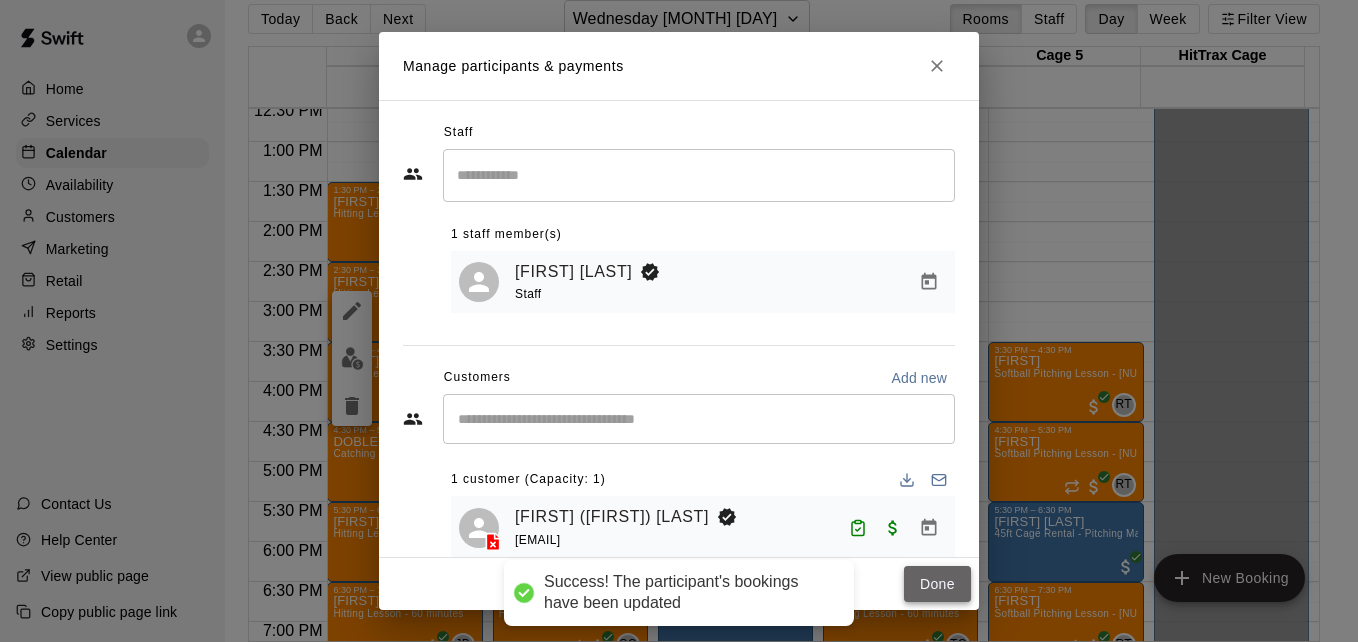 click on "Done" at bounding box center [937, 584] 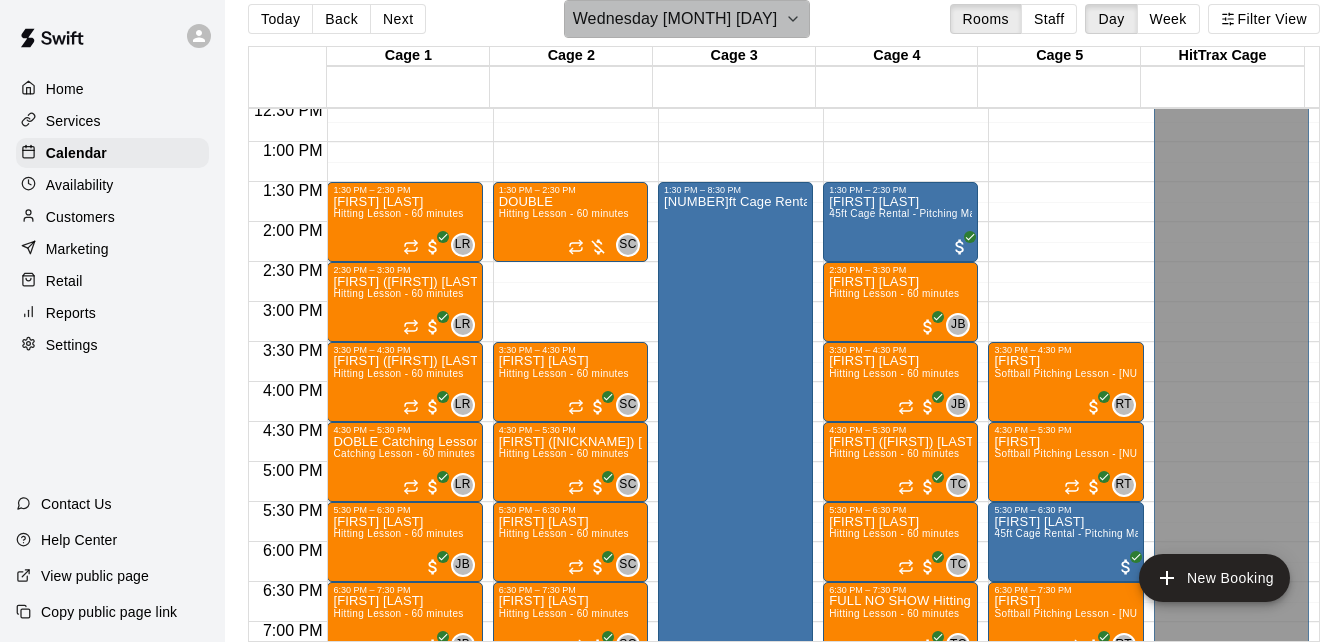 click 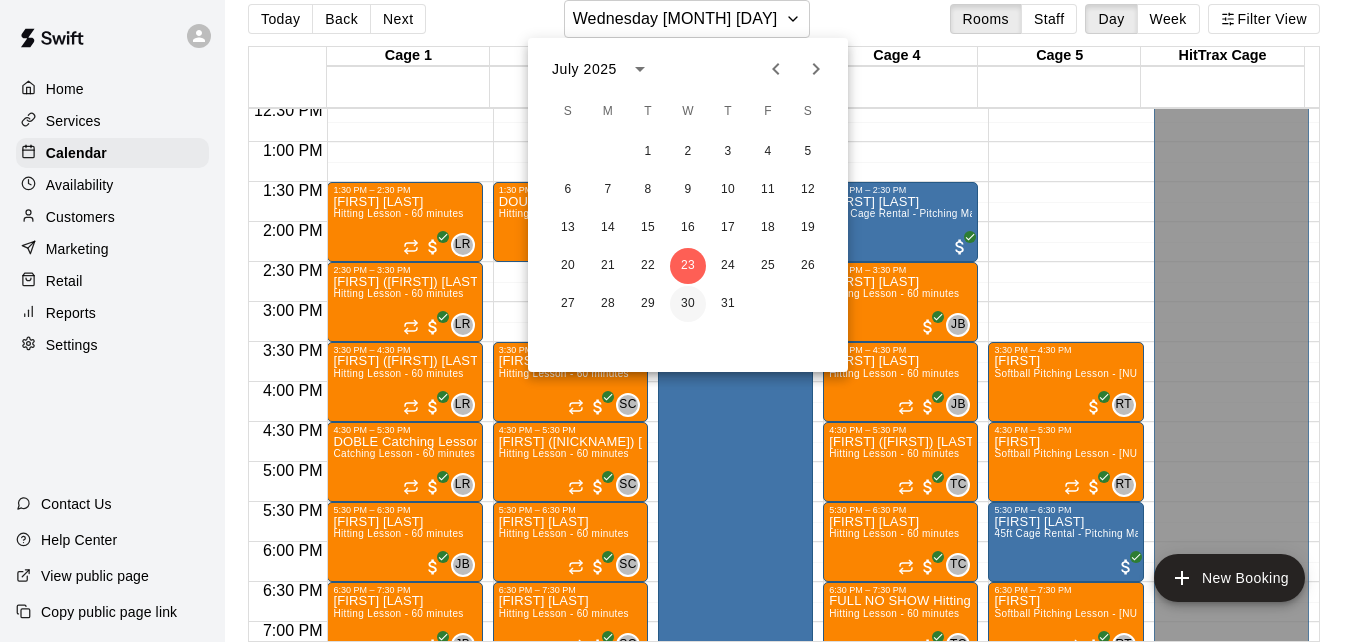 click on "30" at bounding box center (688, 304) 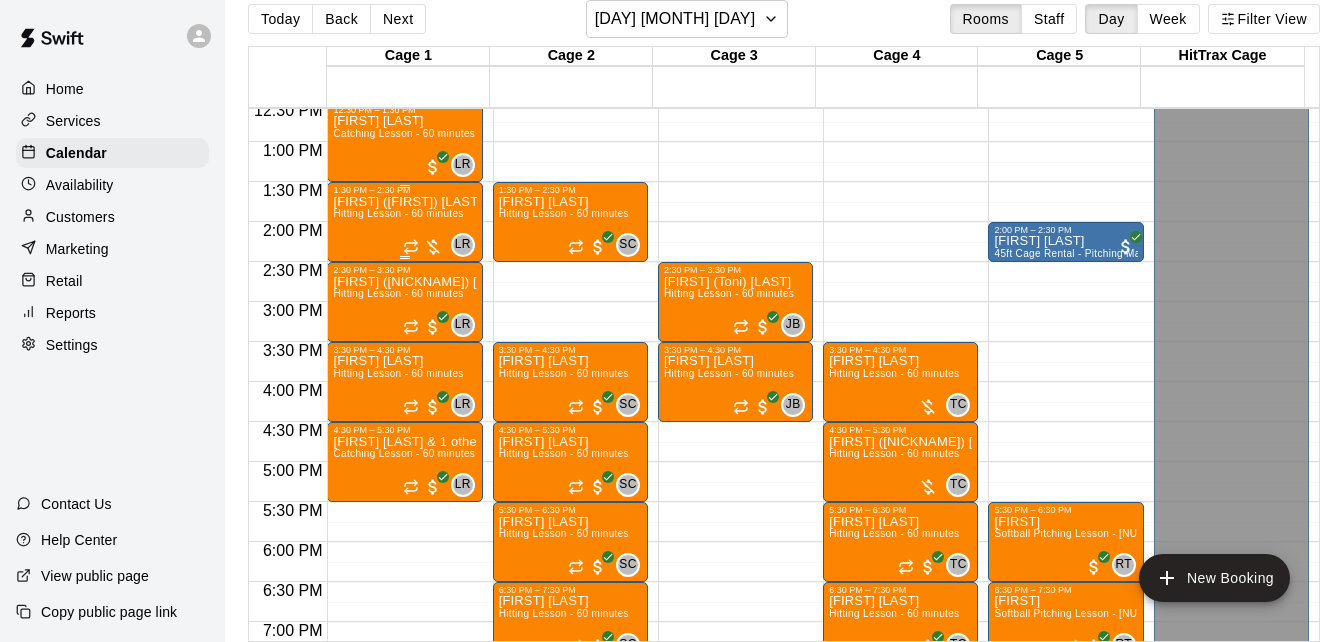 click on "Hitting Lesson - 60 minutes" at bounding box center (398, 213) 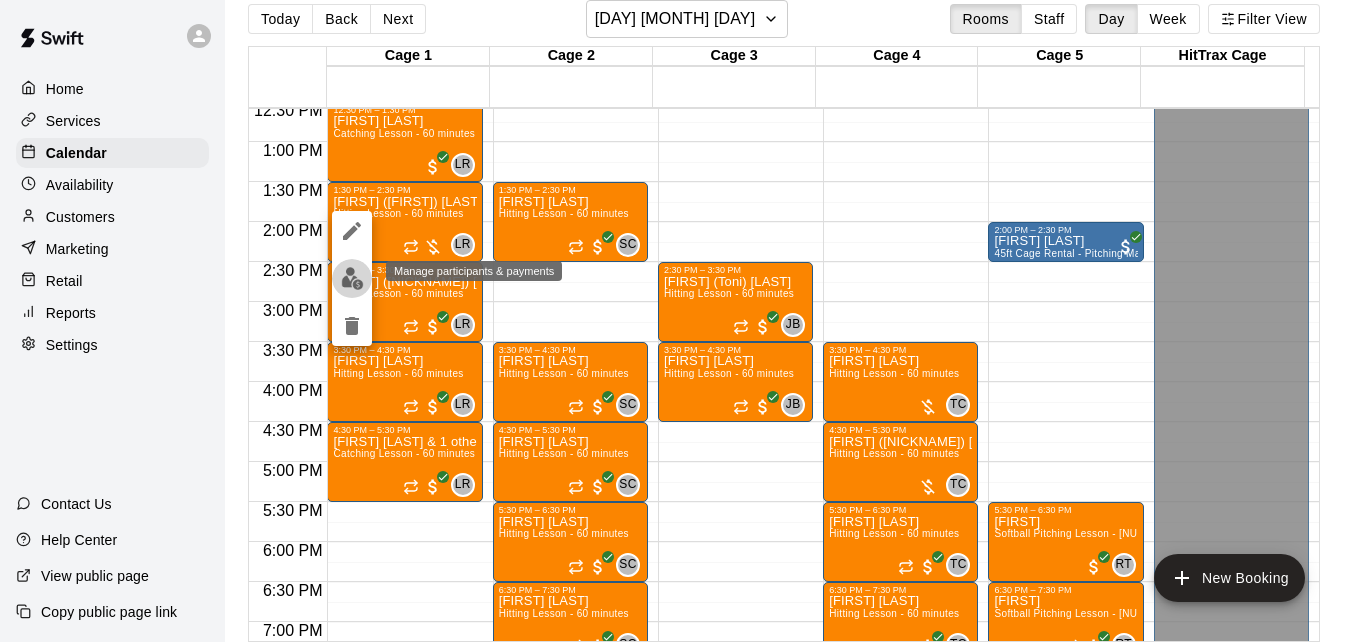 click at bounding box center [352, 278] 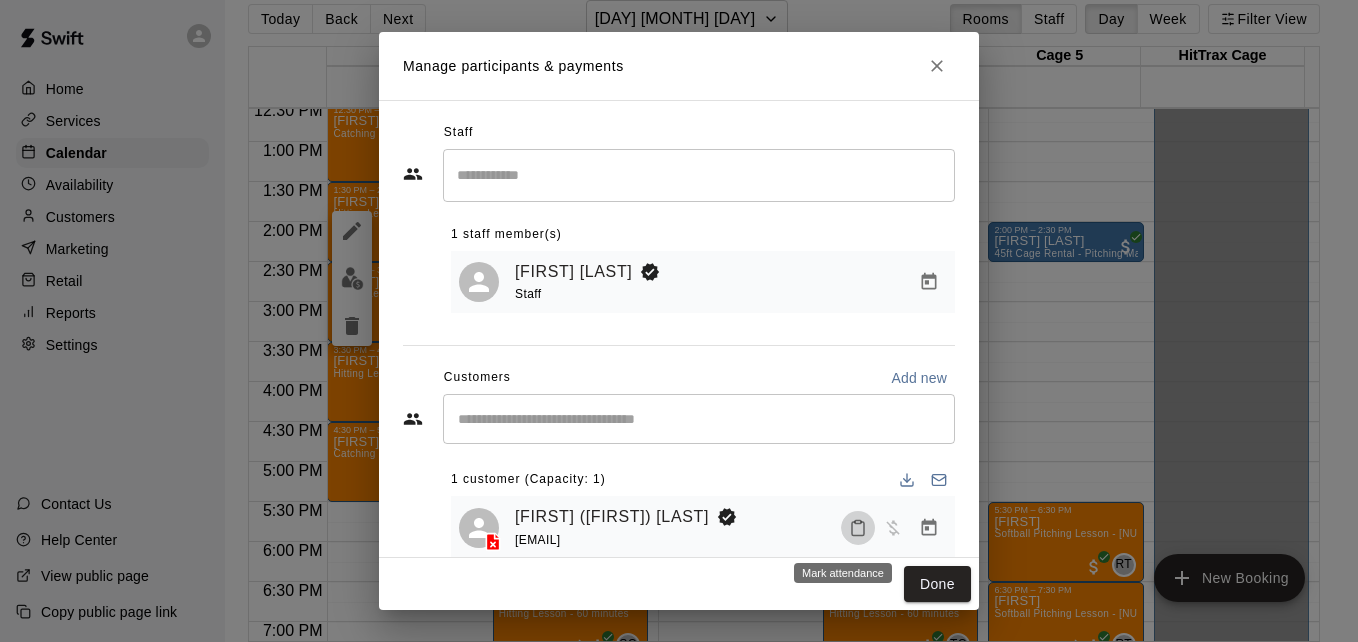click at bounding box center [858, 528] 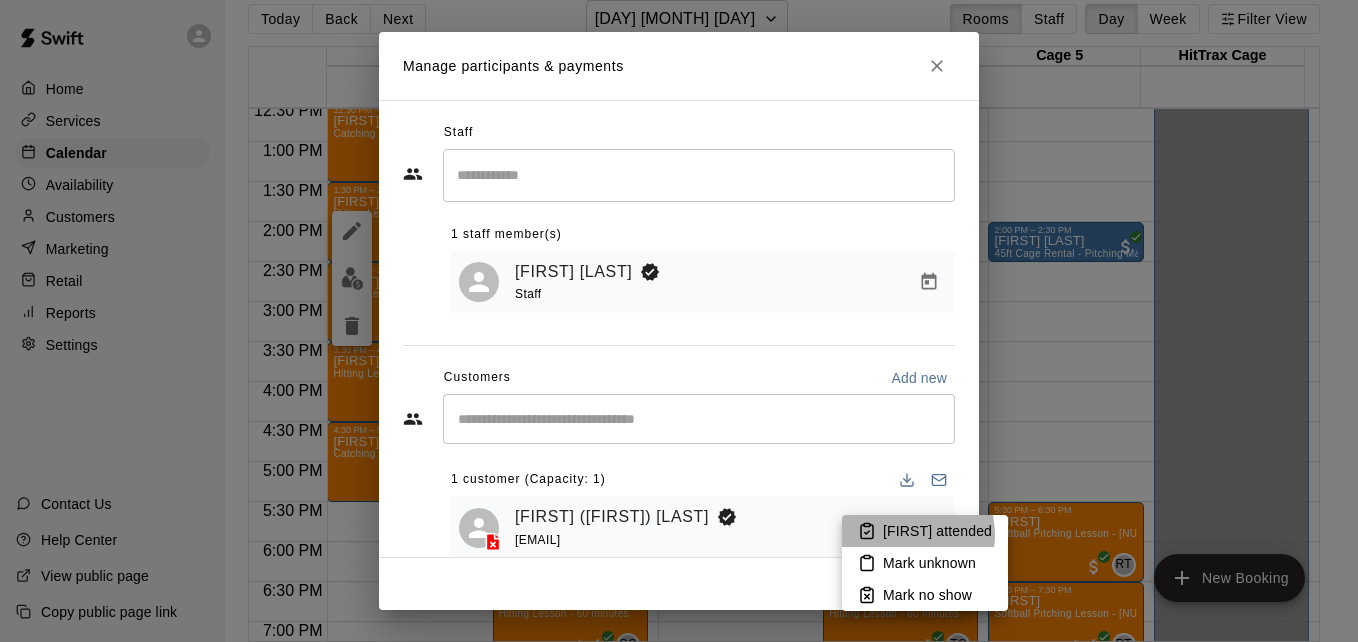 click on "[FIRST] attended" at bounding box center [937, 531] 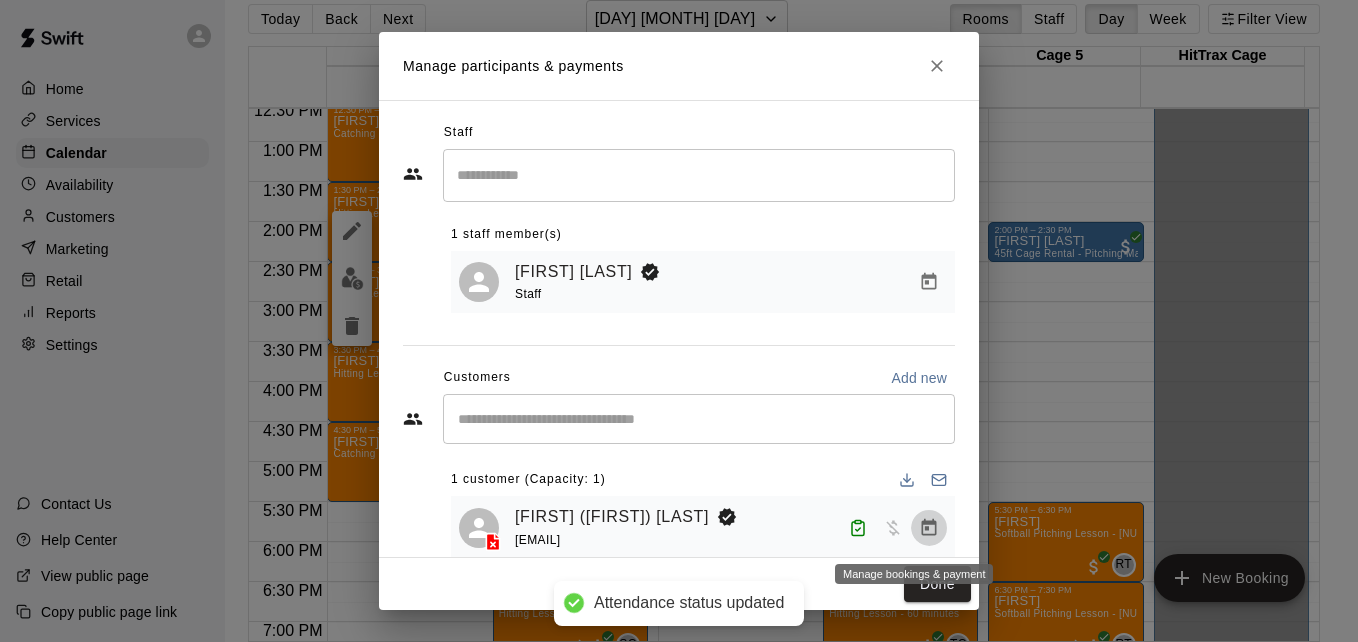 click at bounding box center (929, 528) 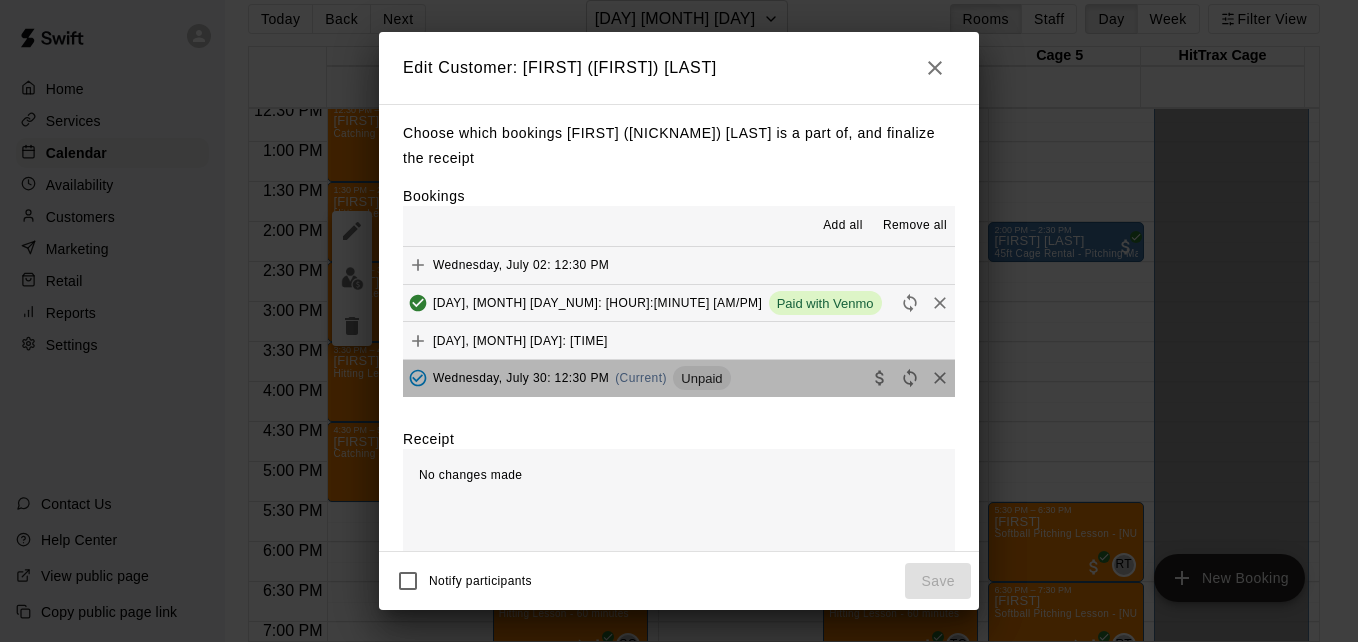 click on "[DAY], [MONTH] [DAY_NUM]: [TIME] [AM/PM] (Current) Unpaid" at bounding box center [679, 378] 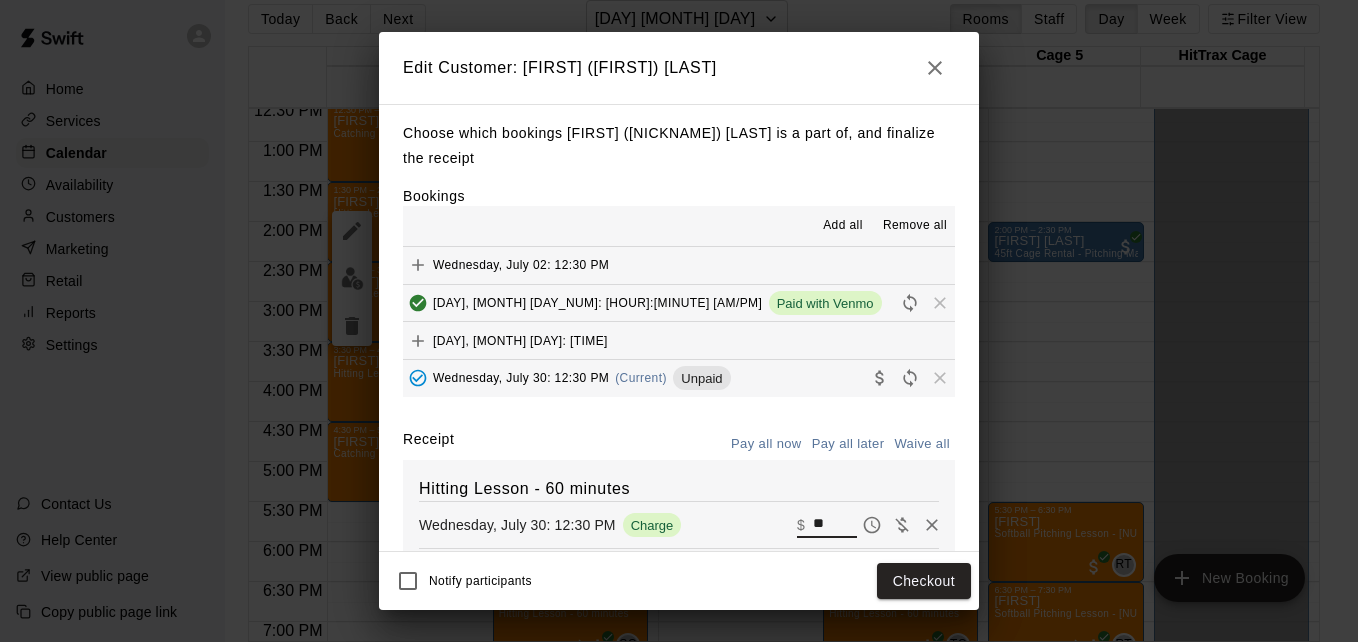 click on "**" at bounding box center [835, 525] 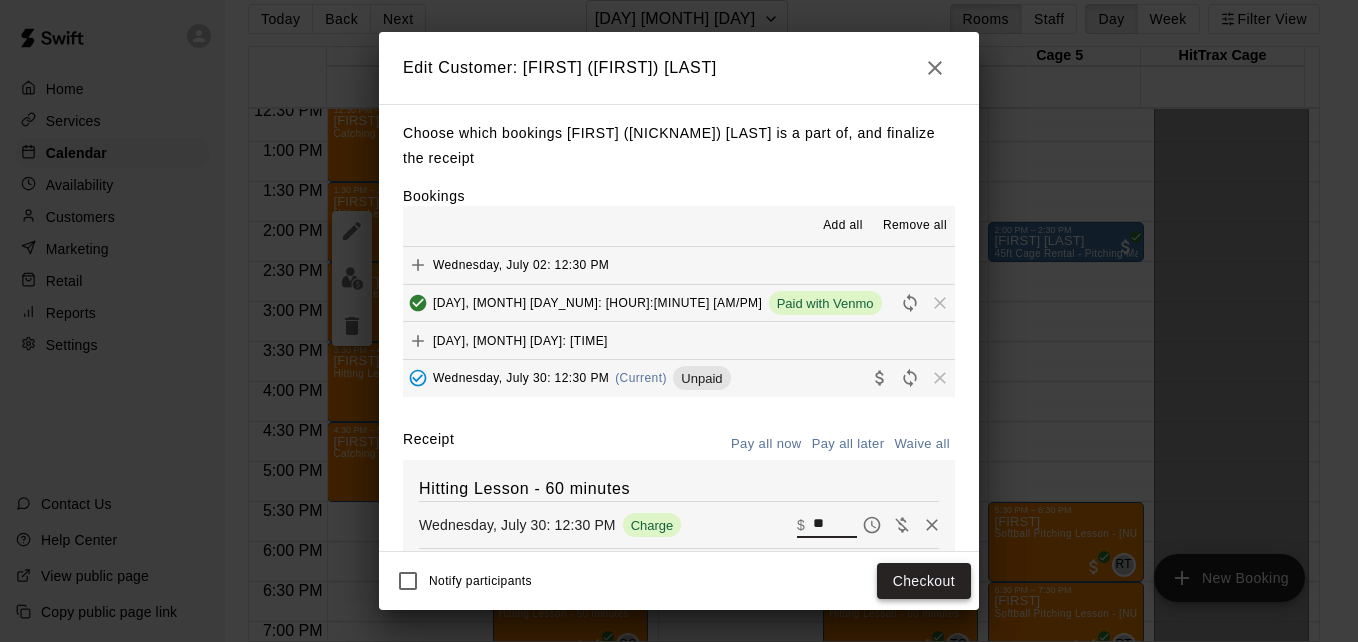 type on "**" 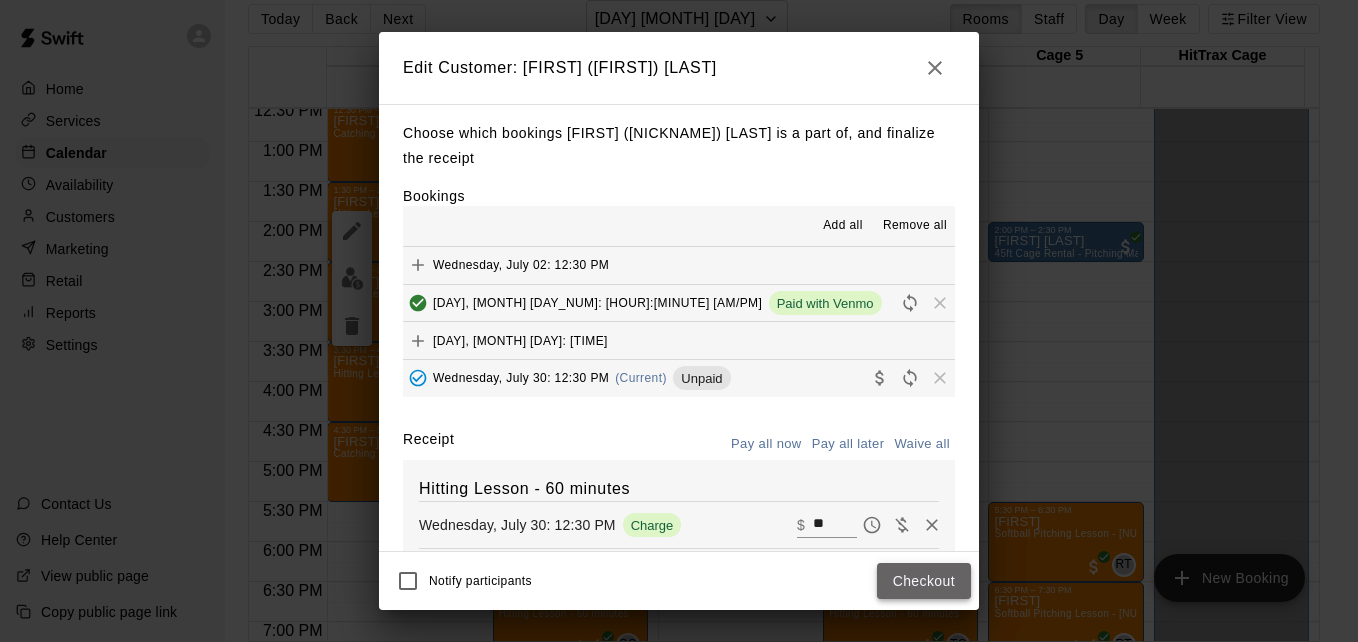 click on "Checkout" at bounding box center [924, 581] 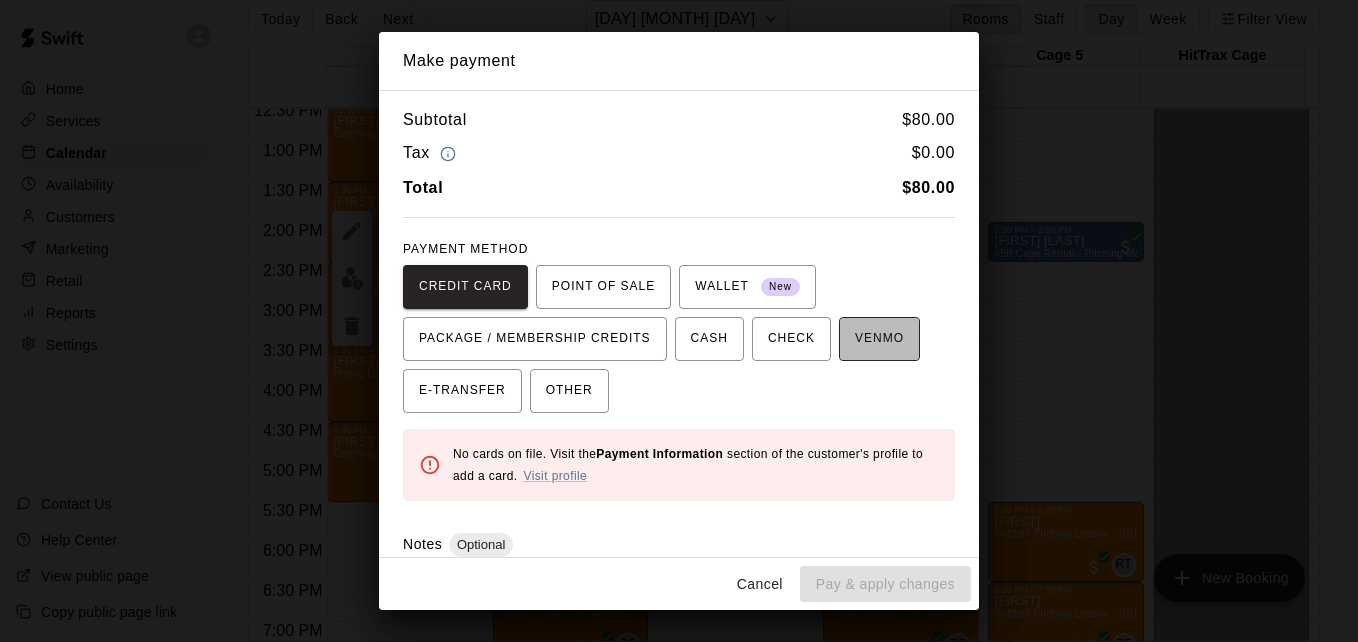 click on "VENMO" at bounding box center [879, 339] 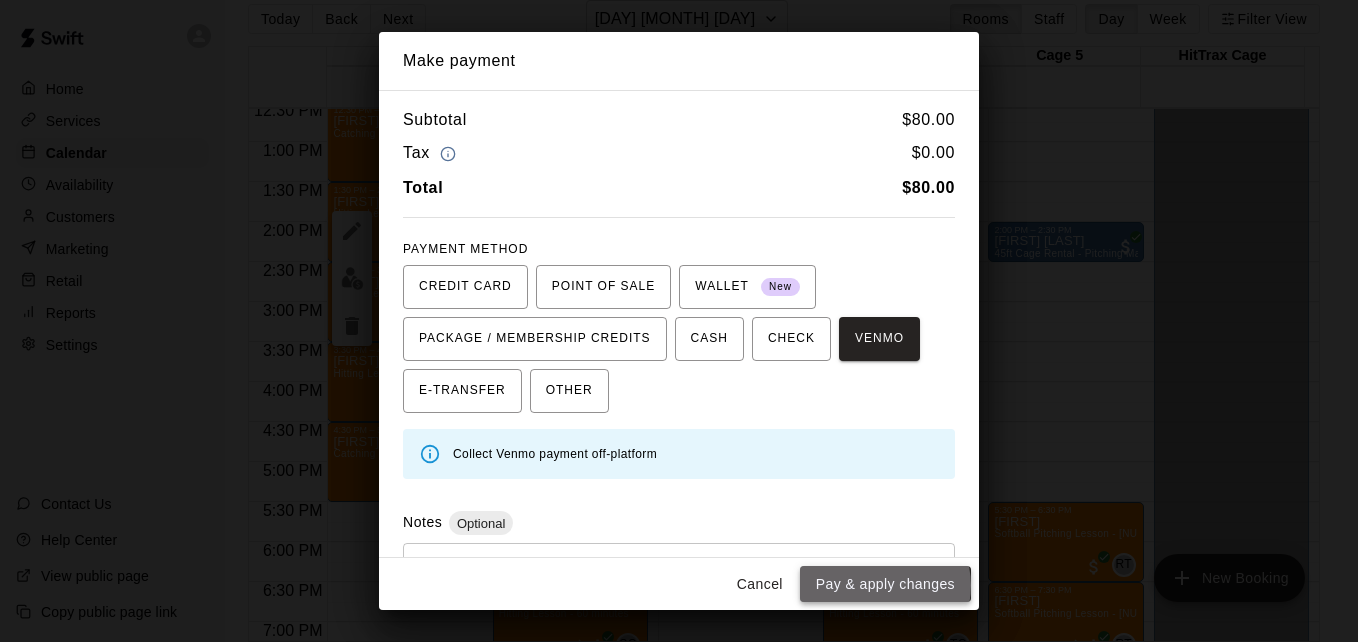 click on "Pay & apply changes" at bounding box center (885, 584) 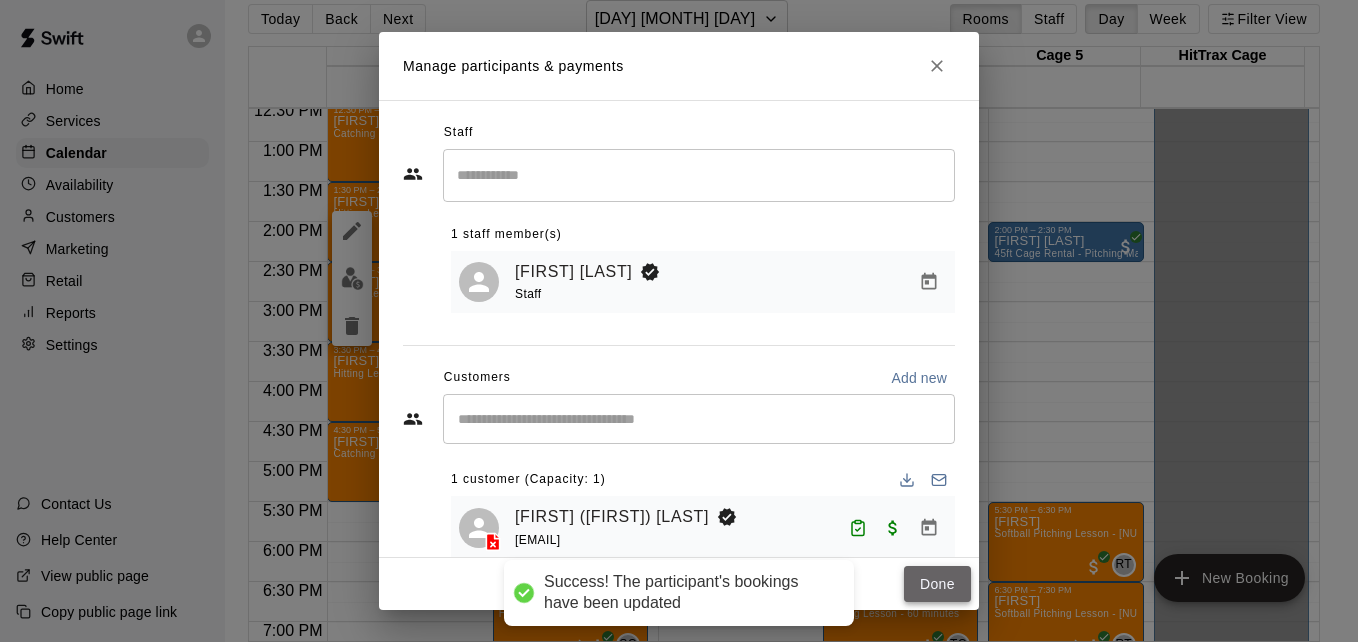 click on "Done" at bounding box center (937, 584) 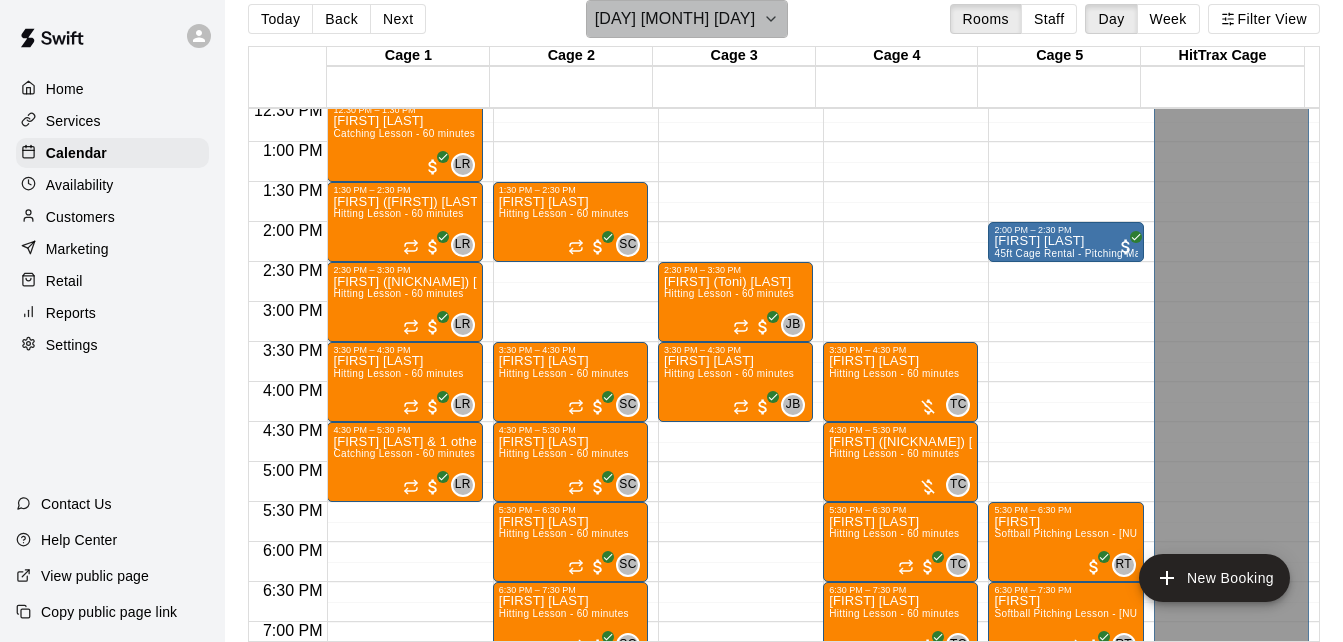 click on "[DAY] [MONTH] [DAY]" at bounding box center (687, 19) 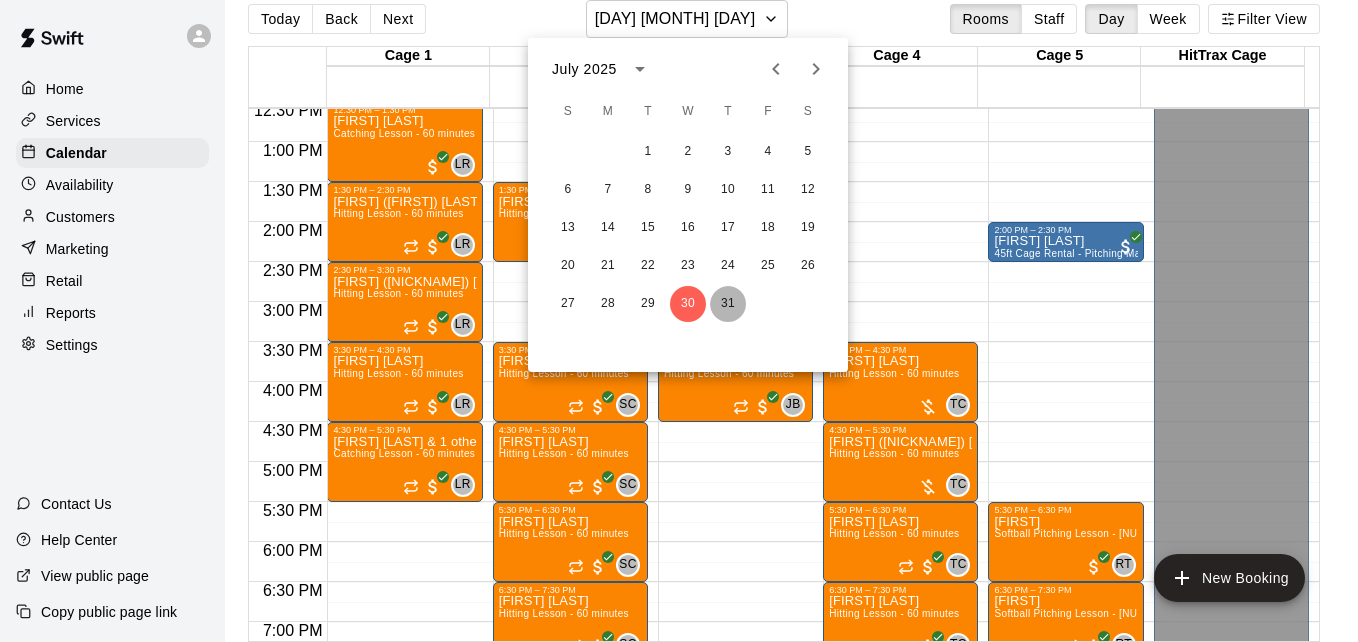 click on "31" at bounding box center (728, 304) 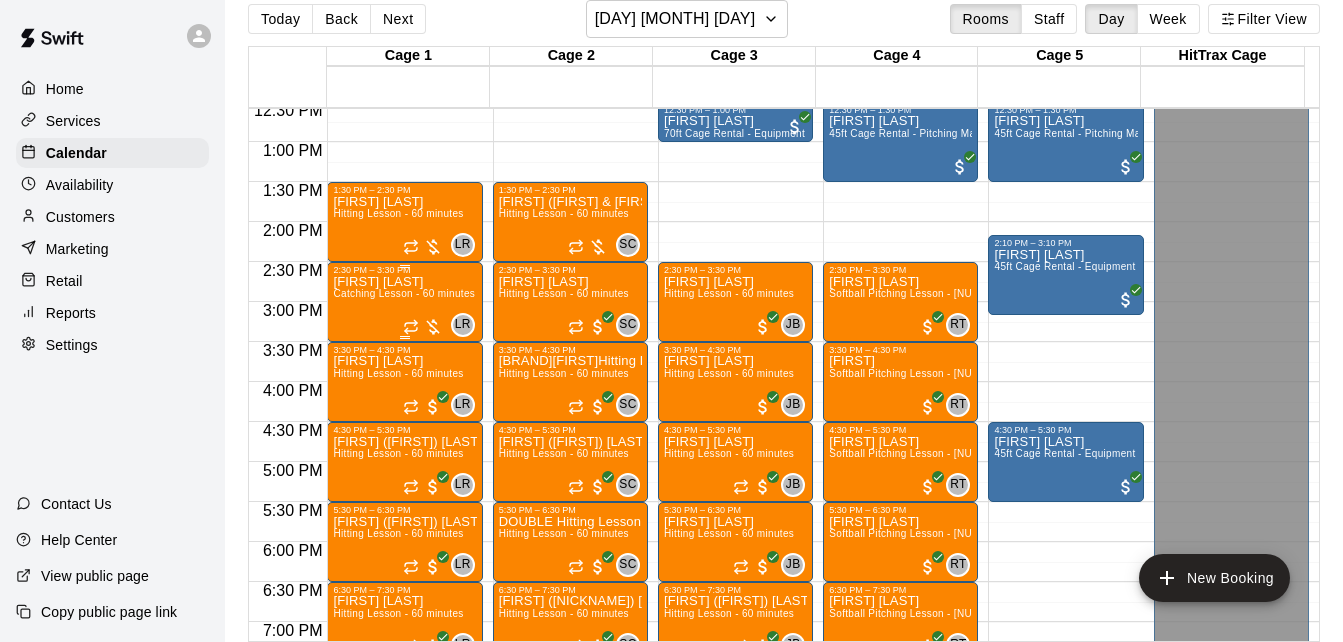 click on "Catching Lesson - 60 minutes" at bounding box center (404, 293) 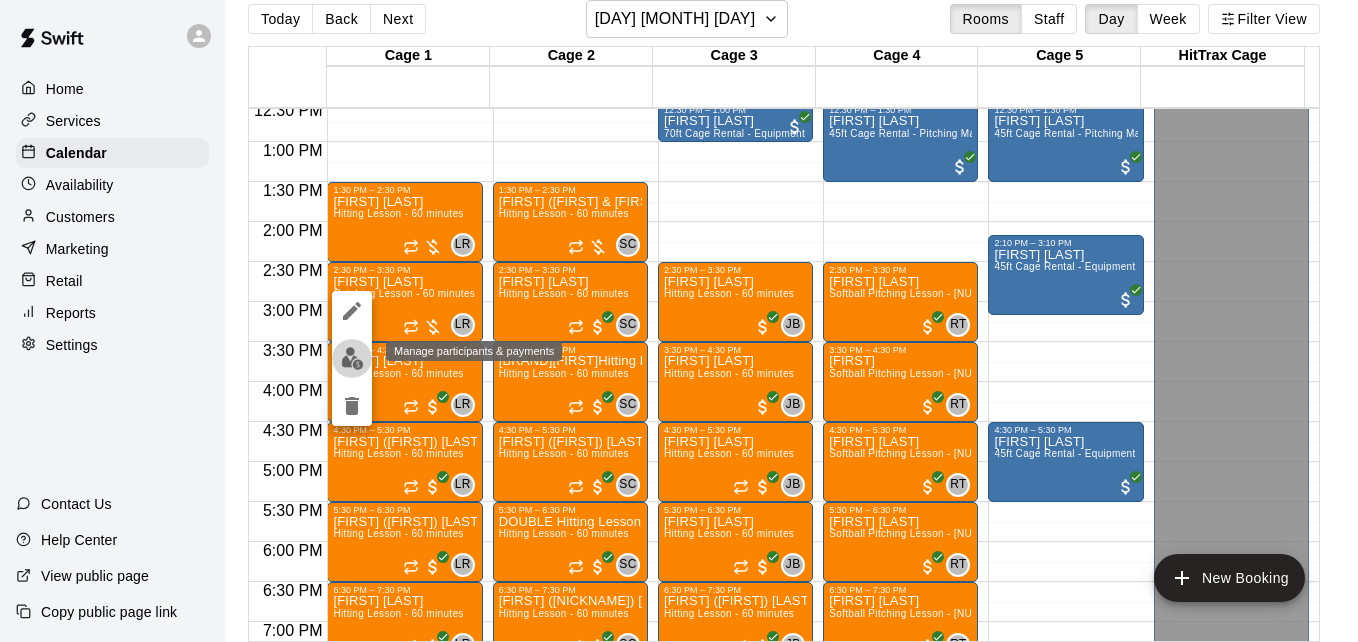click at bounding box center (352, 358) 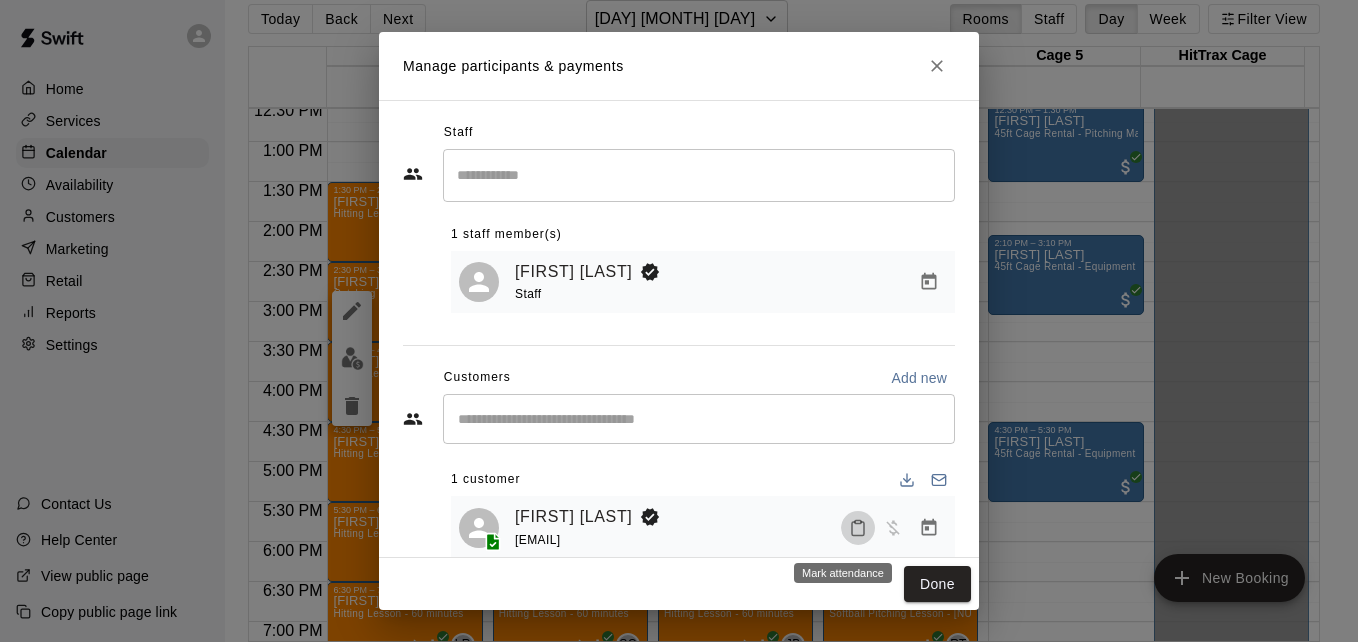 click 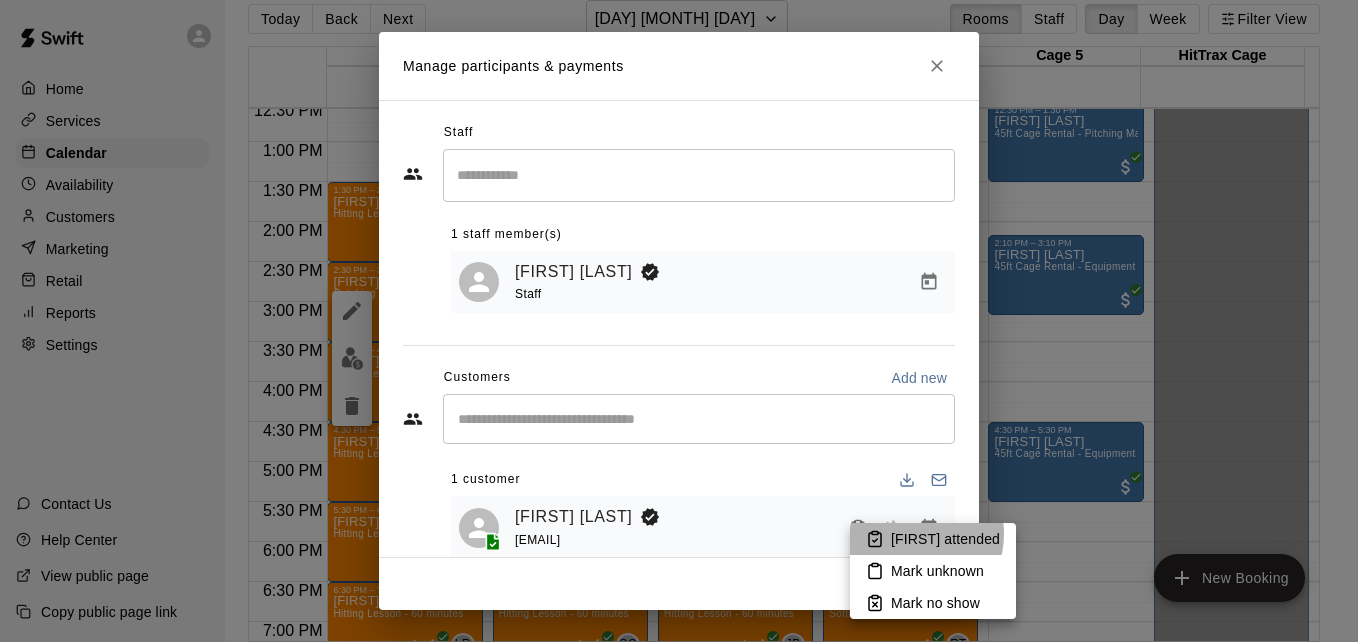 click on "[FIRST] attended" at bounding box center (945, 539) 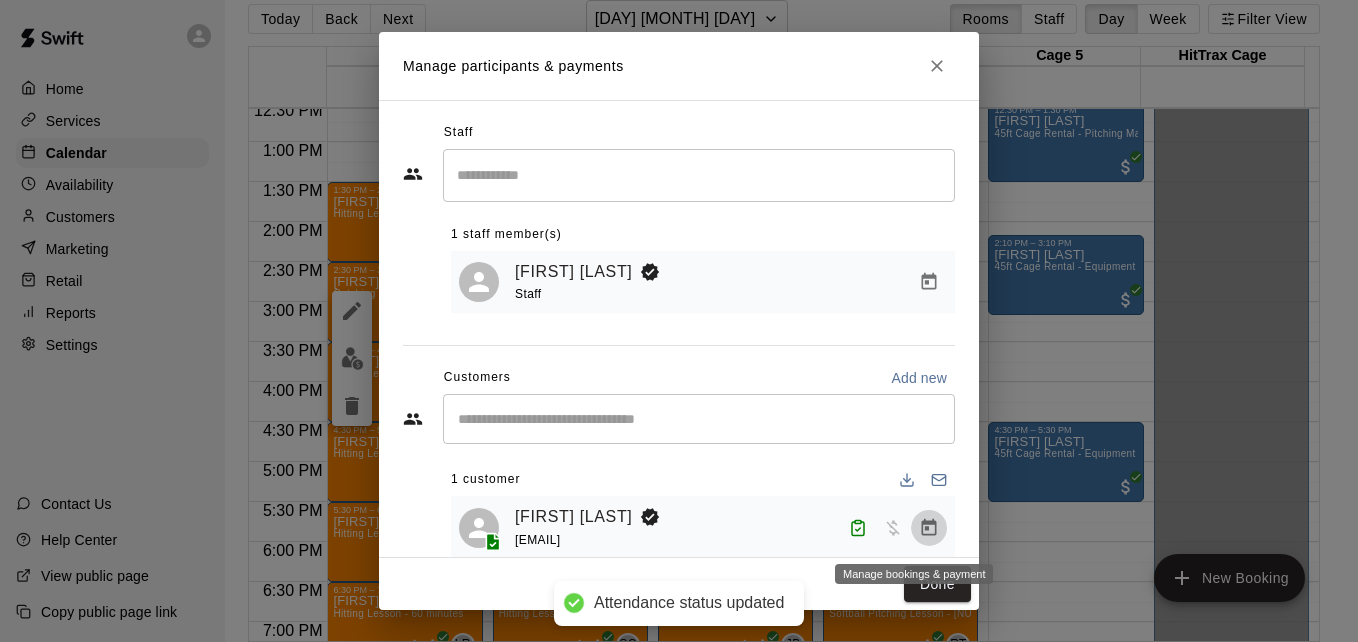 click 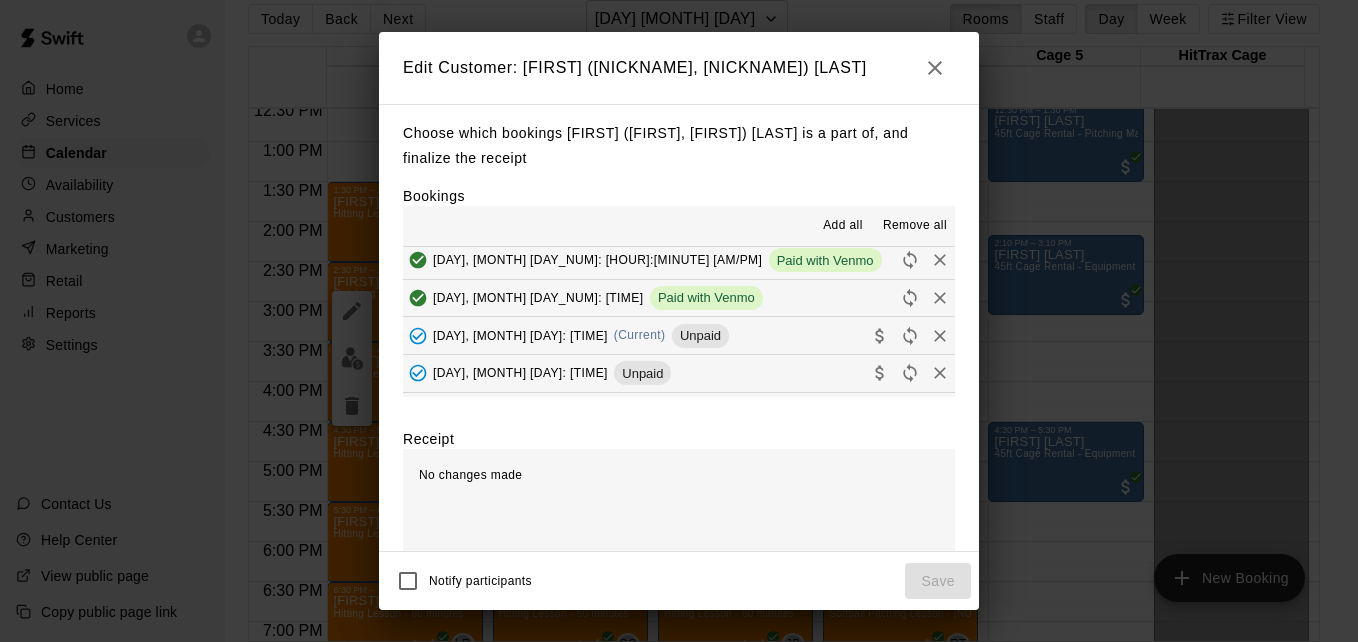 scroll, scrollTop: 160, scrollLeft: 0, axis: vertical 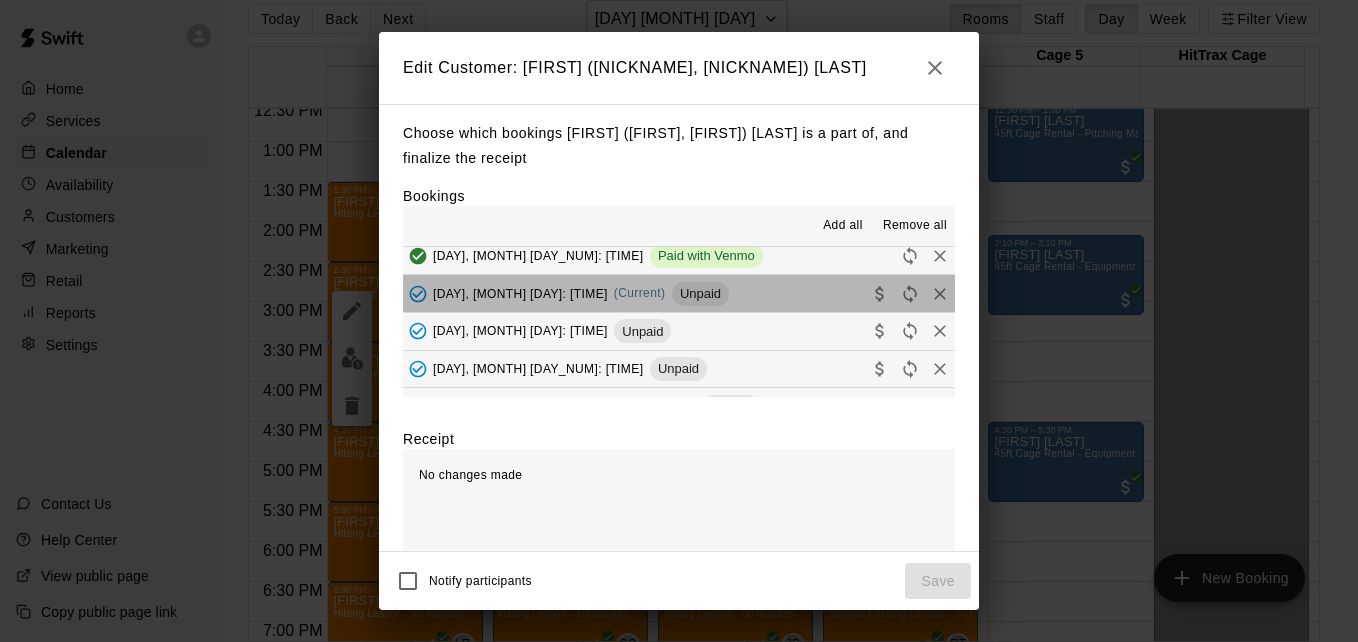 click on "[DAY], [MONTH] [DAY_NUM]: [TIME] (Current) Unpaid" at bounding box center (679, 293) 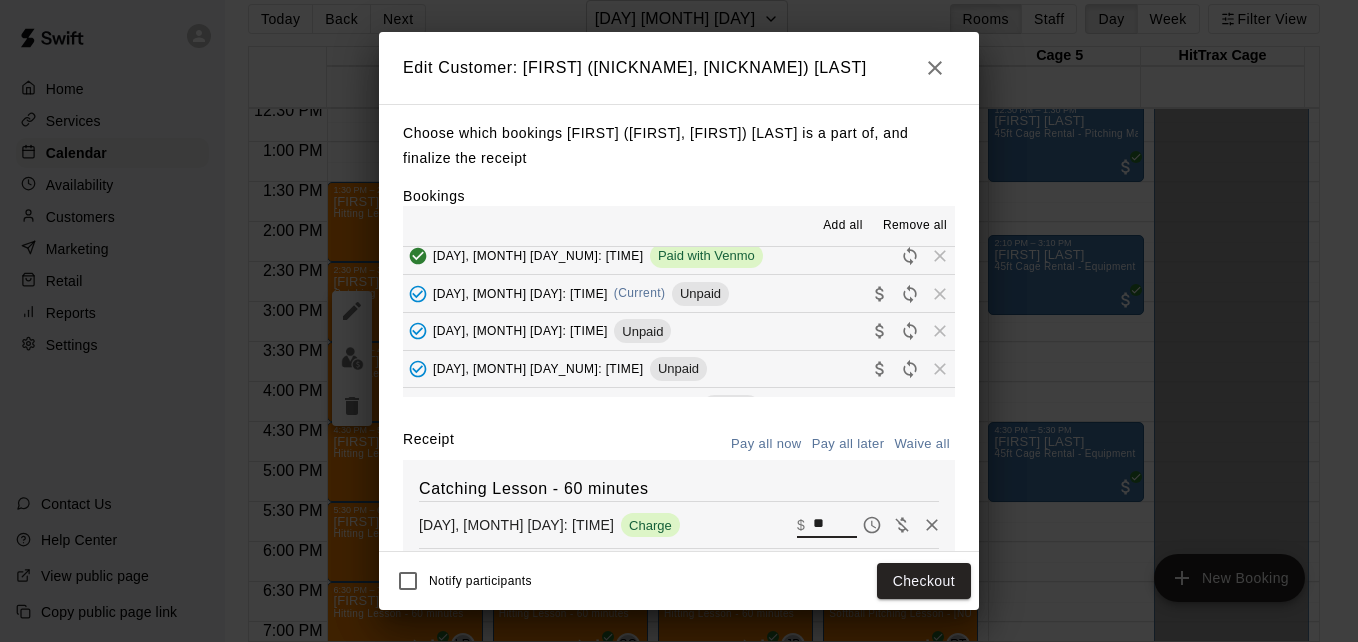 click on "**" at bounding box center [835, 525] 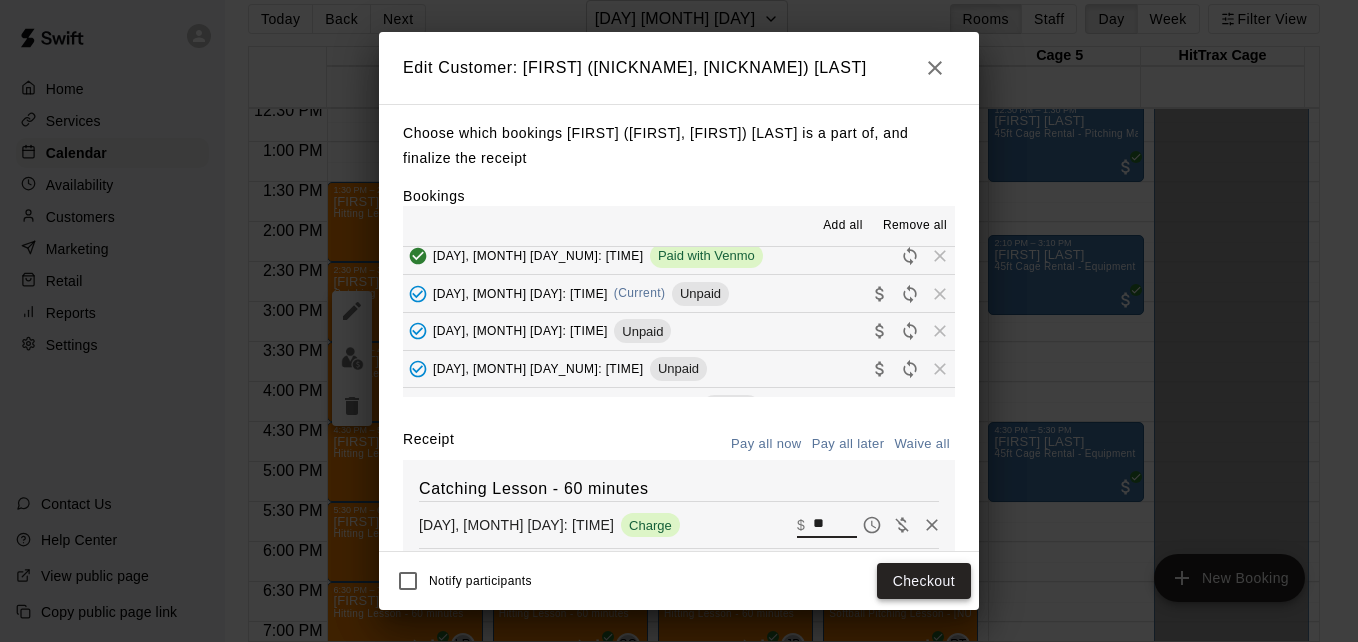 type on "**" 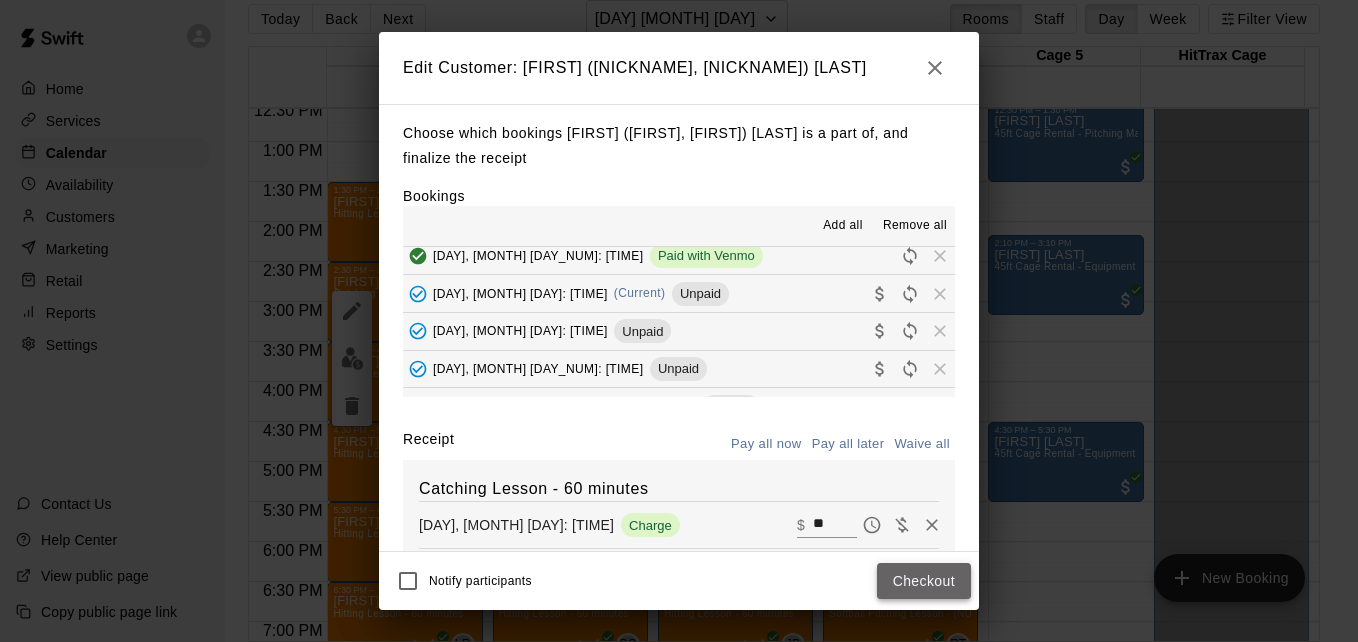 click on "Checkout" at bounding box center (924, 581) 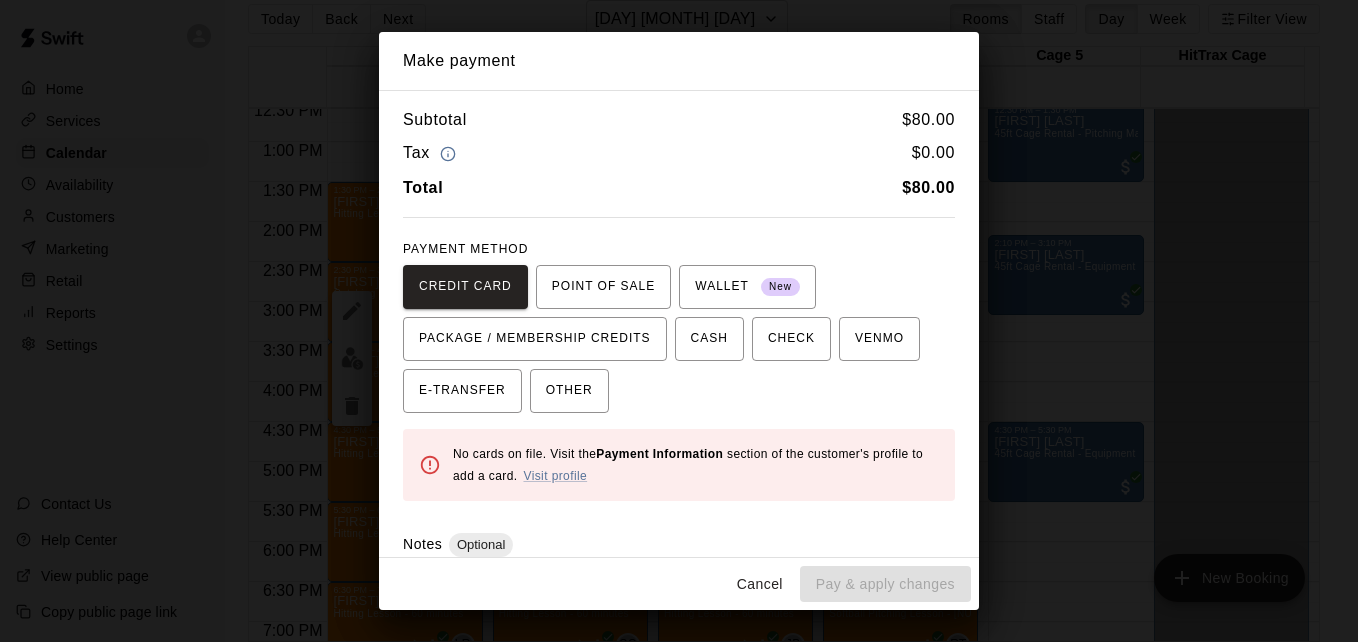 click on "Cancel Pay & apply changes" at bounding box center (679, 584) 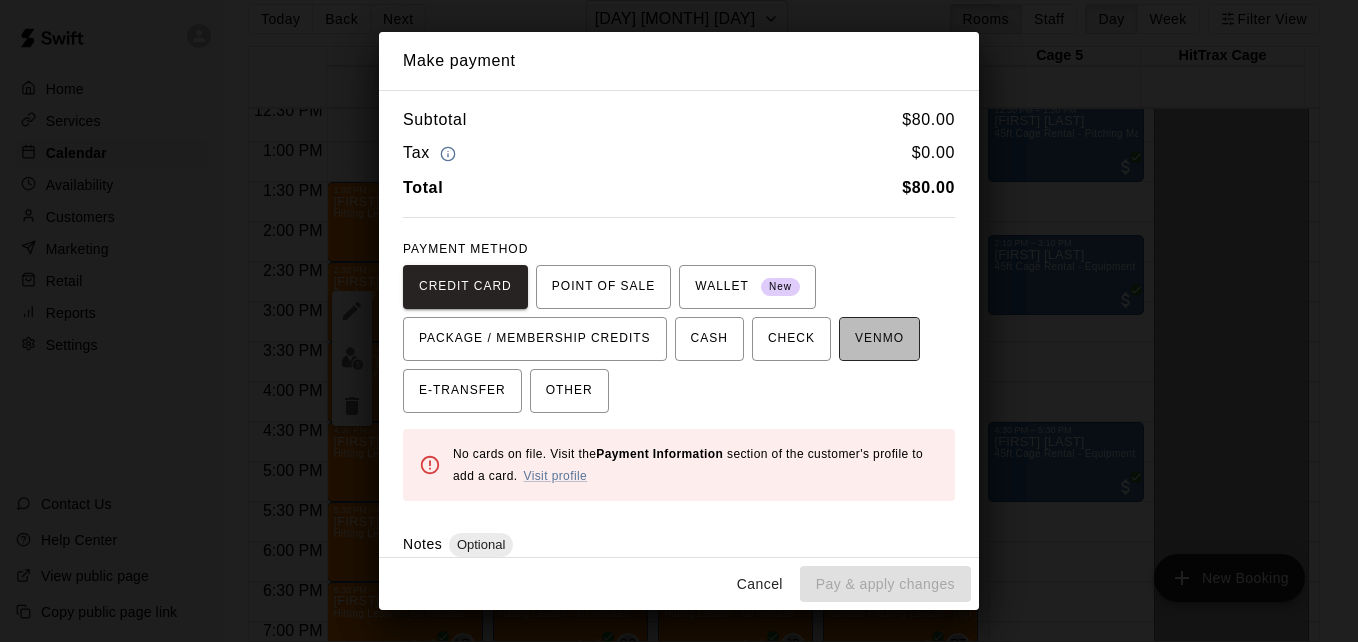 click on "VENMO" at bounding box center [879, 339] 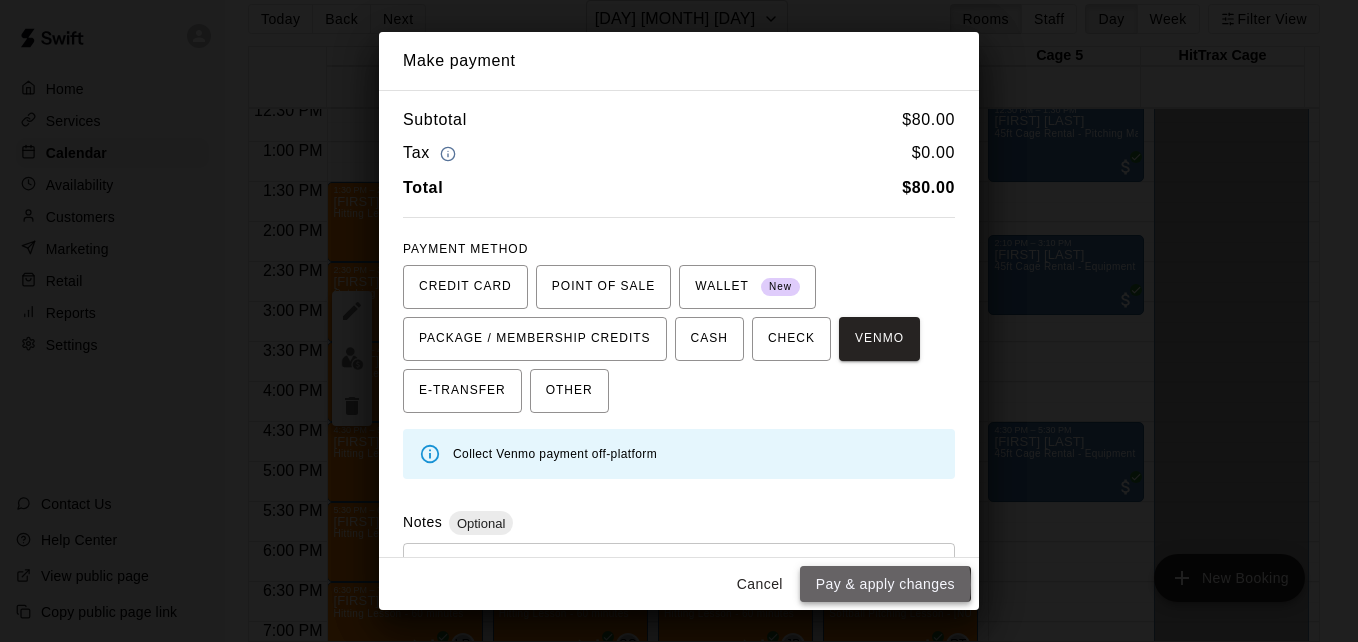click on "Pay & apply changes" at bounding box center [885, 584] 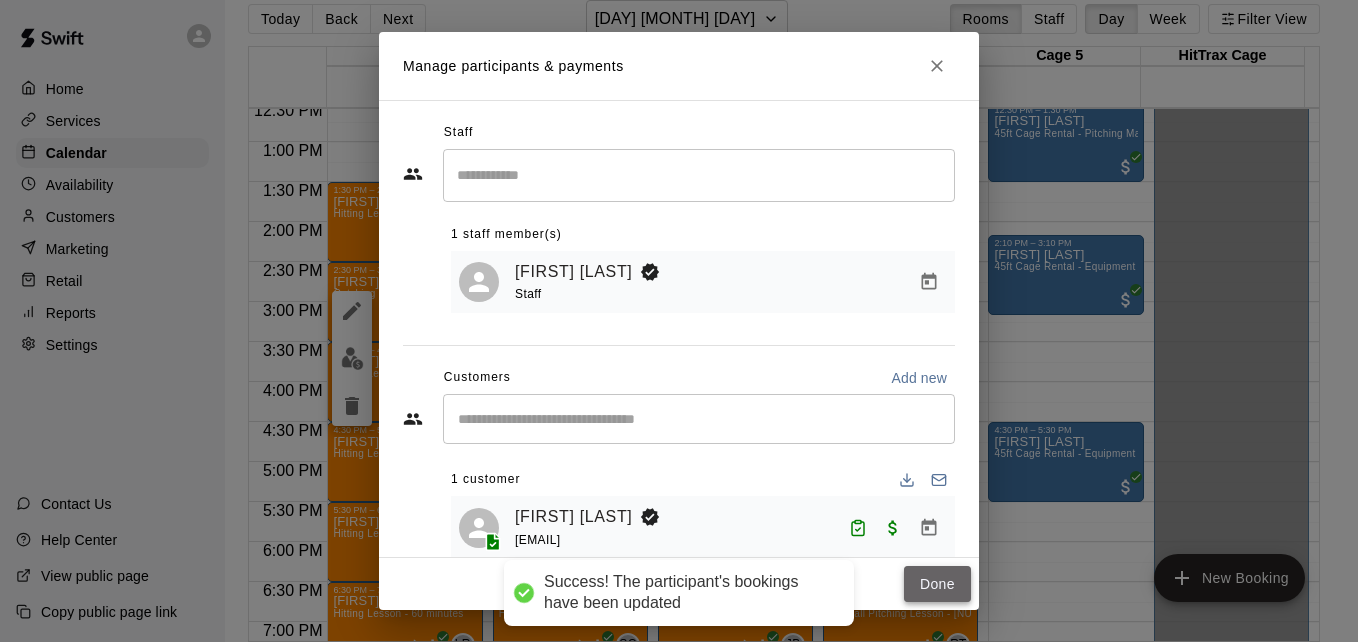 click on "Done" at bounding box center (937, 584) 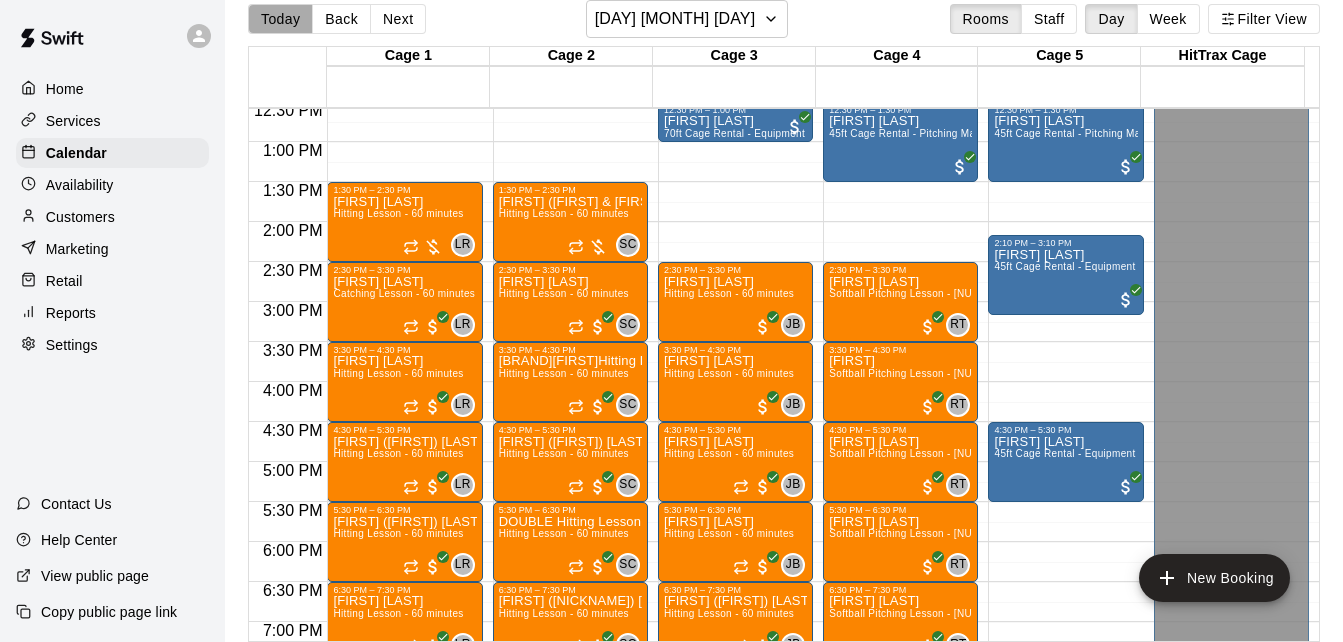 click on "Today" at bounding box center (280, 19) 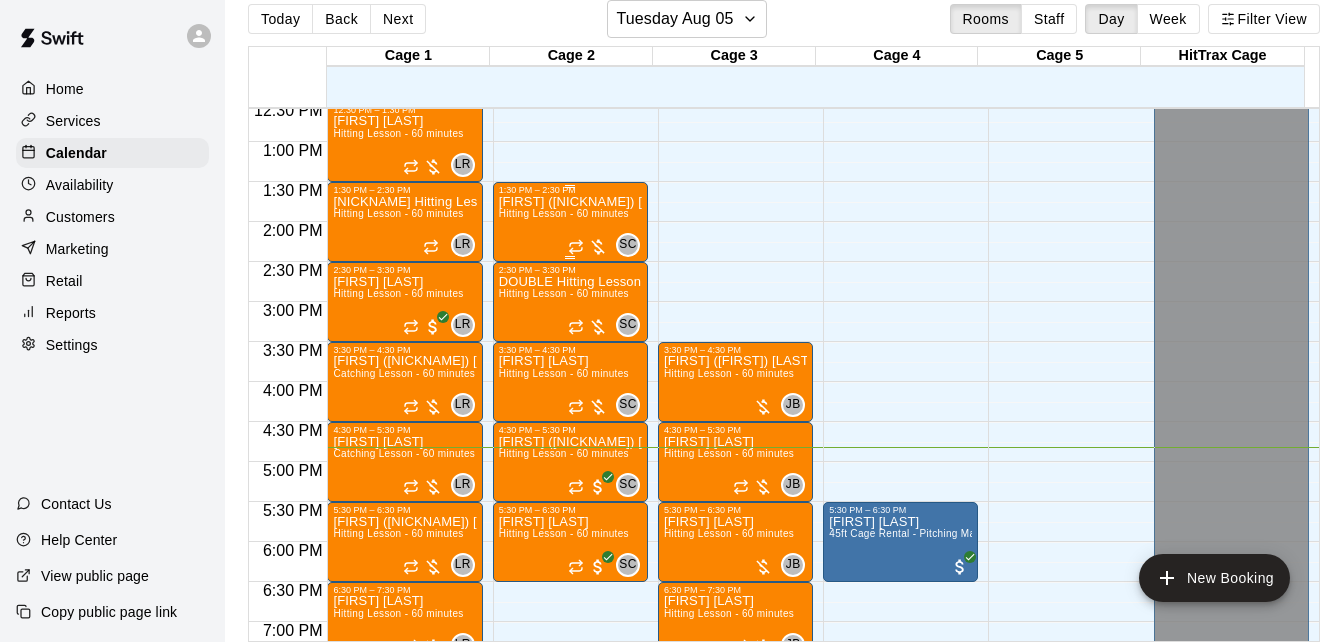 click on "Hitting Lesson - 60 minutes" at bounding box center [564, 213] 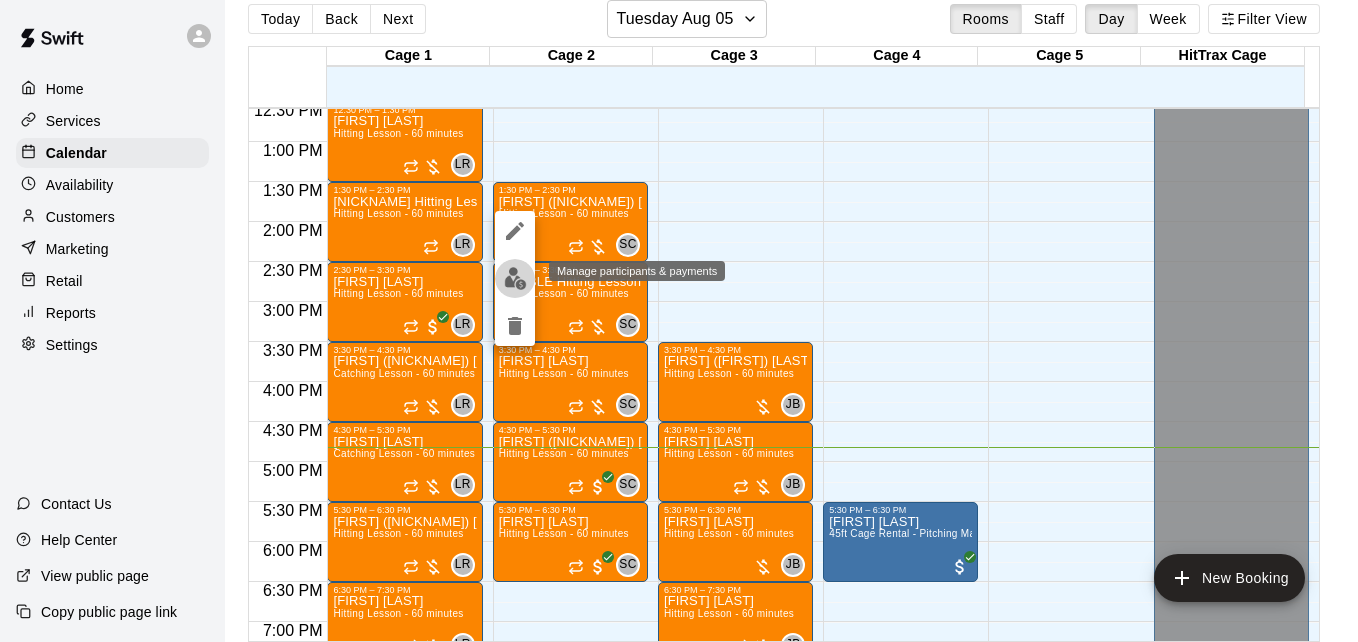 click at bounding box center [515, 278] 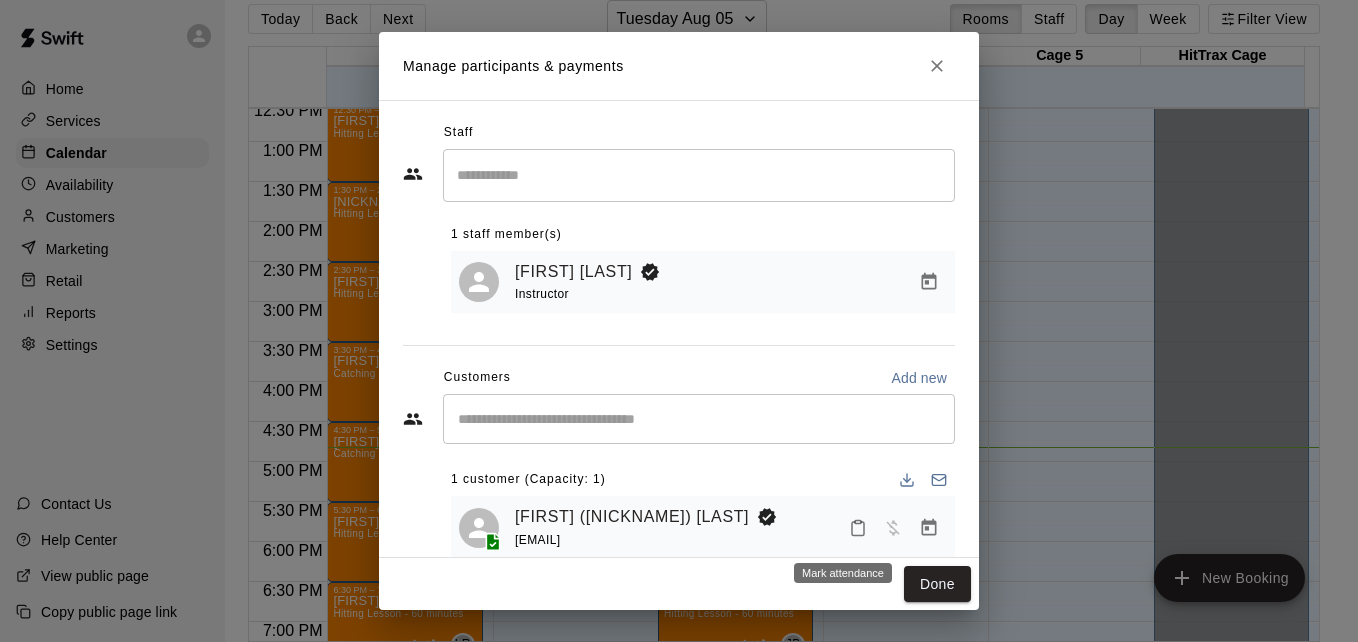 click 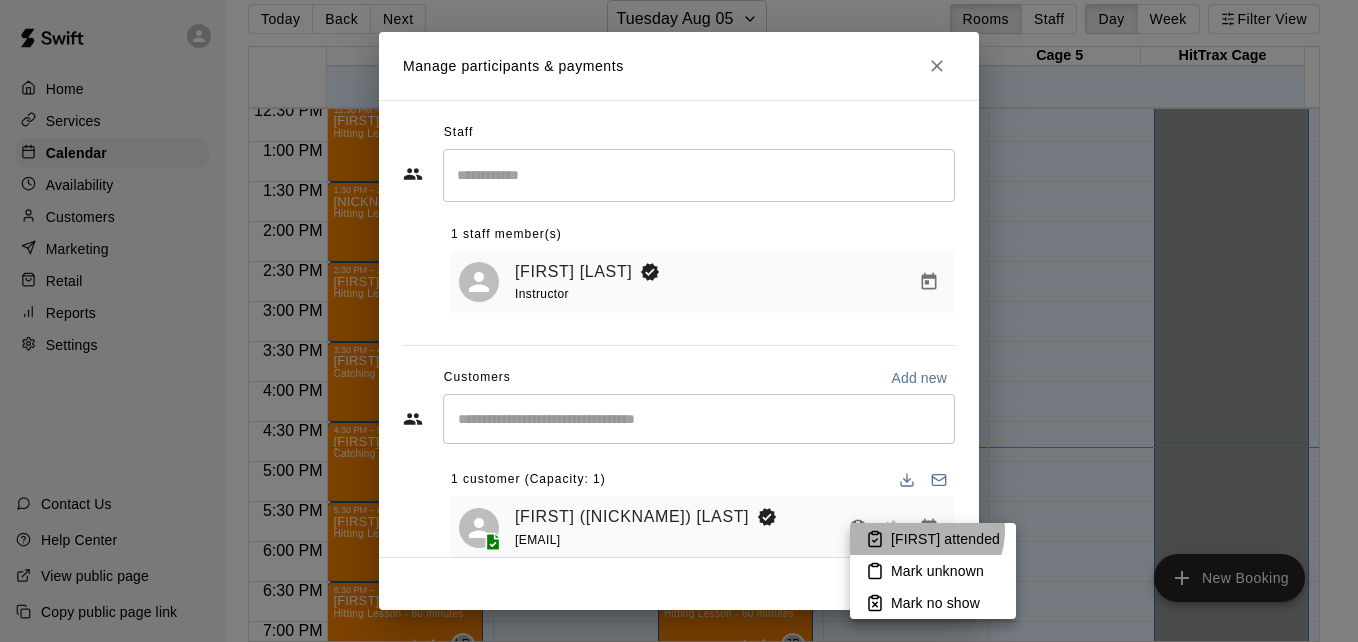 click on "[FIRST] attended" at bounding box center [945, 539] 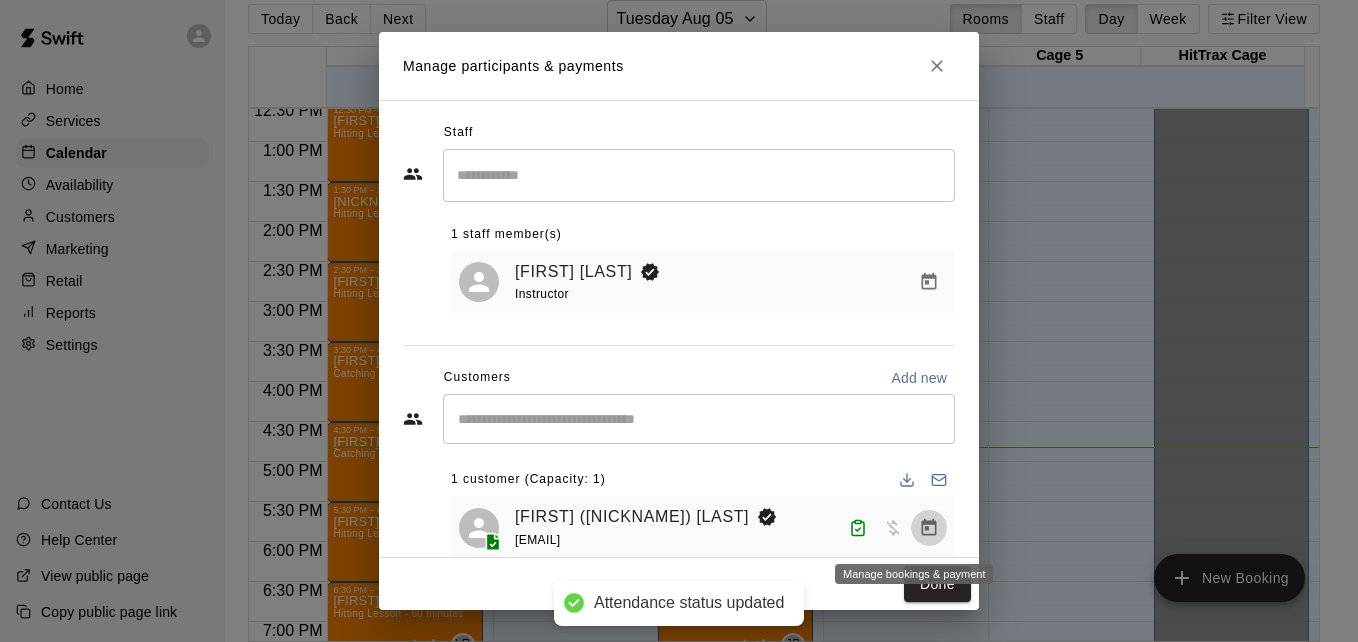 click 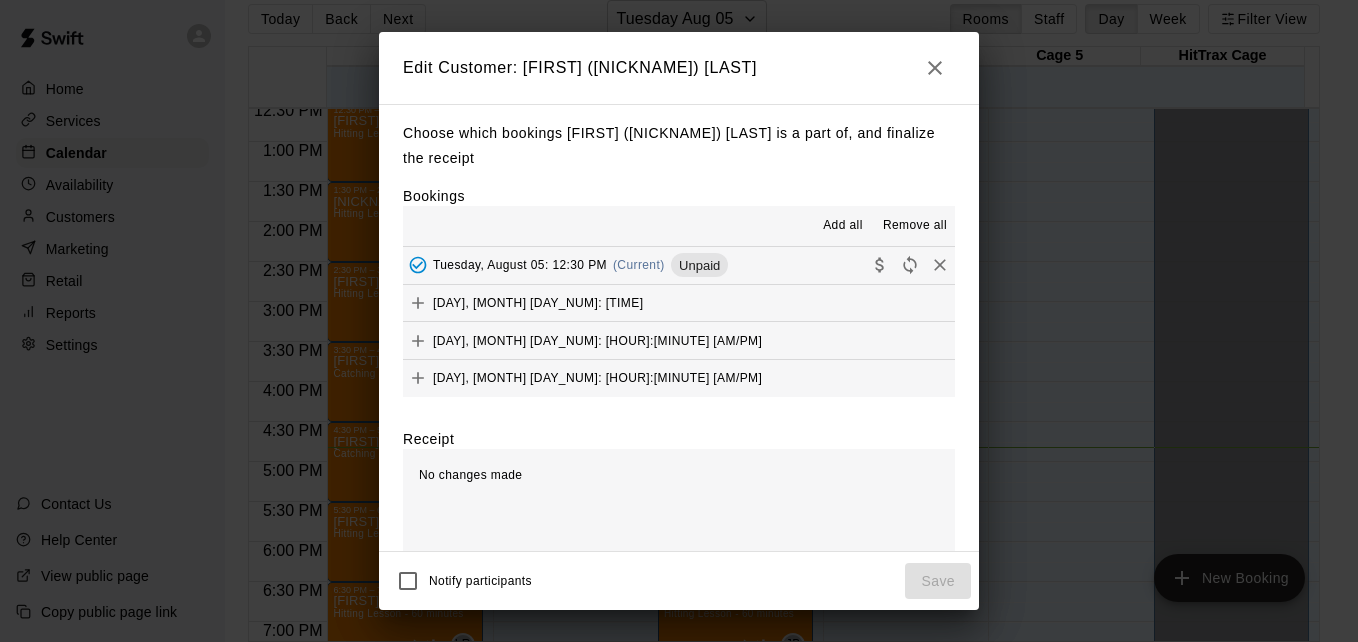 click on "[DAY], [MONTH] [DAY_NUM]: [TIME] (Current) Unpaid" at bounding box center (679, 265) 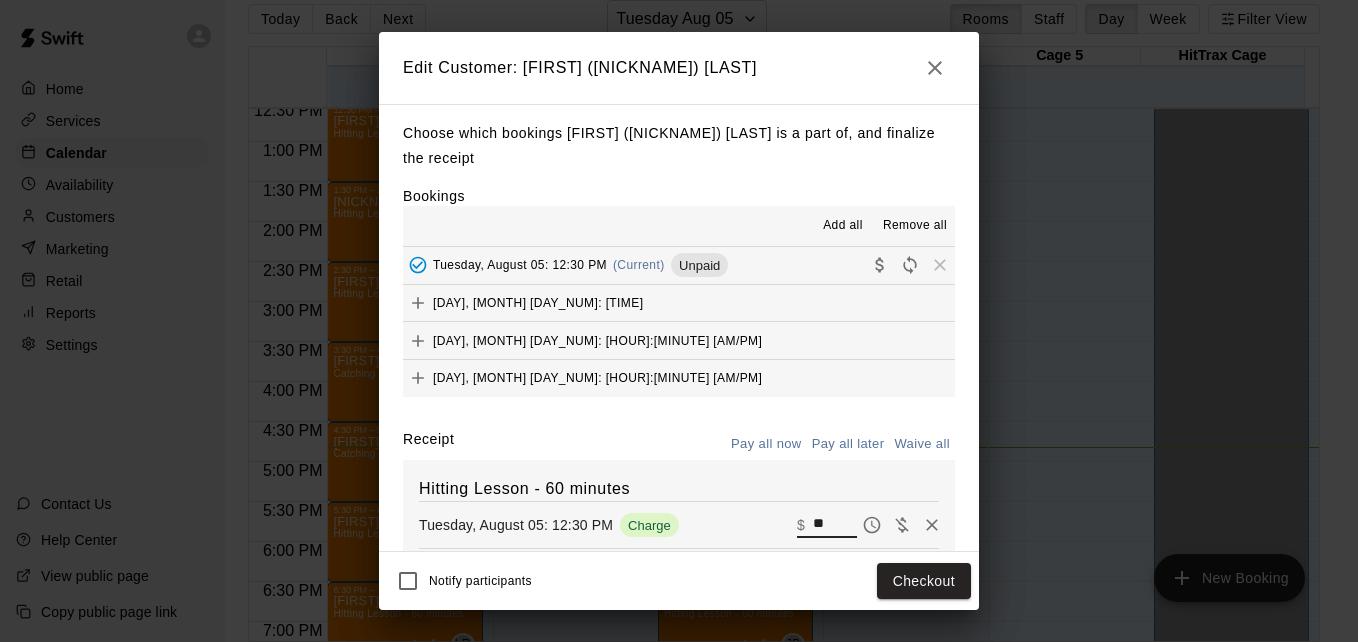 click on "**" at bounding box center (835, 525) 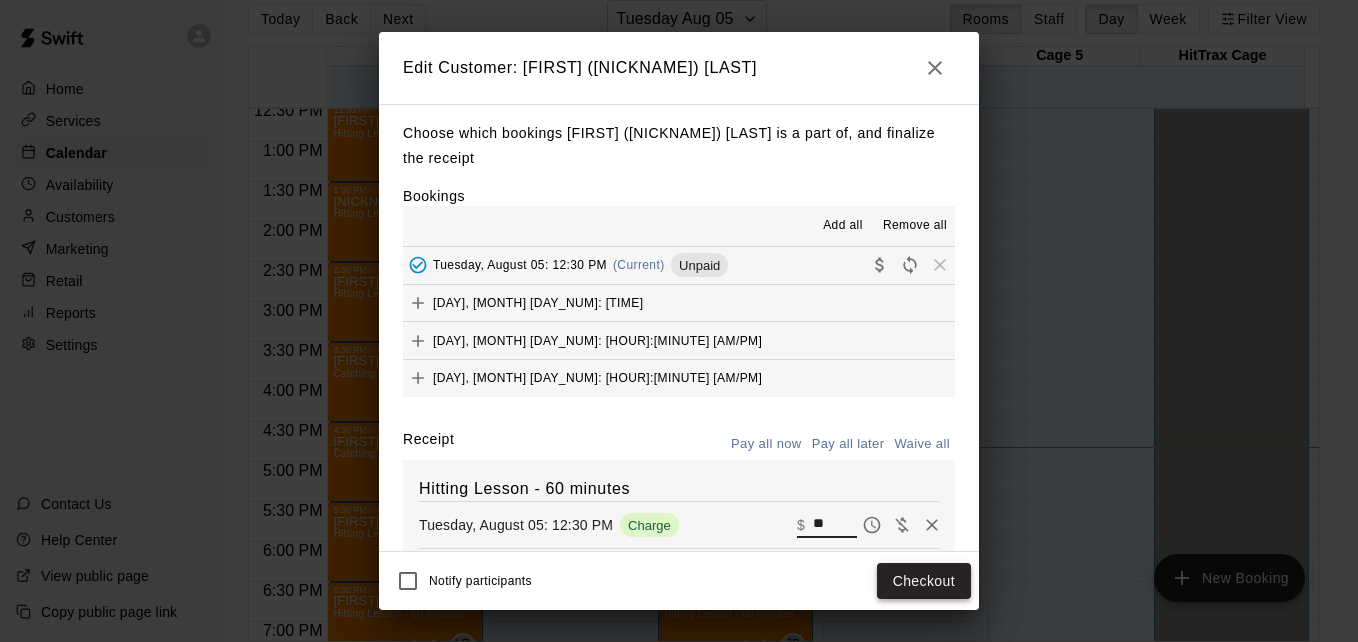 type on "**" 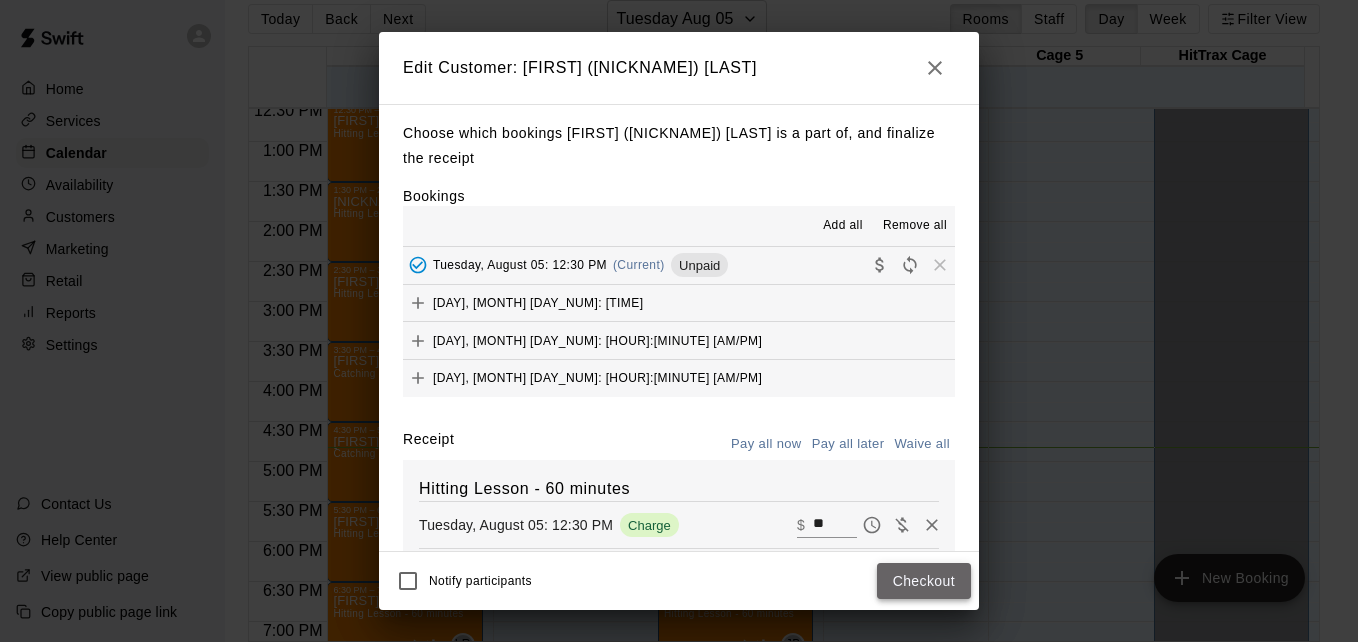 click on "Checkout" at bounding box center (924, 581) 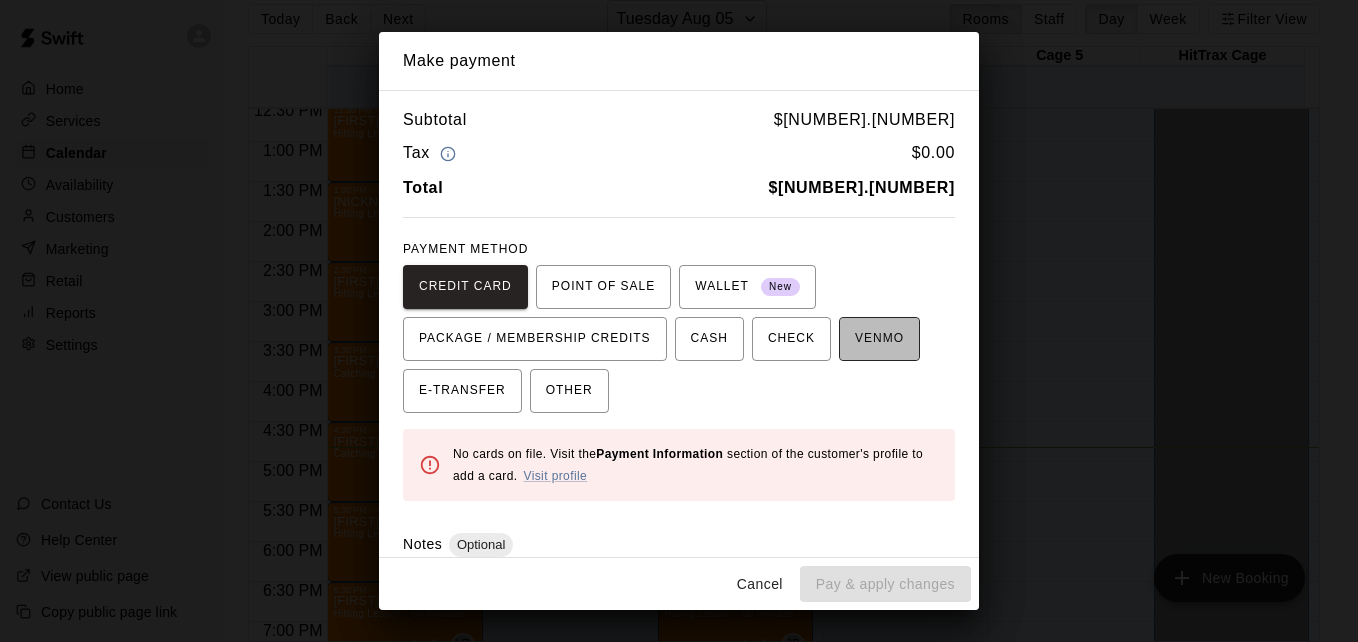 click on "VENMO" at bounding box center [879, 339] 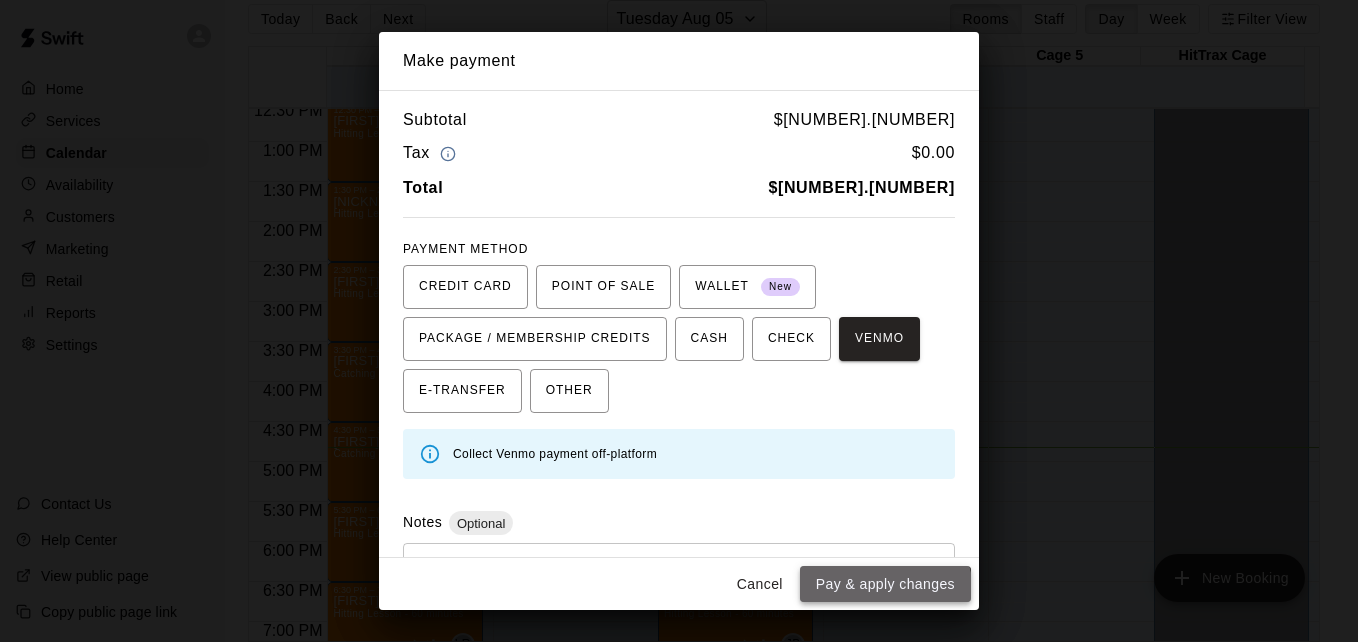 click on "Pay & apply changes" at bounding box center [885, 584] 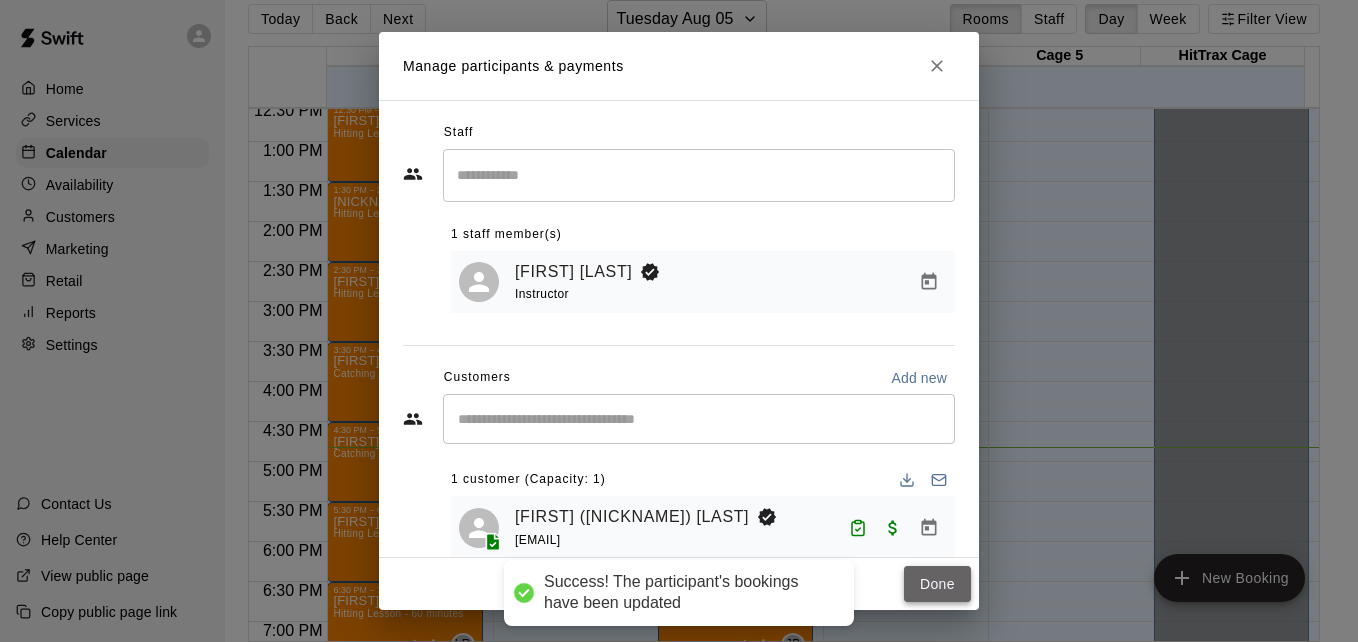 click on "Done" at bounding box center [937, 584] 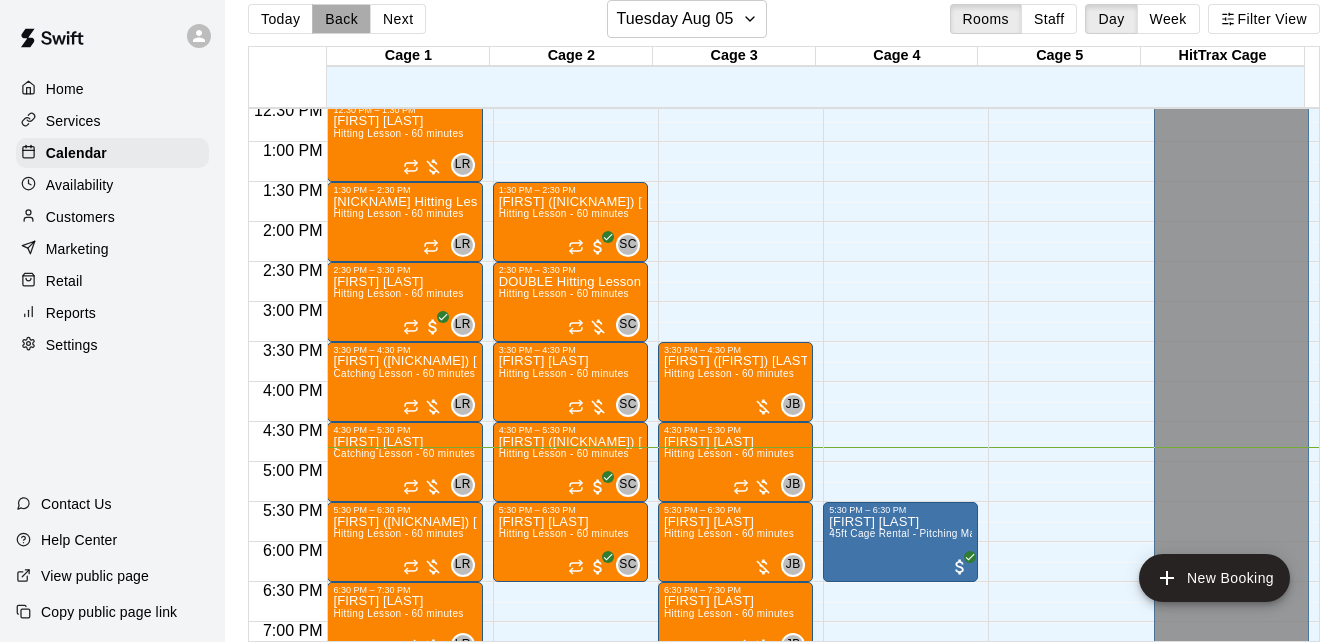 click on "Back" at bounding box center (341, 19) 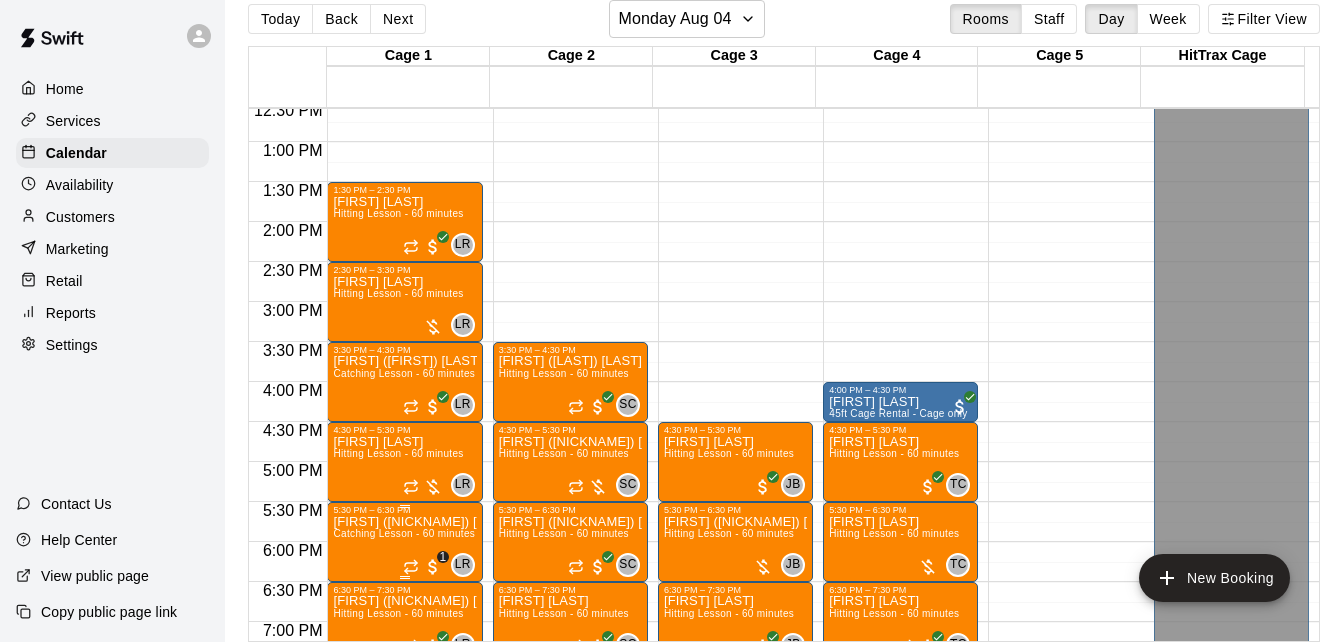 click on "[FIRST] ([NICKNAME]) [LAST] & 1 other" at bounding box center [404, 522] 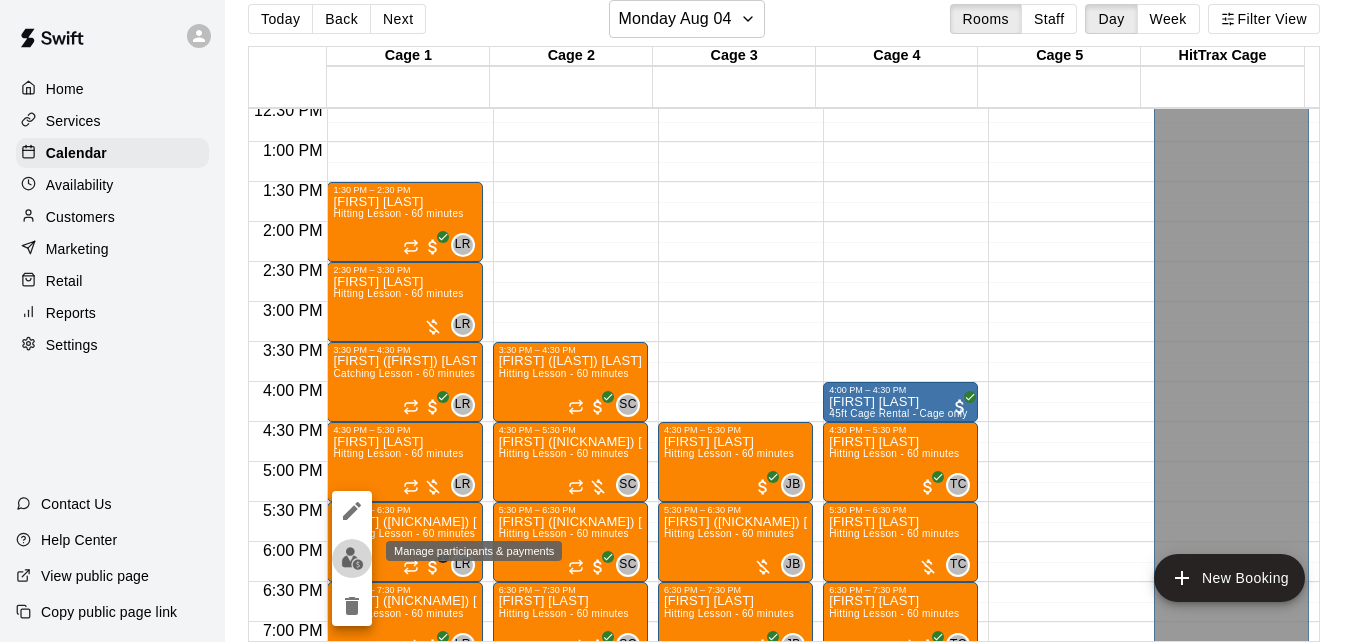 click at bounding box center [352, 558] 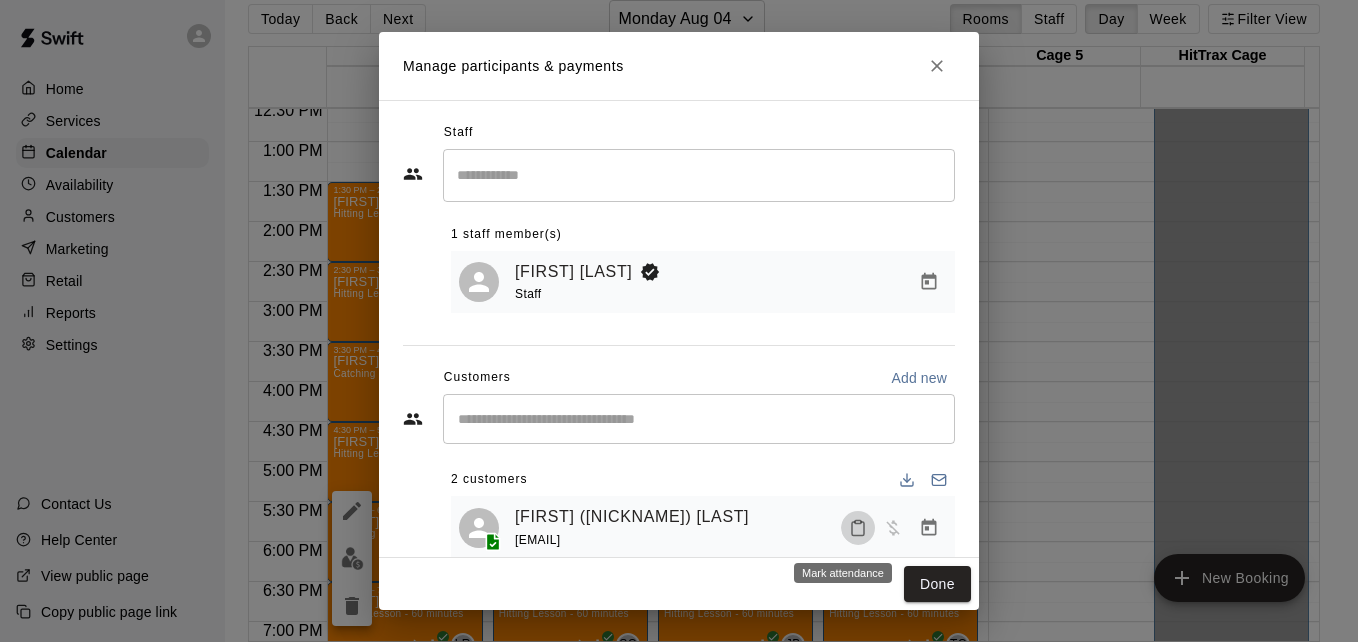 click 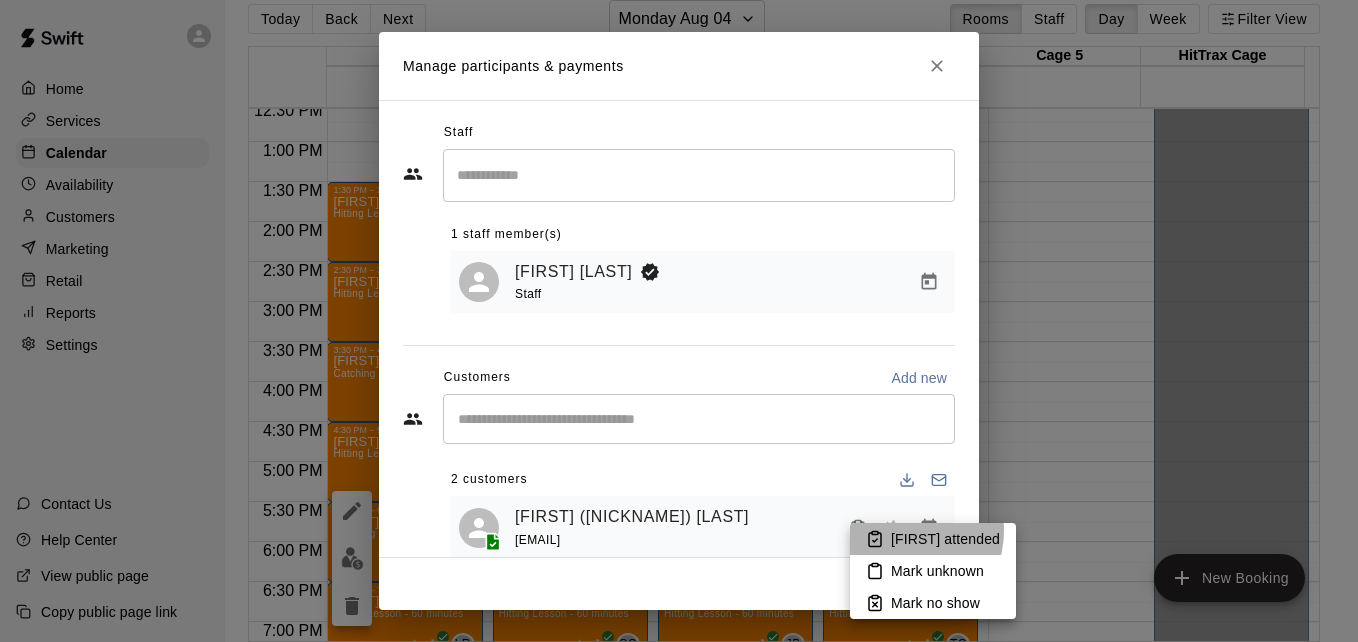 click on "[FIRST] attended" at bounding box center [945, 539] 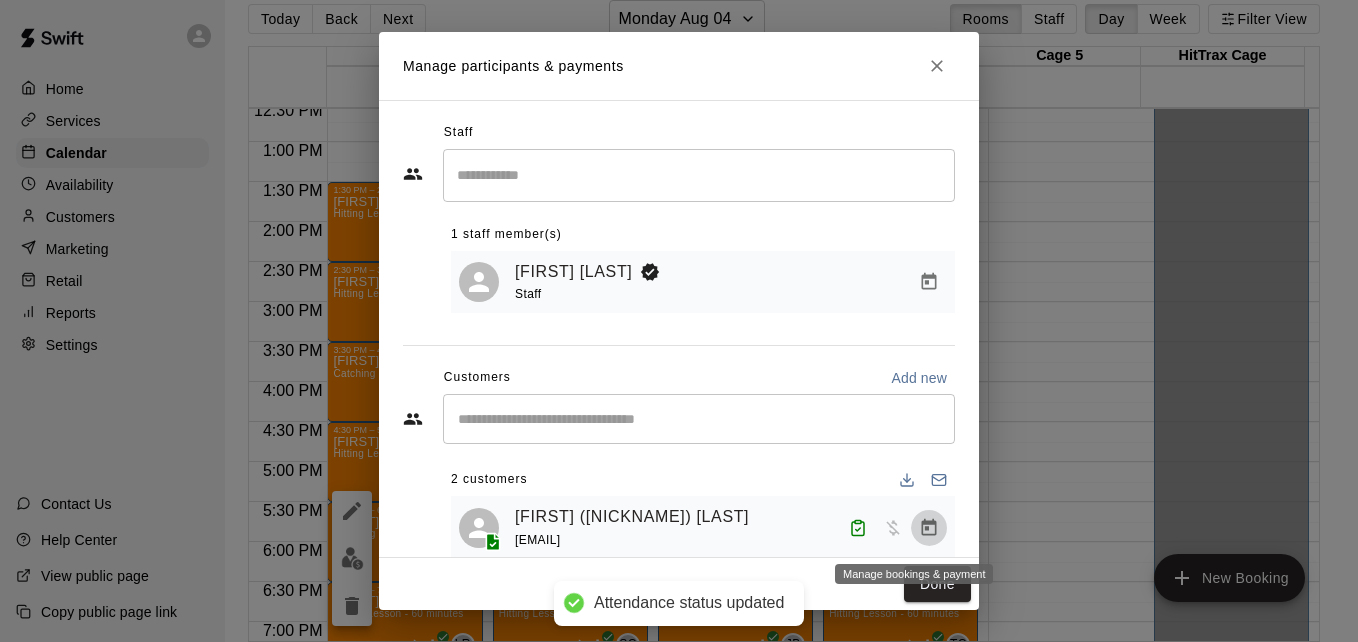 click 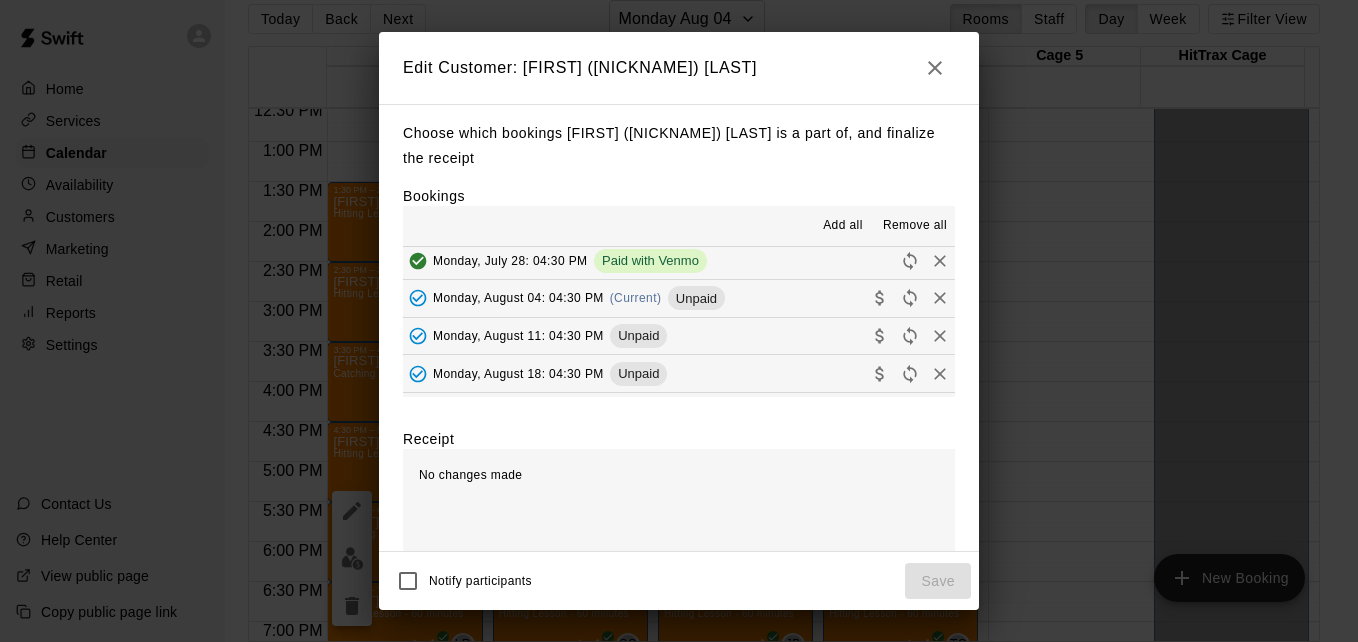 scroll, scrollTop: 320, scrollLeft: 0, axis: vertical 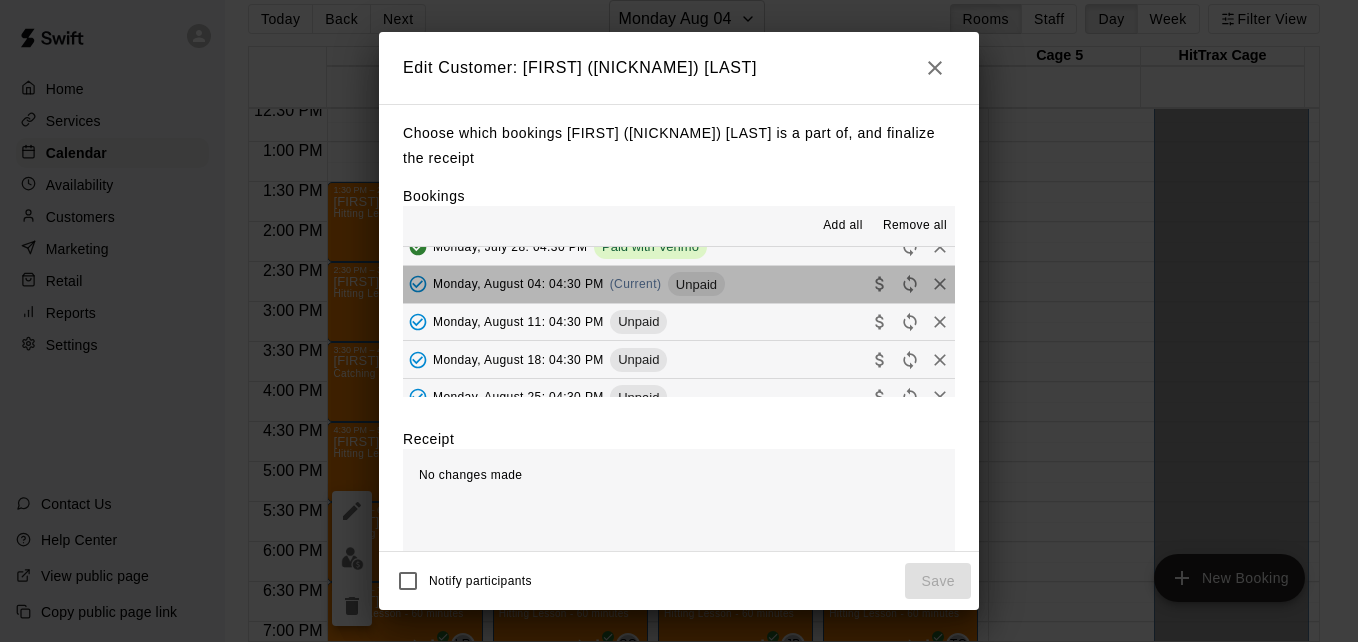click on "Monday, August 04: 04:30 PM (Current) Unpaid" at bounding box center [679, 284] 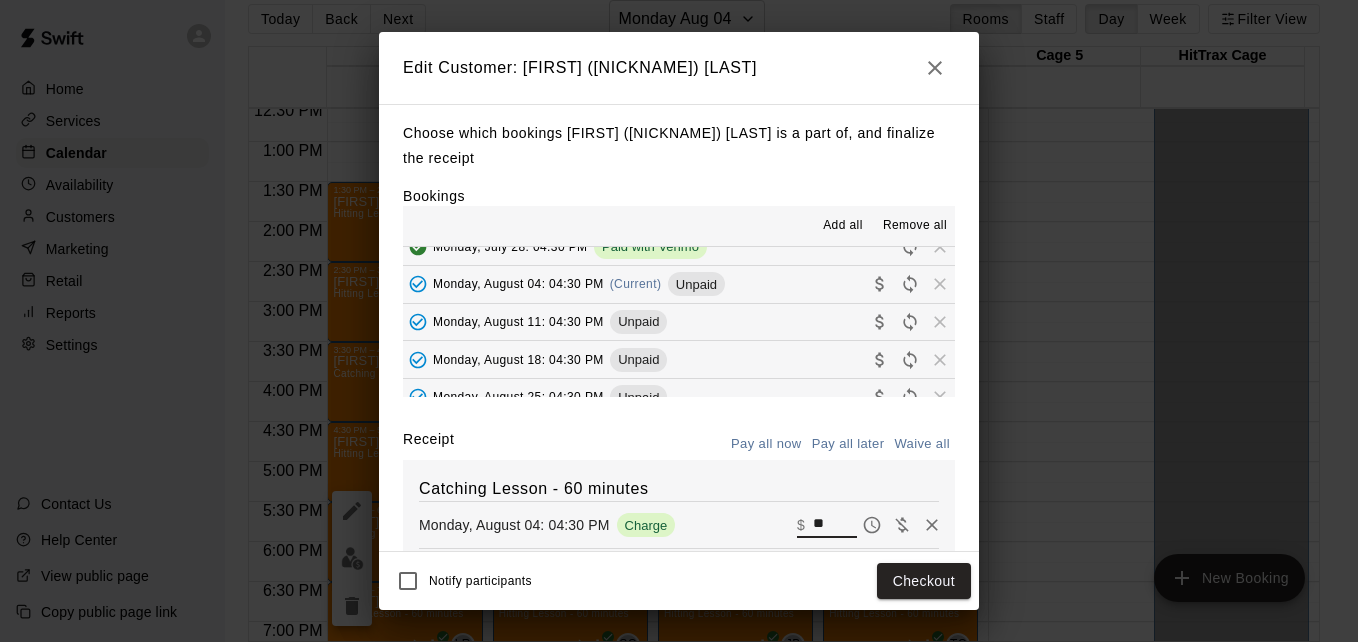 click on "**" at bounding box center [835, 525] 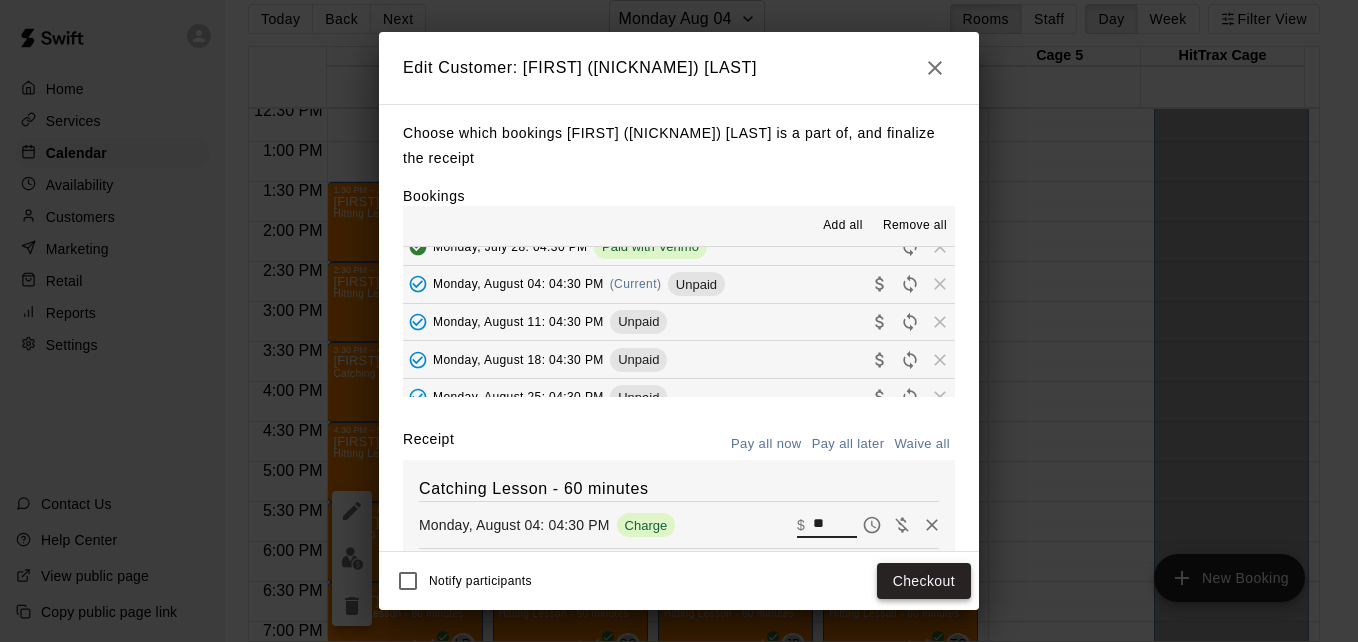 type on "**" 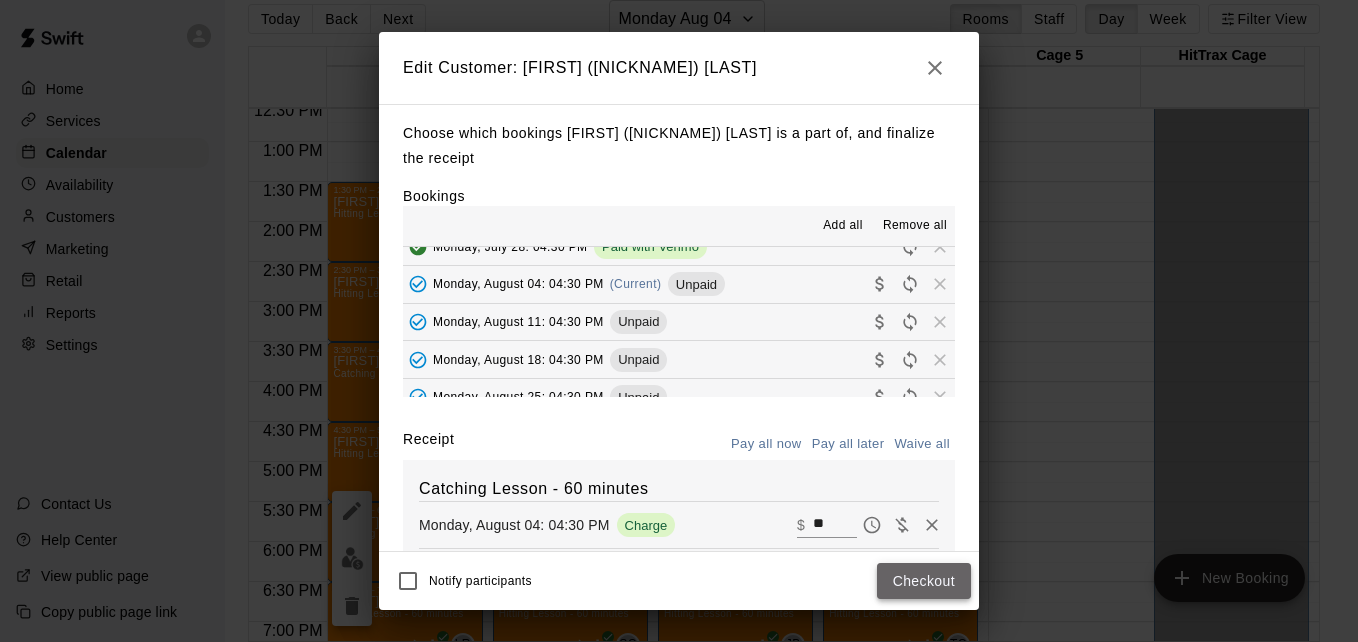 click on "Checkout" at bounding box center (924, 581) 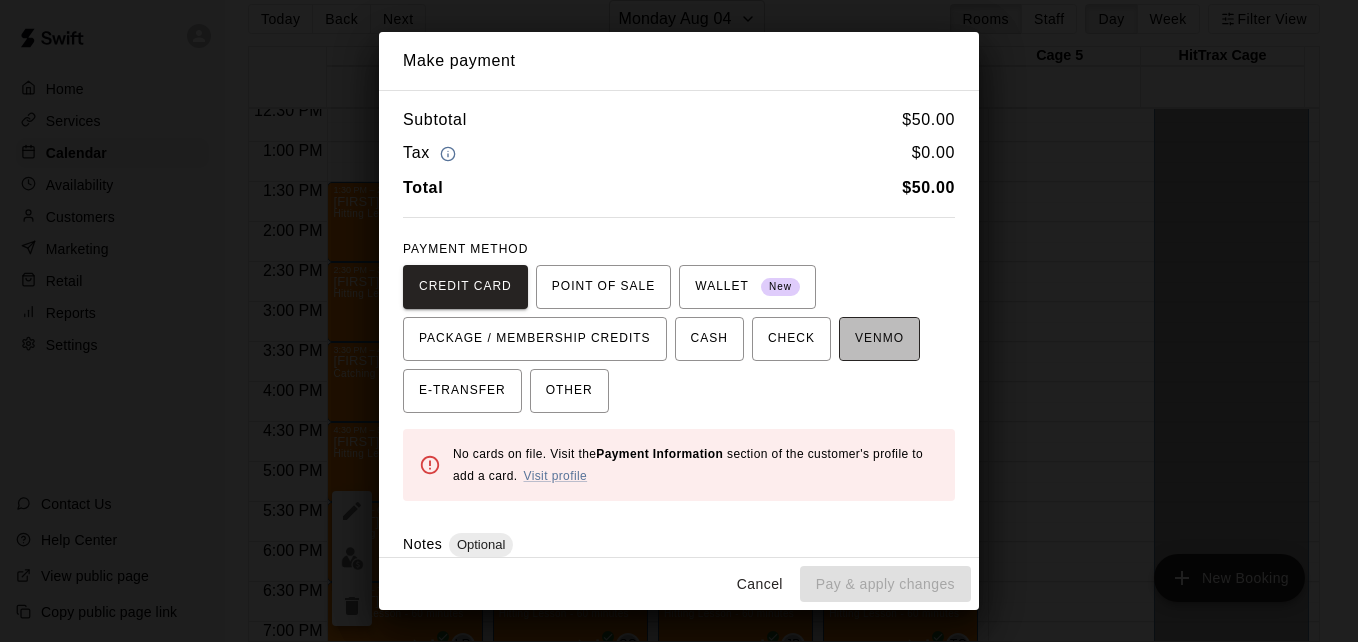 click on "VENMO" at bounding box center [879, 339] 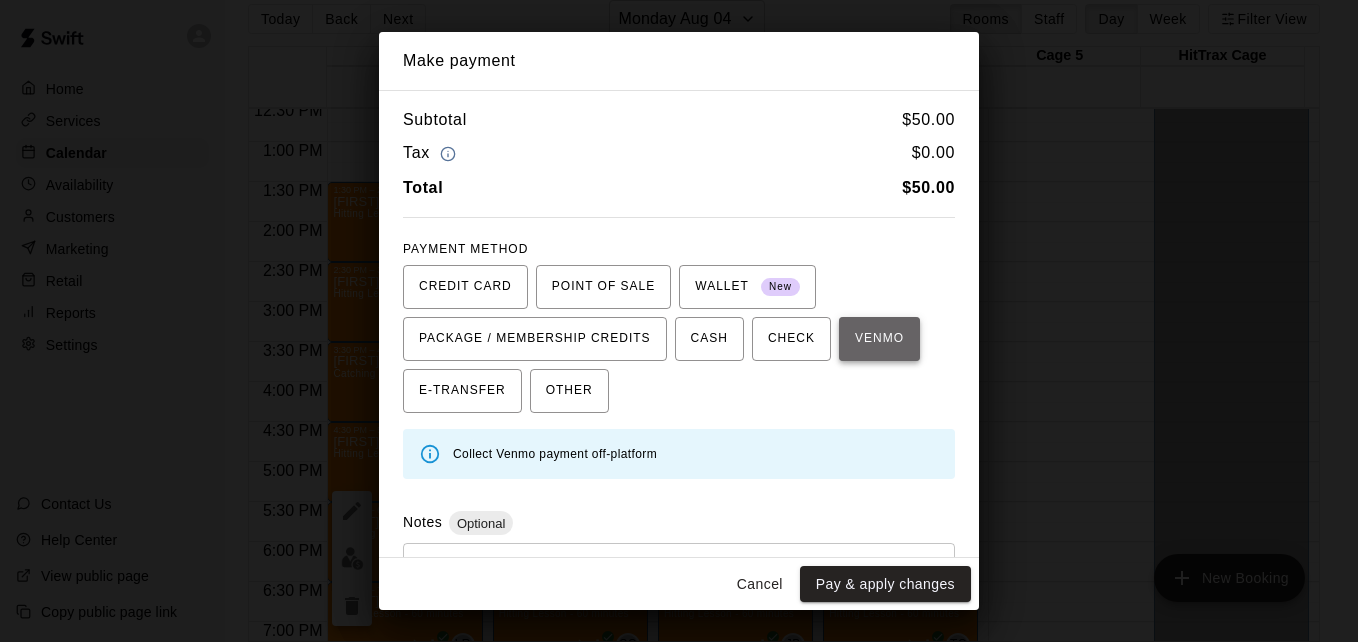 click on "VENMO" at bounding box center [879, 339] 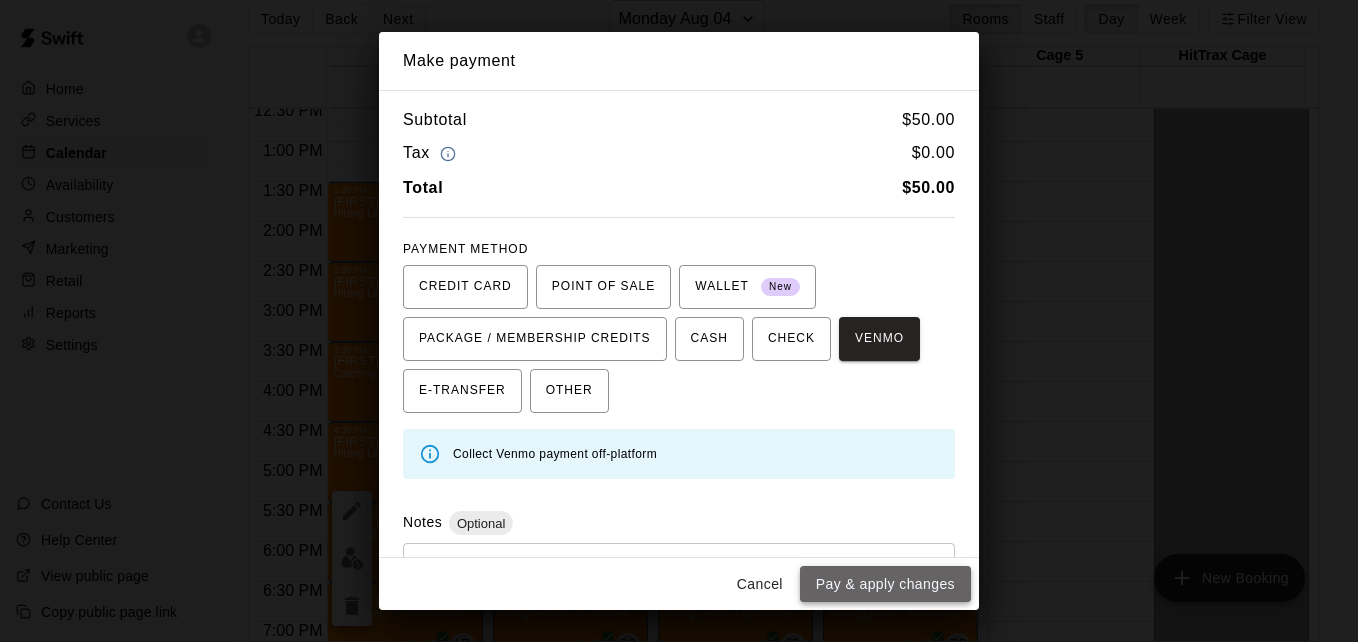 click on "Pay & apply changes" at bounding box center (885, 584) 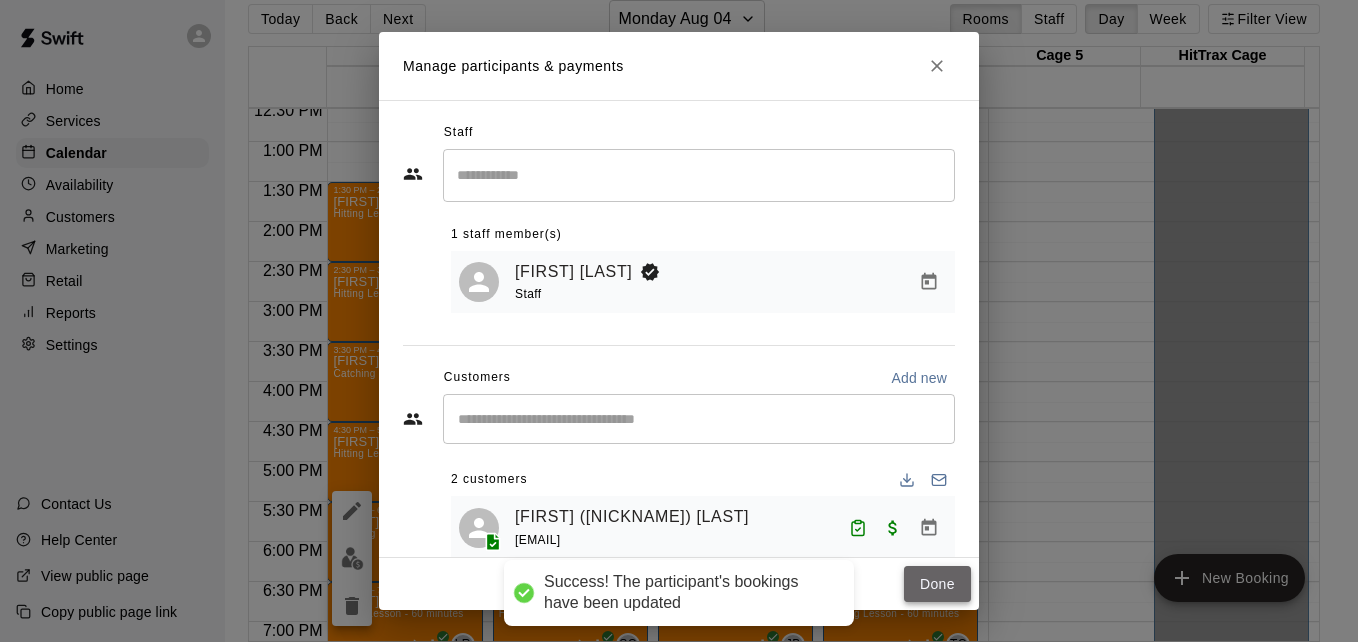 click on "Done" at bounding box center [937, 584] 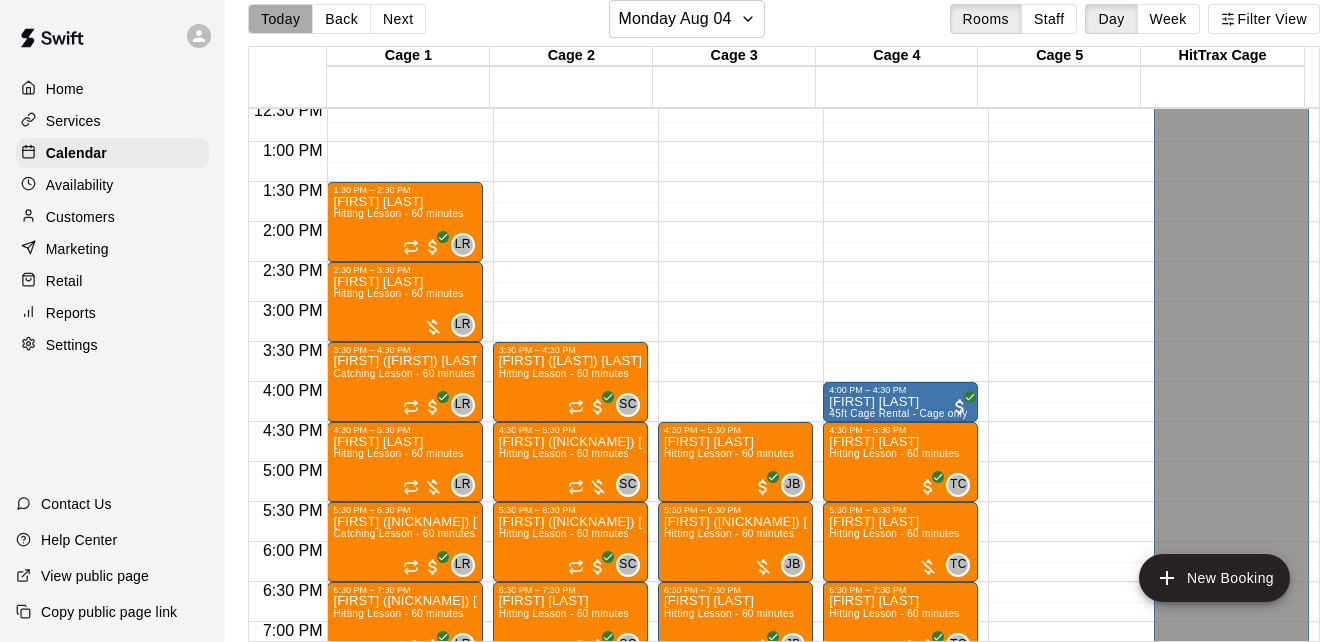 click on "Today" at bounding box center (280, 19) 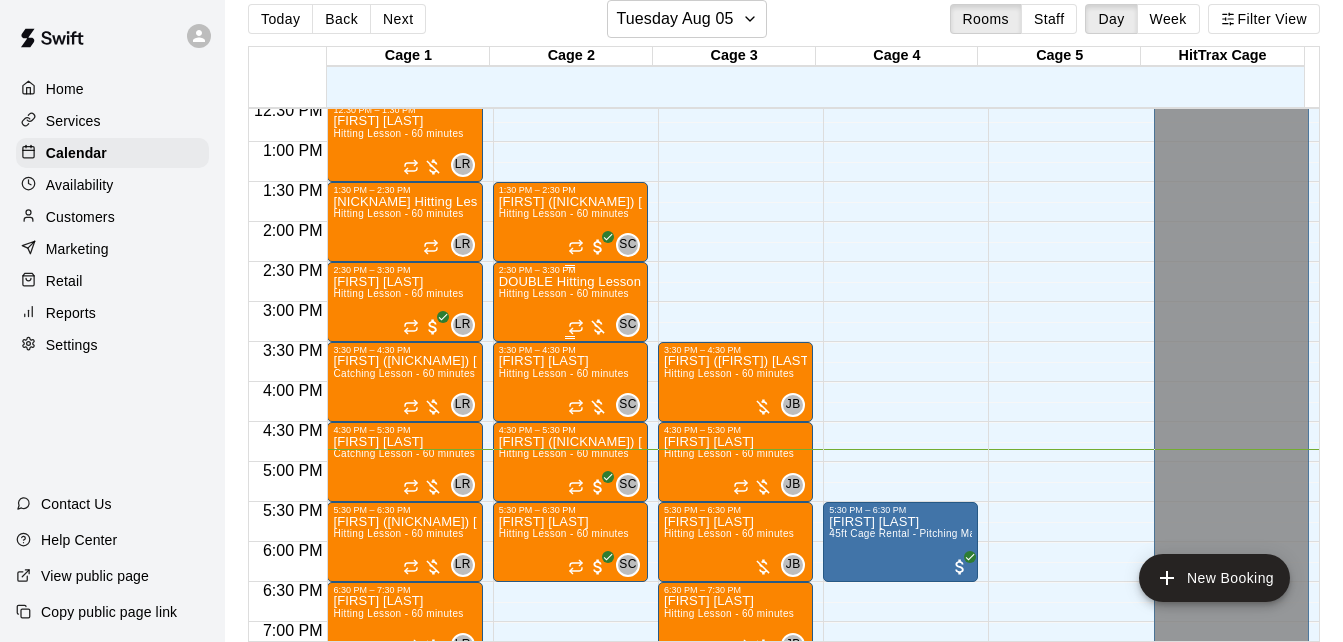 click on "Hitting Lesson - 60 minutes" at bounding box center (564, 293) 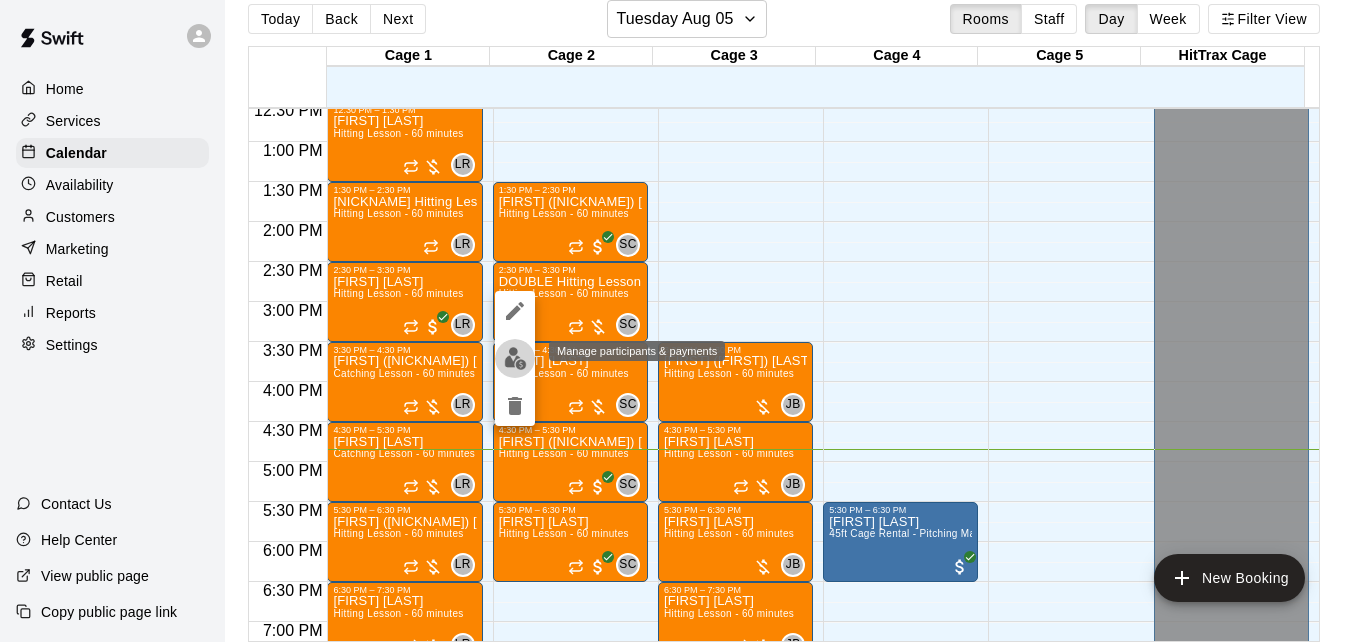 click at bounding box center [515, 358] 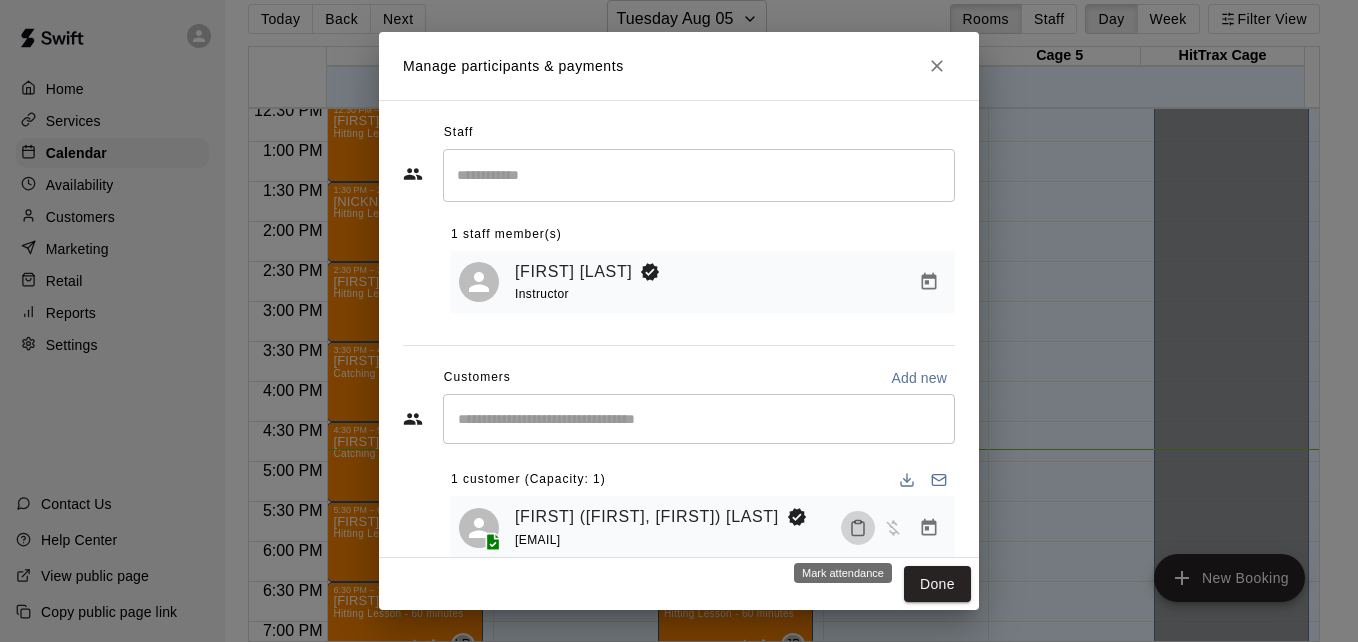 click at bounding box center [858, 528] 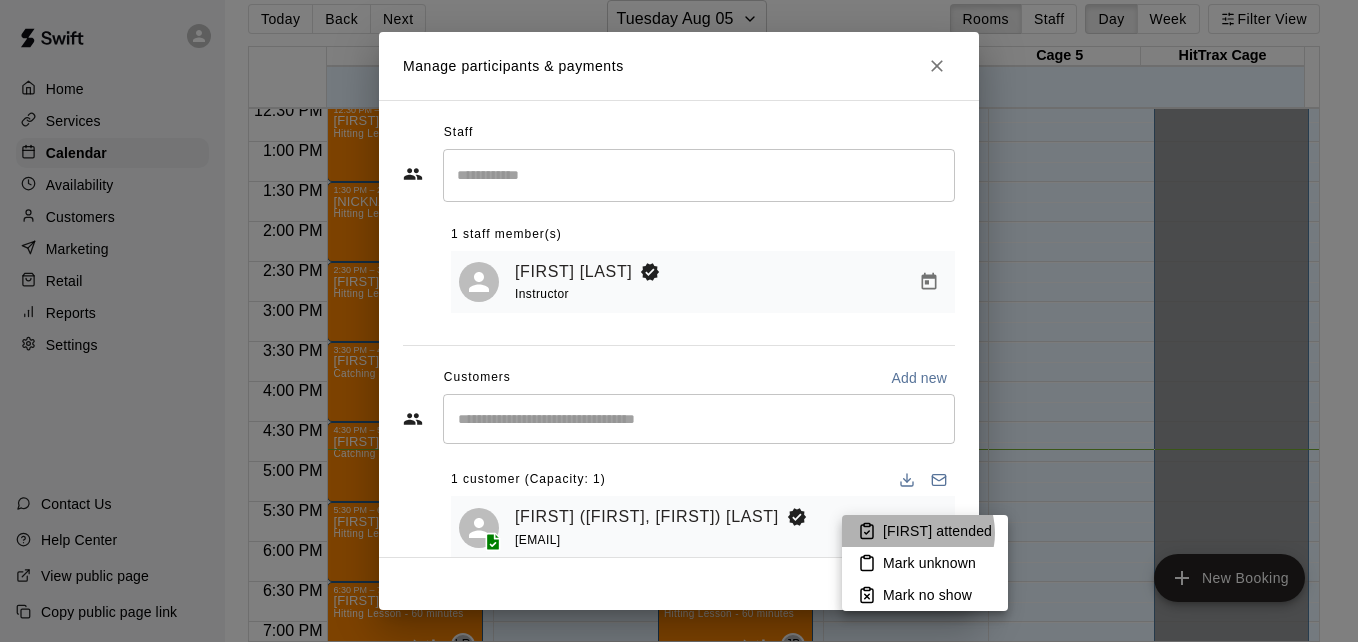 click on "[FIRST] attended" at bounding box center (937, 531) 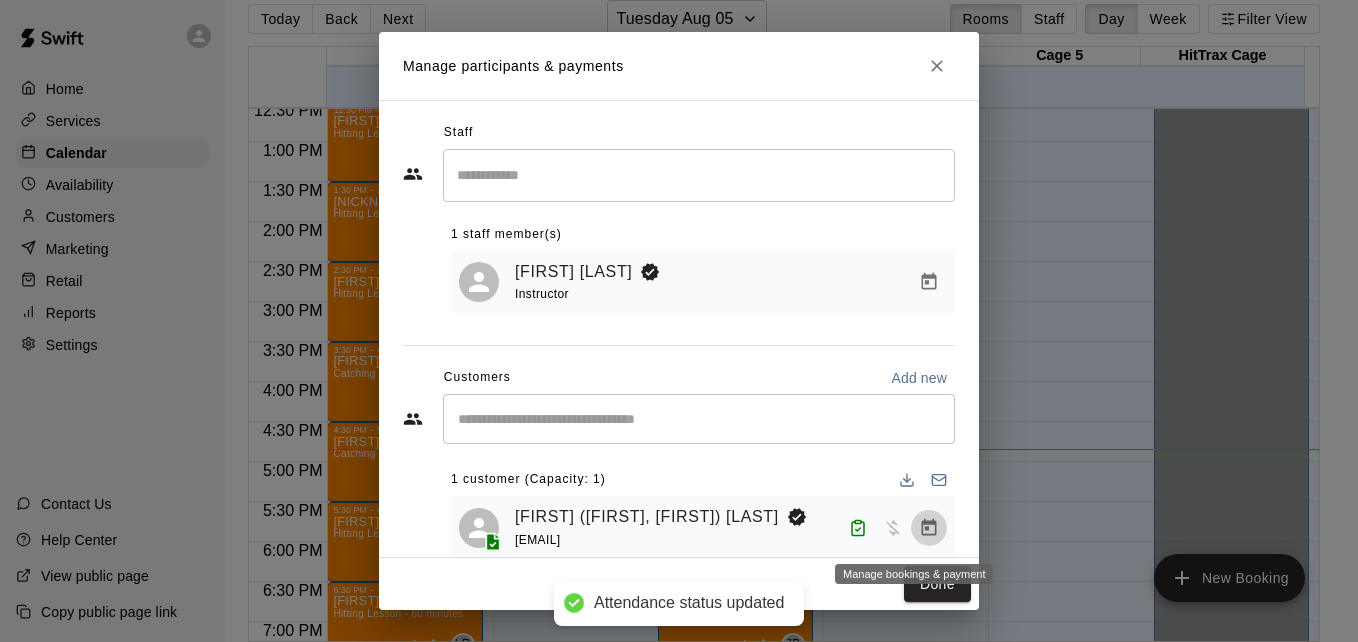 click 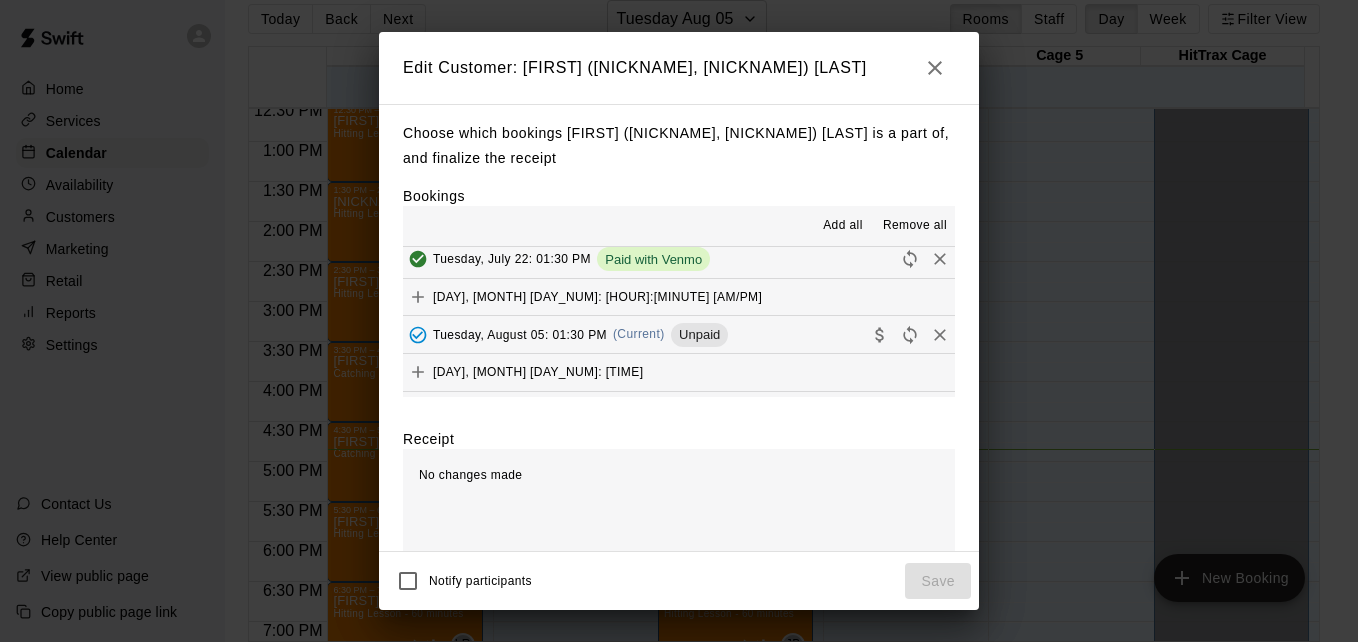 scroll, scrollTop: 120, scrollLeft: 0, axis: vertical 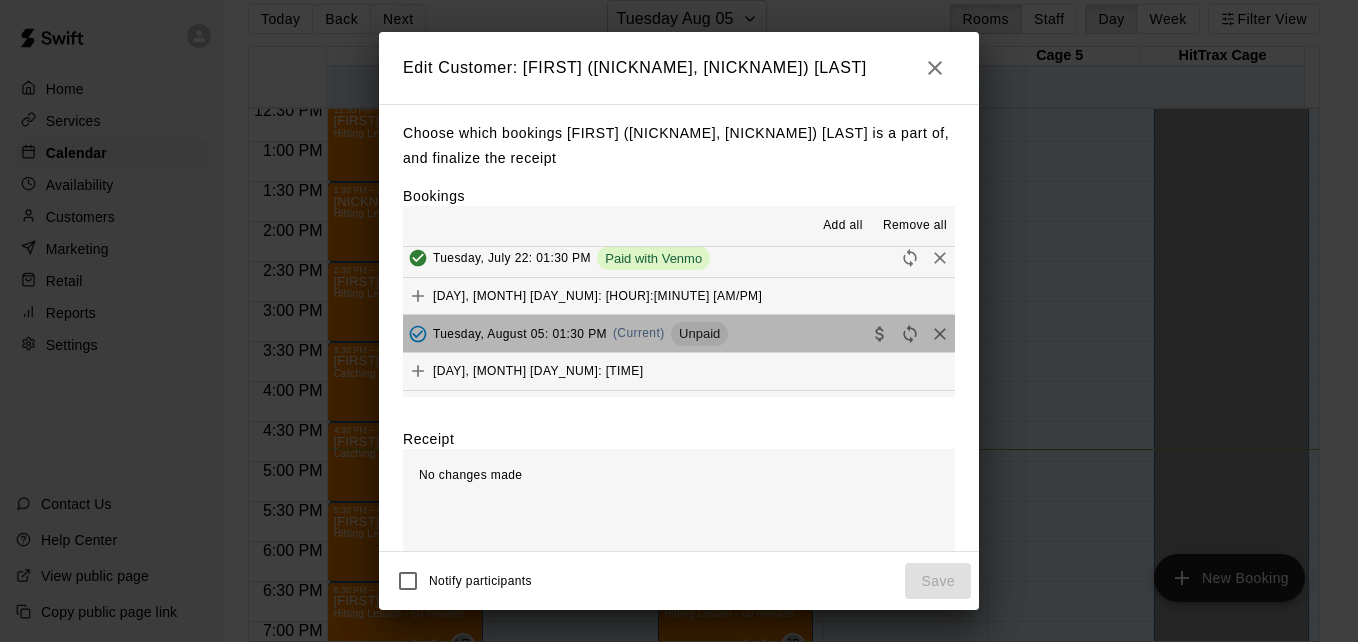 click on "[DAY], [MONTH] [DAY_NUM]: [TIME] (Current) Unpaid" at bounding box center (679, 333) 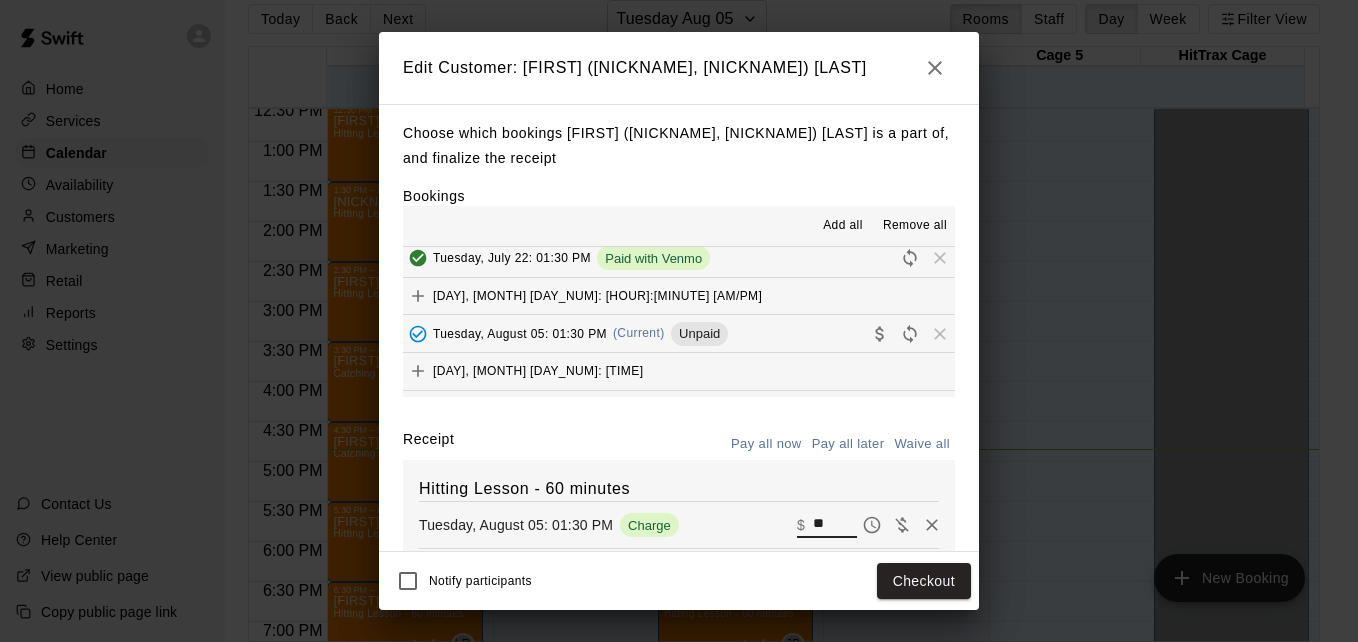 click on "**" at bounding box center [835, 525] 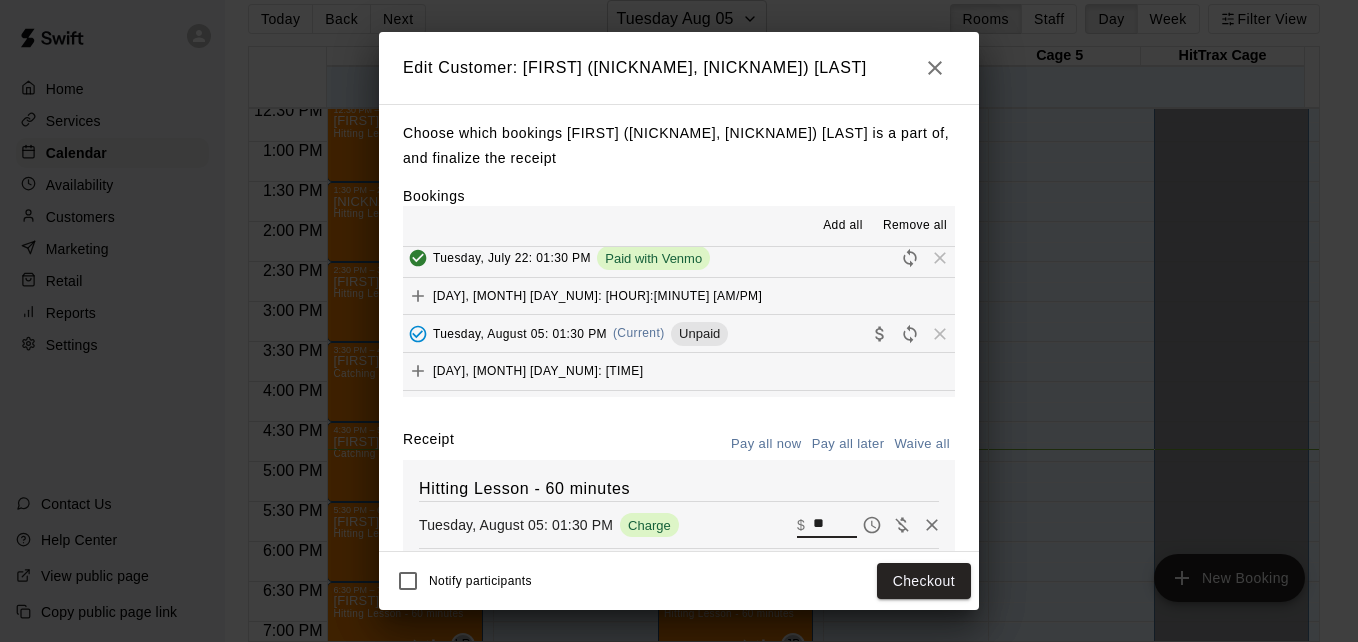 type on "*" 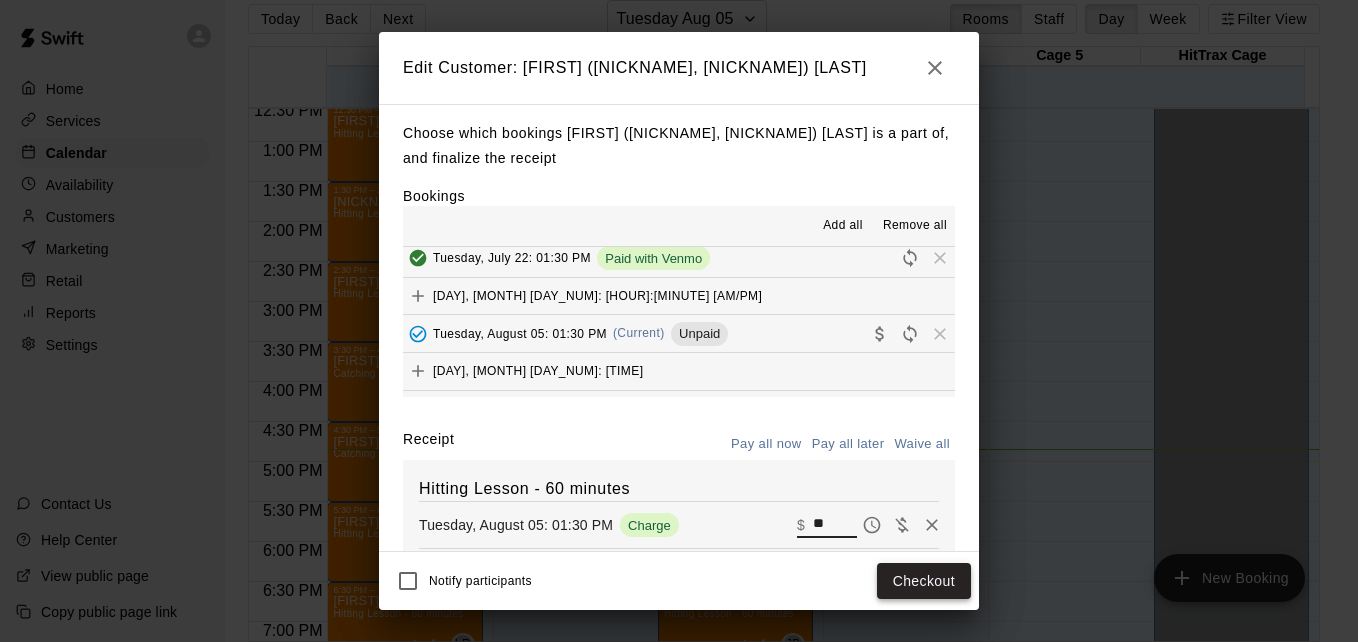type on "**" 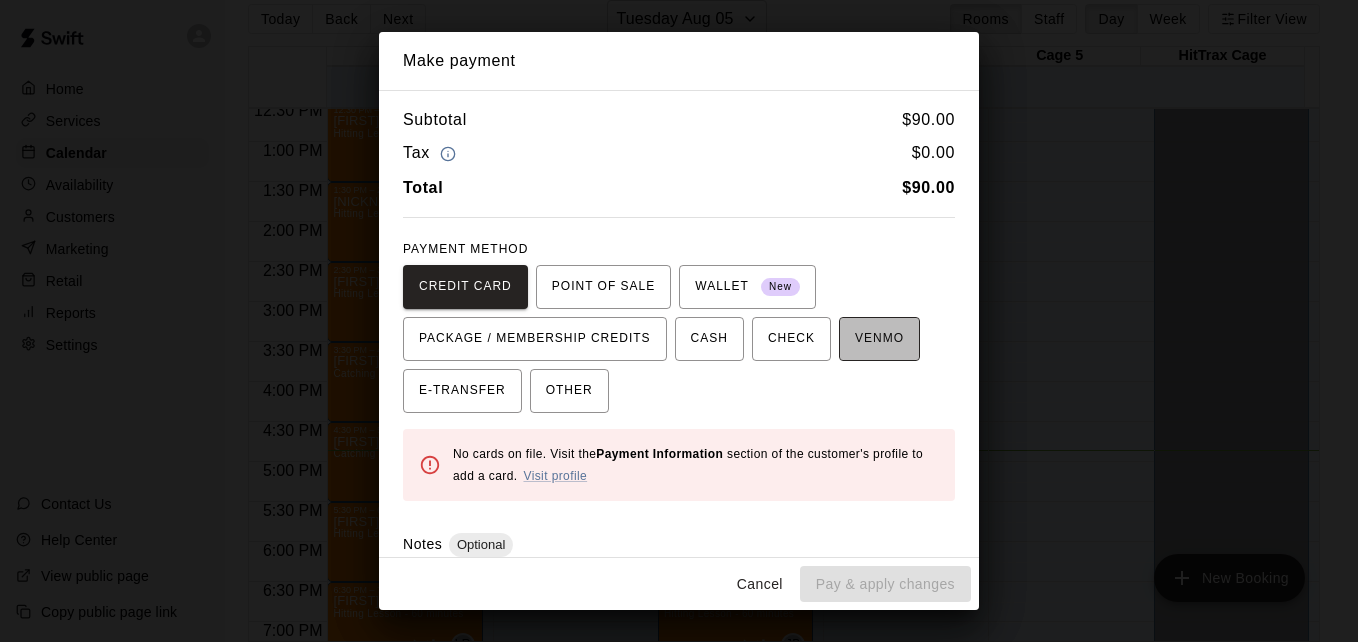 click on "VENMO" at bounding box center [879, 339] 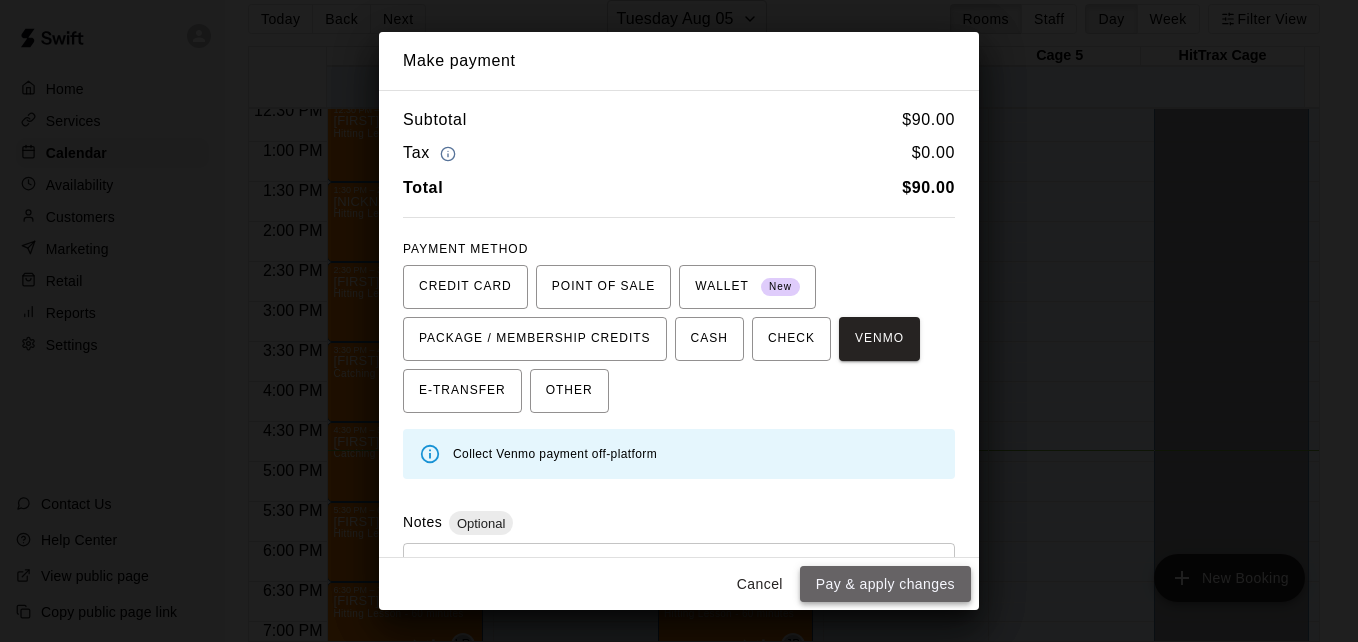 click on "Pay & apply changes" at bounding box center [885, 584] 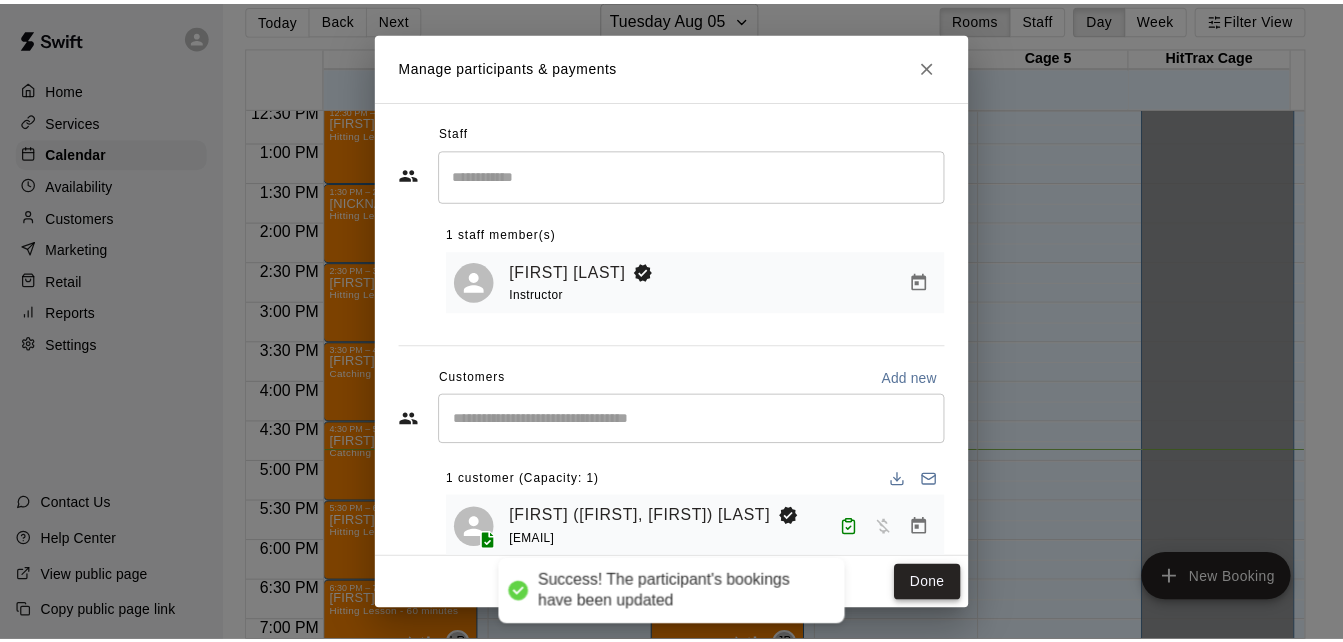 scroll, scrollTop: 0, scrollLeft: 0, axis: both 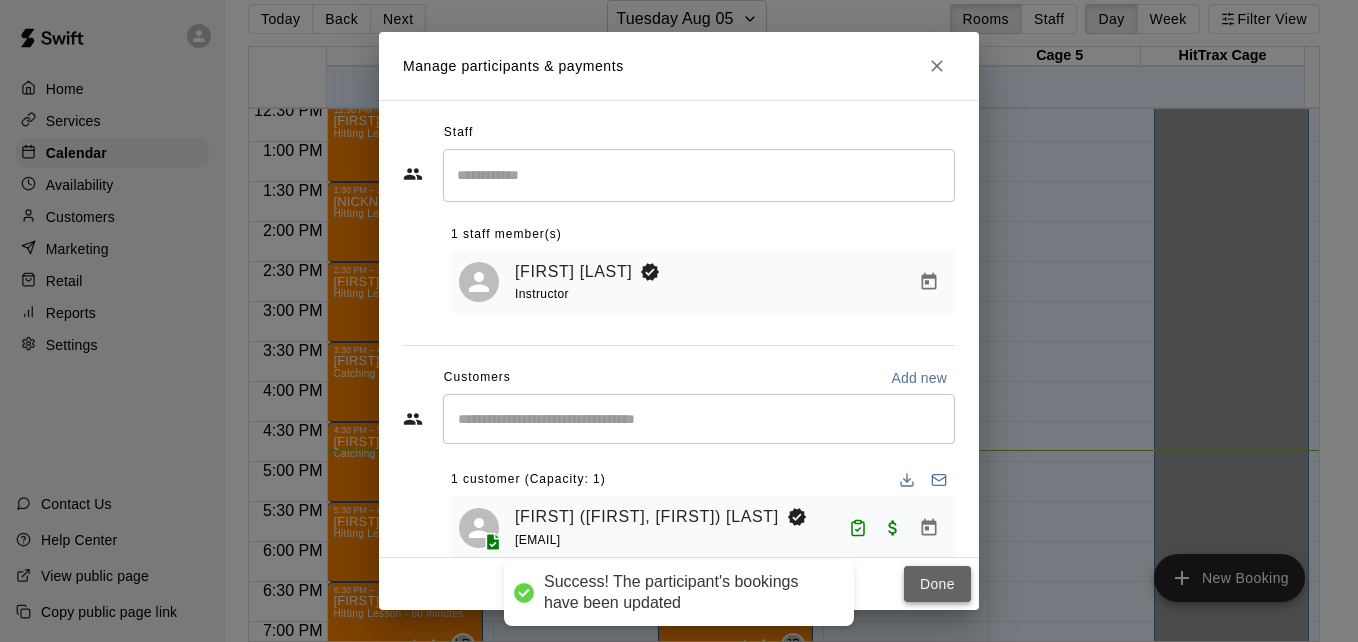 click on "Done" at bounding box center [937, 584] 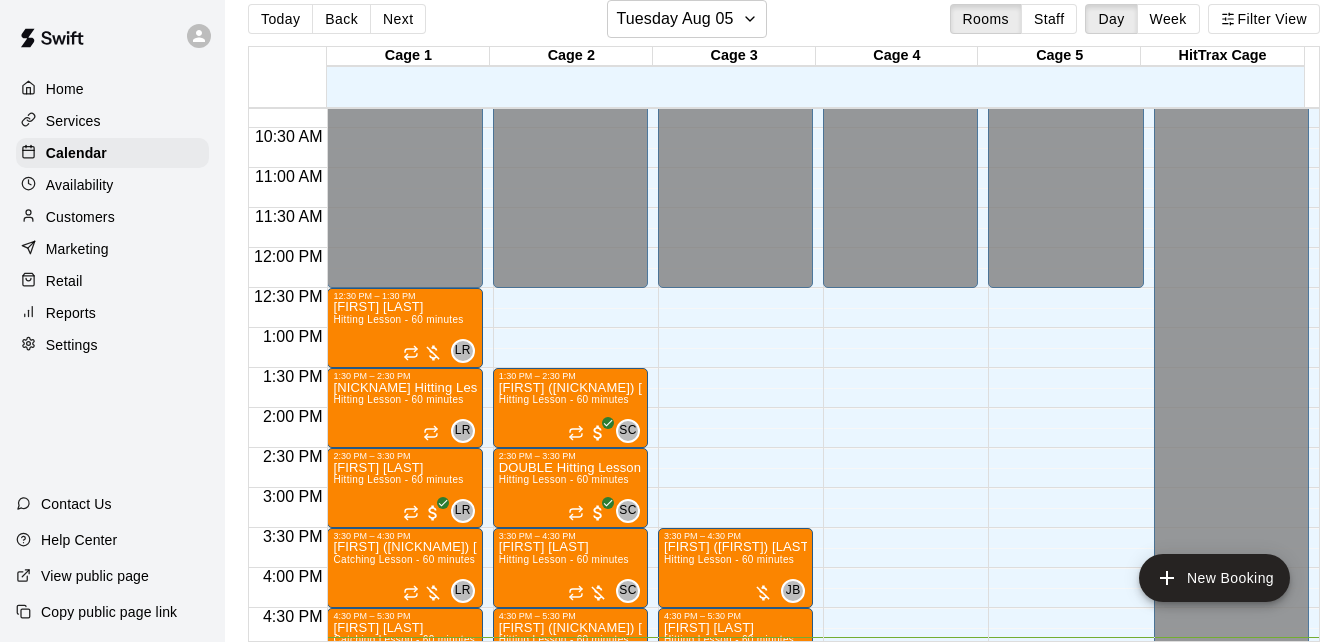 scroll, scrollTop: 807, scrollLeft: 0, axis: vertical 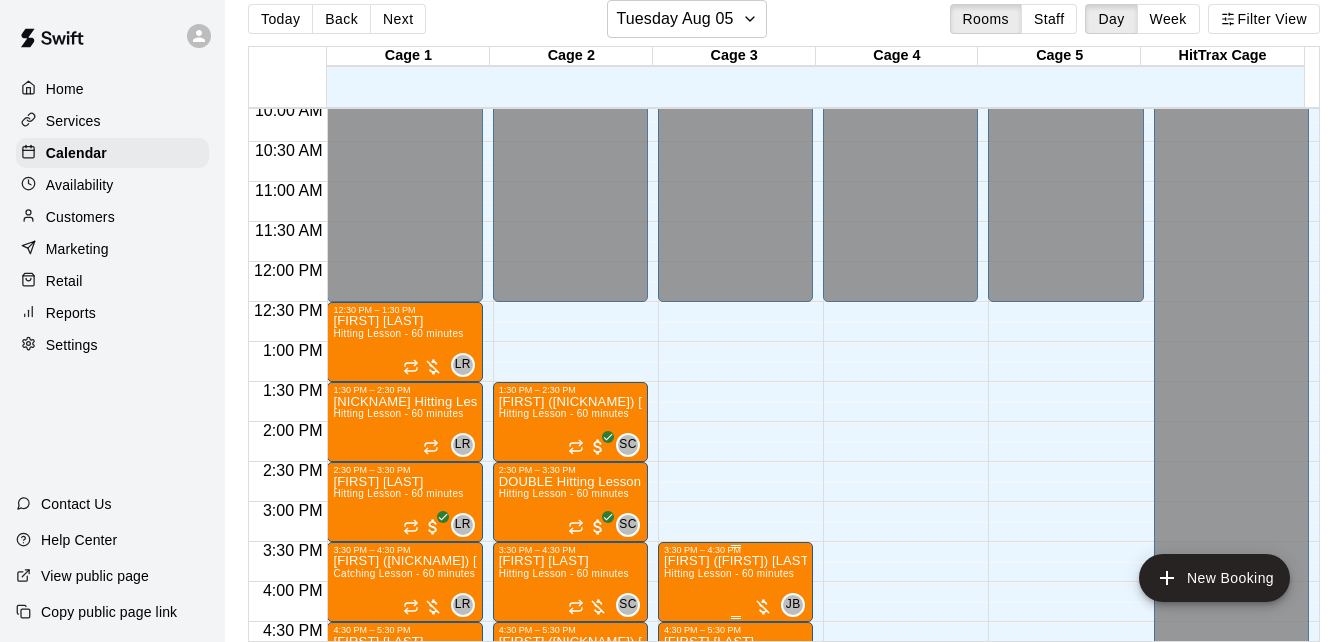 click on "Hitting Lesson - 60 minutes" at bounding box center (729, 573) 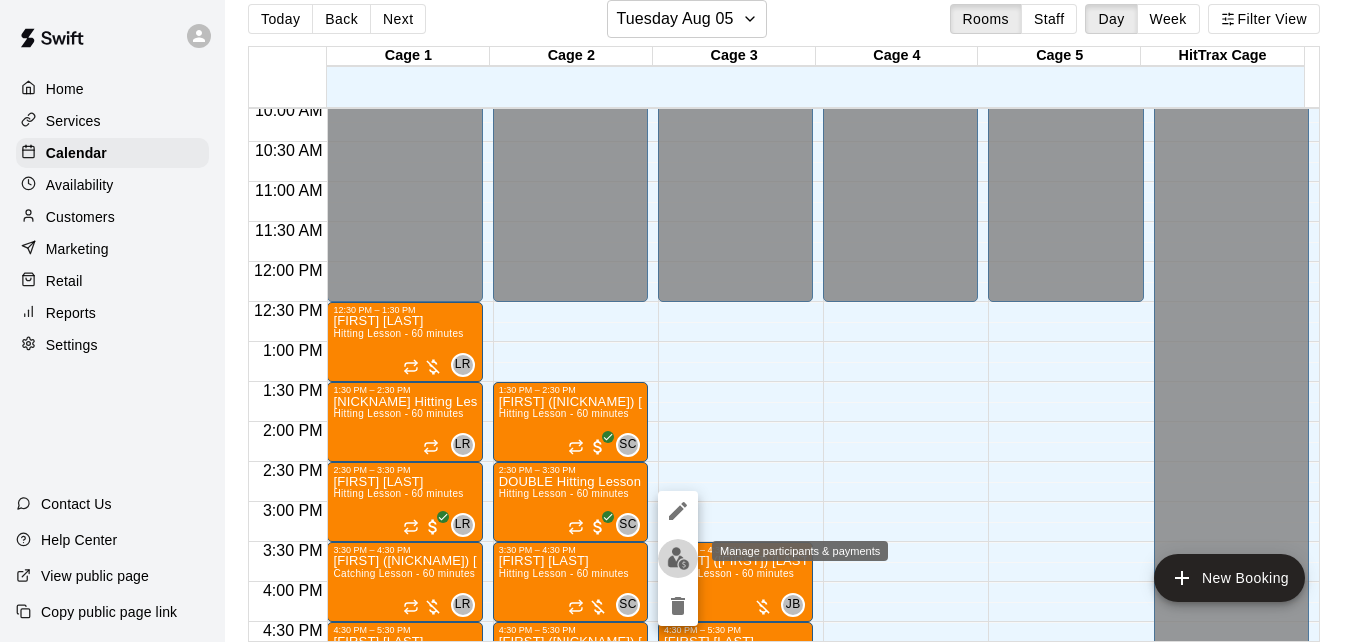 click at bounding box center [678, 558] 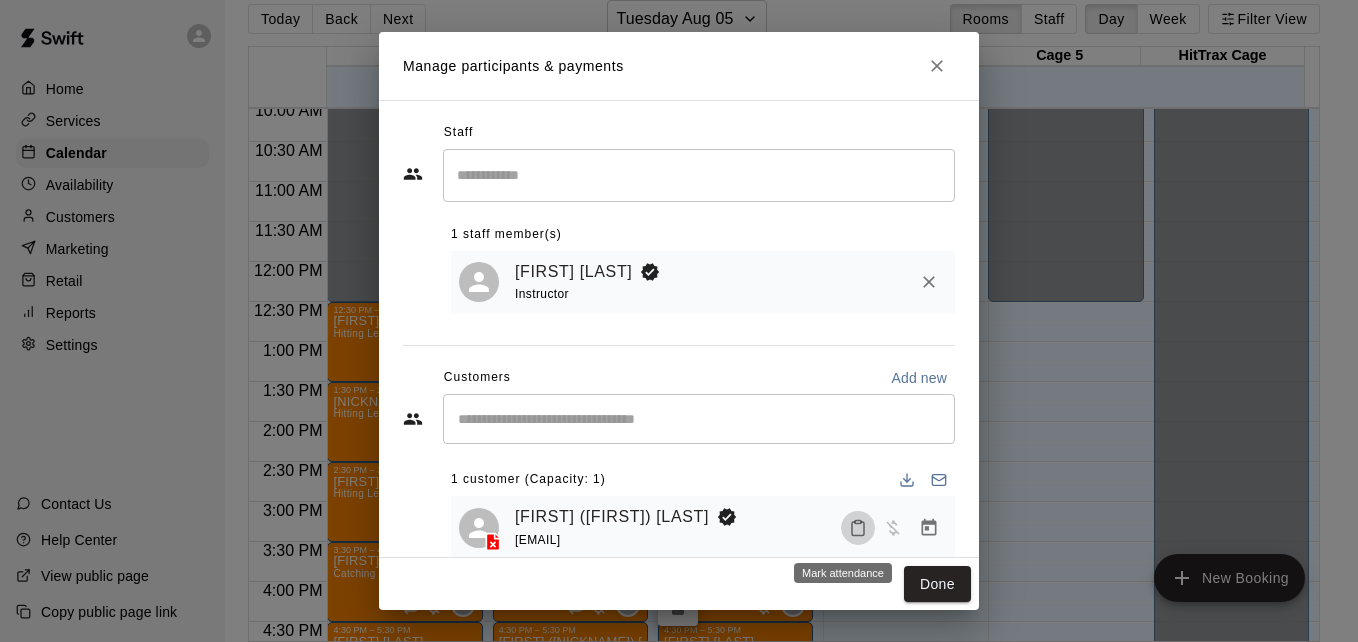 click 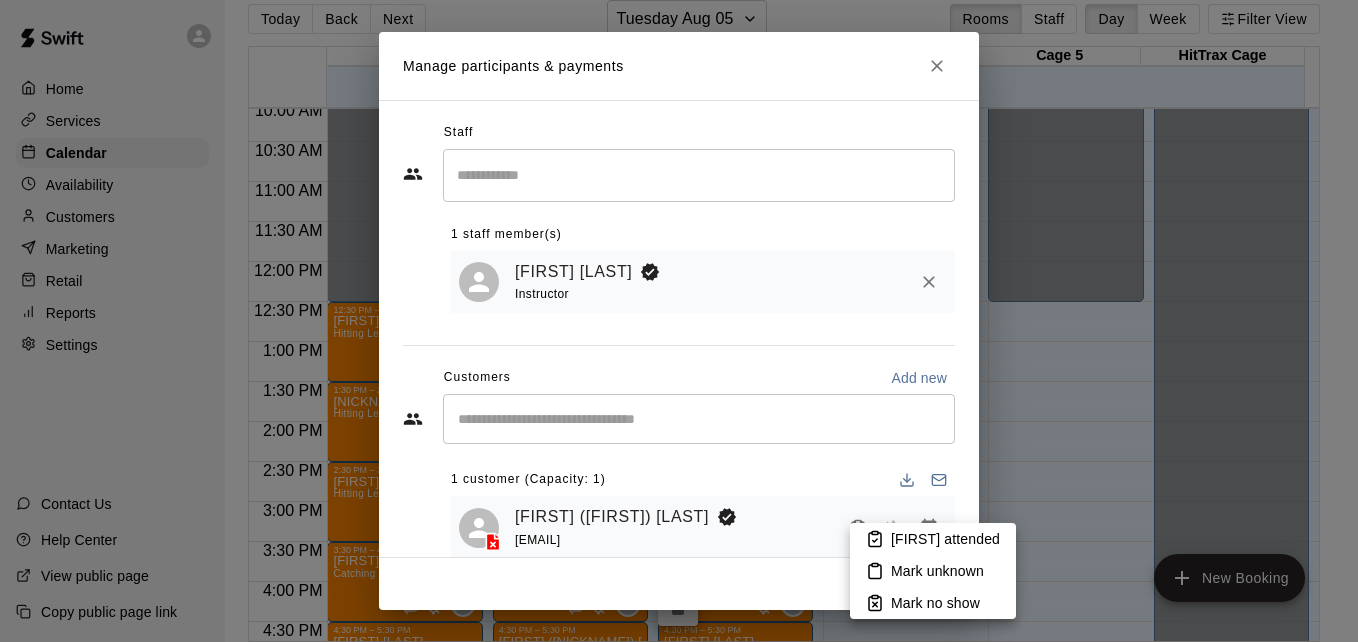 click on "[FIRST] attended" at bounding box center (945, 539) 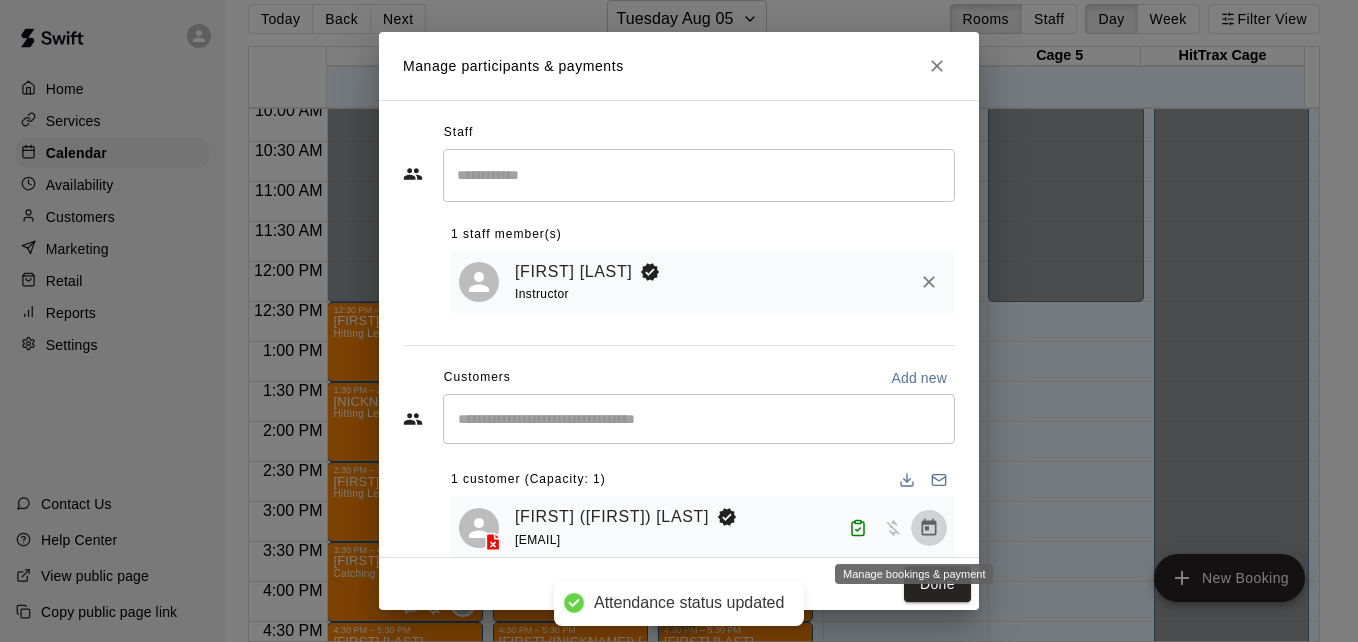 click 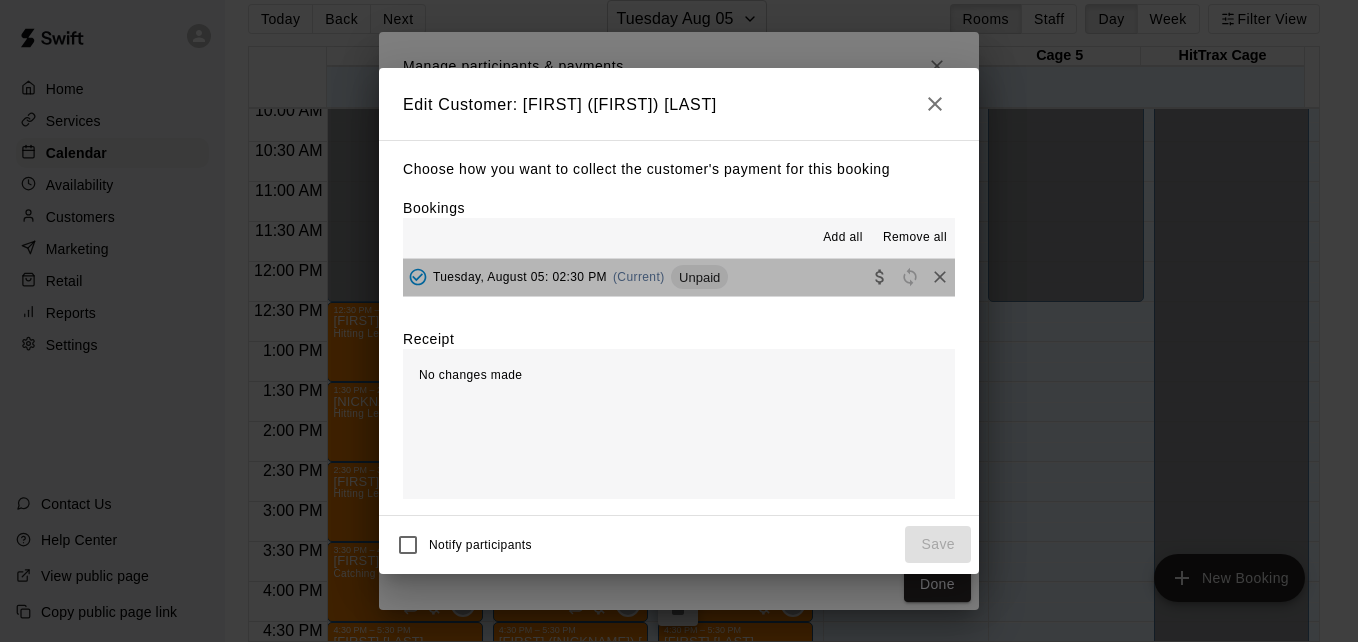 click on "Tuesday, August 05: 02:30 PM (Current) Unpaid" at bounding box center (679, 277) 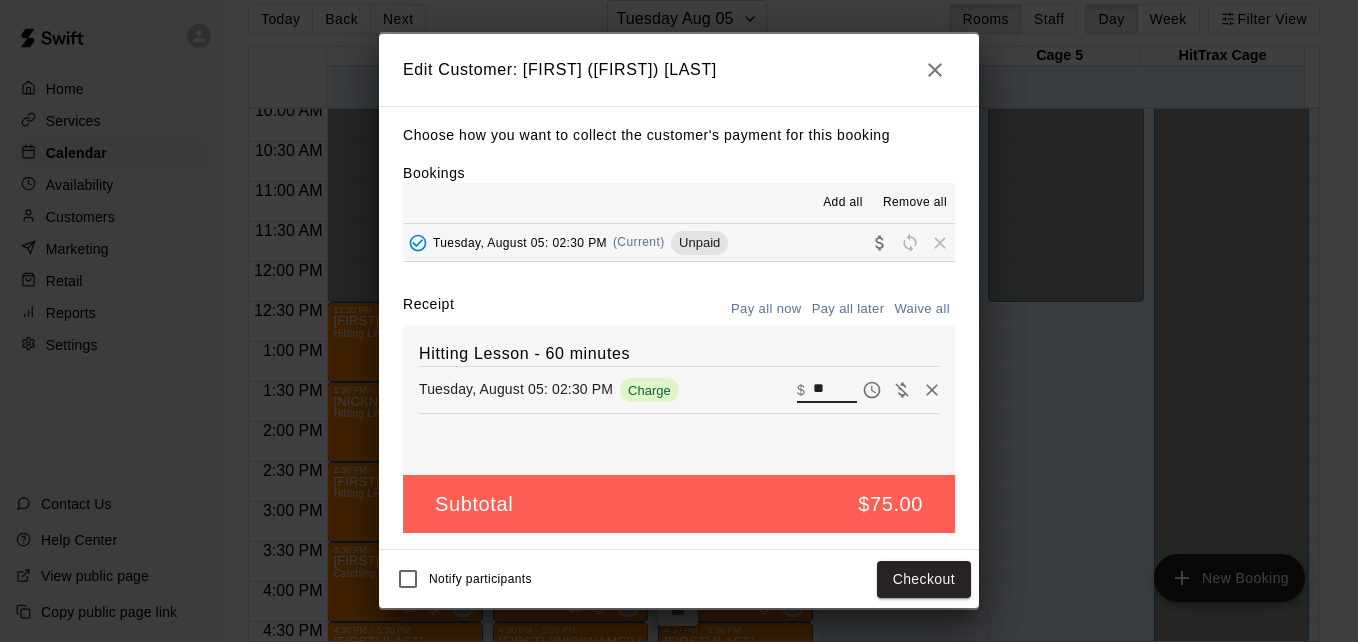 click on "**" at bounding box center [835, 390] 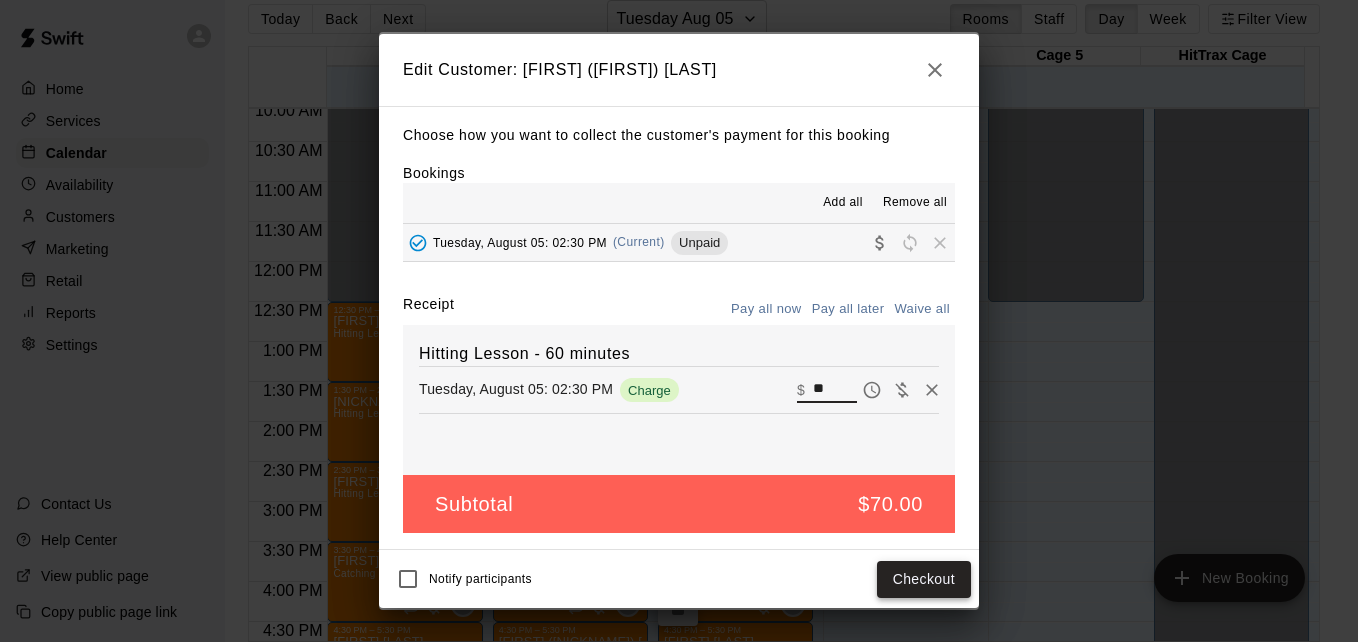 type on "**" 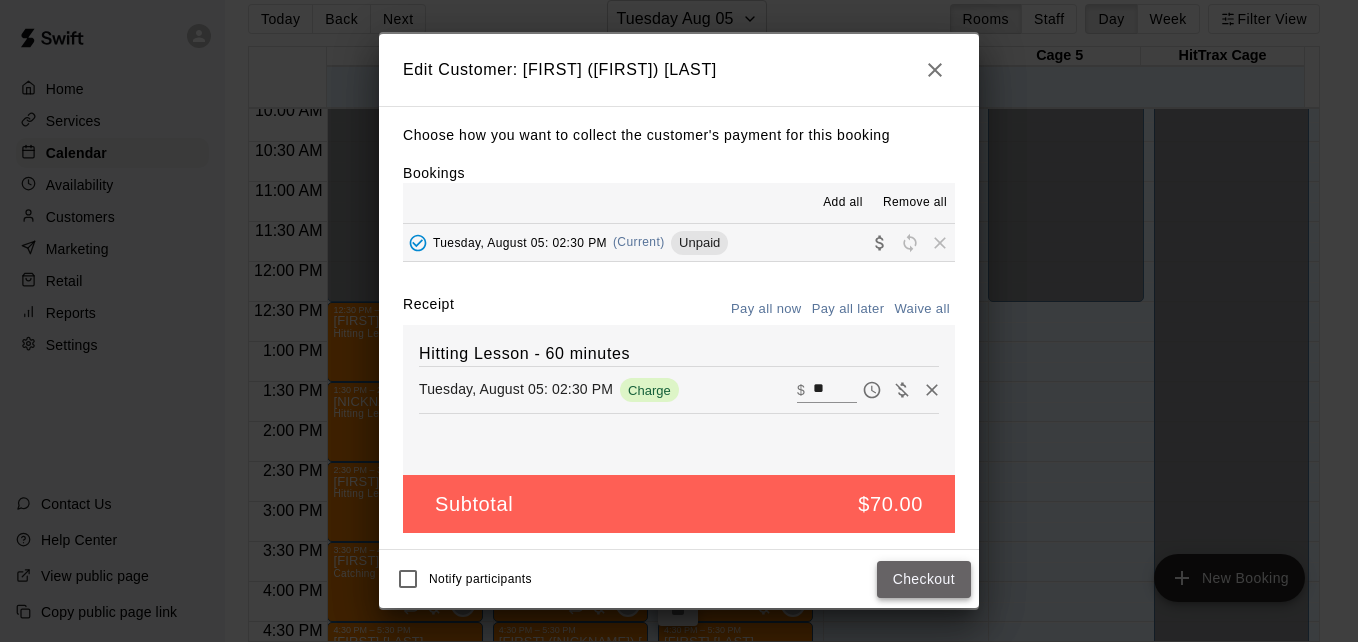 click on "Checkout" at bounding box center [924, 579] 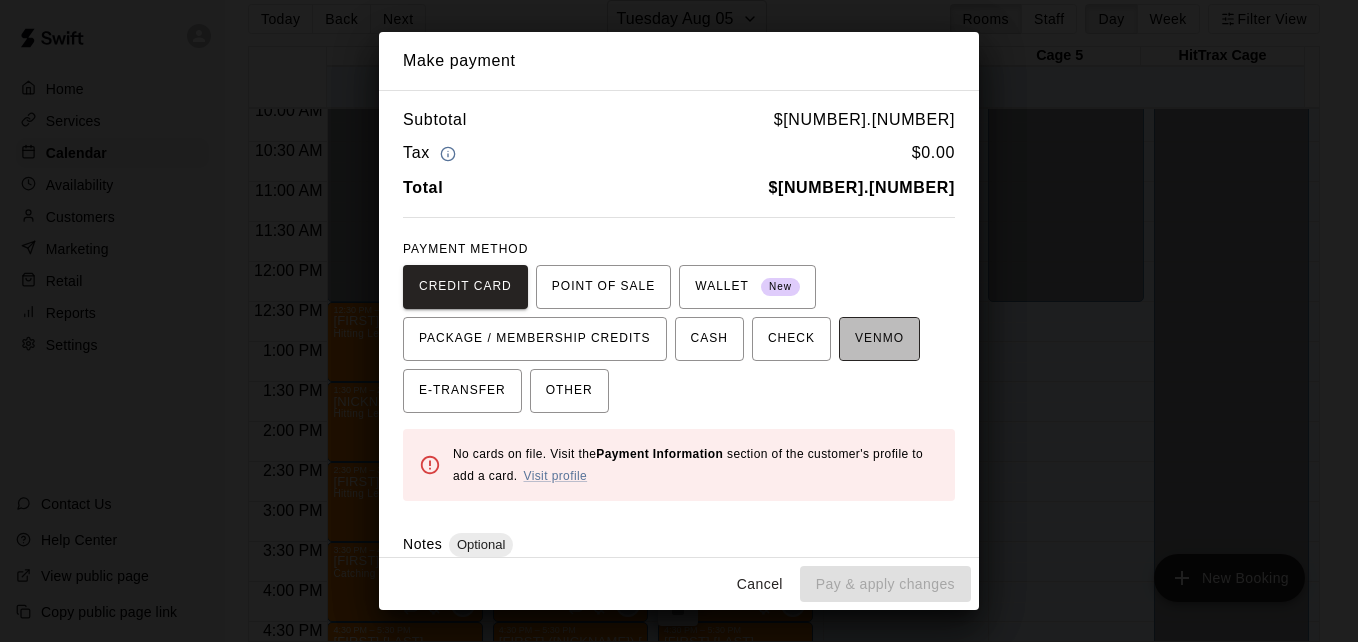 click on "VENMO" at bounding box center (879, 339) 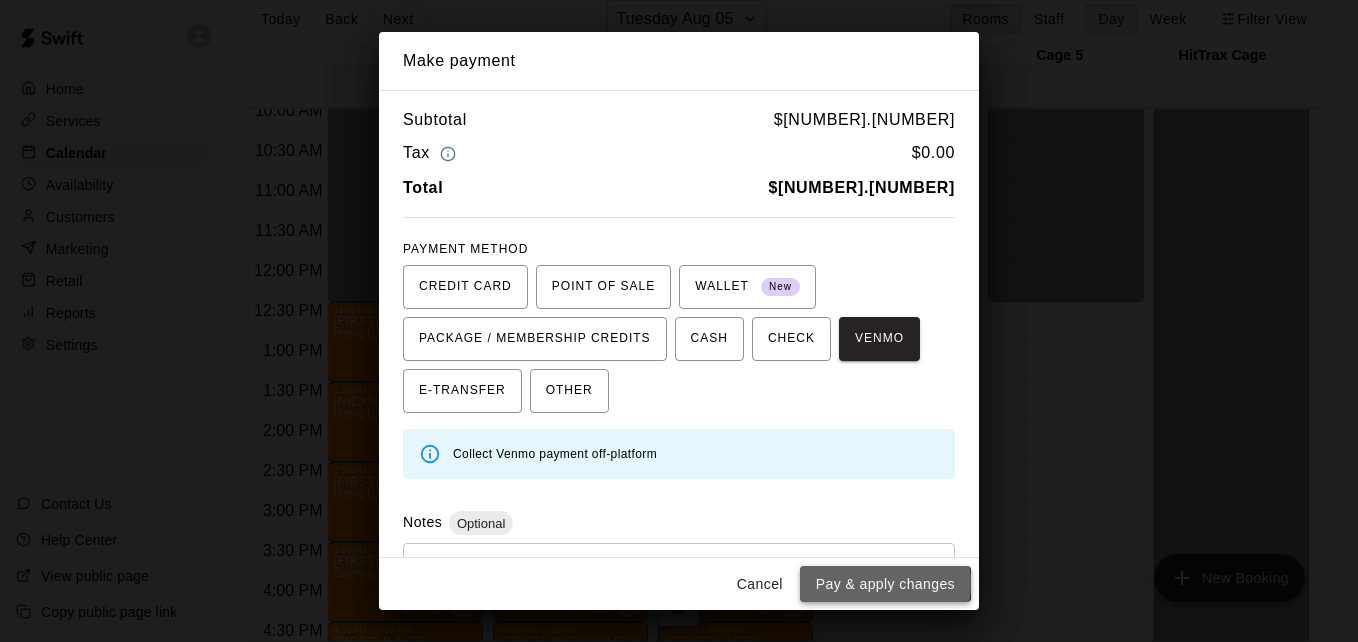 click on "Pay & apply changes" at bounding box center (885, 584) 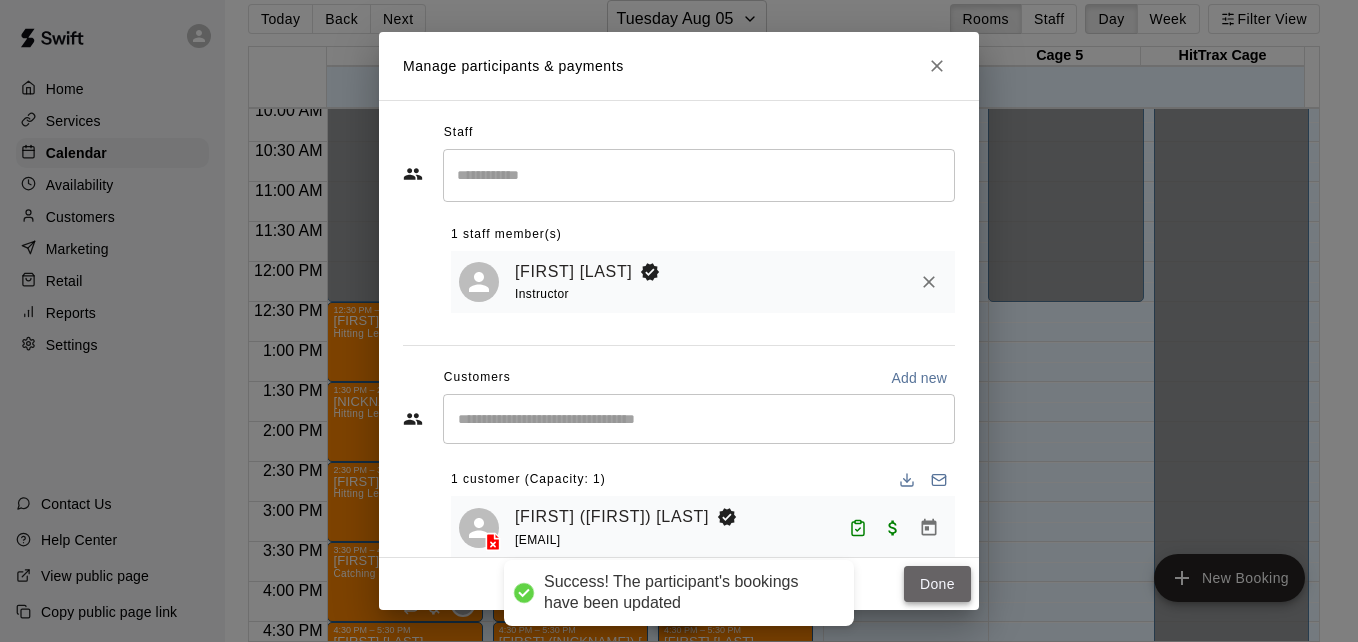 click on "Done" at bounding box center (937, 584) 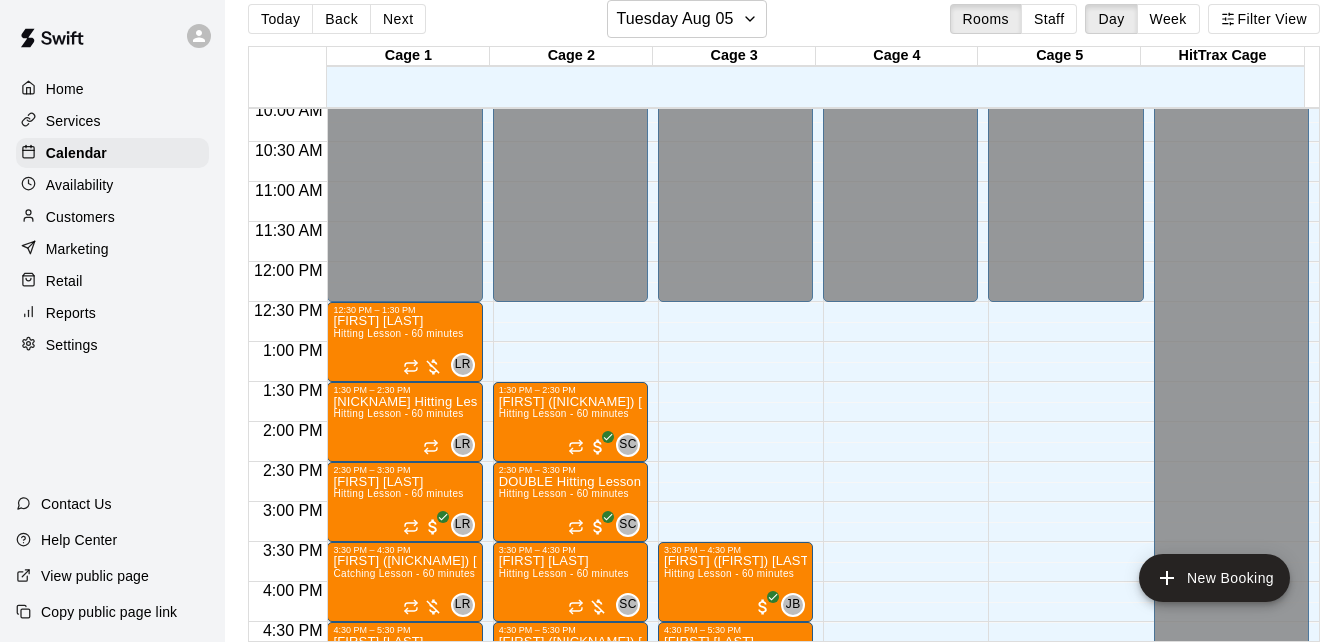 click on "Cage 1 05 Tue Cage 2 05 Tue Cage 3 05 Tue Cage 4 05 Tue Cage 5 05 Tue HitTrax Cage 05 Tue 12:00 AM 12:30 AM 1:00 AM 1:30 AM 2:00 AM 2:30 AM 3:00 AM 3:30 AM 4:00 AM 4:30 AM 5:00 AM 5:30 AM 6:00 AM 6:30 AM 7:00 AM 7:30 AM 8:00 AM 8:30 AM 9:00 AM 9:30 AM 10:00 AM 10:30 AM 11:00 AM 11:30 AM 12:00 PM 12:30 PM 1:00 PM 1:30 PM 2:00 PM 2:30 PM 3:00 PM 3:30 PM 4:00 PM 4:30 PM 5:00 PM 5:30 PM 6:00 PM 6:30 PM 7:00 PM 7:30 PM 8:00 PM 8:30 PM 9:00 PM 9:30 PM 10:00 PM 10:30 PM 11:00 PM 11:30 PM 12:00 AM – 12:30 PM Closed 12:30 PM – 1:30 PM [FIRST] [LAST] Hitting Lesson - 60 minutes [INITIALS] 1:30 PM – 2:30 PM [FIRST] Hitting Lesson - 60 minutes Hitting Lesson - 60 minutes [INITIALS] 2:30 PM – 3:30 PM [FIRST] [LAST] Hitting Lesson - 60 minutes [INITIALS] 3:30 PM – 4:30 PM [FIRST] ([NICKNAME]) Catching Lesson - 60 minutes [INITIALS] 4:30 PM – 5:30 PM [FIRST] Catching Lesson - 60 minutes [INITIALS] 5:30 PM – 6:30 PM [FIRST] ([NICKNAME]) Hitting Lesson - 60 minutes [INITIALS] 6:30 PM – 7:30 PM [FIRST] Hitting Lesson - 60 minutes [INITIALS] [INITIALS]" at bounding box center (784, 344) 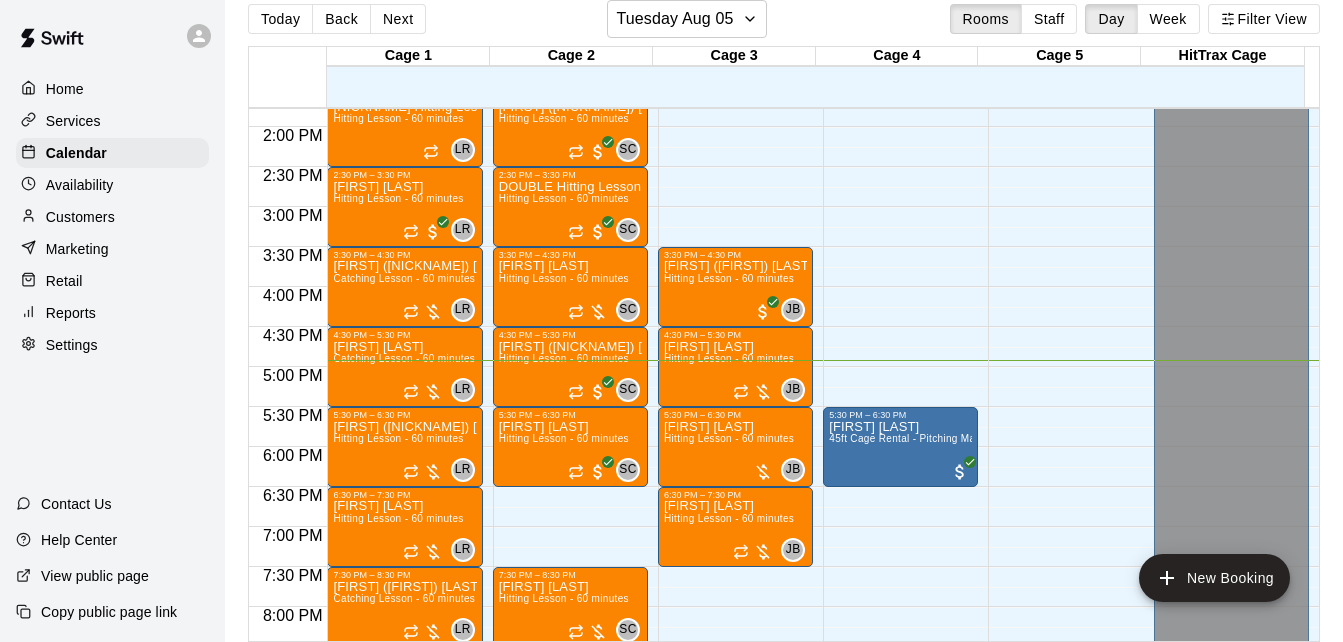scroll, scrollTop: 1127, scrollLeft: 0, axis: vertical 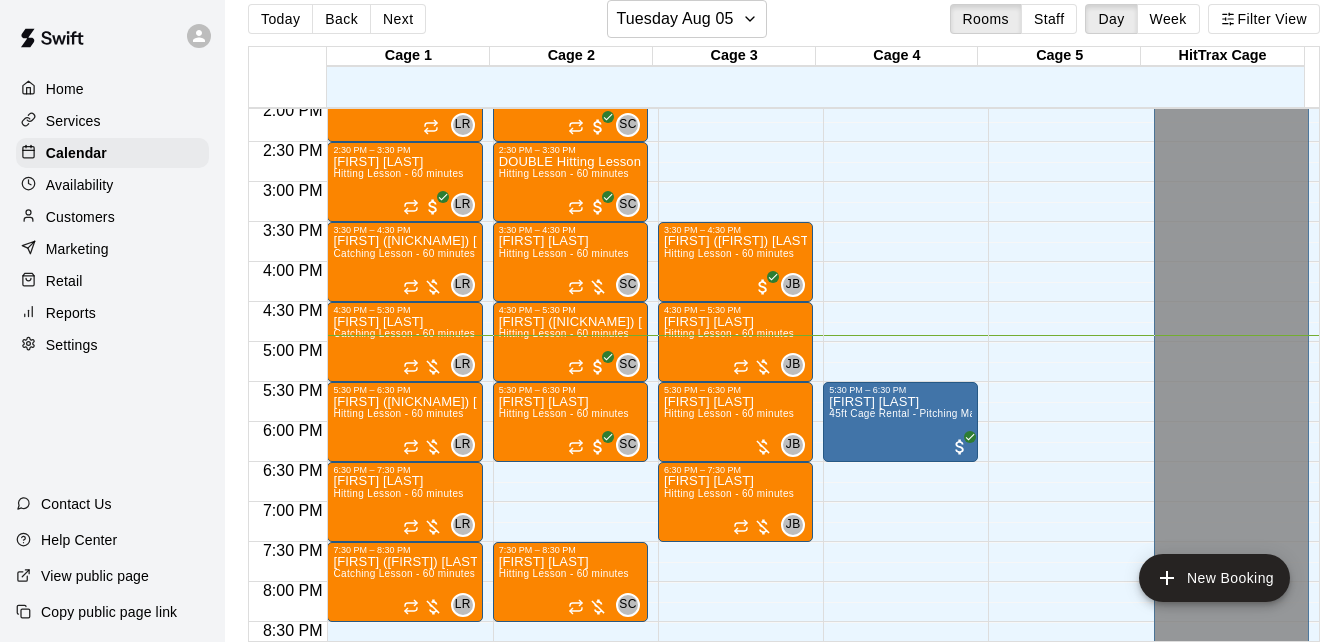 click on "Reports" at bounding box center (112, 313) 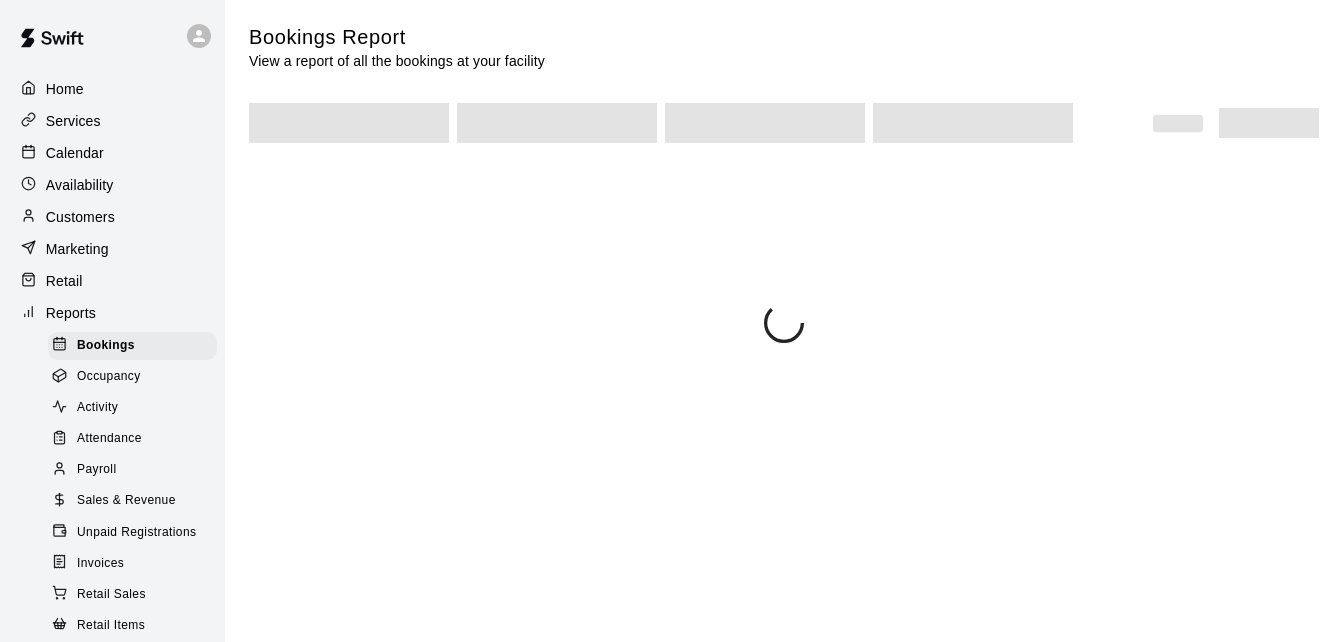 scroll, scrollTop: 0, scrollLeft: 0, axis: both 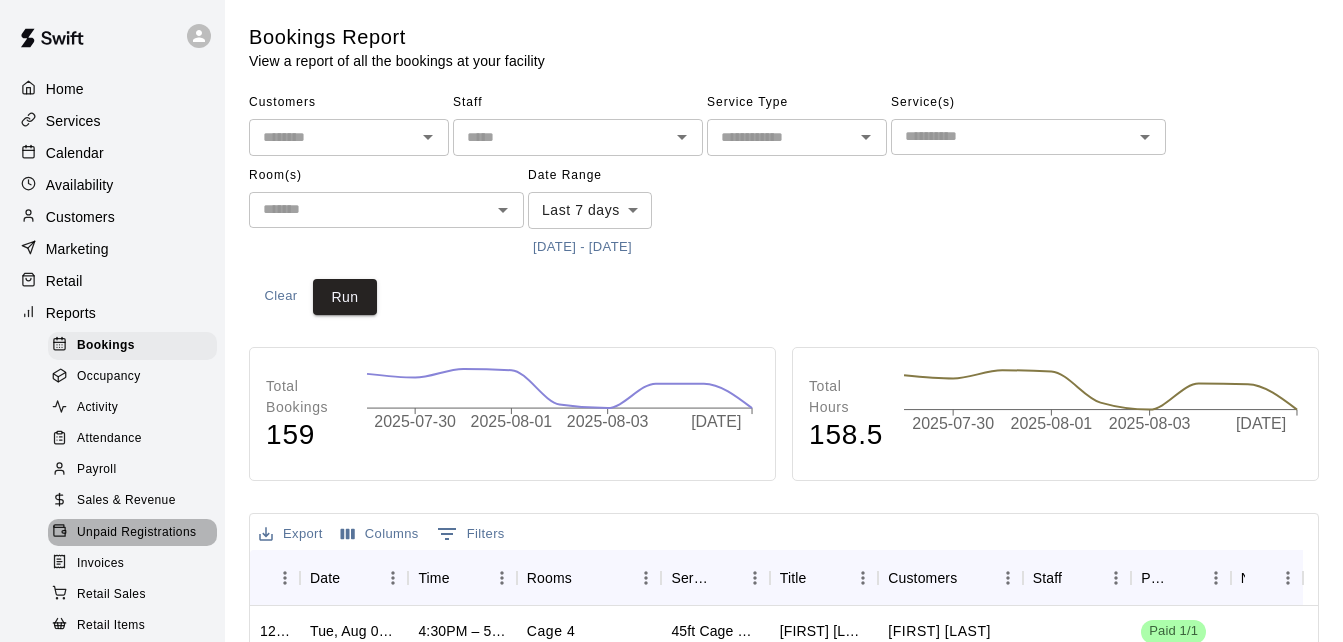 click on "Unpaid Registrations" at bounding box center (136, 533) 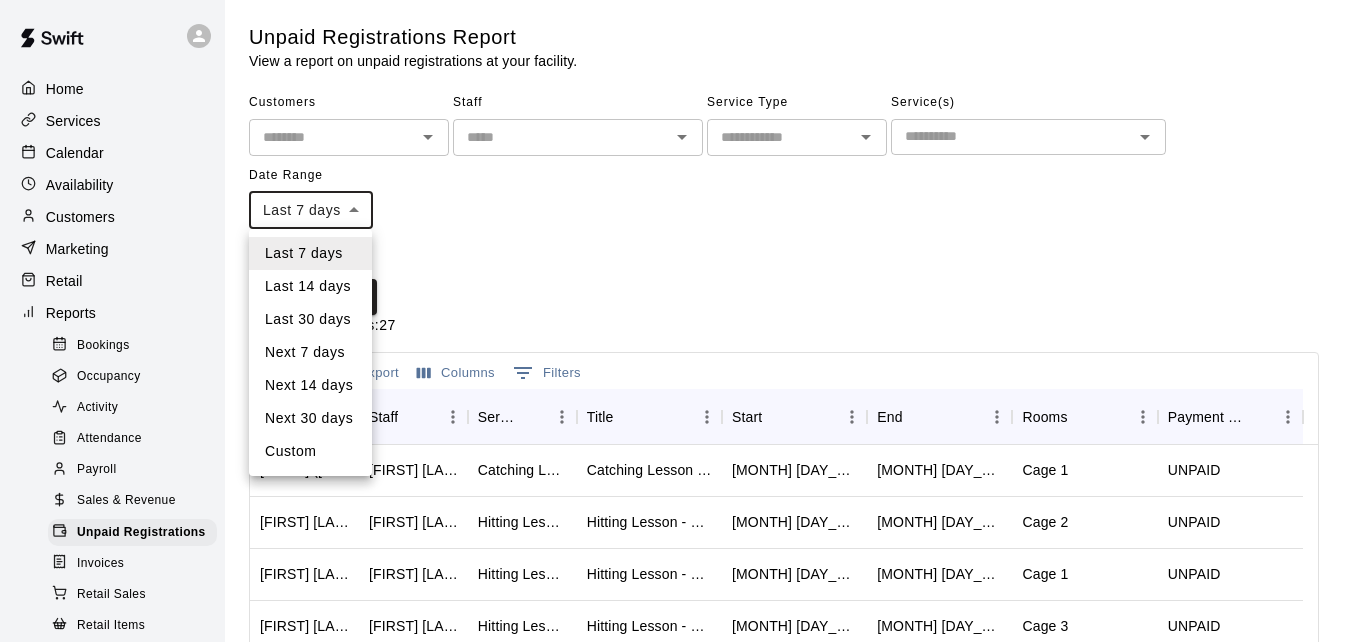 click on "Home Services Calendar Availability Customers Marketing Retail Reports Bookings Occupancy Activity Attendance Payroll Sales & Revenue Unpaid Registrations Invoices Retail Sales Retail Items Wallet New Settings Contact Us Help Center View public page Copy public page link Unpaid Registrations Report View a report on unpaid registrations at your facility. Customers ​ Staff ​ Service Type ​ Service(s) ​ Date Range Last 7 days **** ​ [MONTH]/[DAY_NUM]/[YEAR] - [MONTH]/[DAY_NUM]/[YEAR] Clear Run Total Registrations:  27 Email New Export Columns 0 Filters Customer Staff Service Title Start End Rooms Payment Status [FIRST] ([FIRST]) [LAST] [FIRST] [LAST] Catching Lesson - 60 minutes Catching Lesson - 60 minutes [MONTH] [DAY_NUM], [YEAR], [HOUR]:[MINUTE] [AM/PM] [MONTH] [DAY_NUM], [YEAR], [HOUR]:[MINUTE] [AM/PM] Cage 1 UNPAID [FIRST] [LAST] [FIRST] [LAST] Hitting Lesson - 60 minutes Hitting Lesson - 60 minutes [MONTH] [DAY_NUM], [YEAR], [HOUR]:[MINUTE] [AM/PM] [MONTH] [DAY_NUM], [YEAR], [HOUR]:[MINUTE] [AM/PM] Cage 2 UNPAID [FIRST] [LAST] ([FIRST]) [LAST] [FIRST] [LAST] Hitting Lesson - 60 minutes Hitting Lesson - 60 minutes [MONTH] [DAY_NUM], [YEAR], [HOUR]:[MINUTE] [AM/PM] [MONTH] [DAY_NUM], [YEAR], [HOUR]:[MINUTE] [AM/PM] 100" at bounding box center [679, 530] 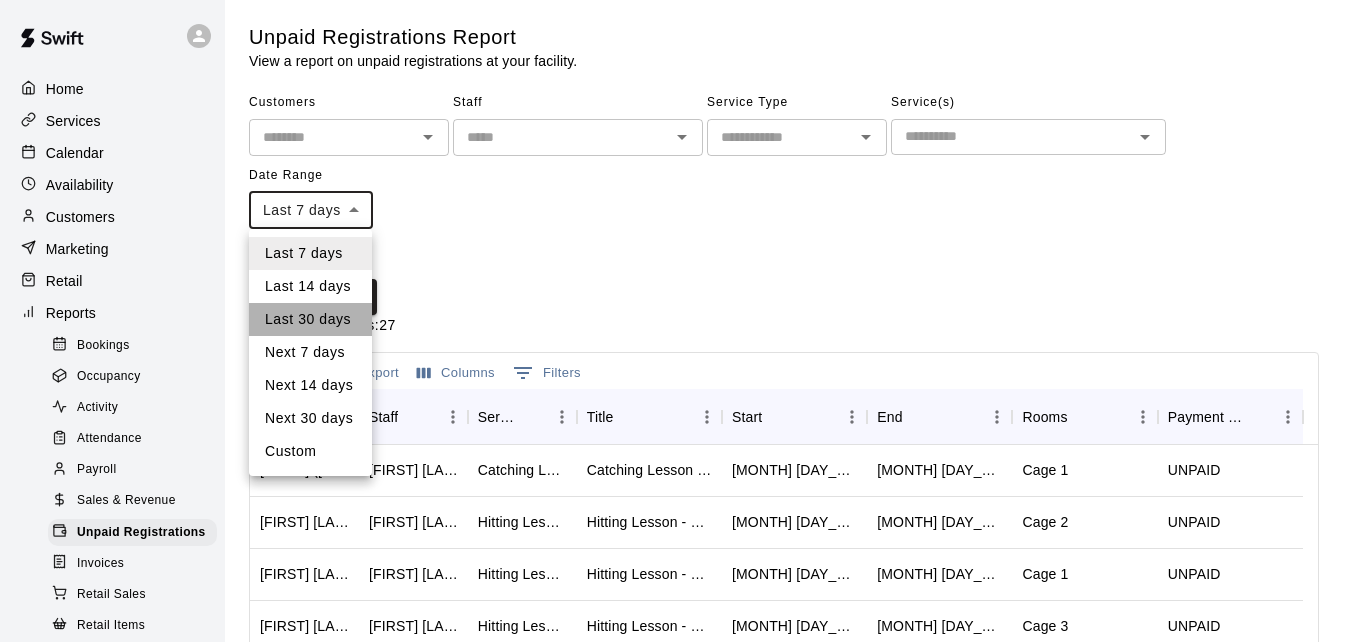 click on "Last 30 days" at bounding box center [310, 319] 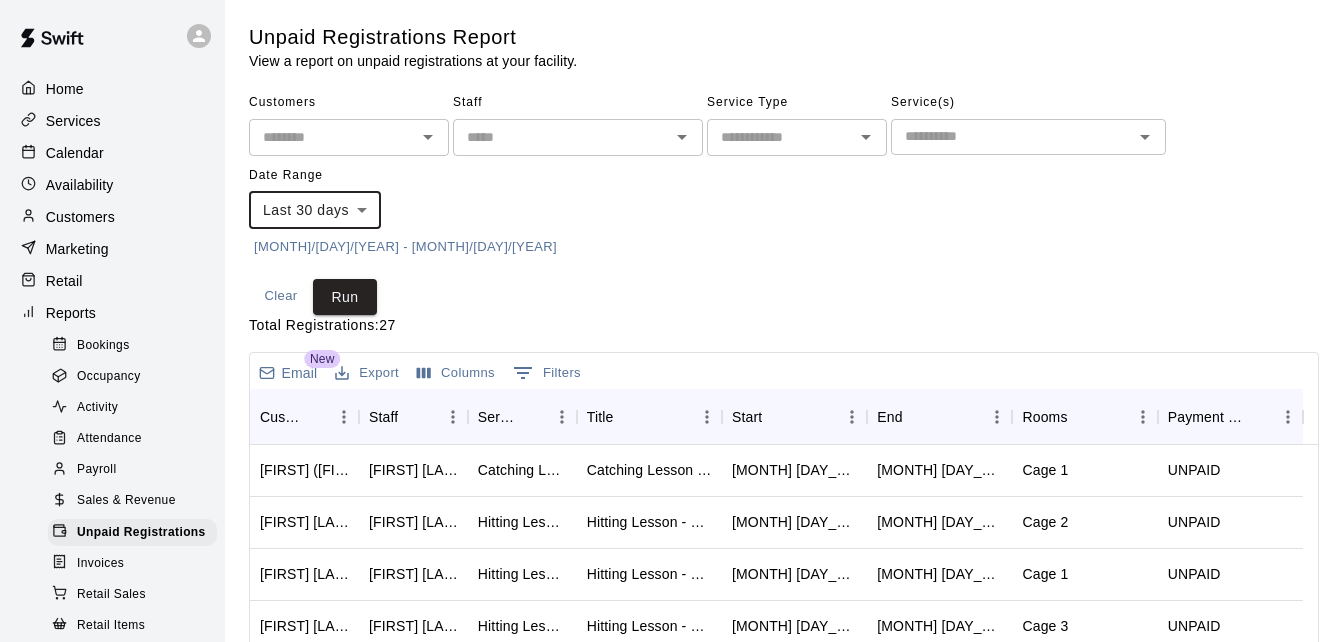 click on "​" at bounding box center [349, 137] 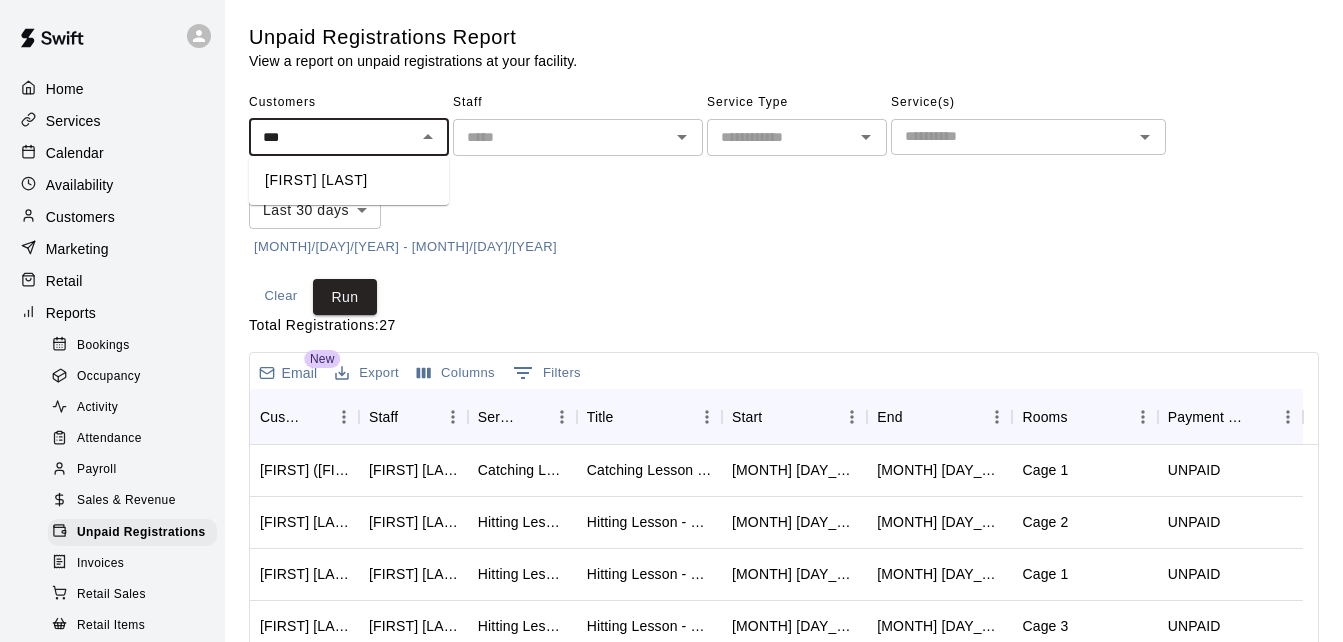 click on "[FIRST] [LAST]" at bounding box center (349, 180) 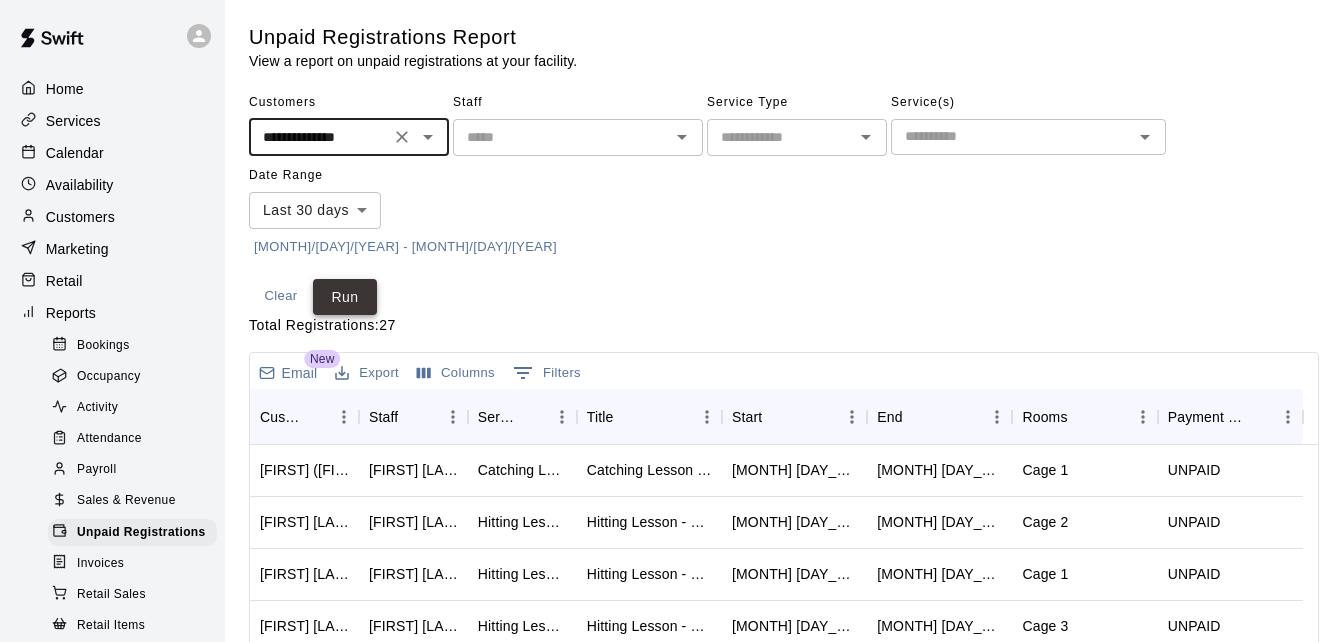 type on "**********" 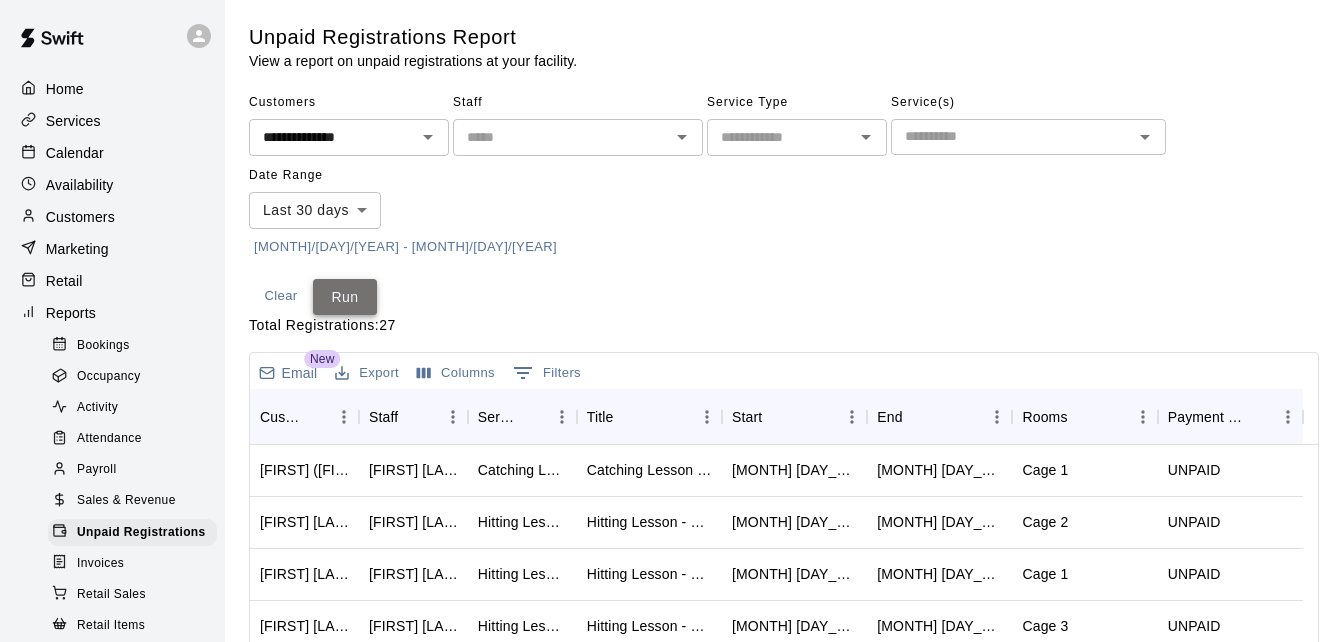 click on "Run" at bounding box center [345, 297] 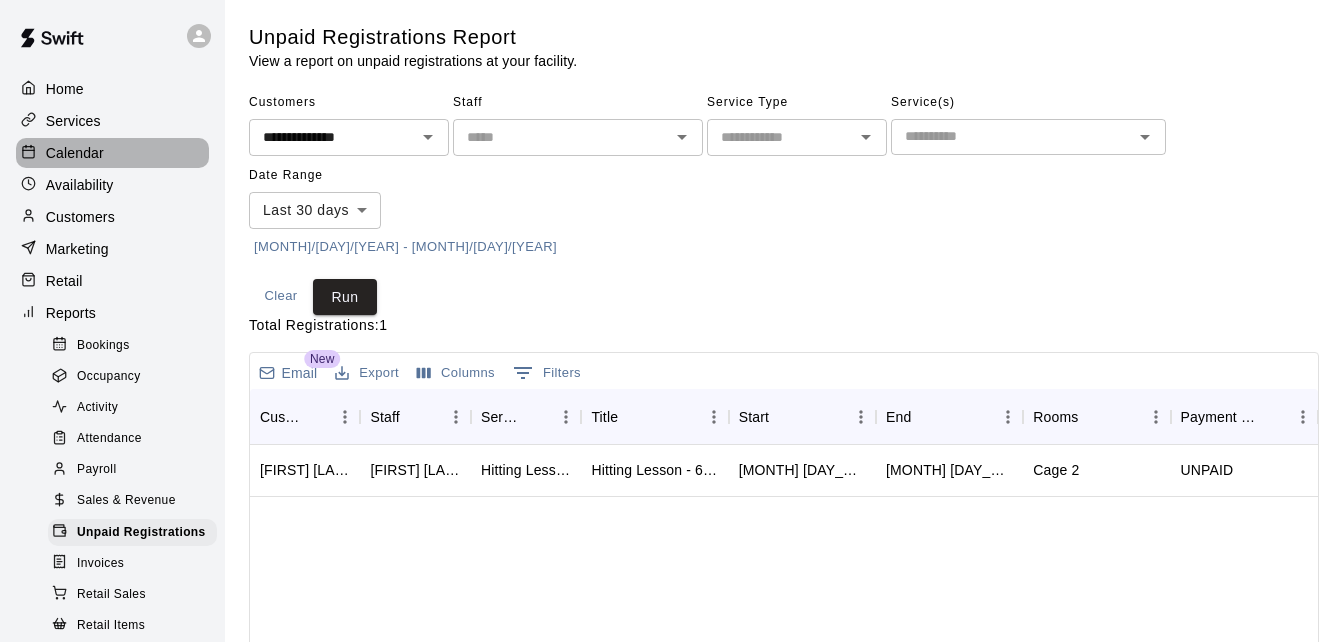 click on "Calendar" at bounding box center (112, 153) 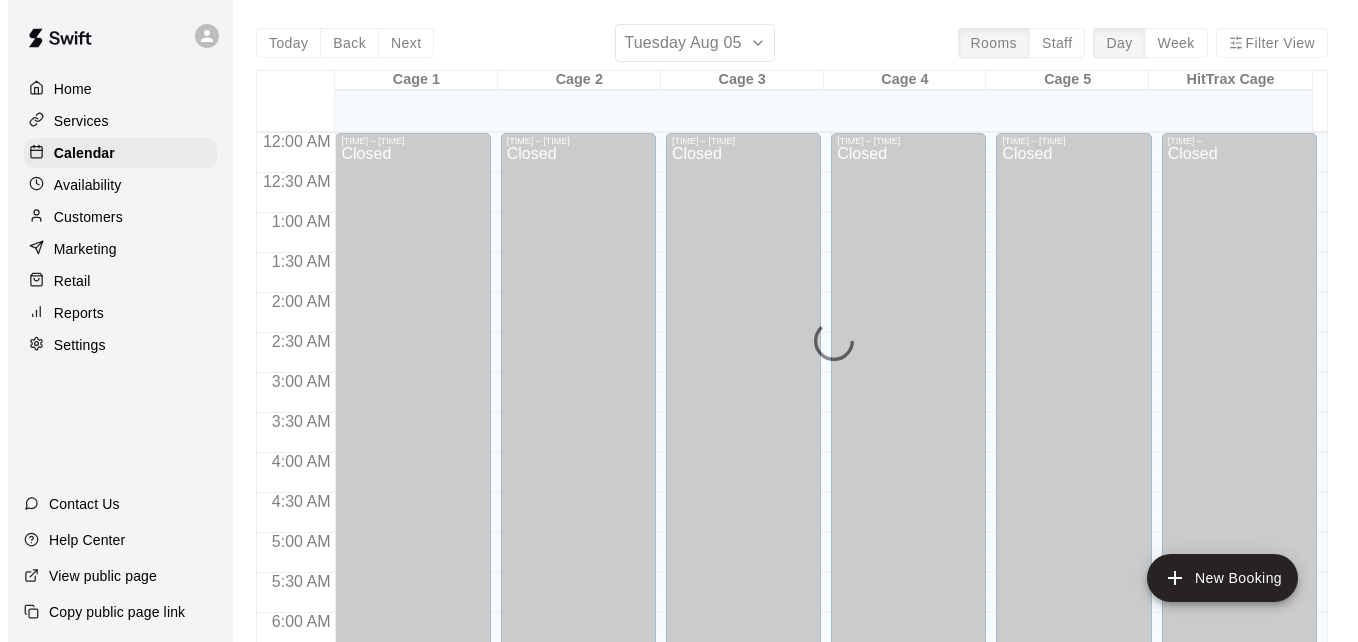 scroll, scrollTop: 1328, scrollLeft: 0, axis: vertical 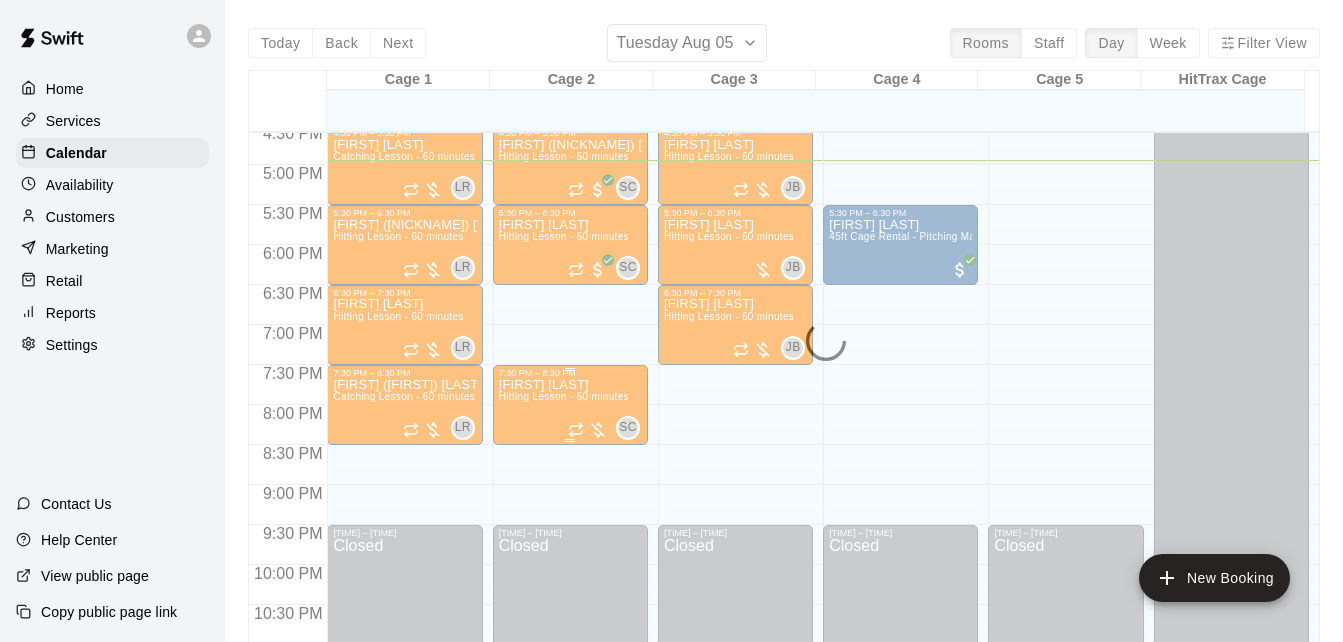click on "[FIRST] [LAST] Hitting Lesson - 60 minutes" at bounding box center [564, 699] 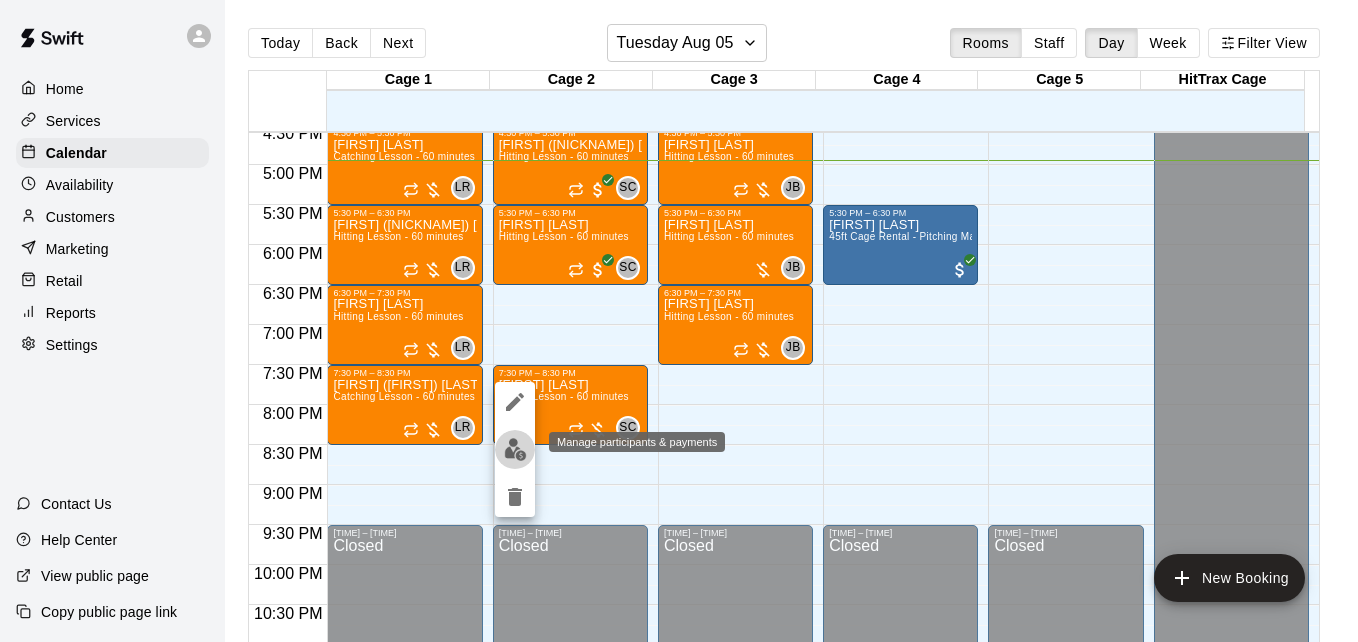 click at bounding box center (515, 449) 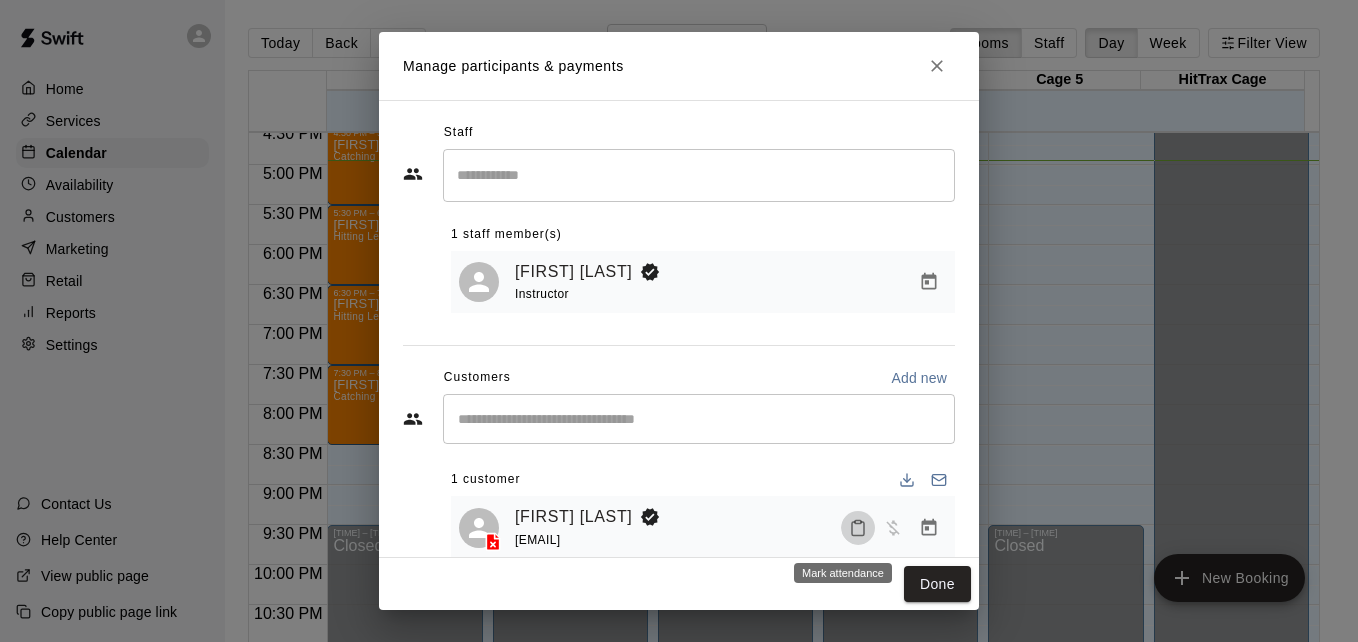 click 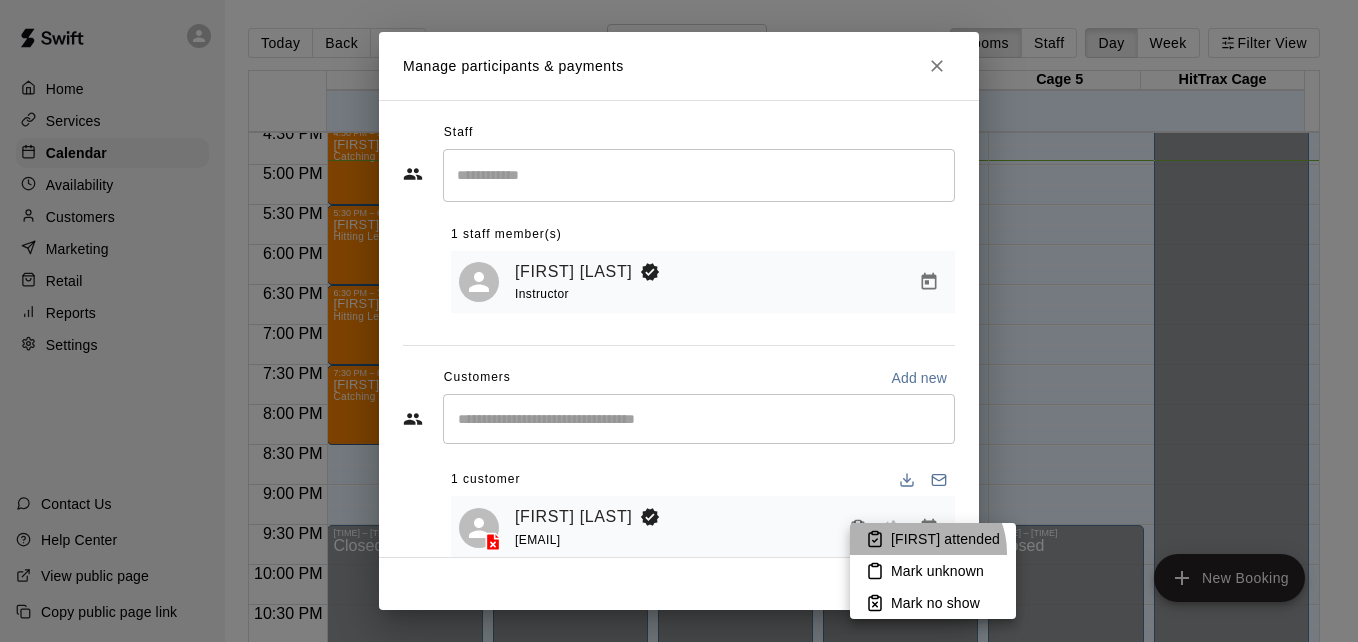 click on "[FIRST] attended" at bounding box center [933, 539] 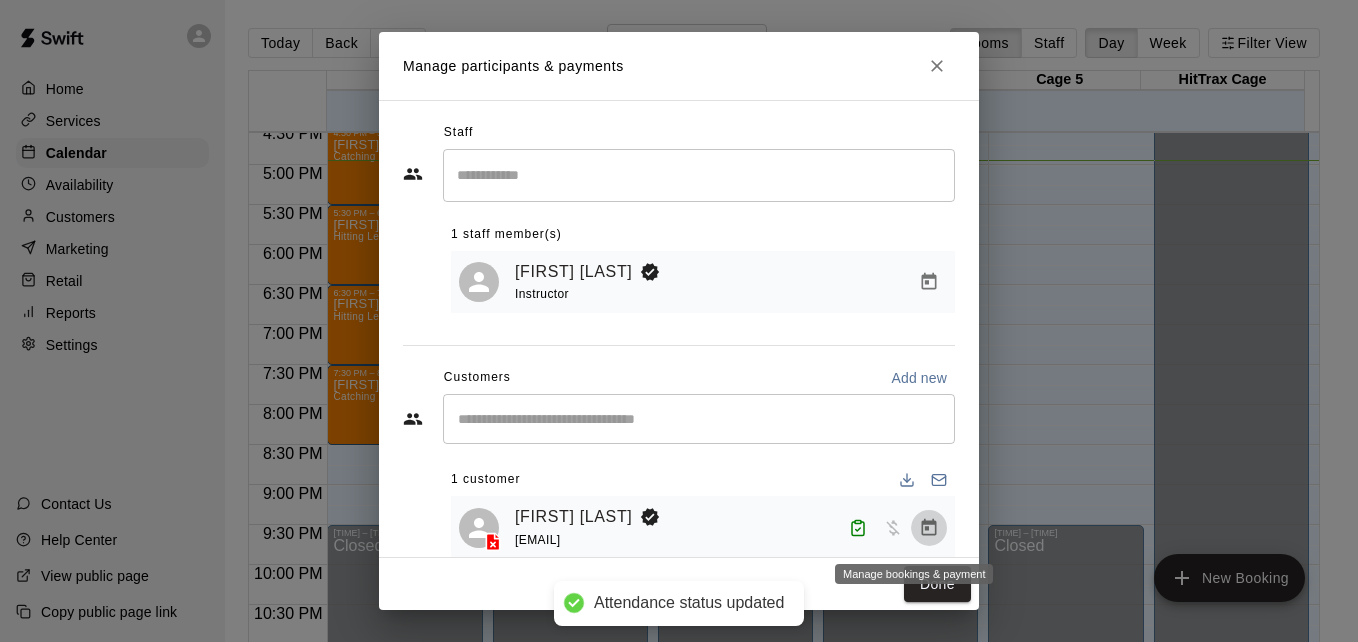 click 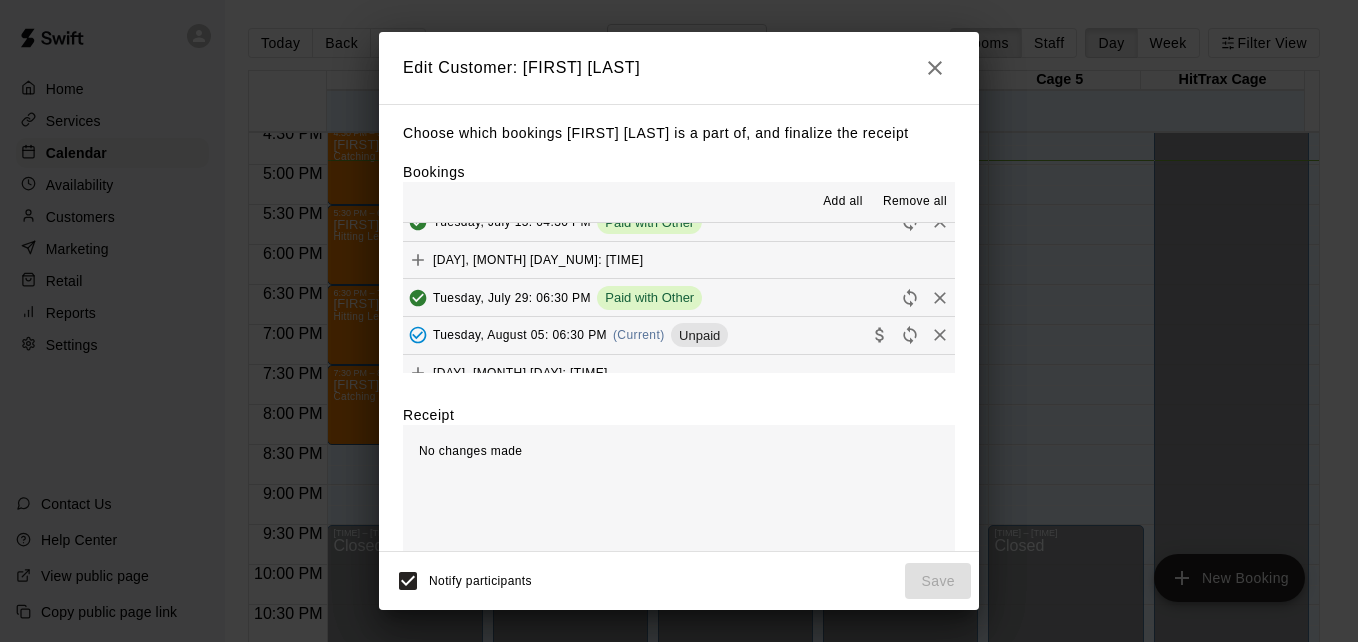 scroll, scrollTop: 400, scrollLeft: 0, axis: vertical 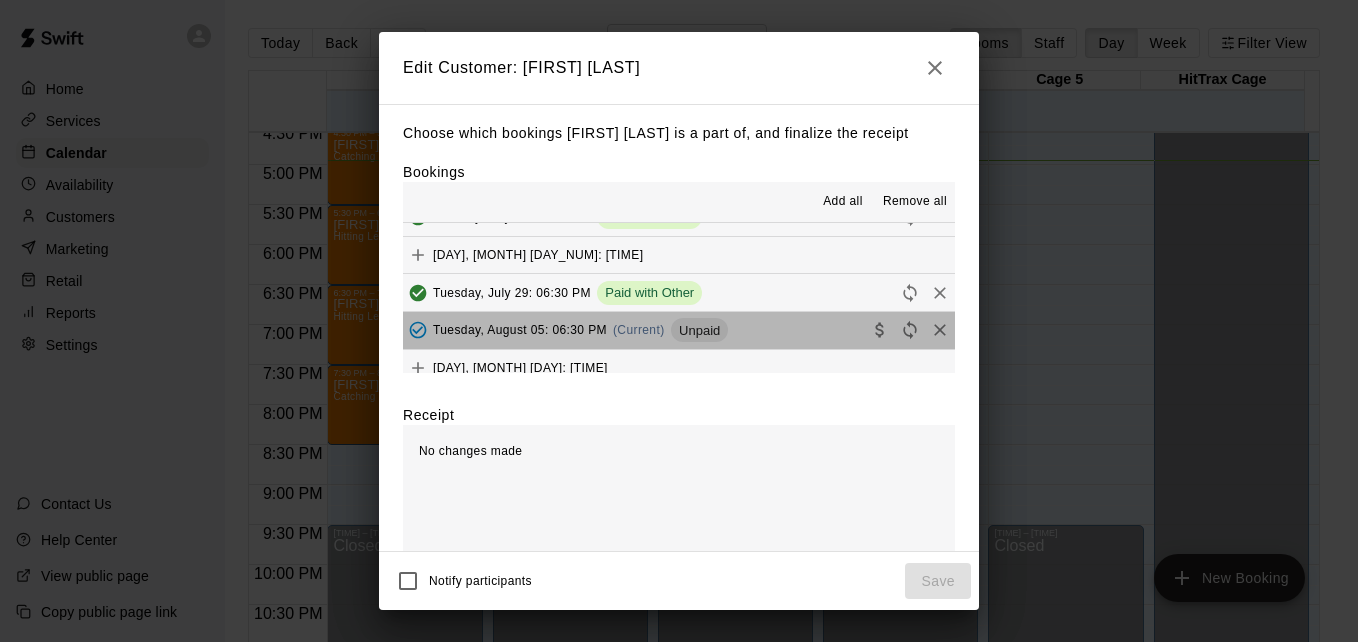 click on "[DAY], [MONTH] [DAY_NUM]: [TIME] [AM/PM] (Current) Unpaid" at bounding box center (679, 330) 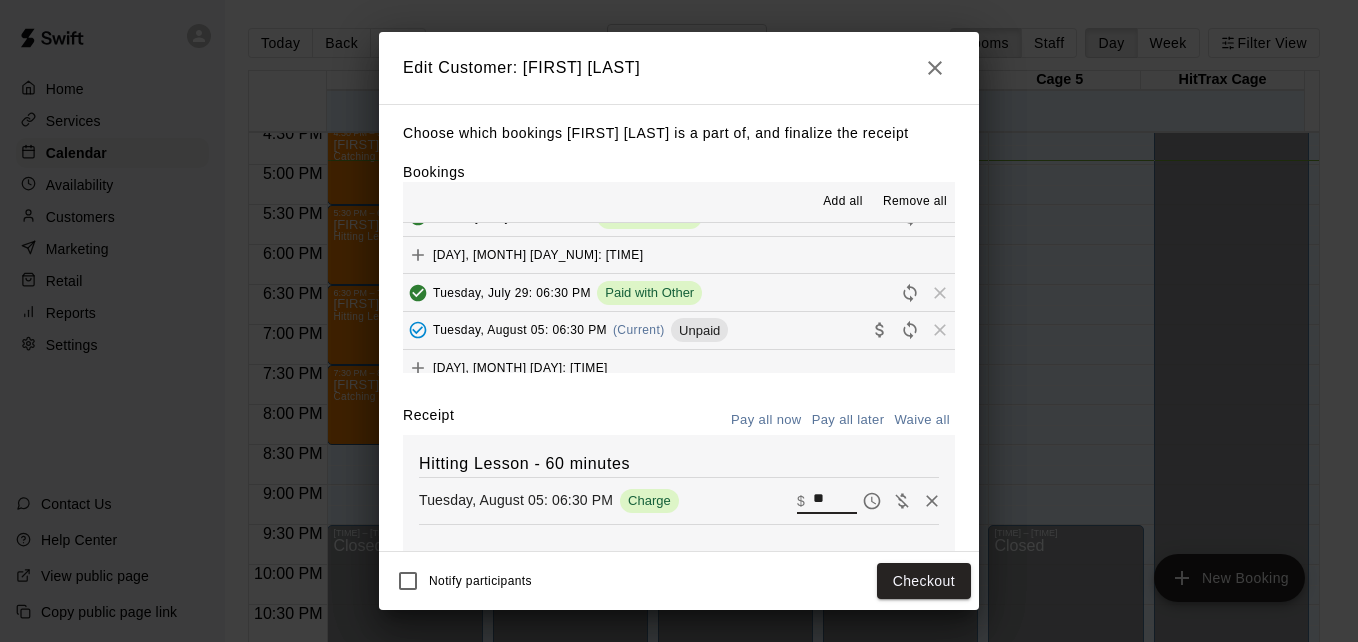 click on "**" at bounding box center (835, 501) 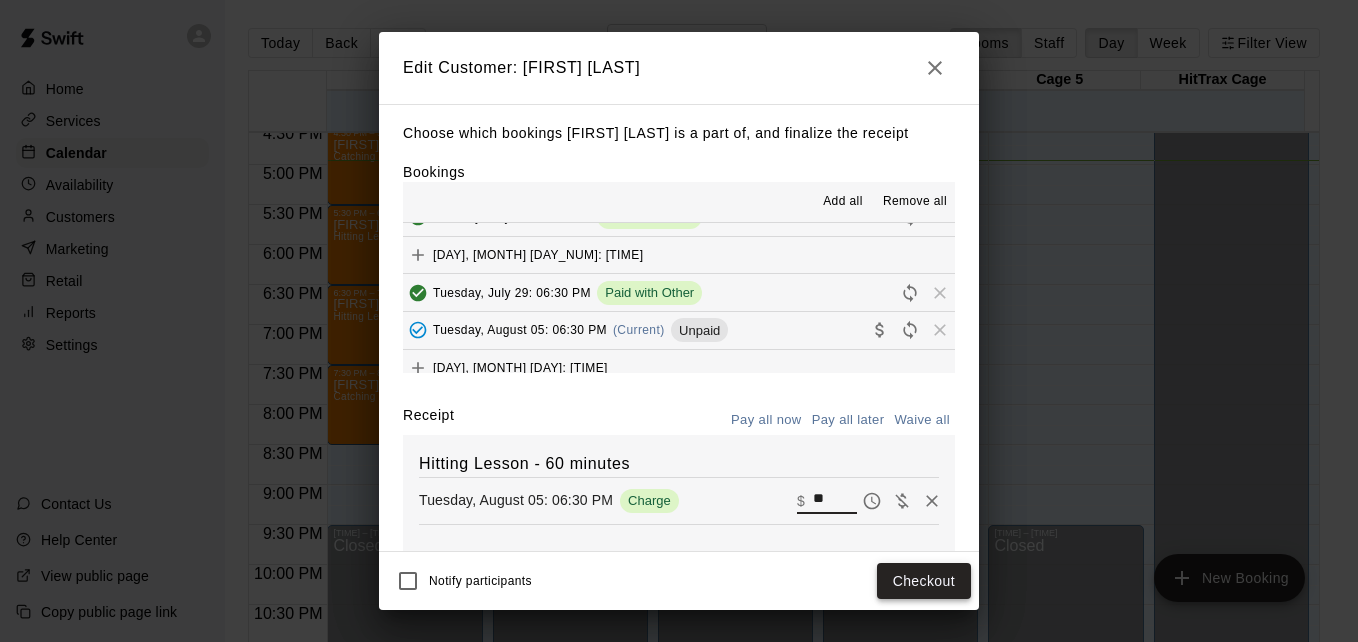 type on "**" 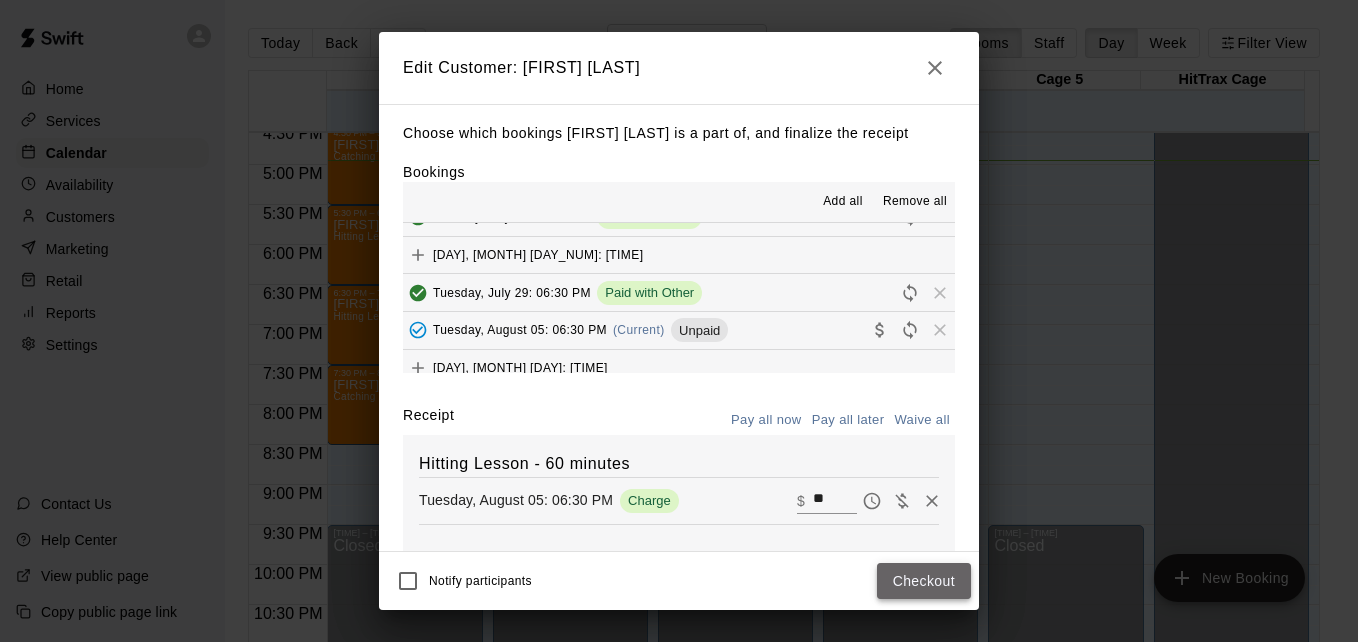 click on "Checkout" at bounding box center (924, 581) 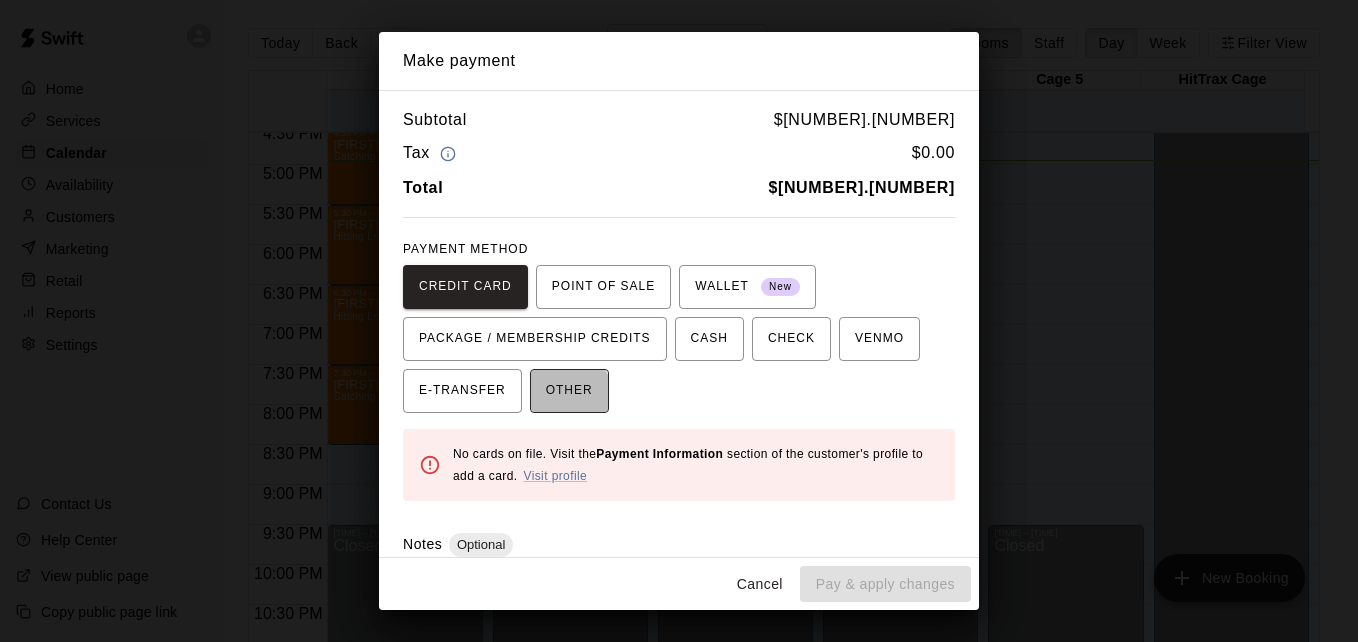 click on "OTHER" at bounding box center (569, 391) 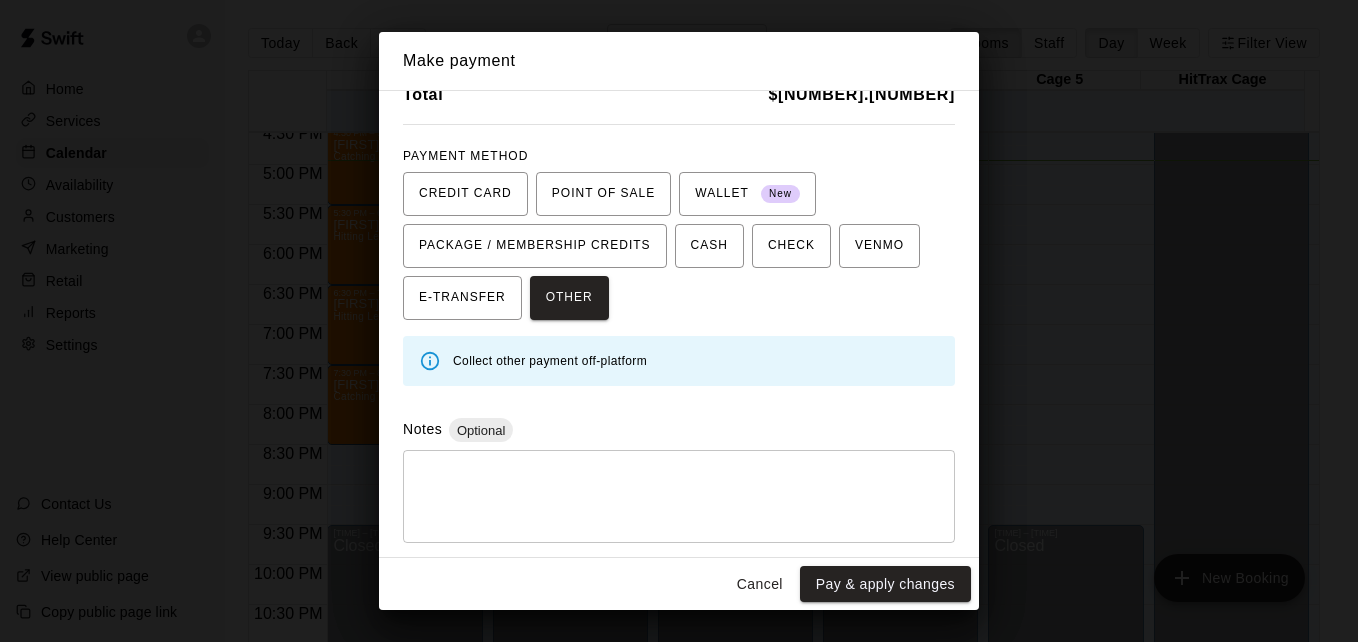scroll, scrollTop: 95, scrollLeft: 0, axis: vertical 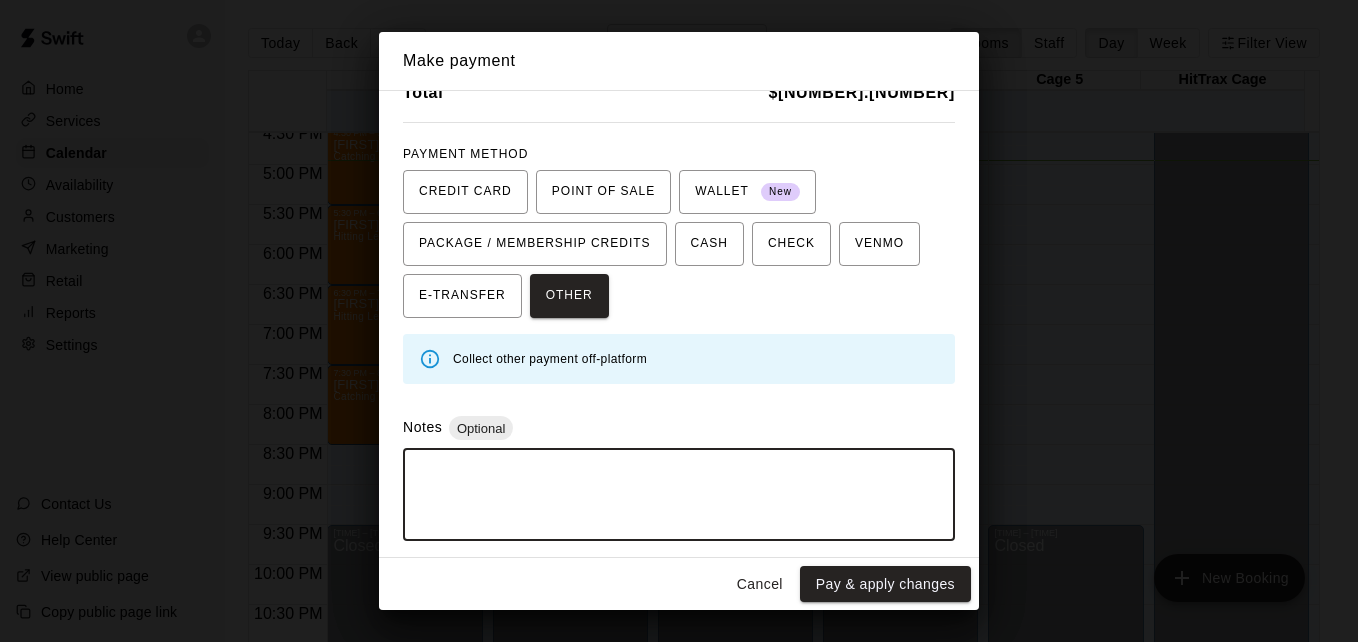 click at bounding box center (679, 495) 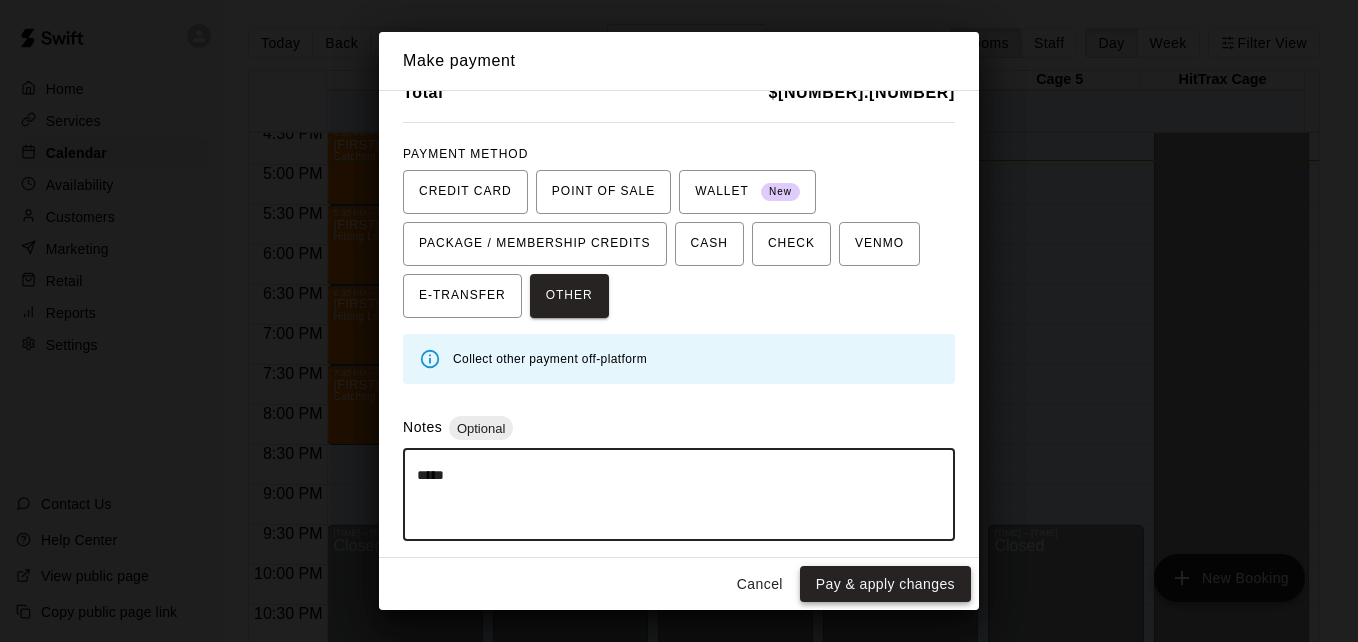 type on "*****" 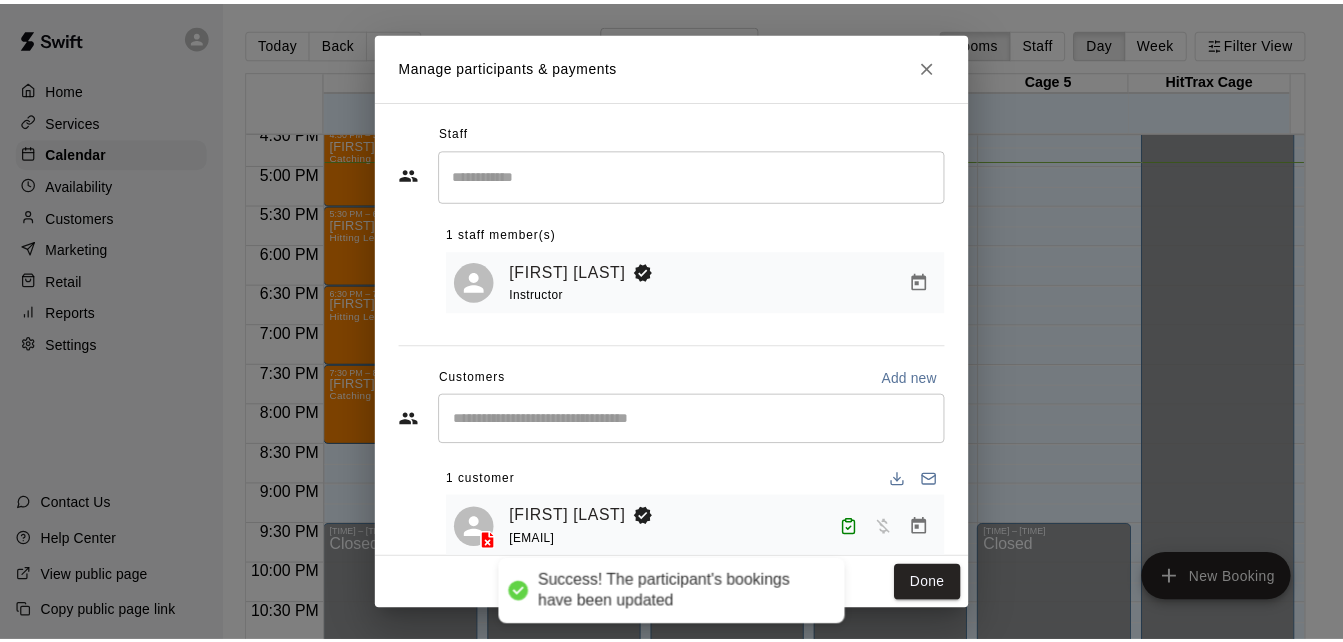 scroll, scrollTop: 0, scrollLeft: 0, axis: both 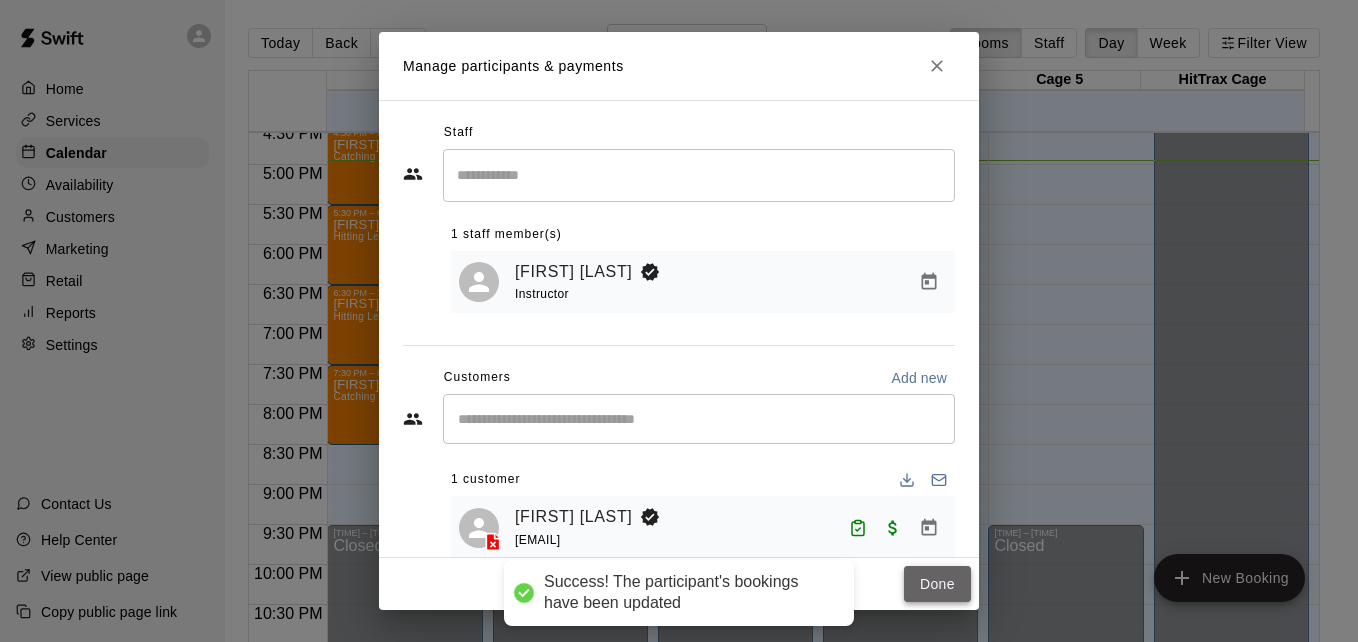click on "Done" at bounding box center [937, 584] 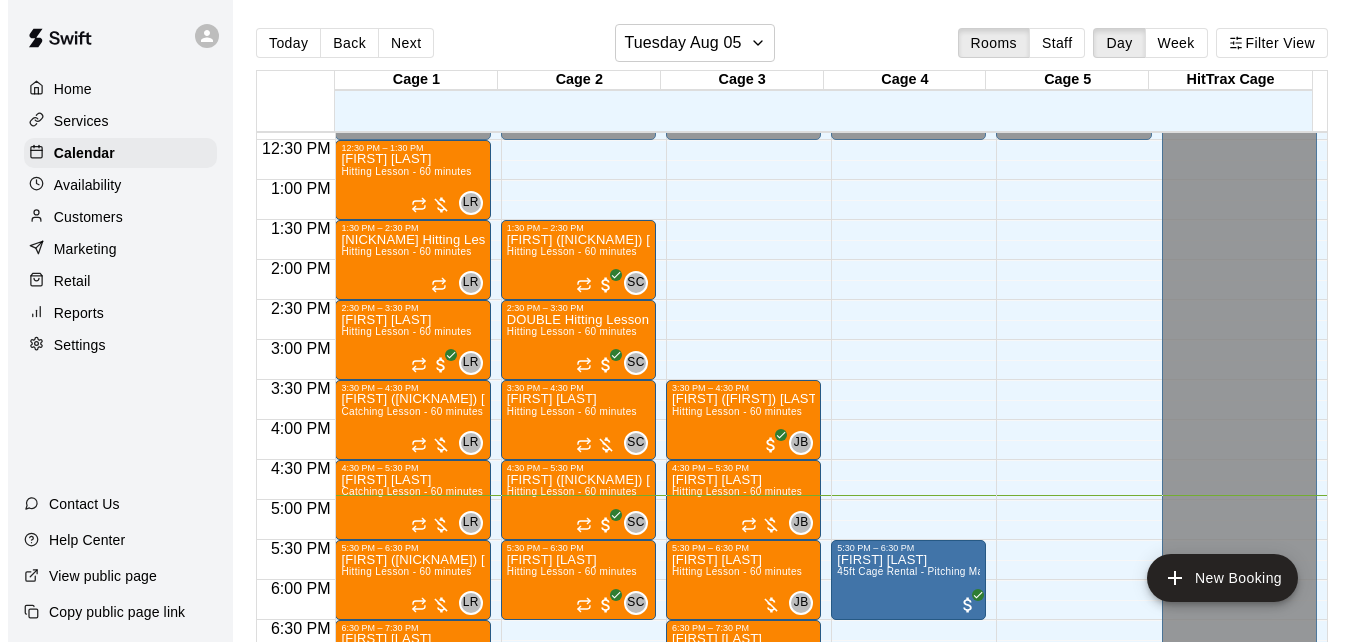 scroll, scrollTop: 968, scrollLeft: 0, axis: vertical 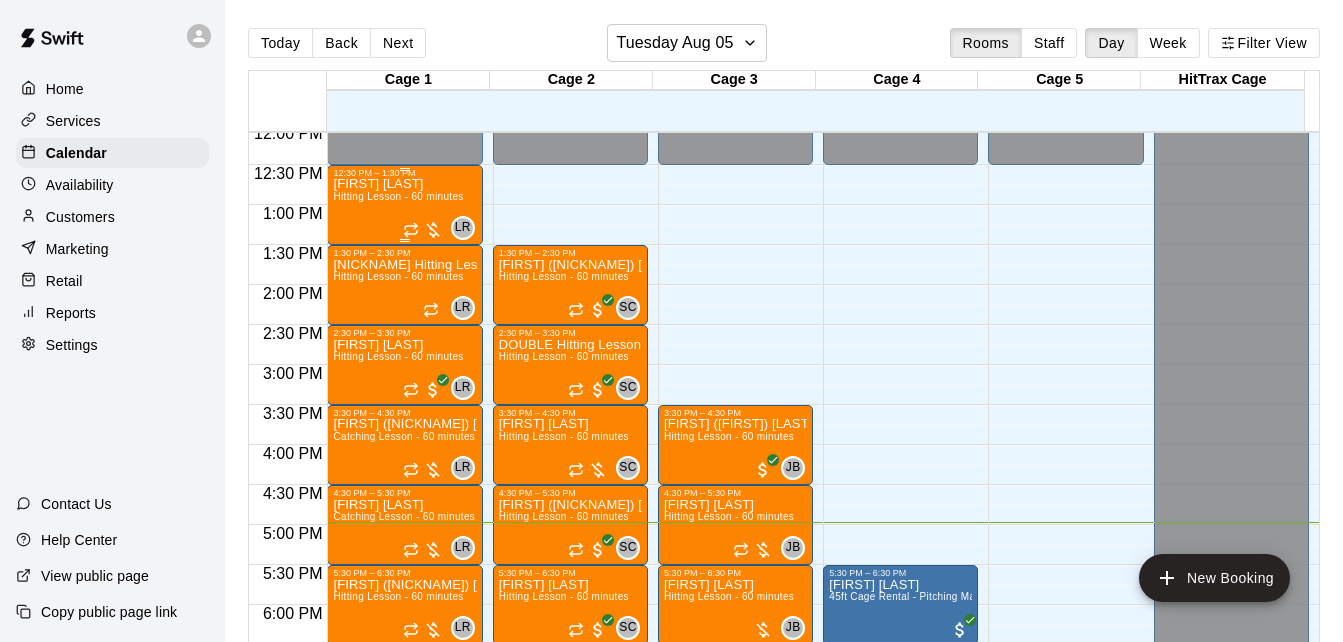 click on "Hitting Lesson - 60 minutes" at bounding box center (398, 196) 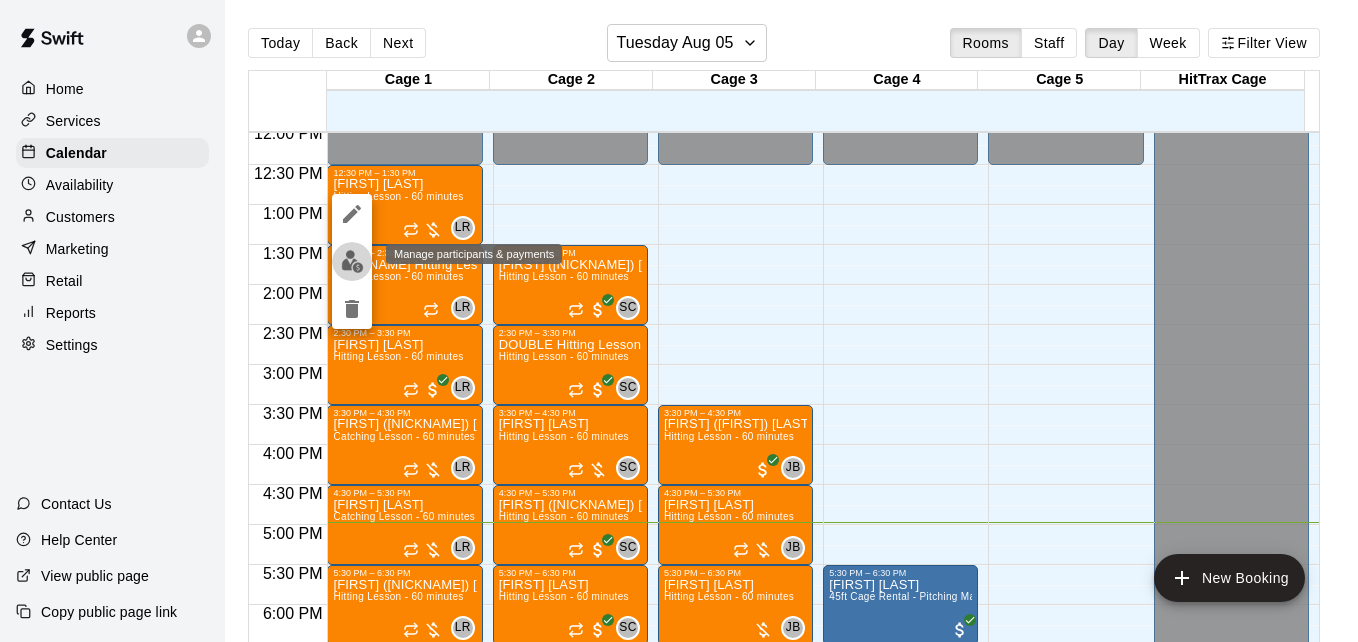 click at bounding box center (352, 261) 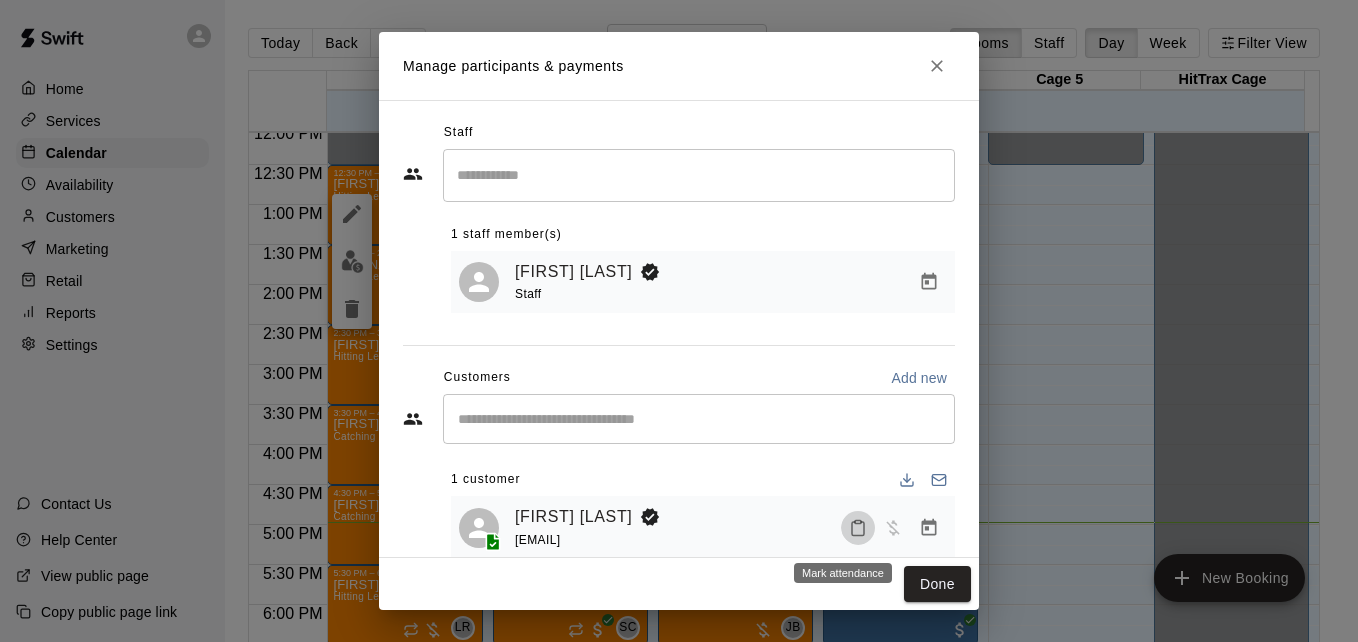 click at bounding box center (858, 528) 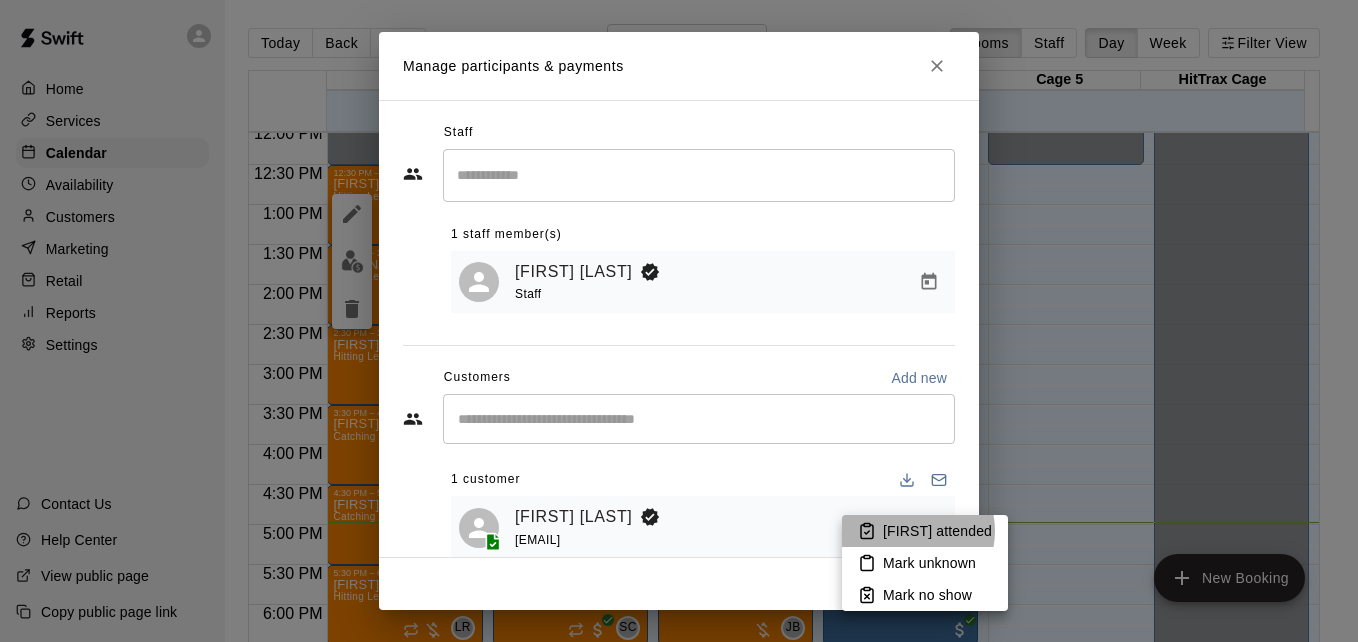 click on "[FIRST] attended" at bounding box center (937, 531) 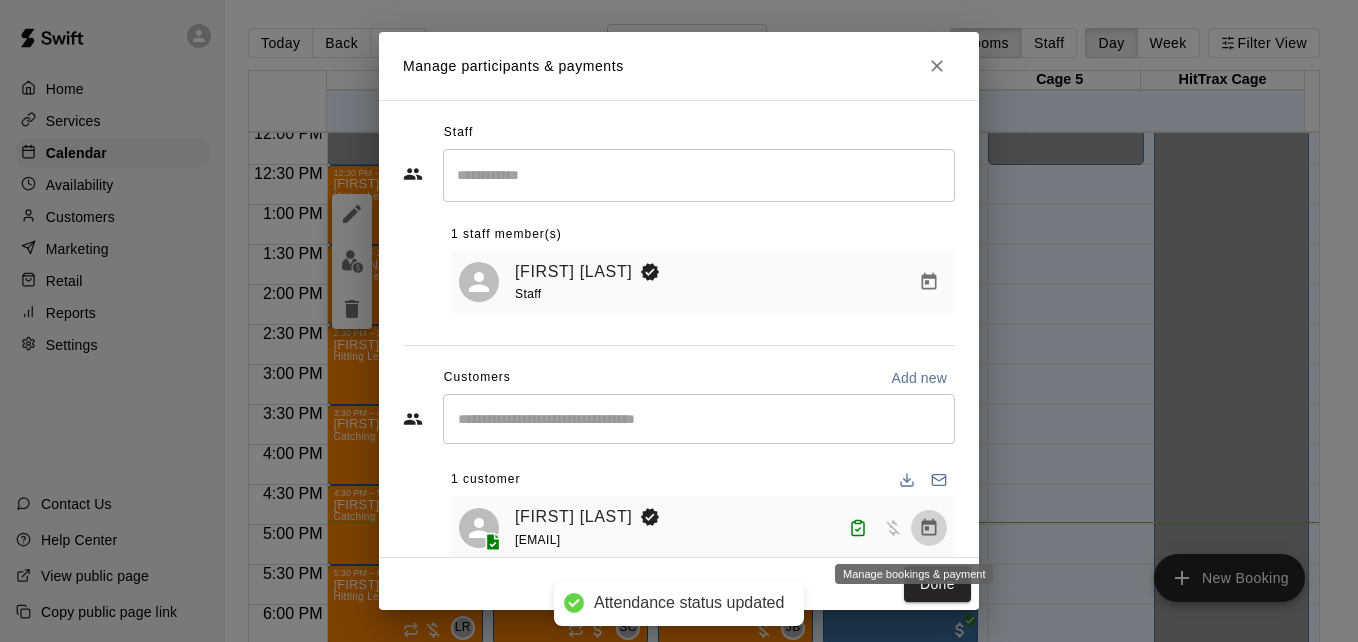 click 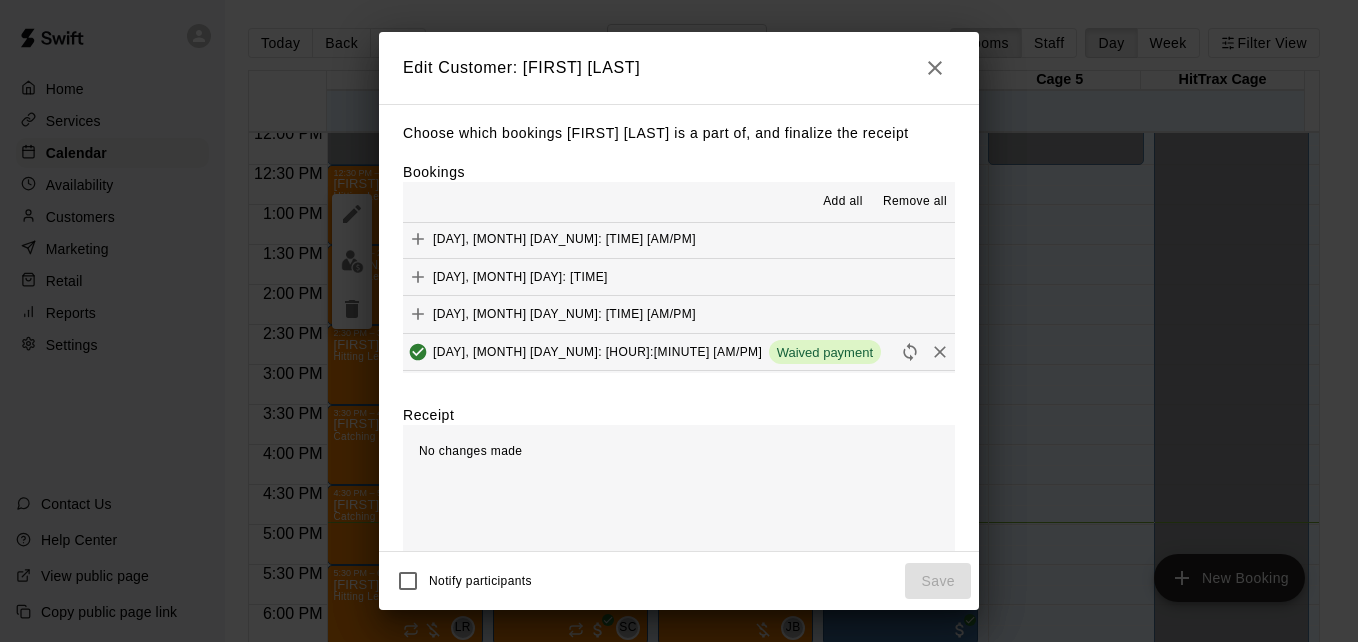 scroll, scrollTop: 80, scrollLeft: 0, axis: vertical 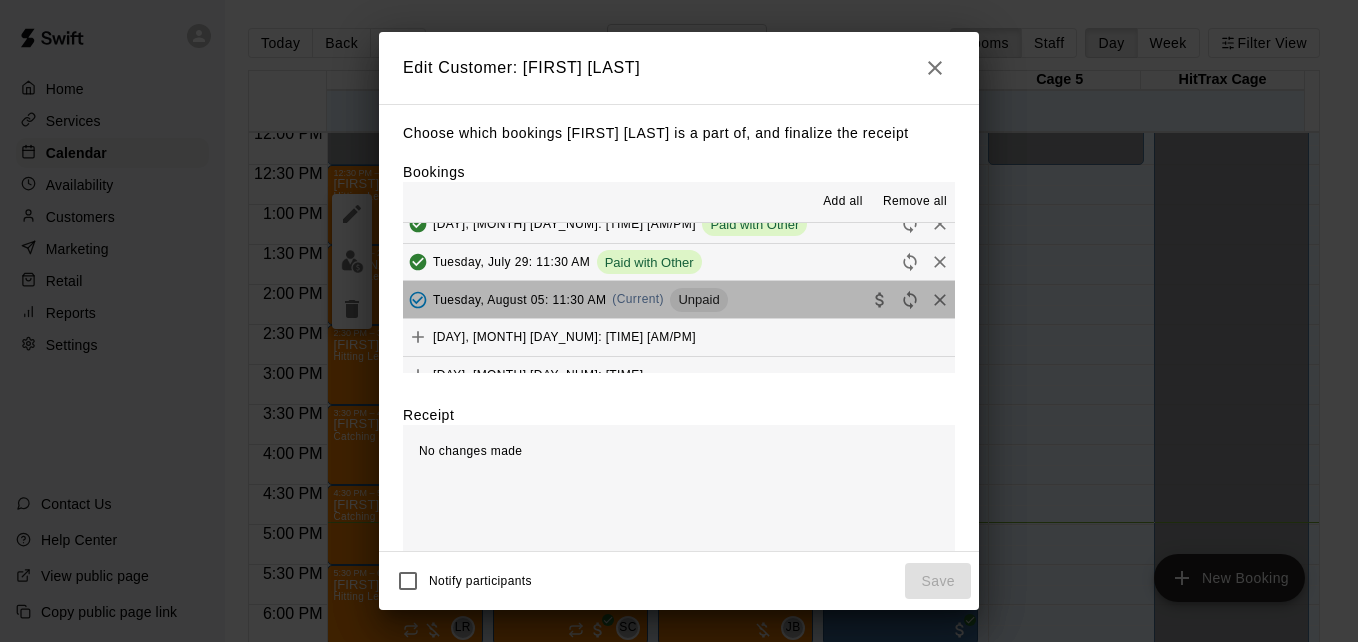 click on "[DAY], [MONTH] [DAY_NUM]: [TIME] [AM/PM] (Current) Unpaid" at bounding box center (679, 299) 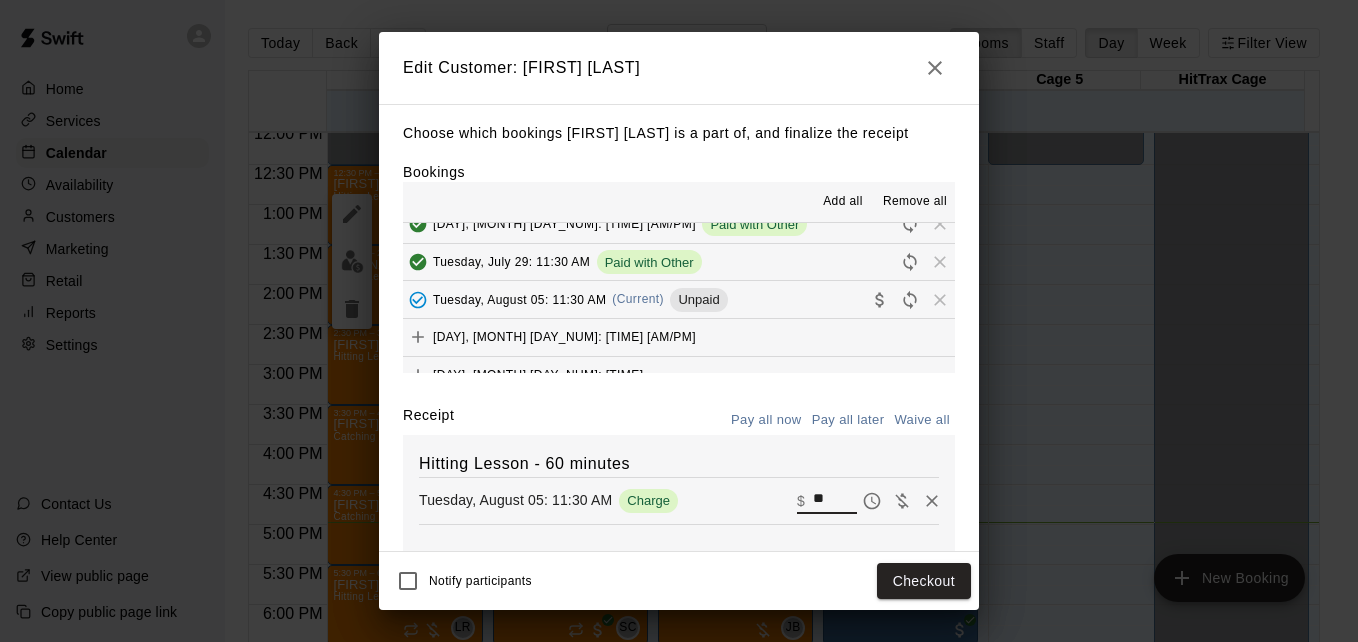 click on "**" at bounding box center [835, 501] 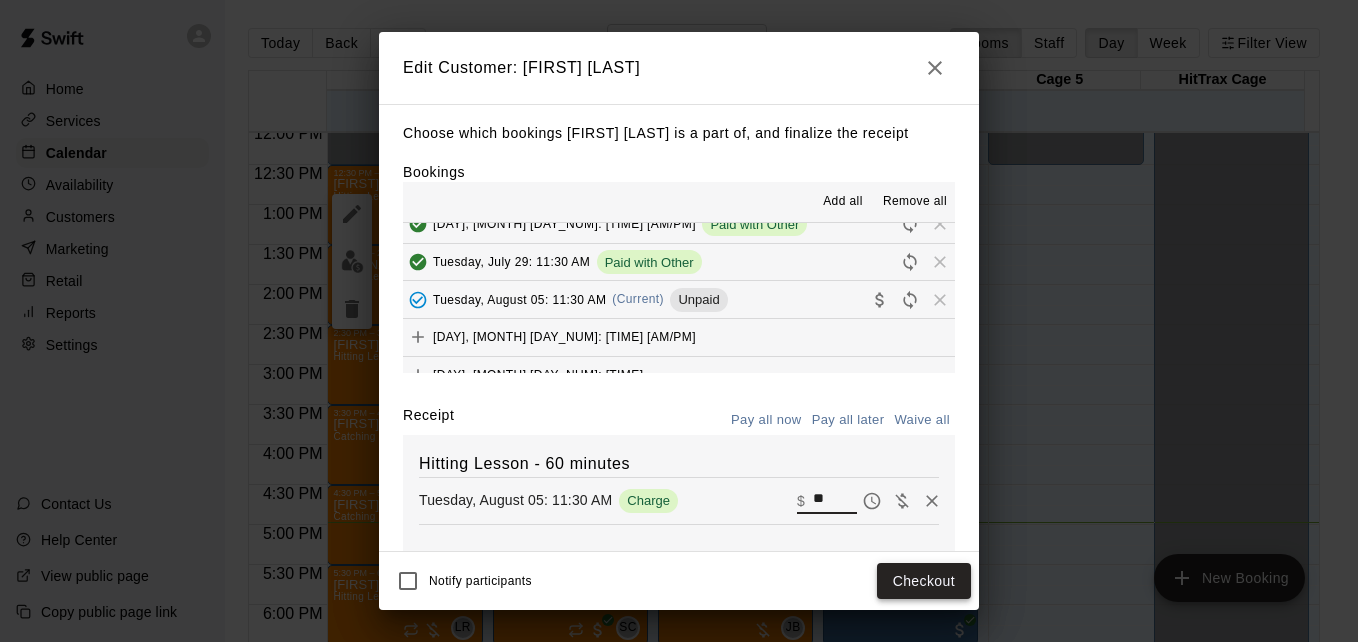 type on "**" 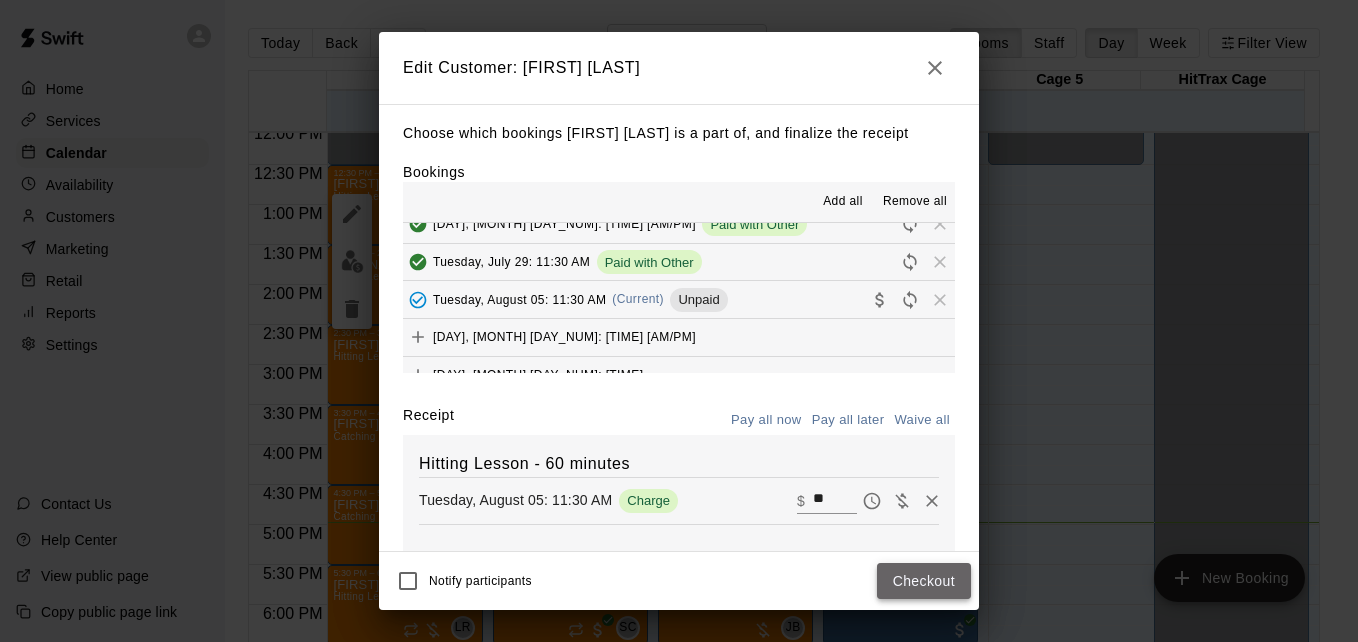 click on "Checkout" at bounding box center (924, 581) 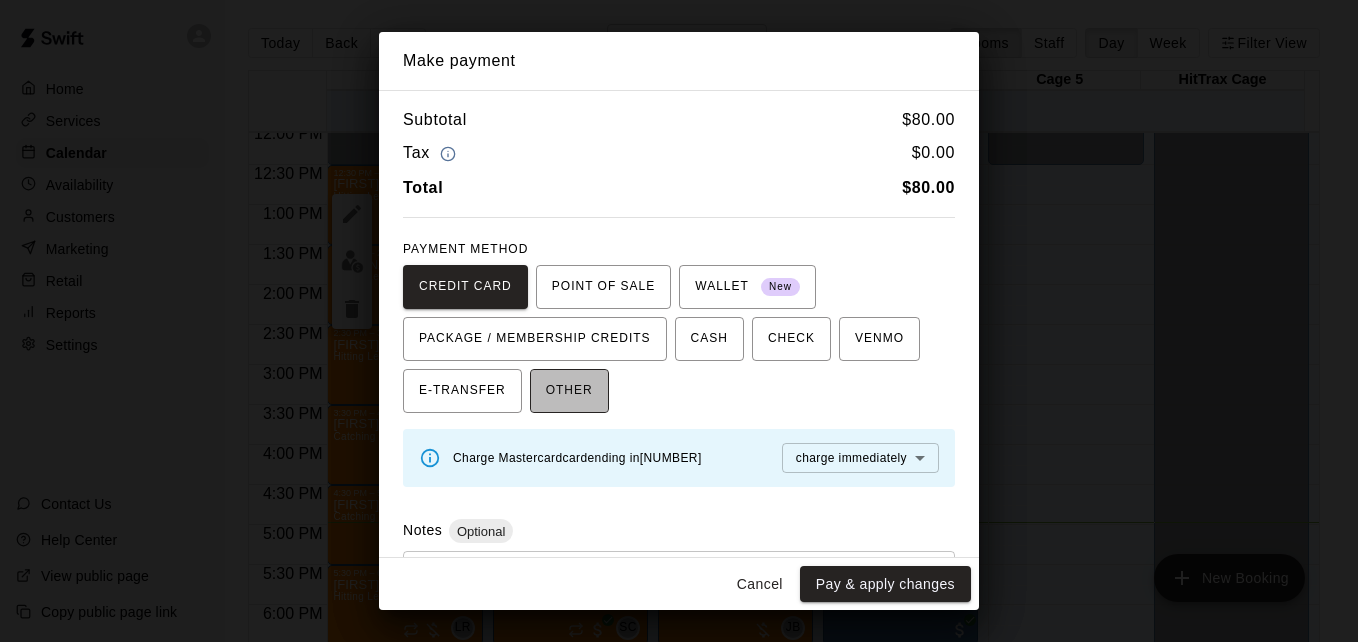 click on "OTHER" at bounding box center (569, 391) 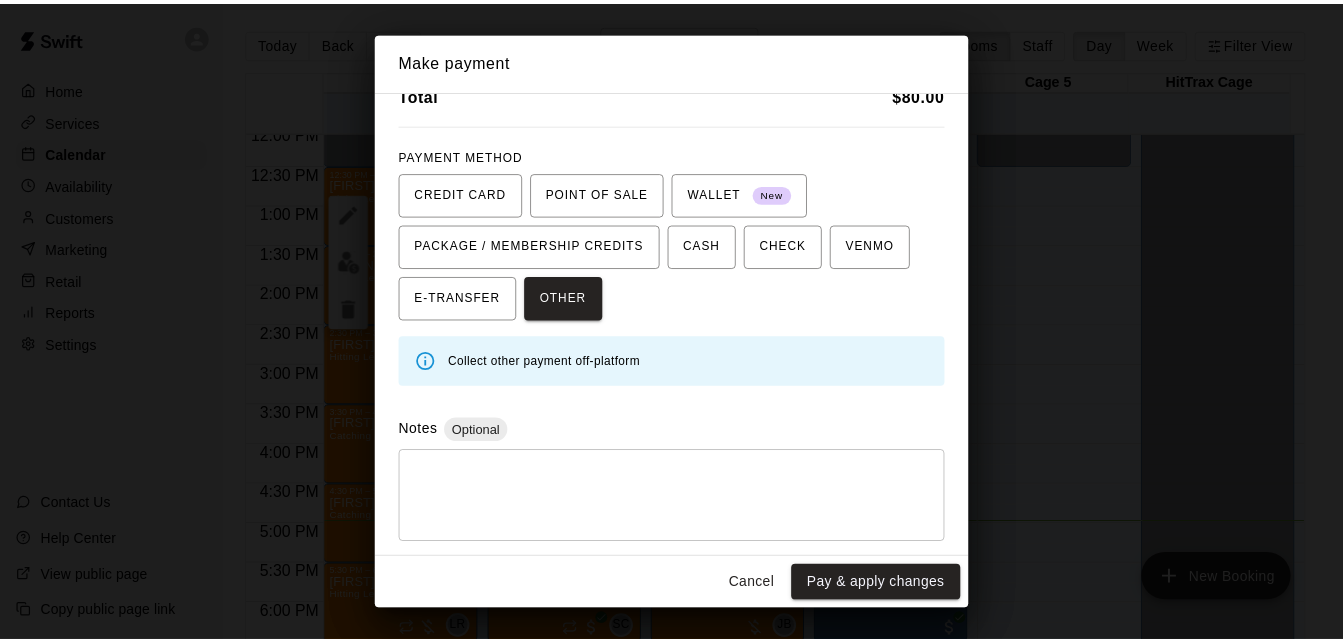 scroll, scrollTop: 95, scrollLeft: 0, axis: vertical 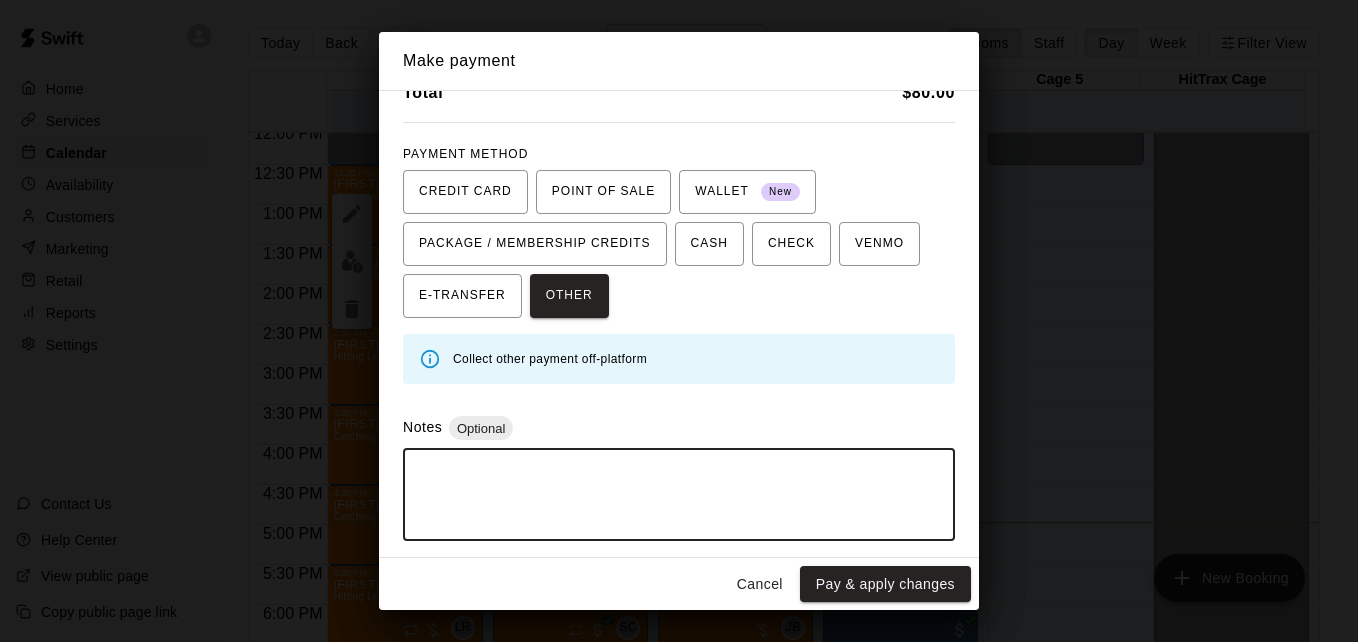 click at bounding box center (679, 495) 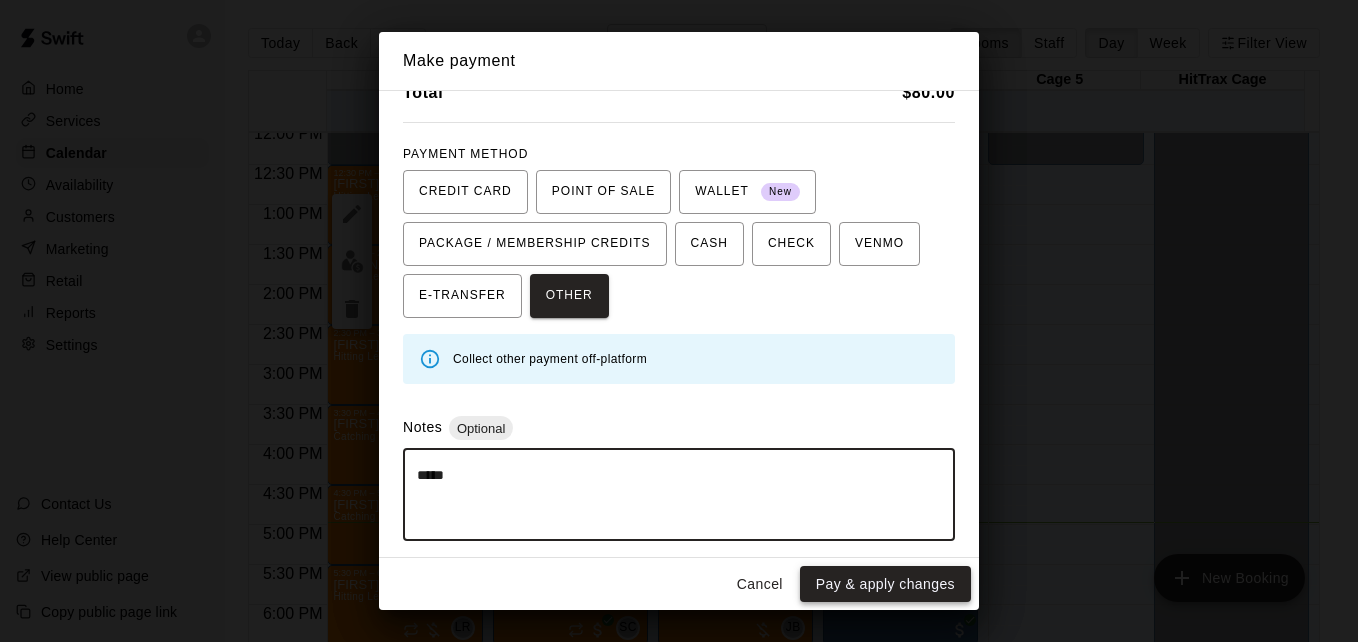 type on "*****" 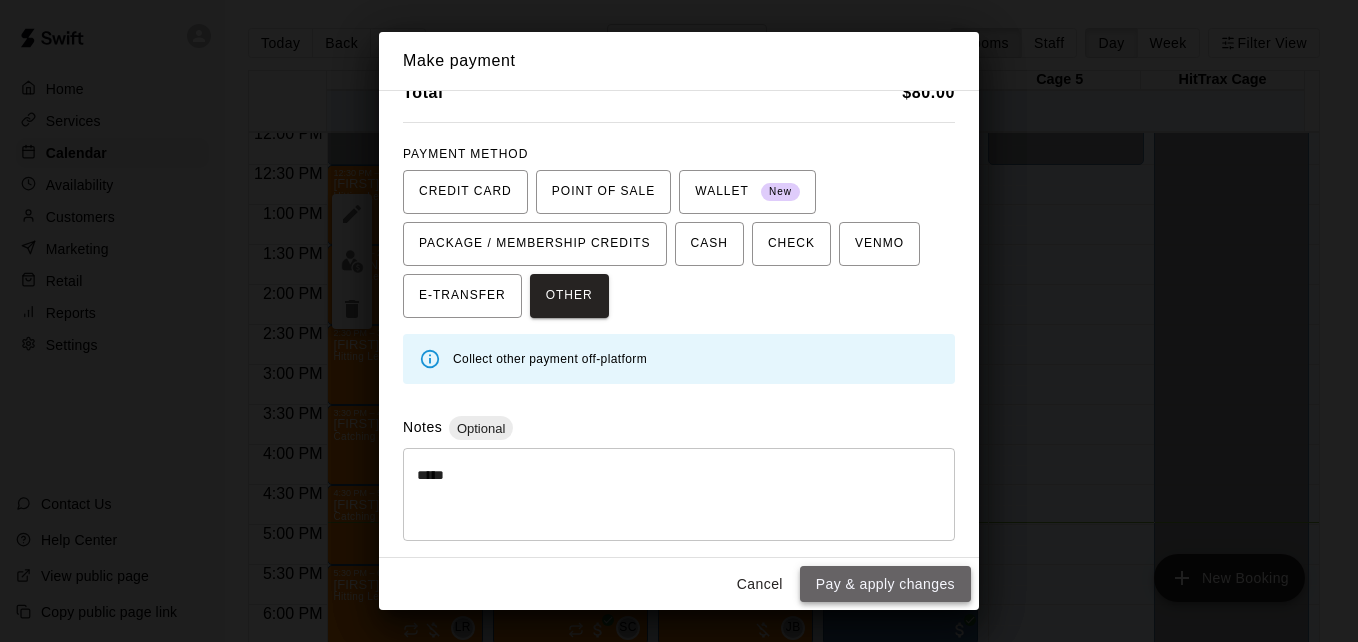 click on "Pay & apply changes" at bounding box center (885, 584) 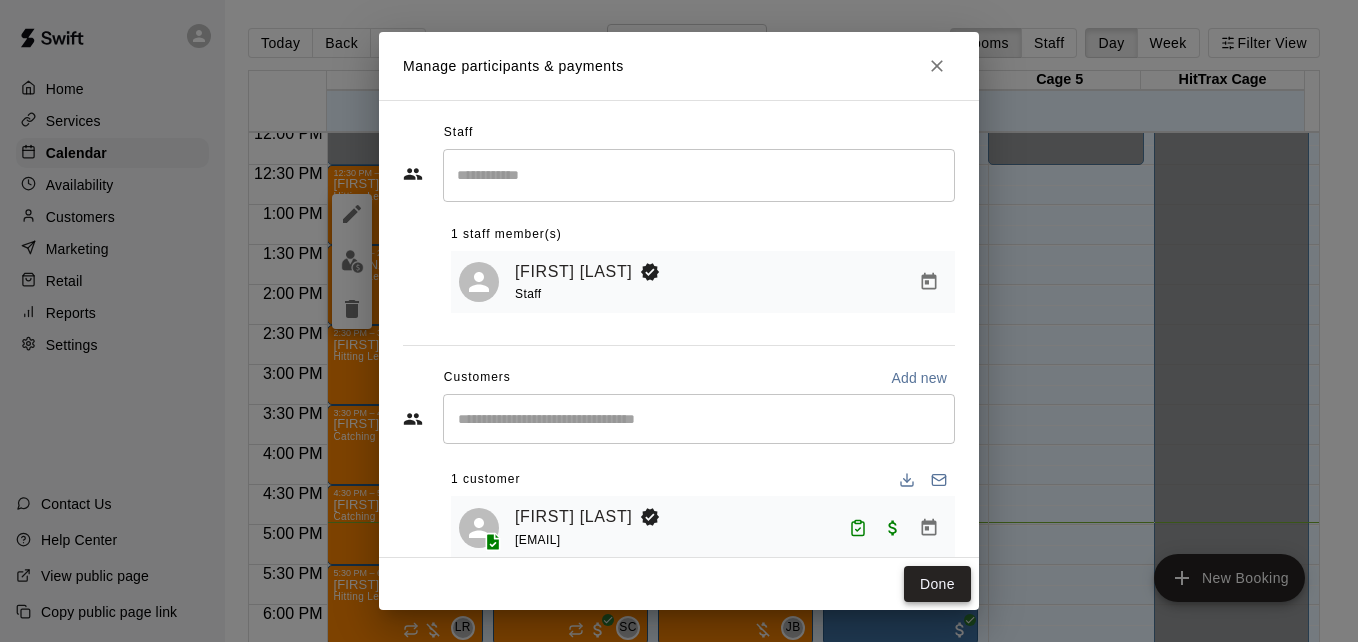 click on "Done" at bounding box center (937, 584) 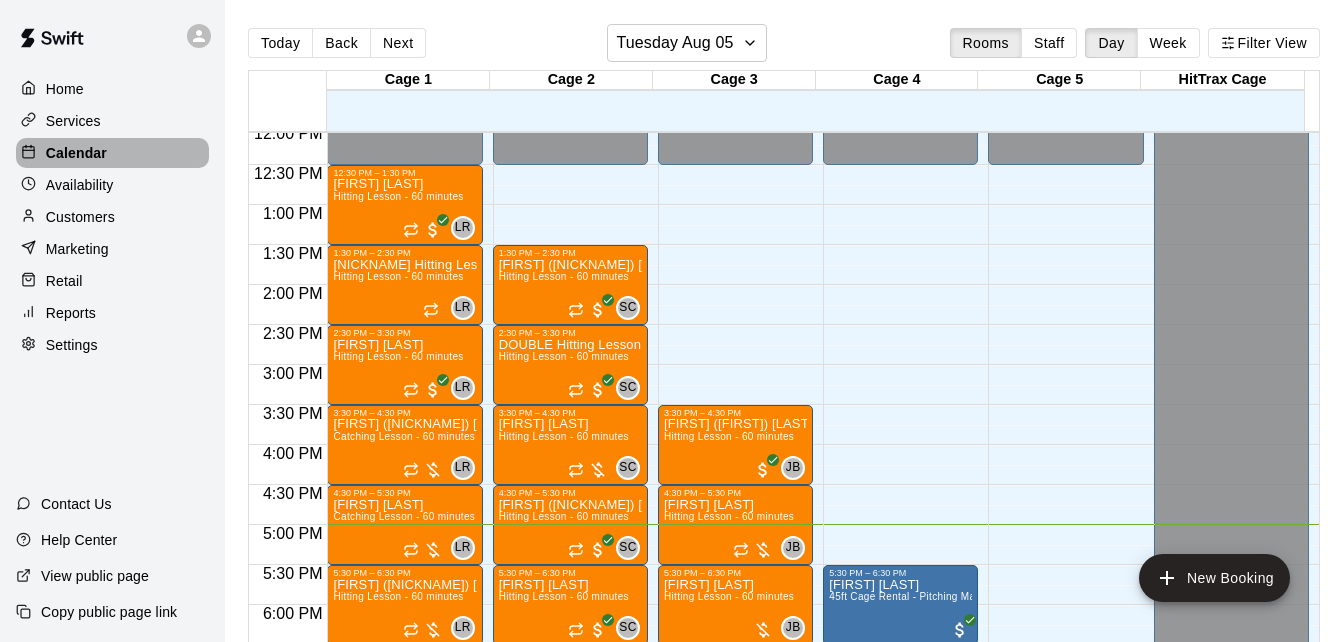 click on "Calendar" at bounding box center (112, 153) 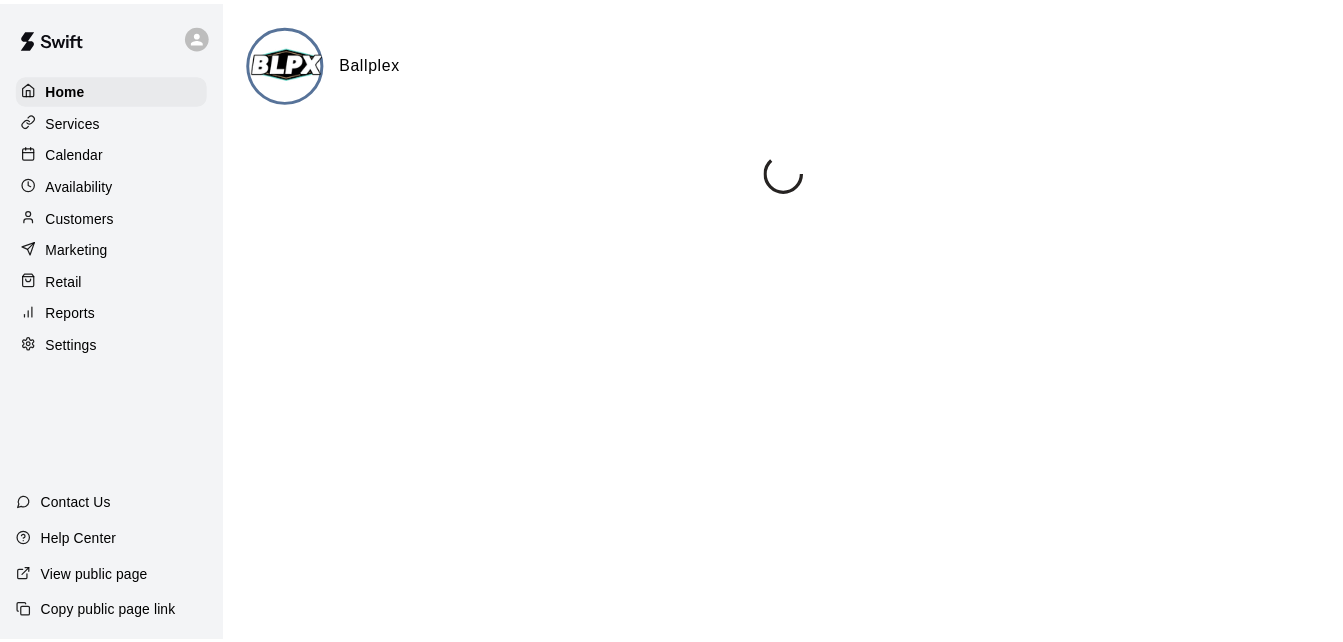 scroll, scrollTop: 0, scrollLeft: 0, axis: both 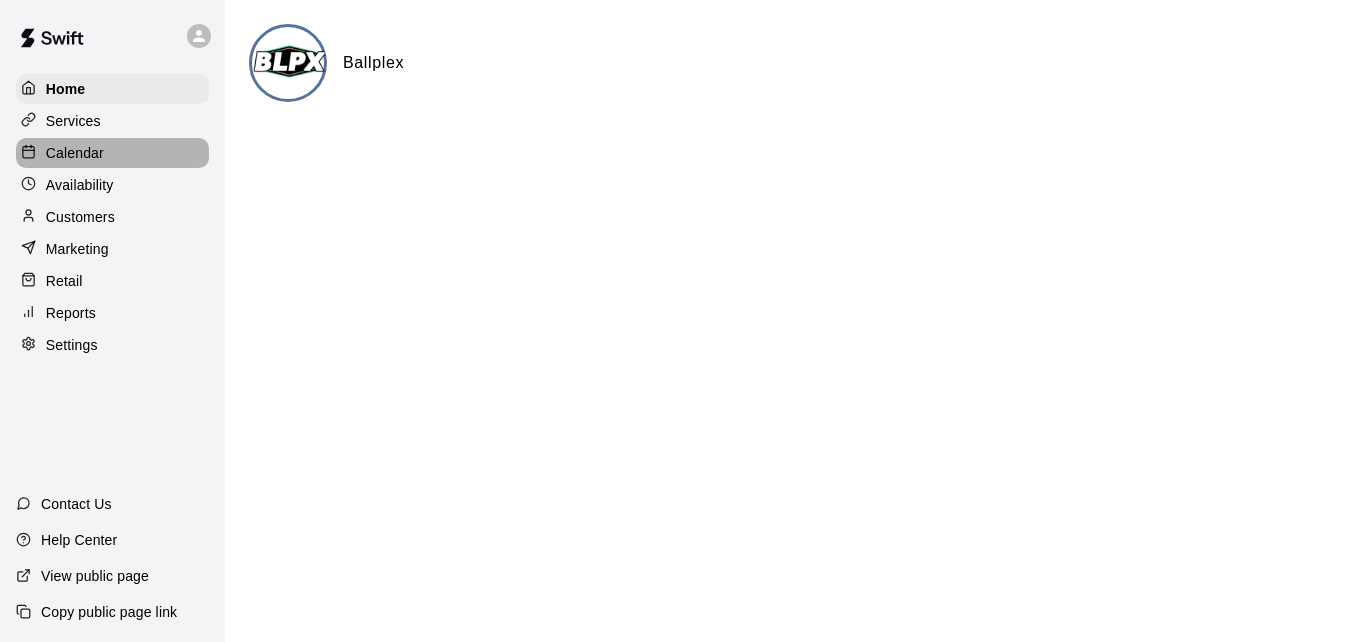 click on "Calendar" at bounding box center [112, 153] 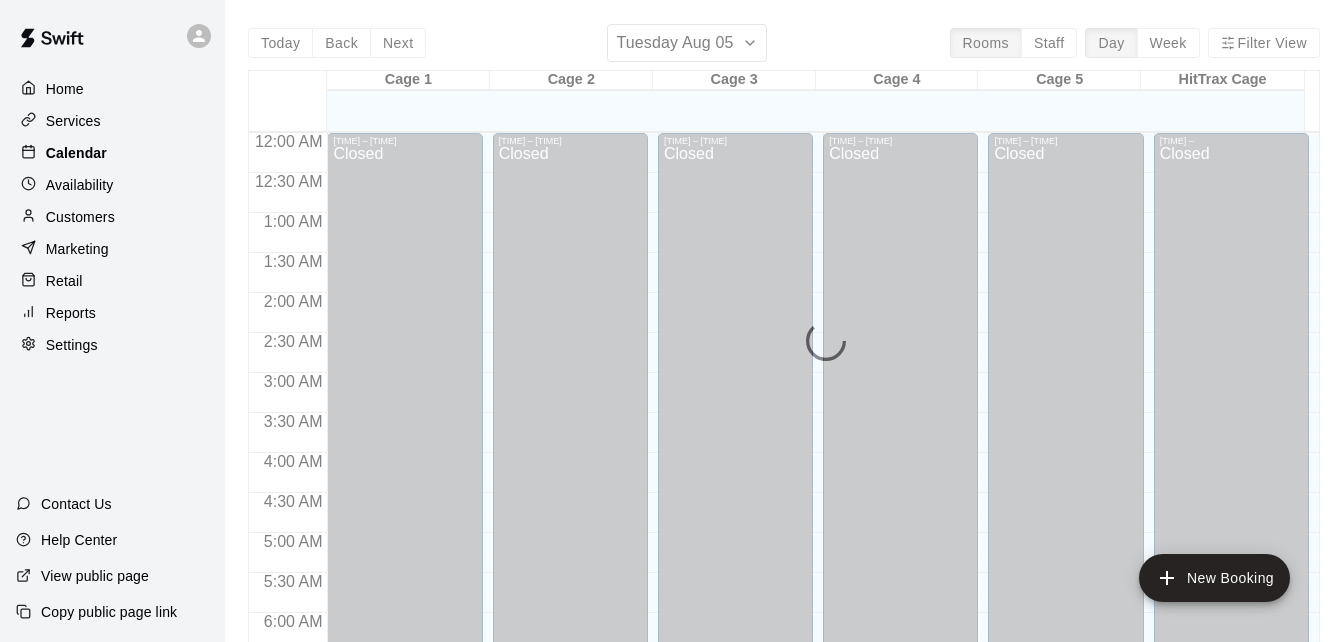 scroll, scrollTop: 1328, scrollLeft: 0, axis: vertical 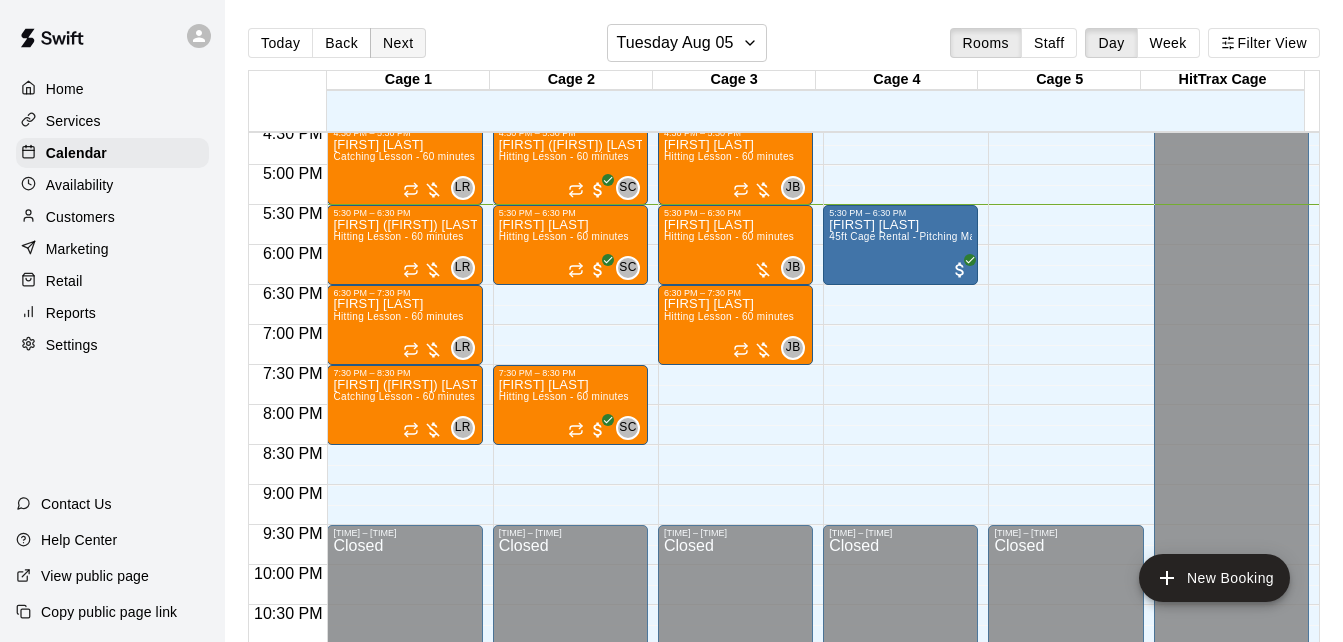 click on "Next" at bounding box center (398, 43) 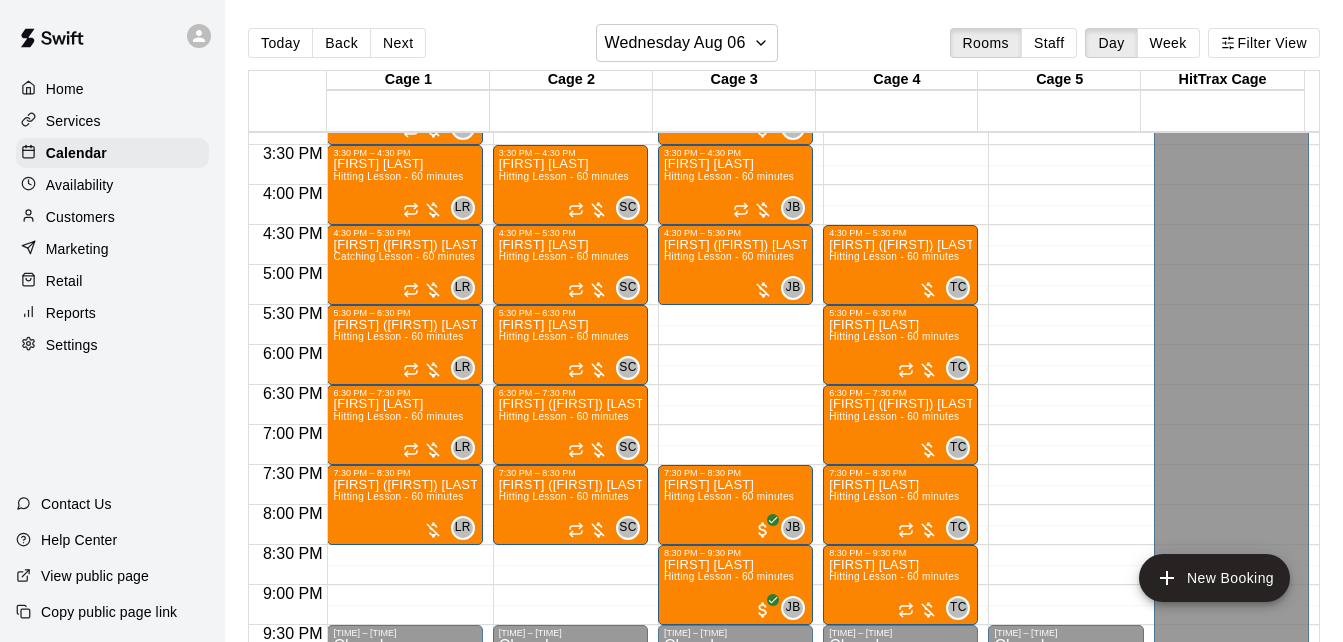scroll, scrollTop: 1208, scrollLeft: 0, axis: vertical 